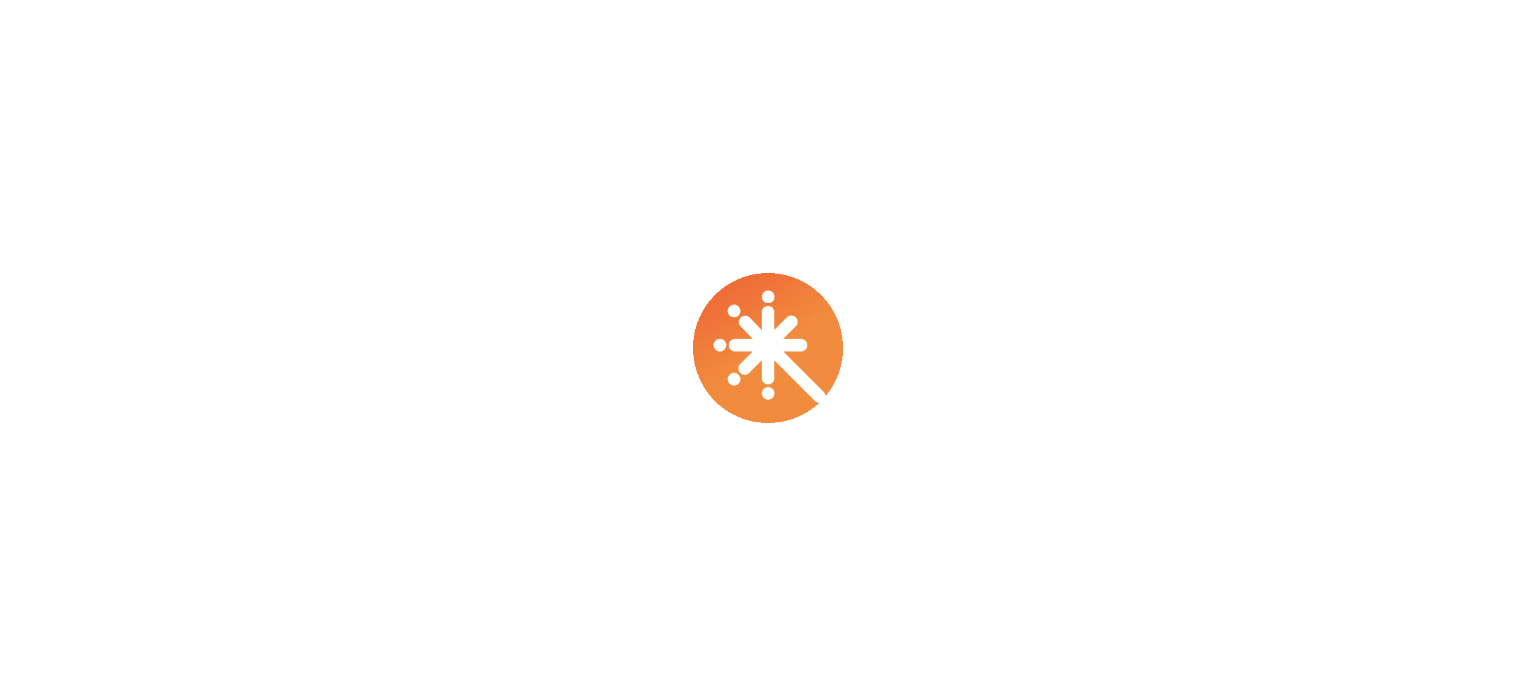 scroll, scrollTop: 0, scrollLeft: 0, axis: both 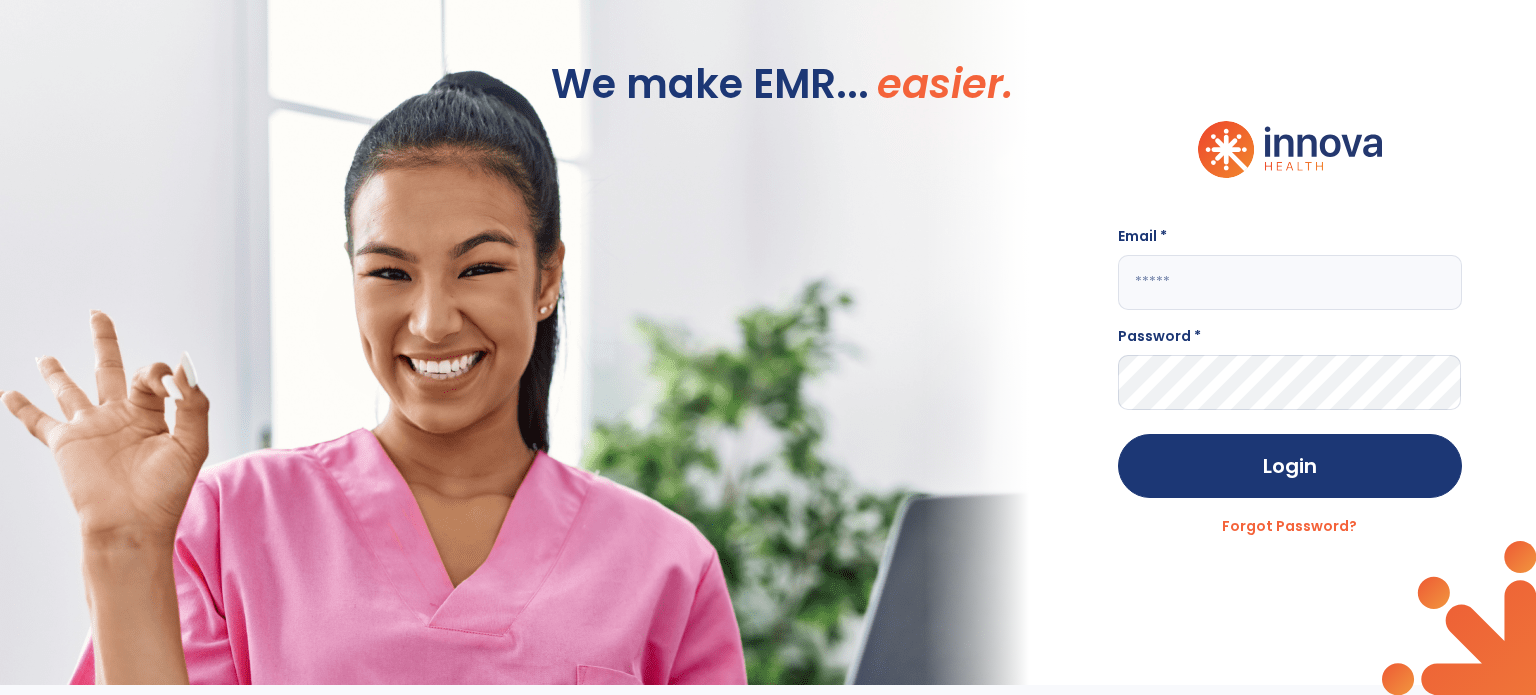 click 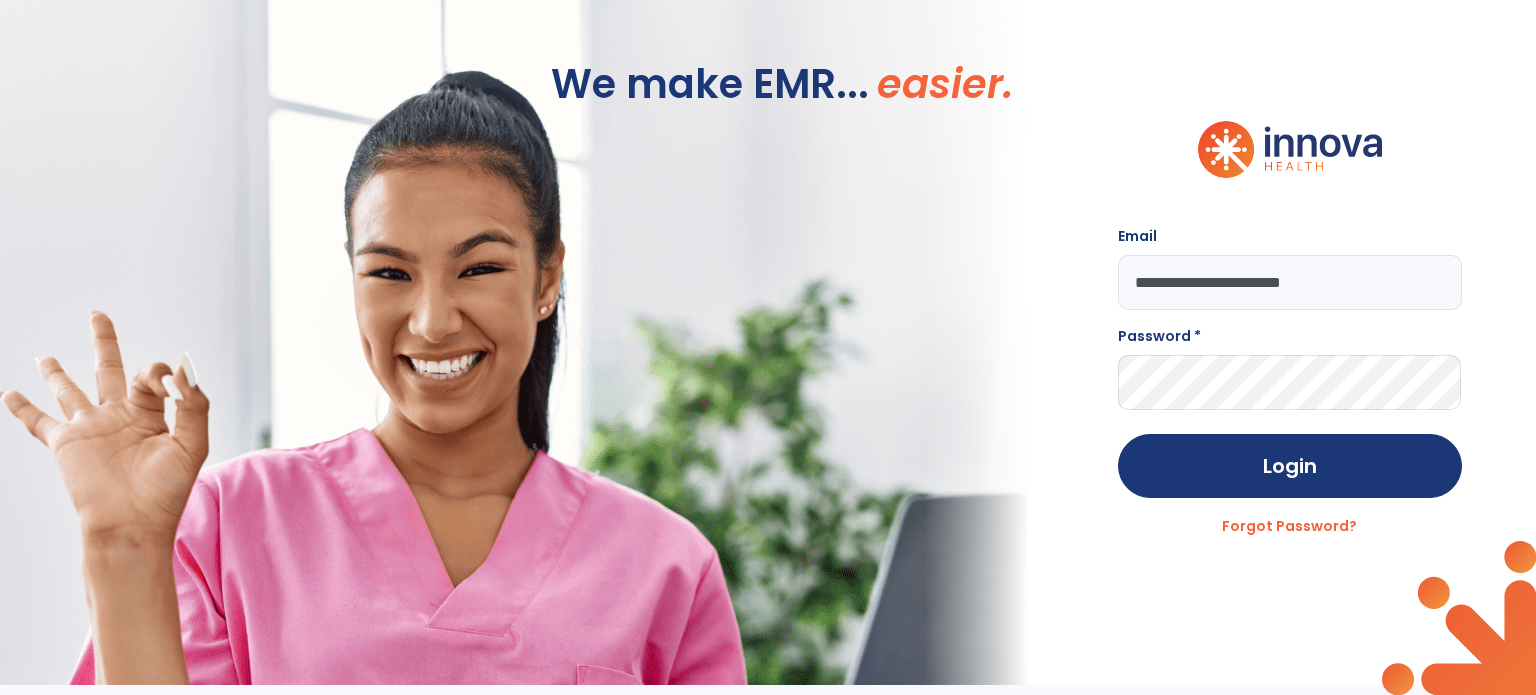 type on "**********" 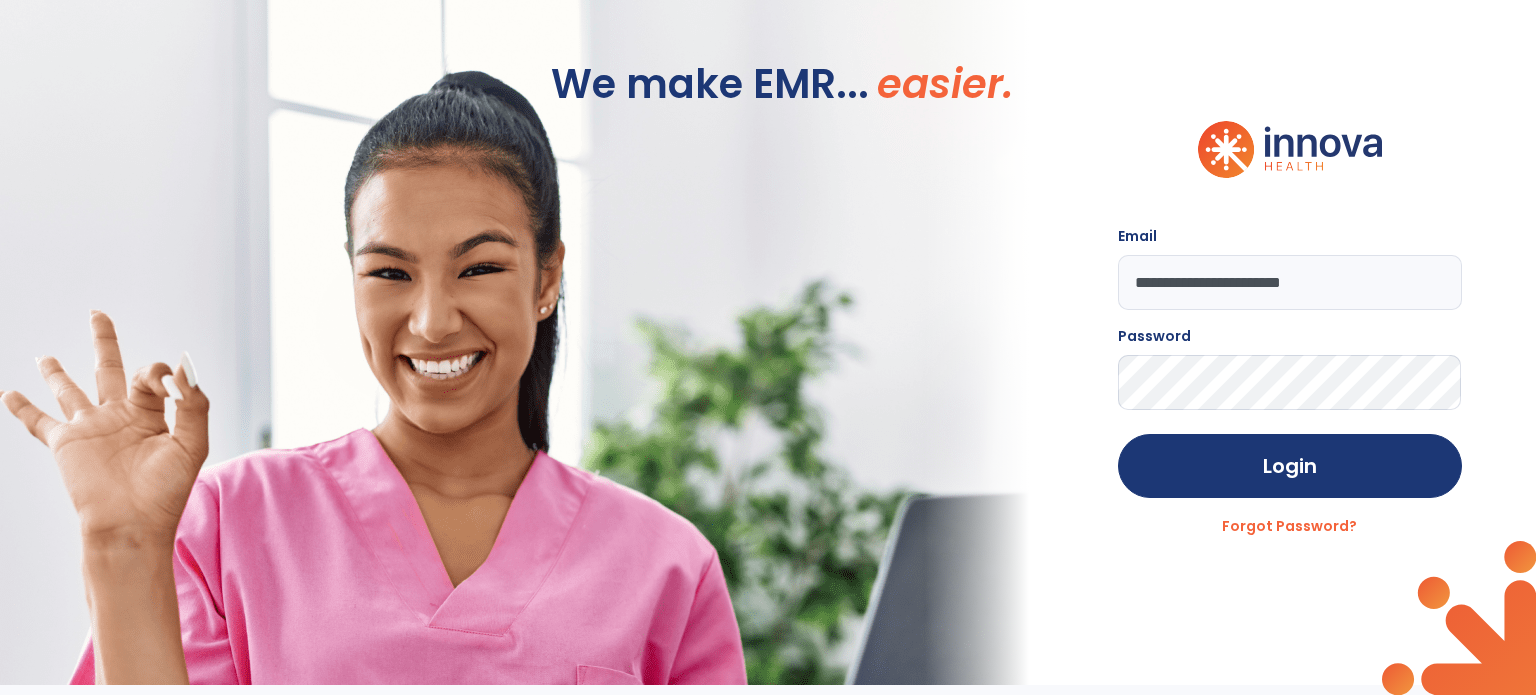 click on "Login" 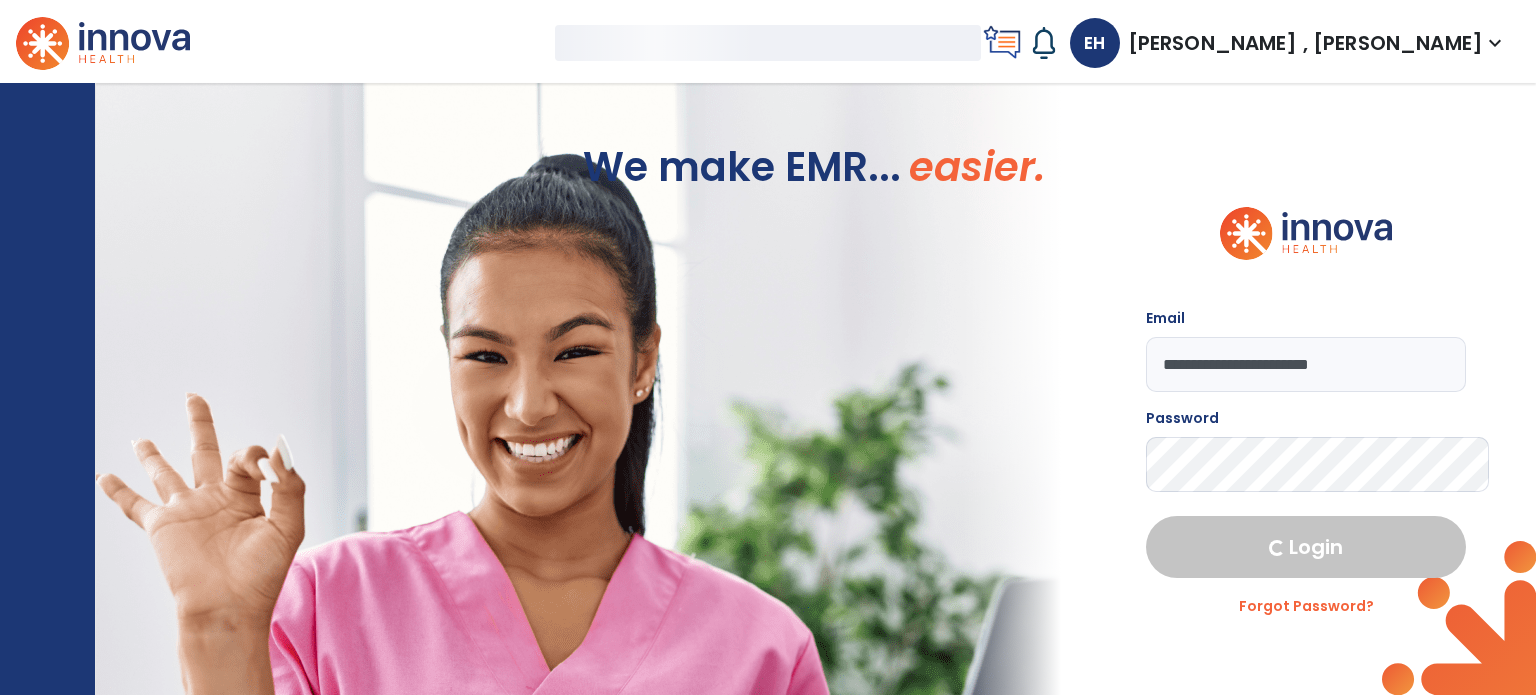 select on "****" 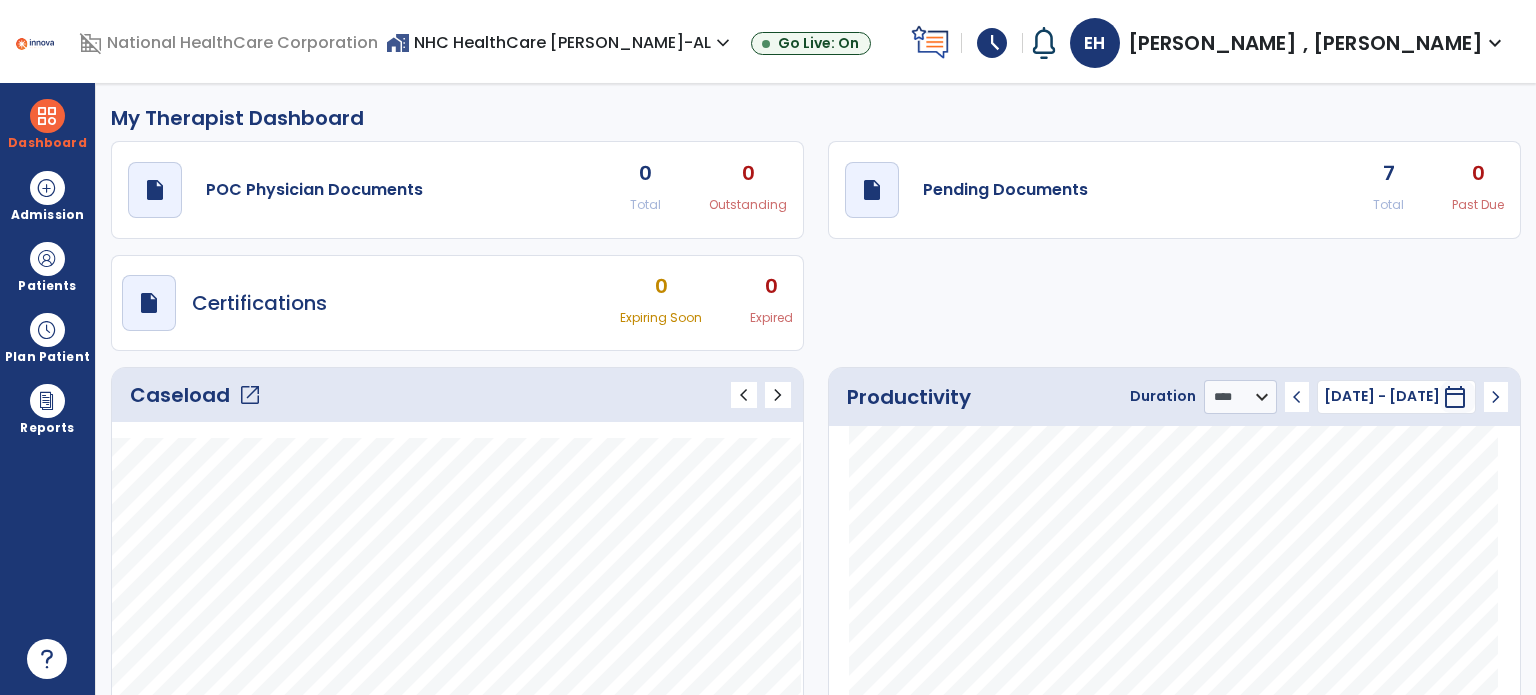 click on "open_in_new" 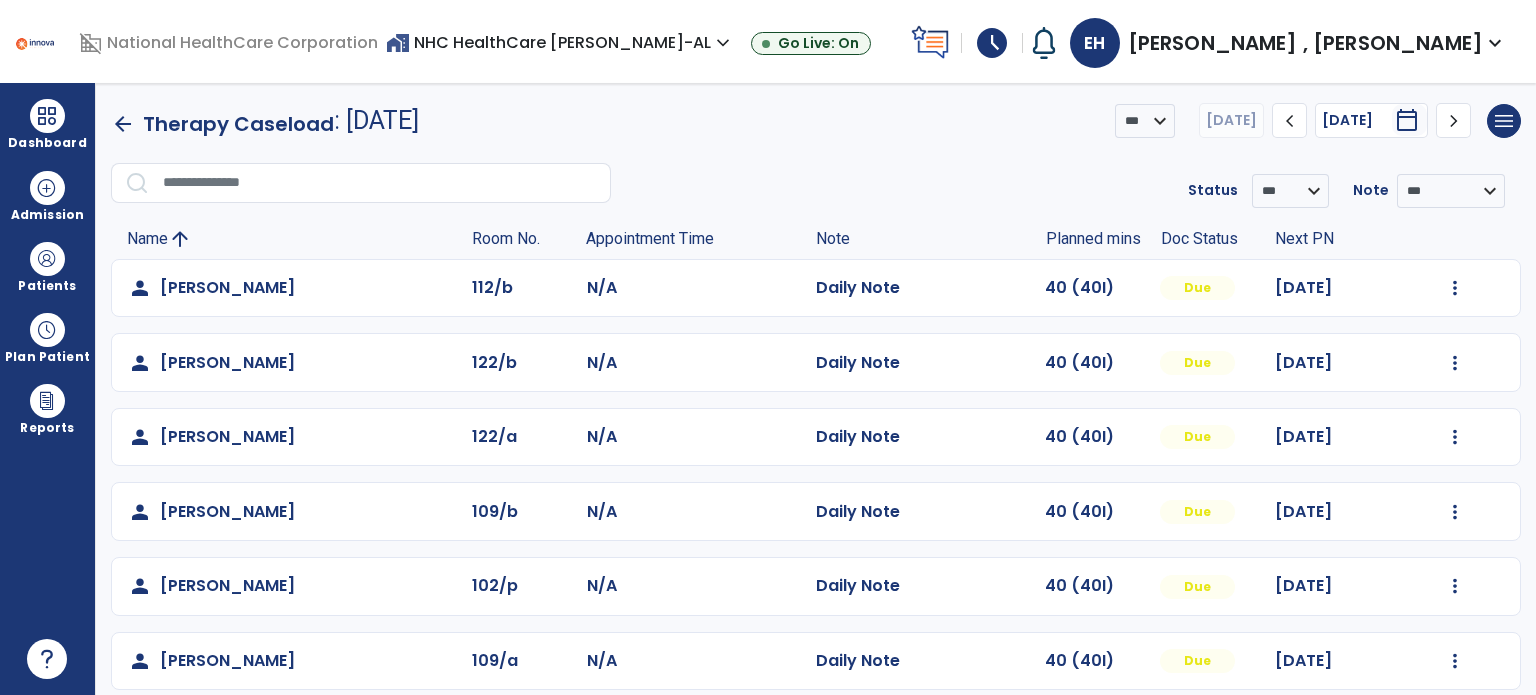 click on "arrow_back" 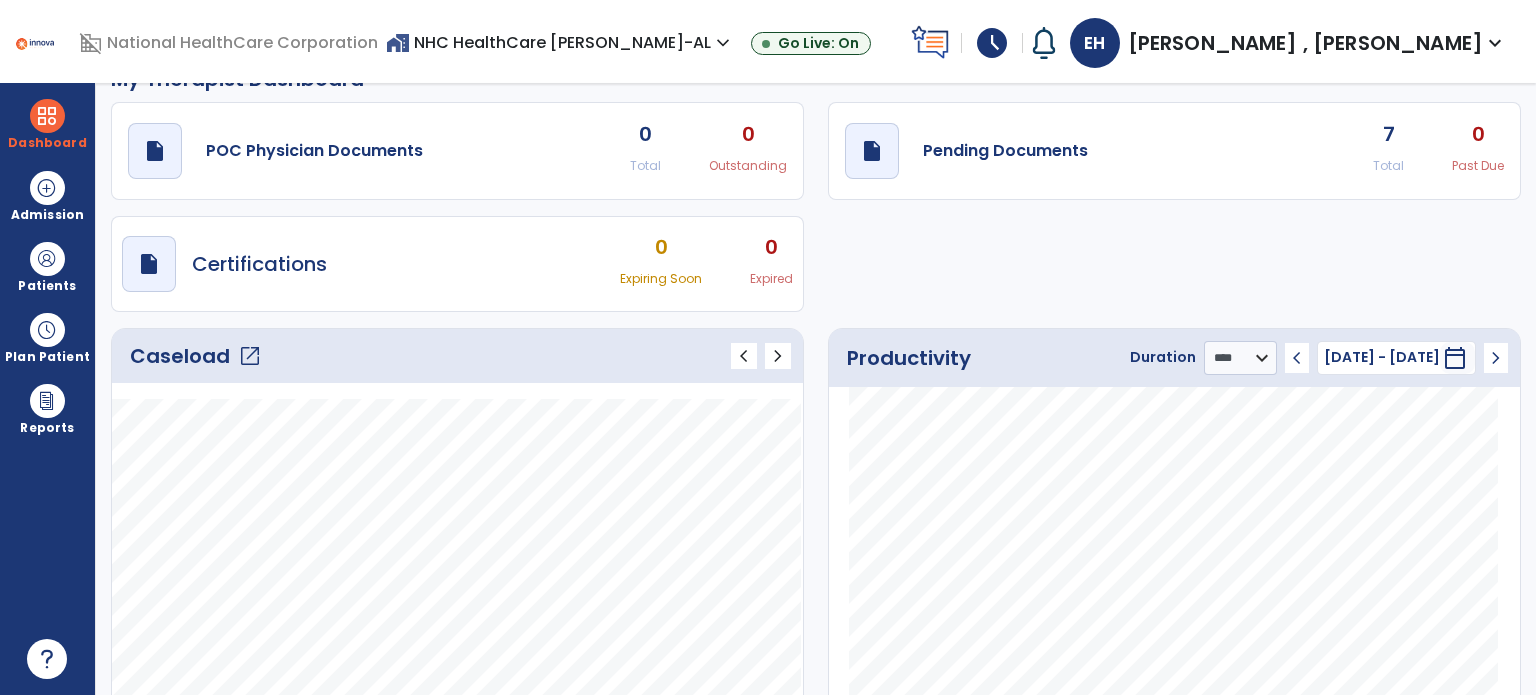 scroll, scrollTop: 37, scrollLeft: 0, axis: vertical 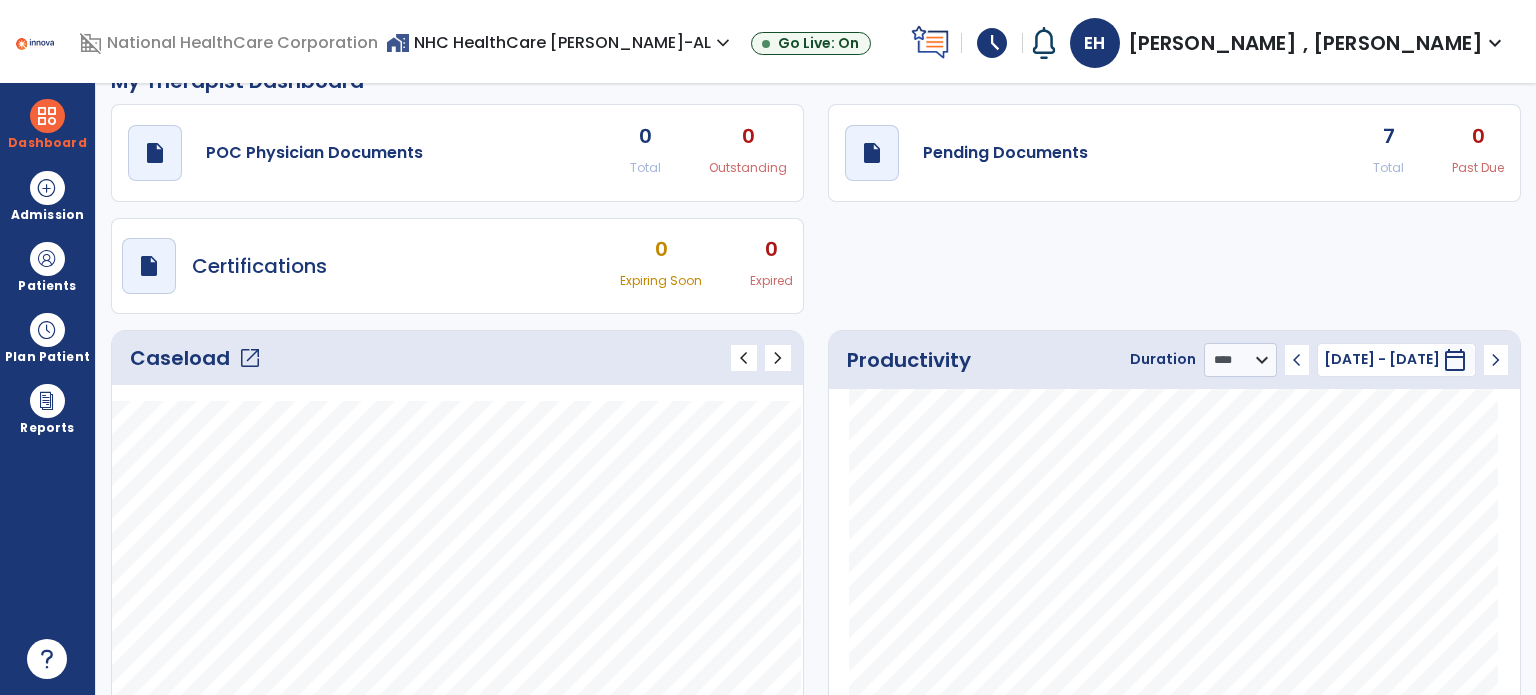 click on "open_in_new" 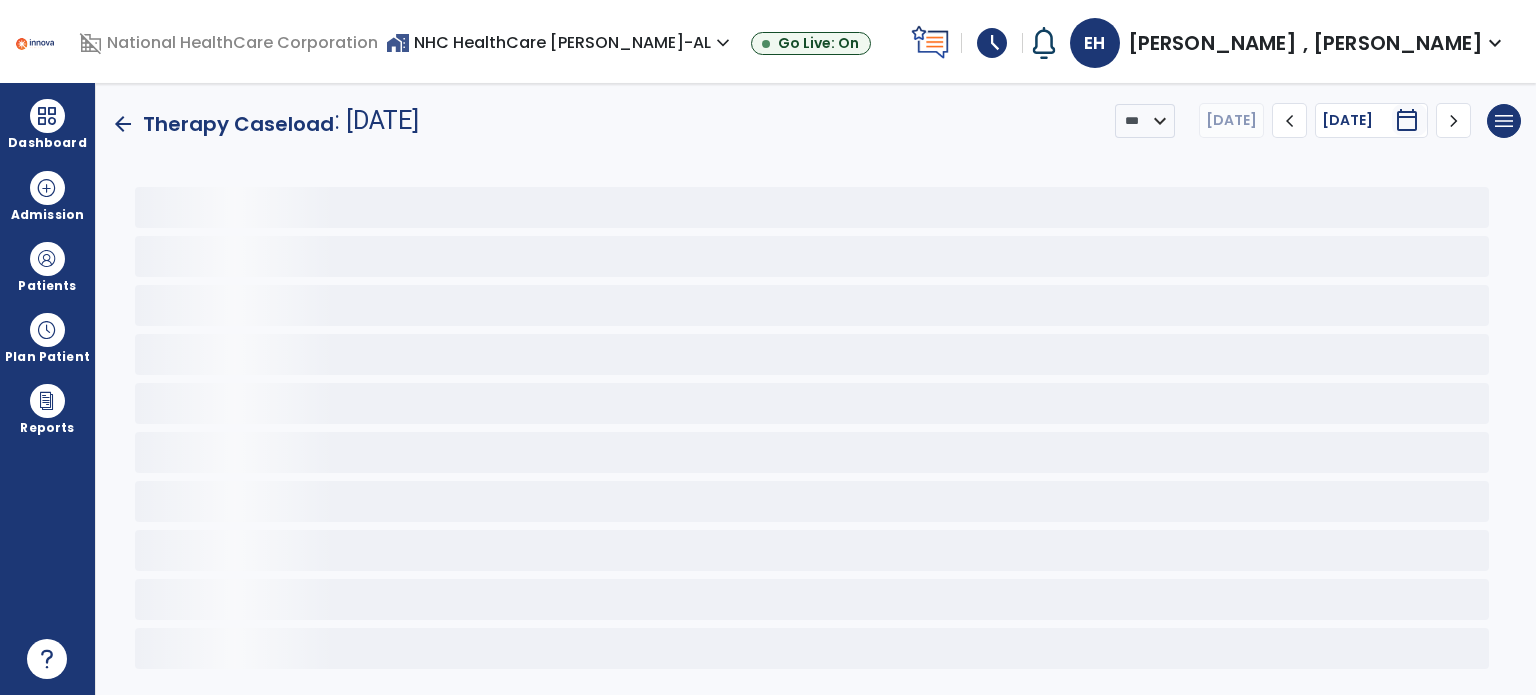 scroll, scrollTop: 0, scrollLeft: 0, axis: both 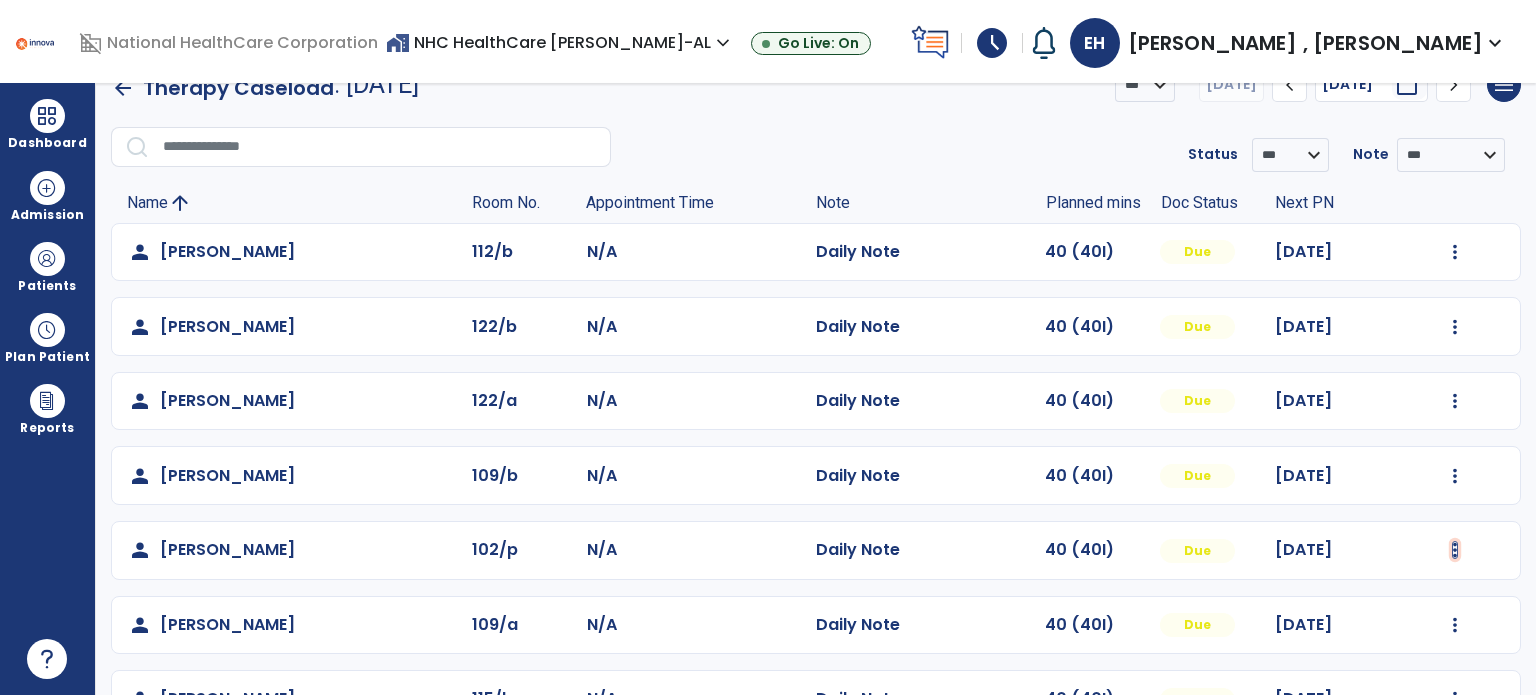 click at bounding box center [1455, 252] 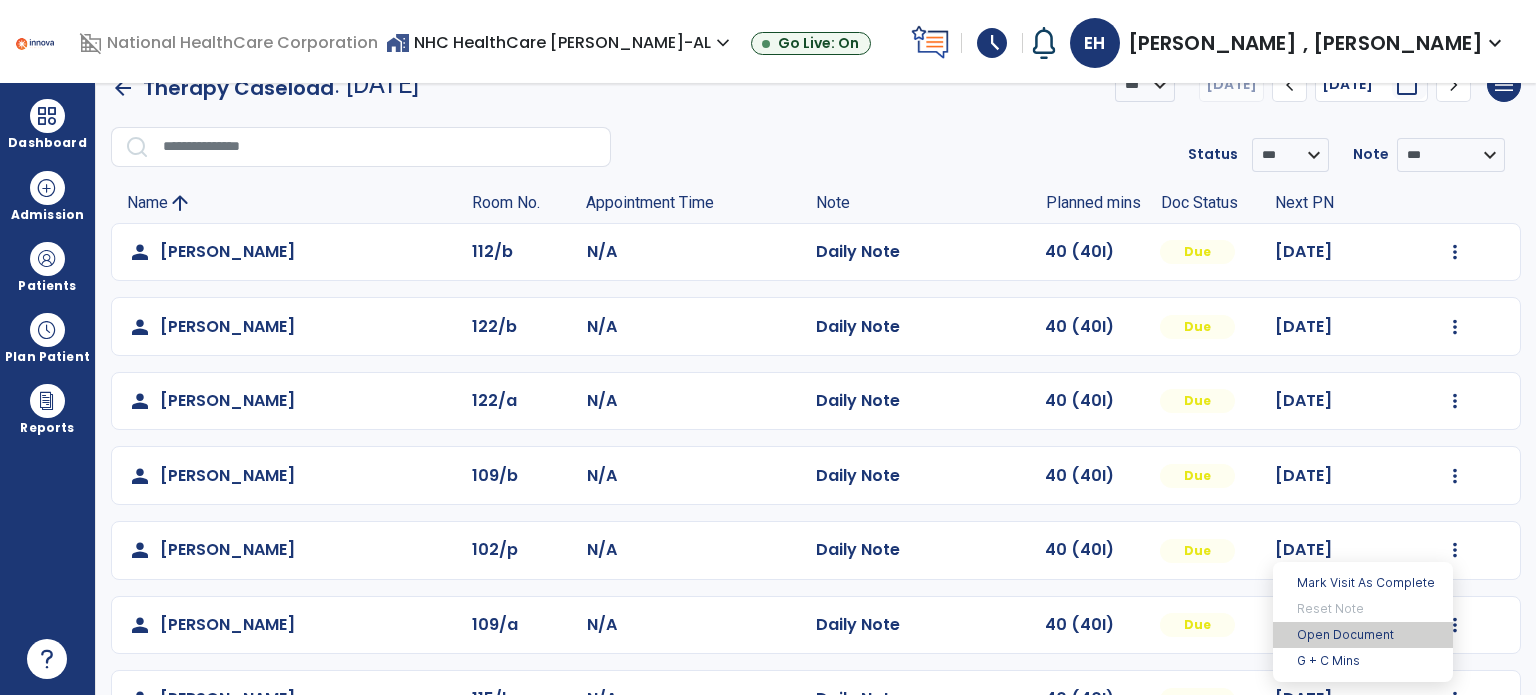 click on "Open Document" at bounding box center [1363, 635] 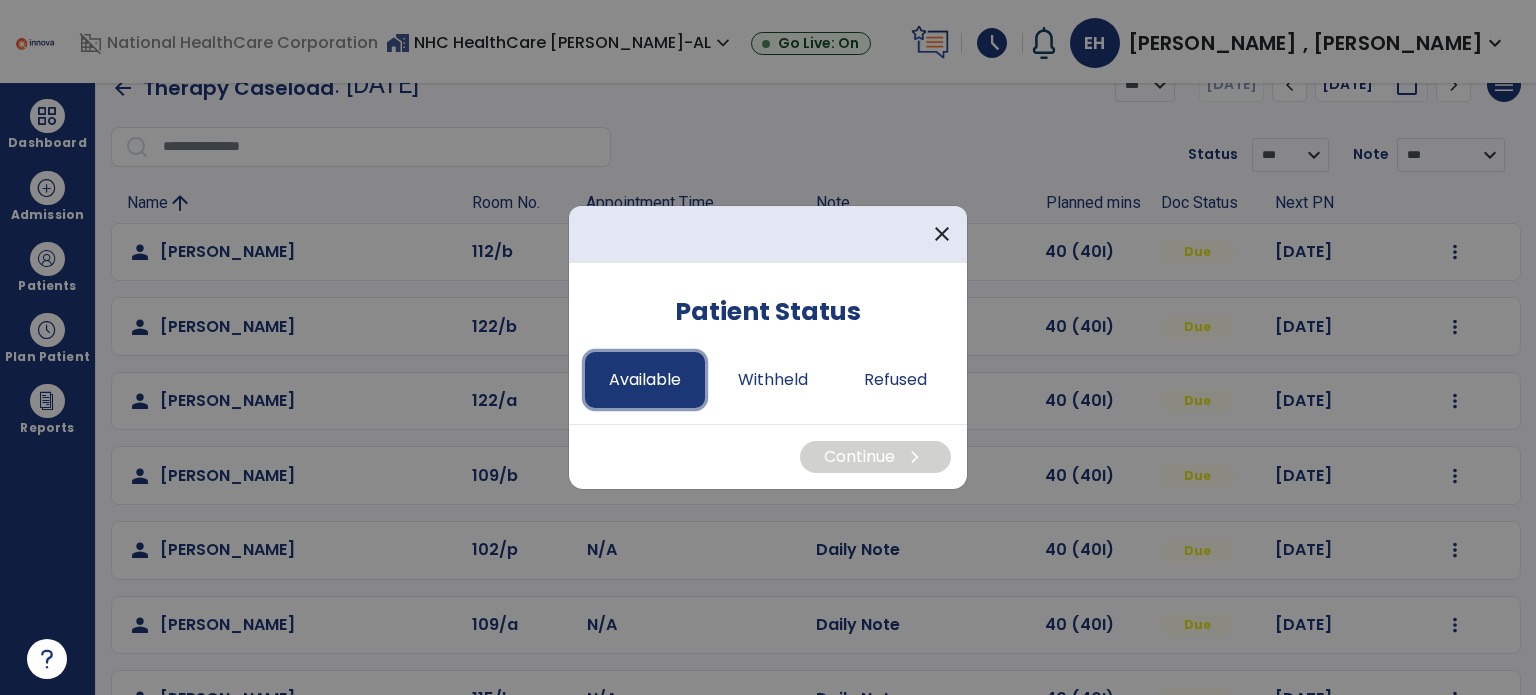 click on "Available" at bounding box center [645, 380] 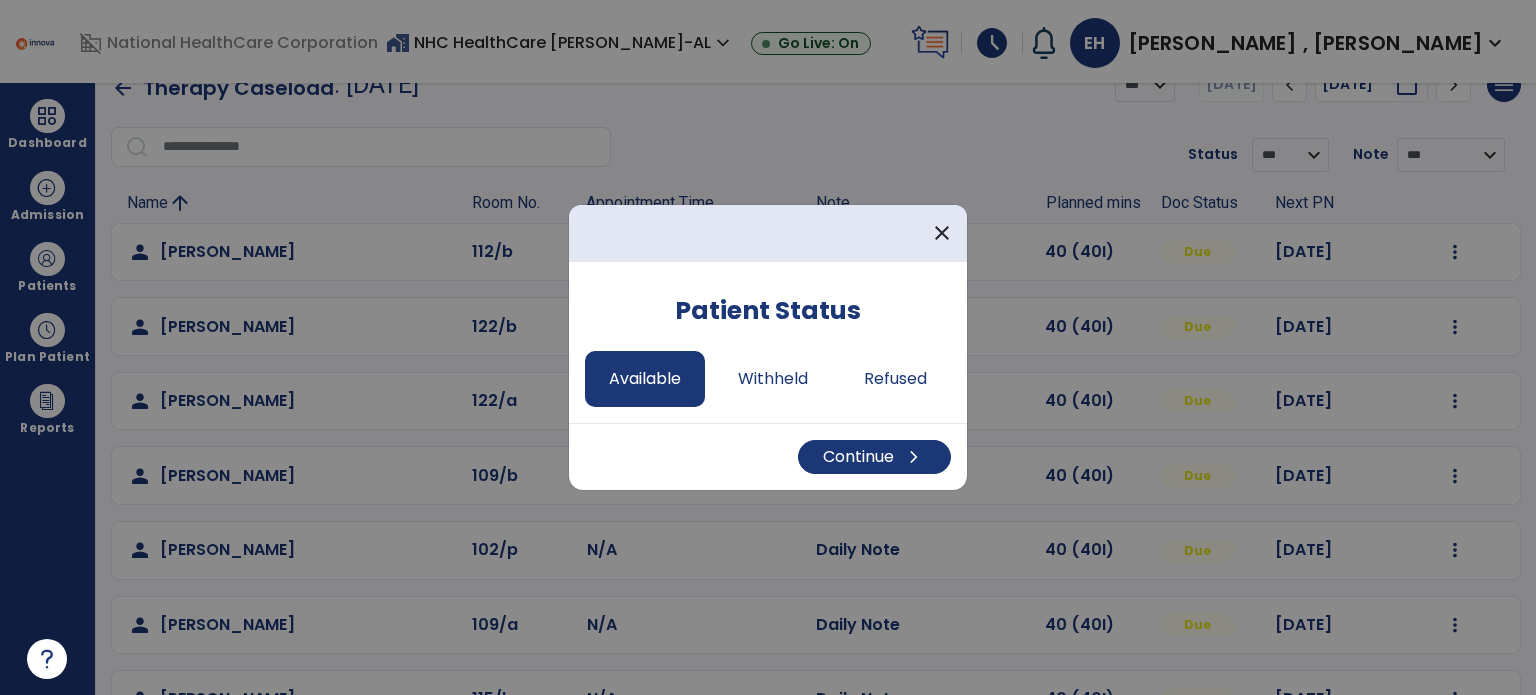 click on "Continue   chevron_right" at bounding box center (768, 456) 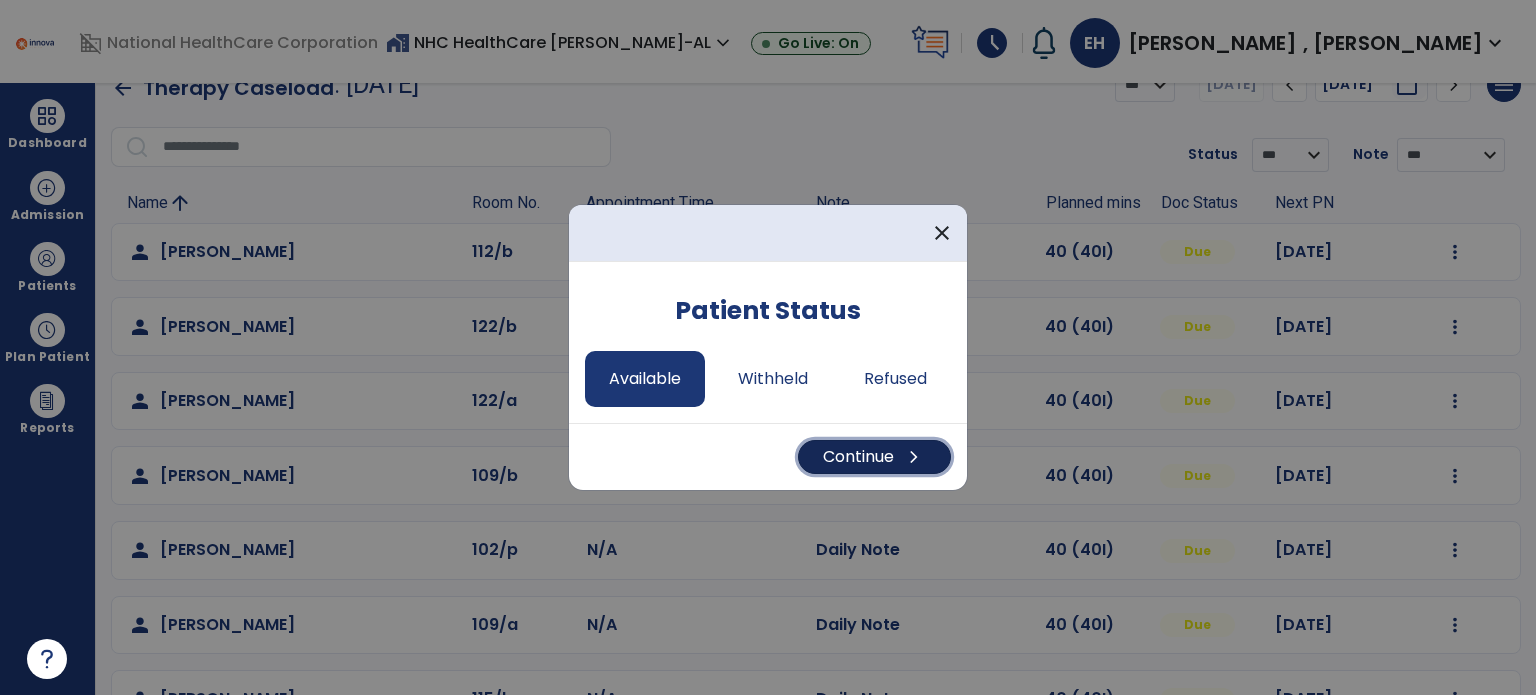 click on "Continue   chevron_right" at bounding box center (874, 457) 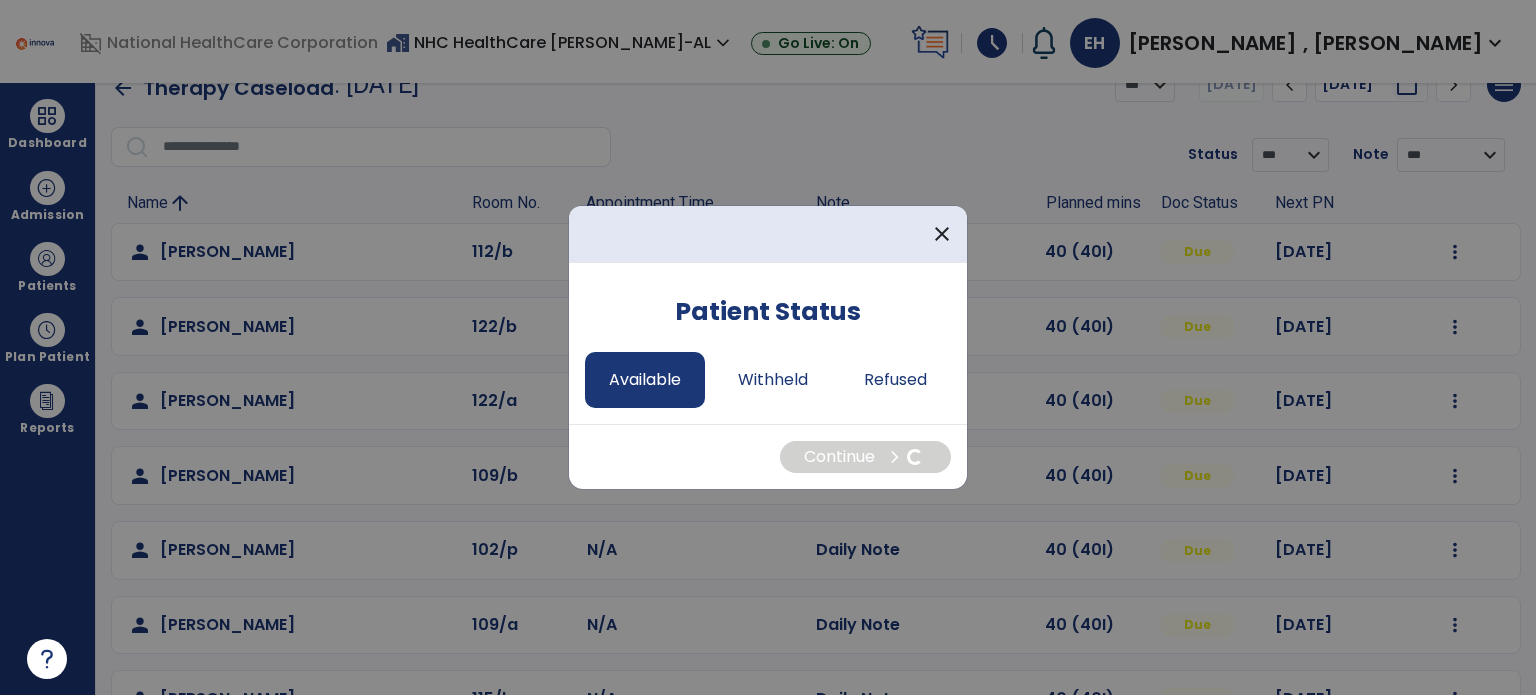 select on "*" 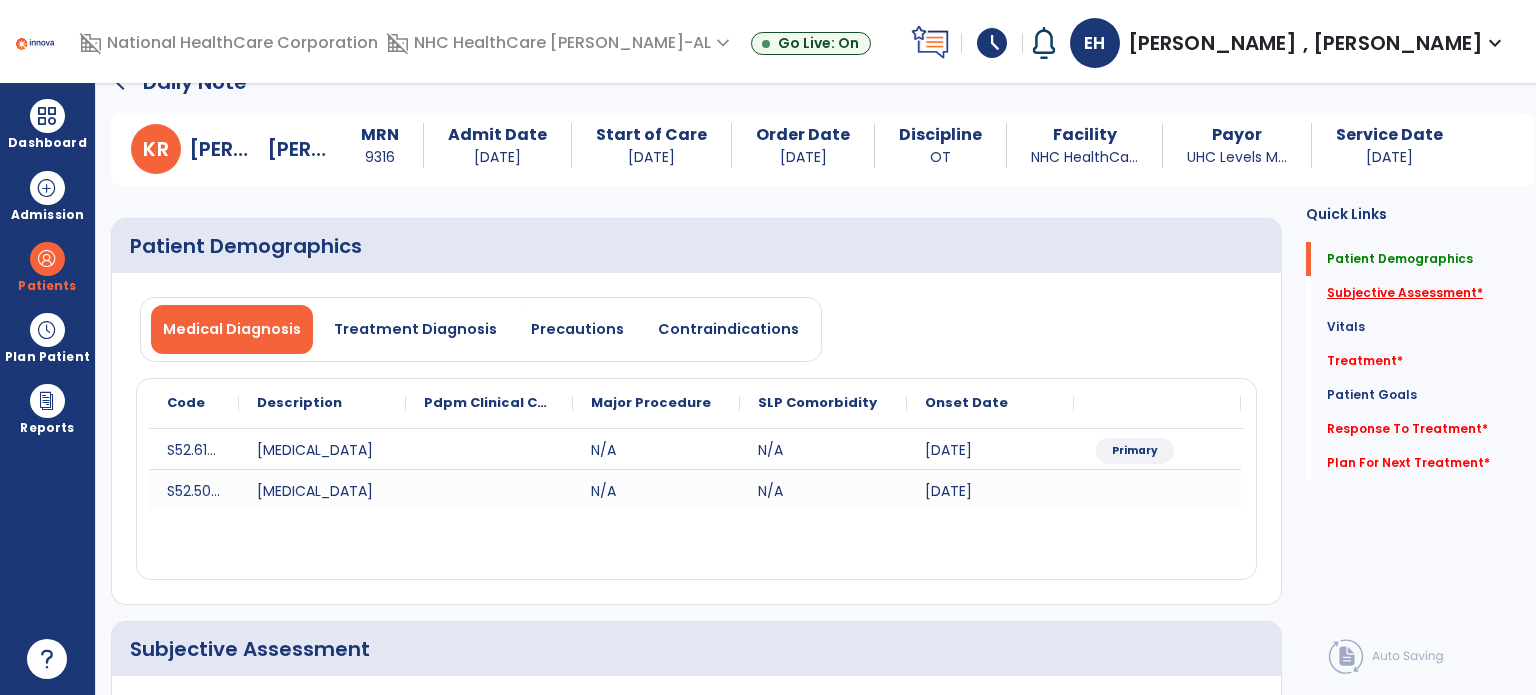 click on "Subjective Assessment   *" 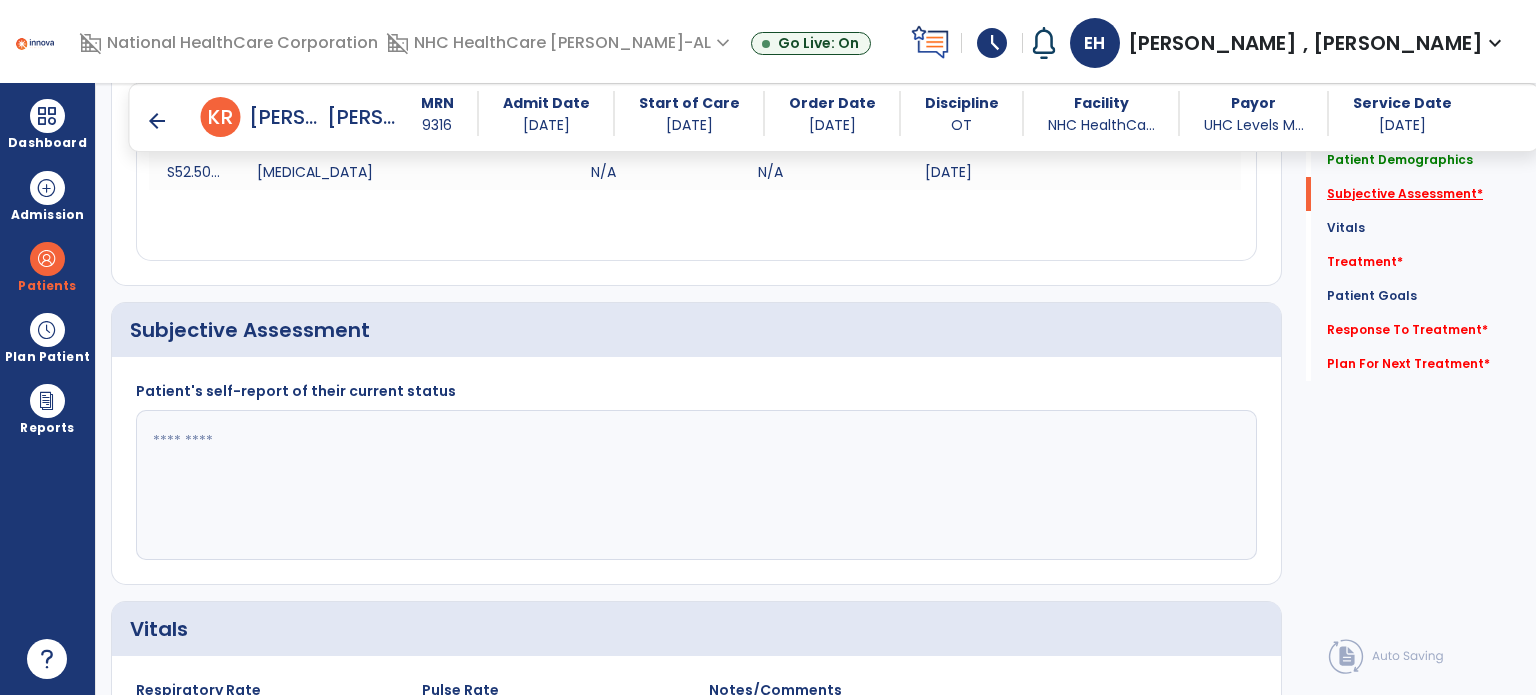scroll, scrollTop: 408, scrollLeft: 0, axis: vertical 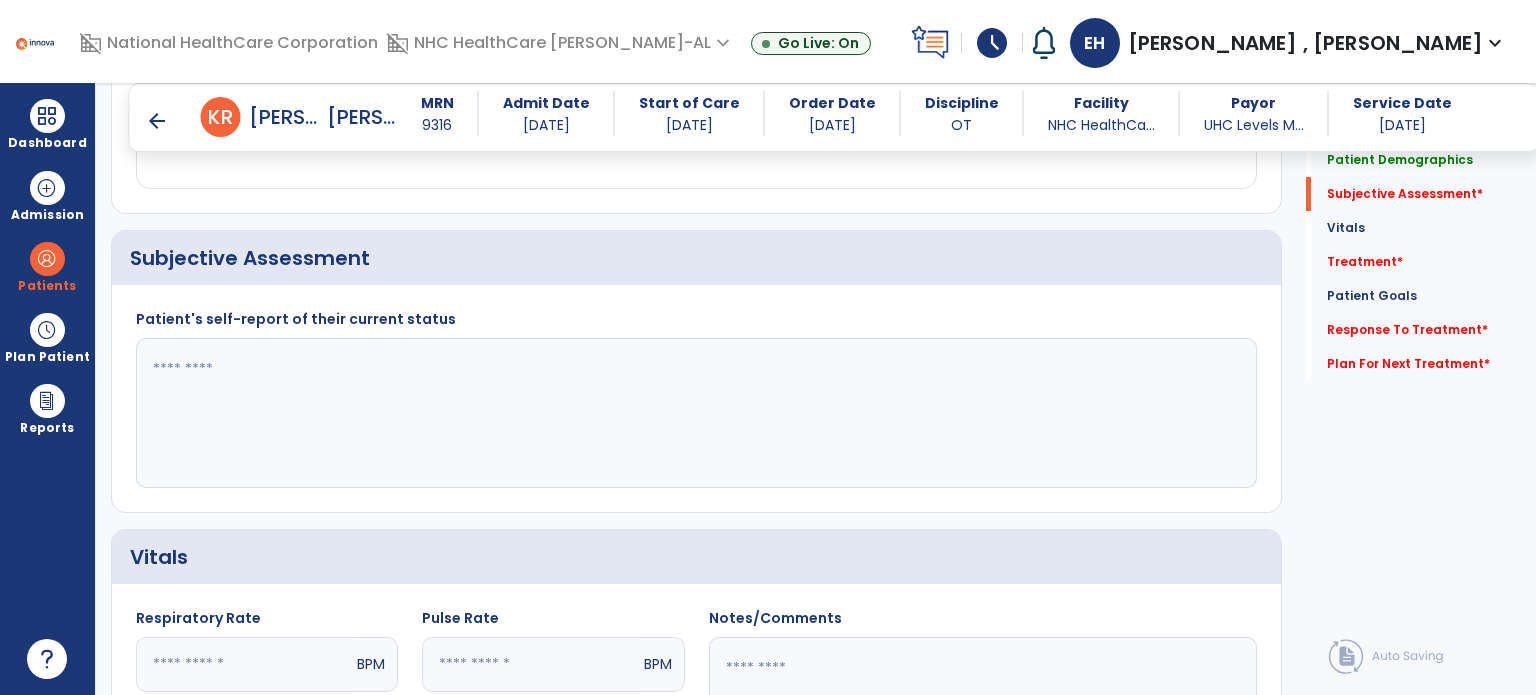 click 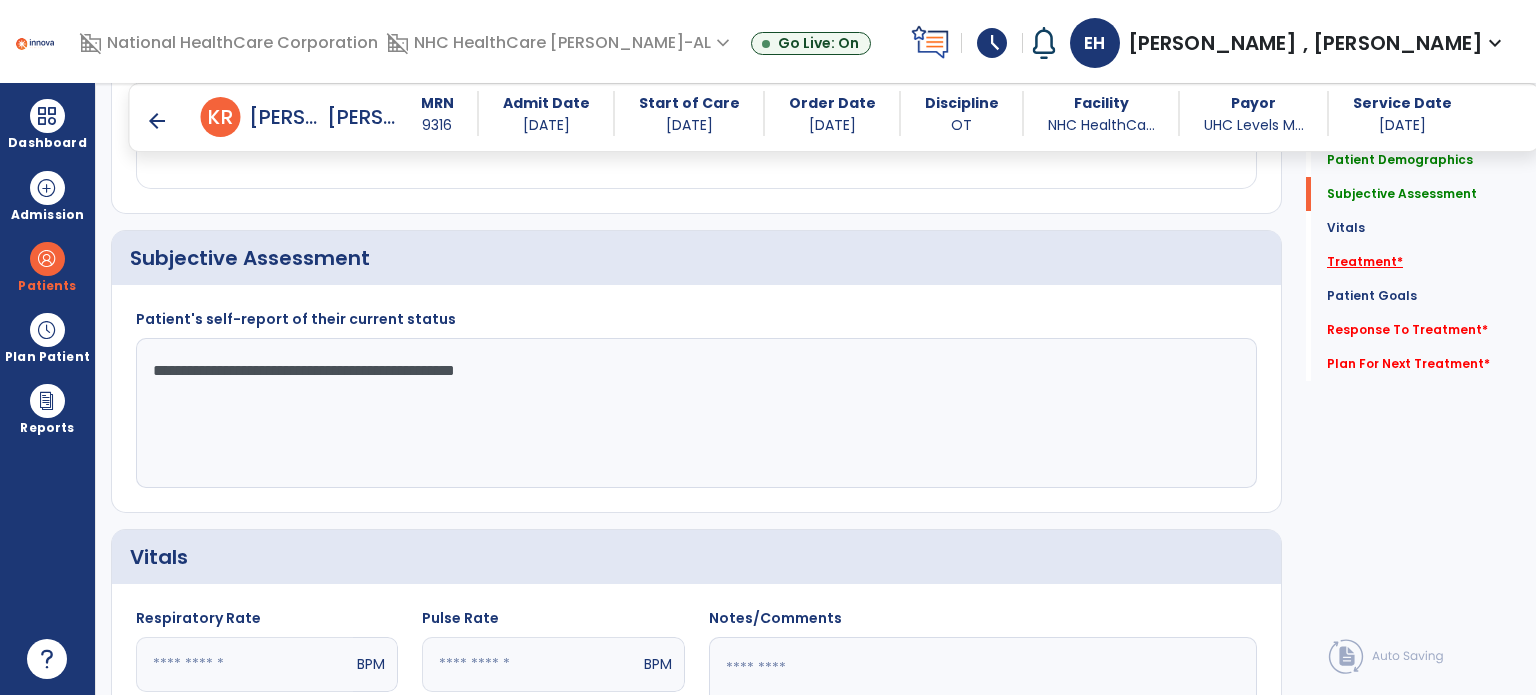 type on "**********" 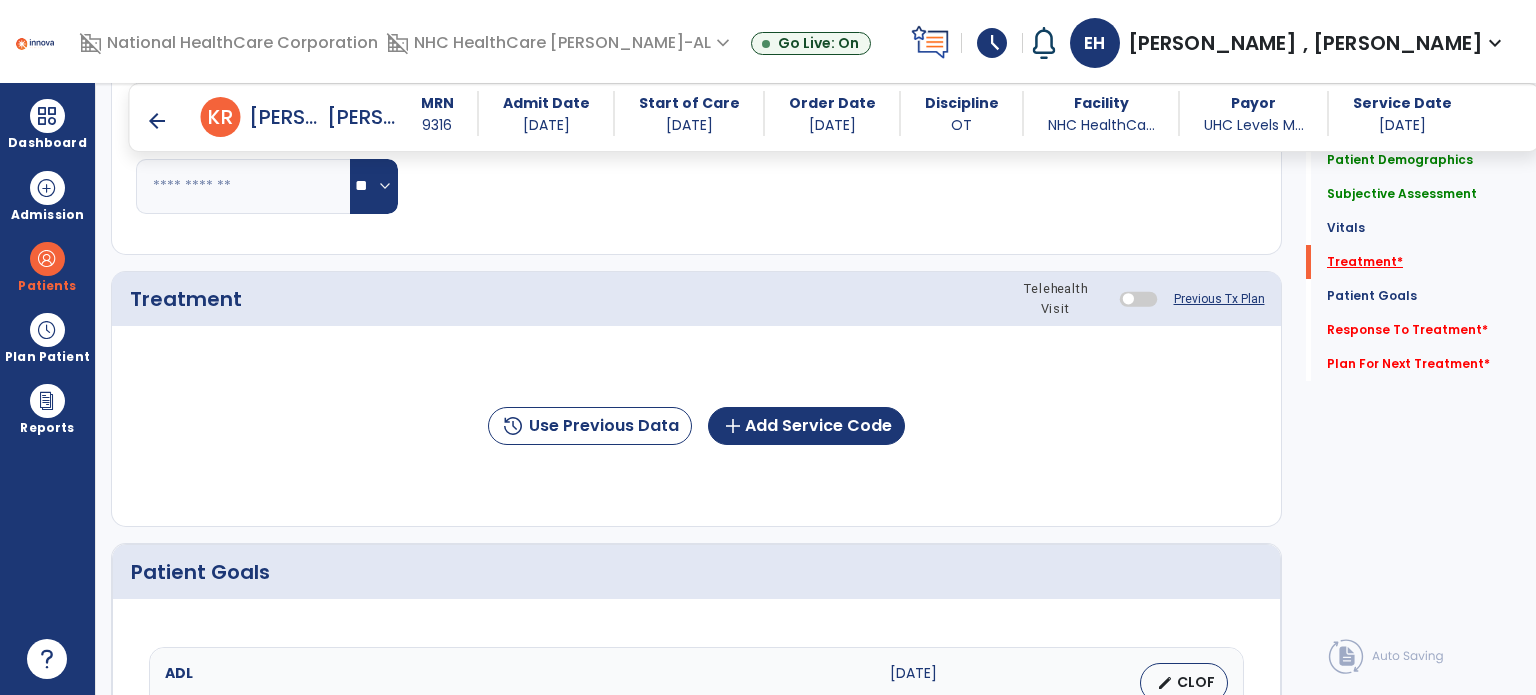 scroll, scrollTop: 1096, scrollLeft: 0, axis: vertical 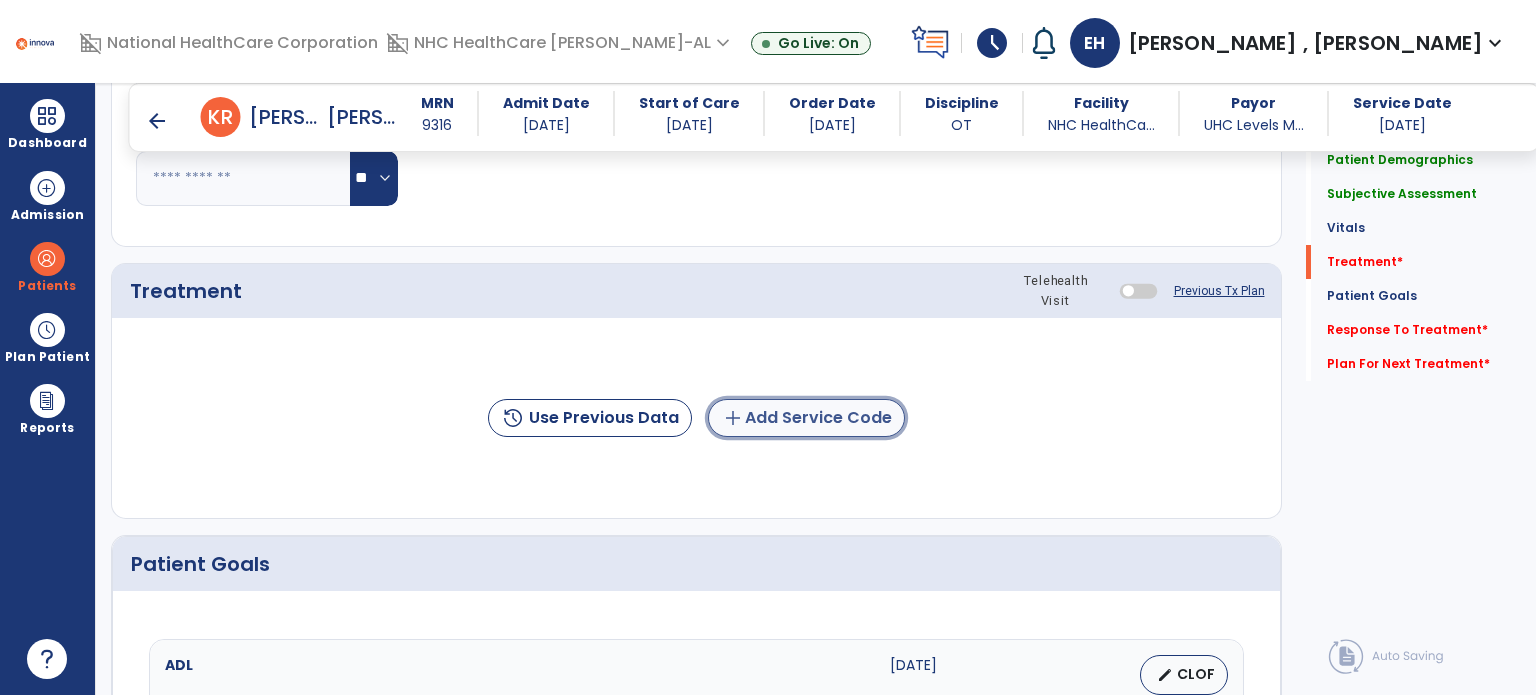 click on "add  Add Service Code" 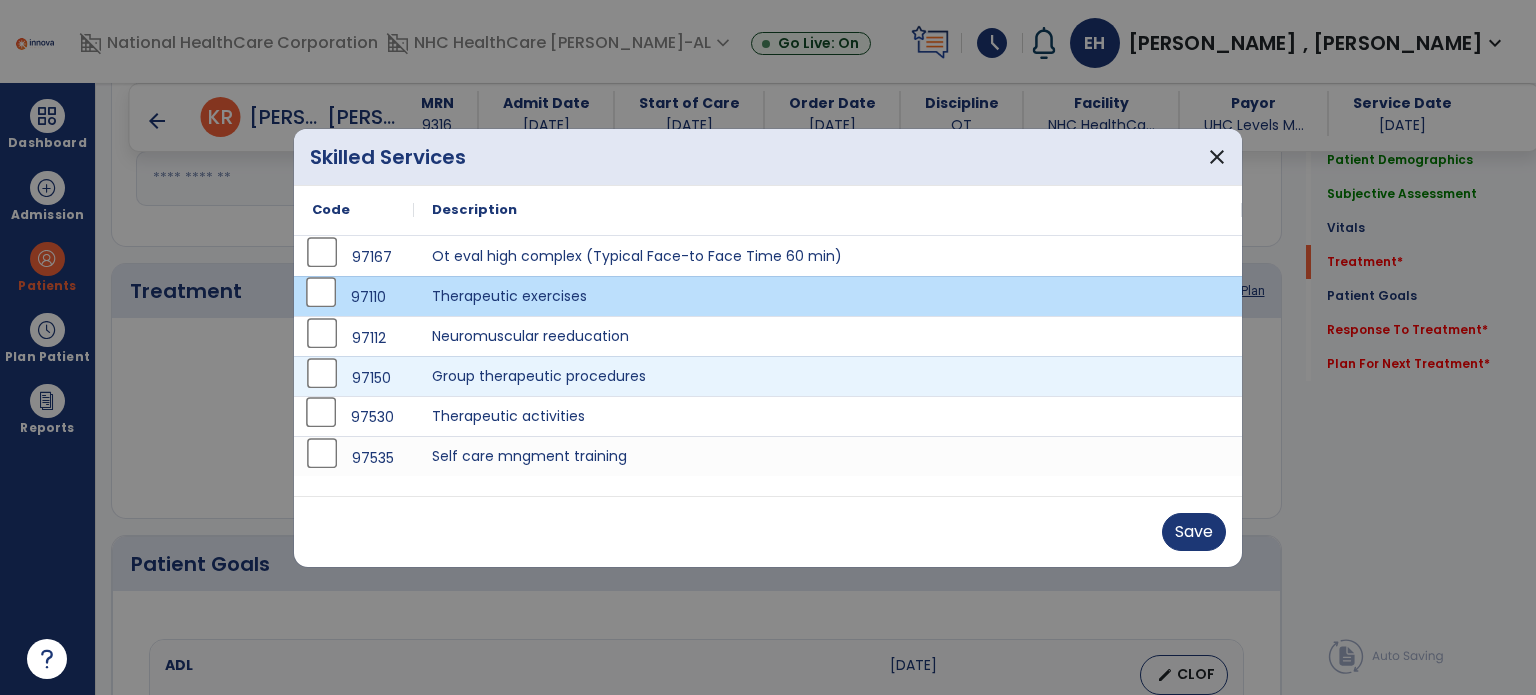 click on "97530" at bounding box center [354, 417] 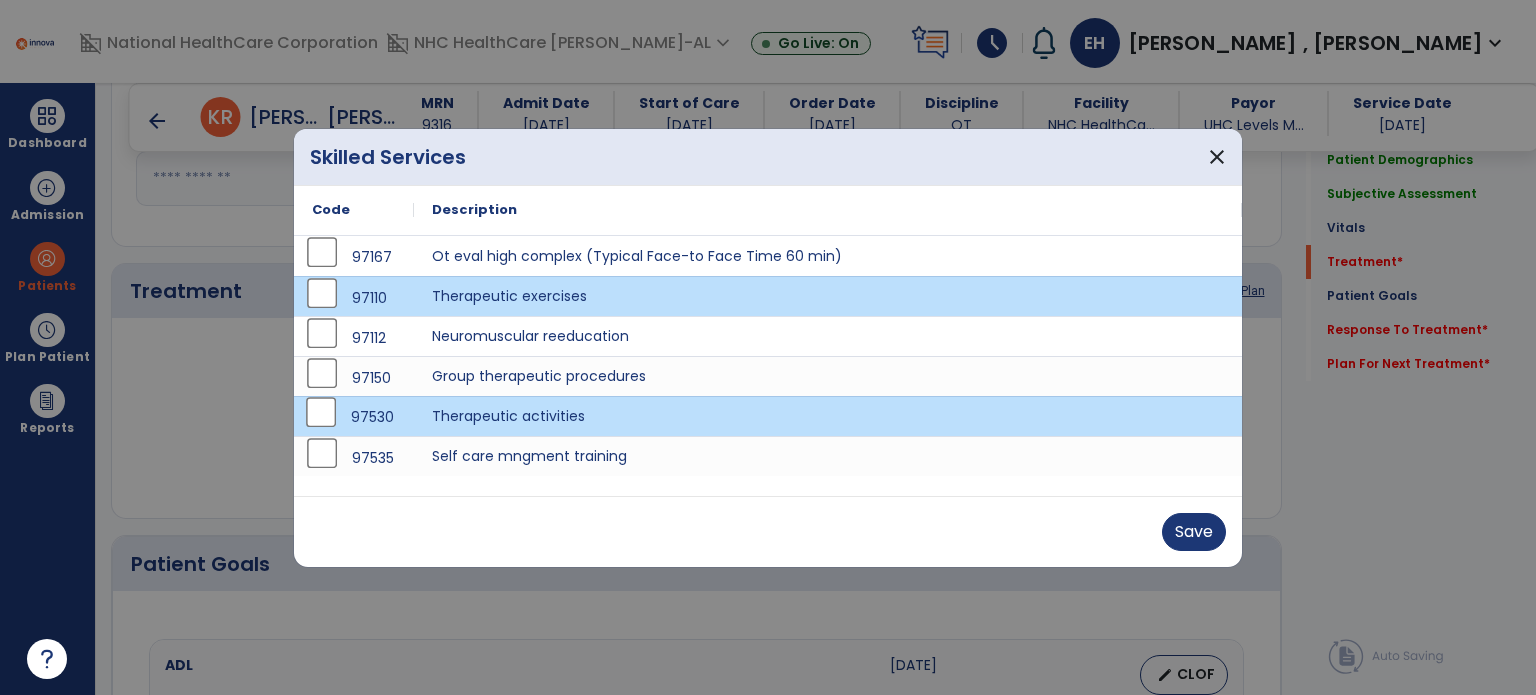 click on "97530" at bounding box center (354, 417) 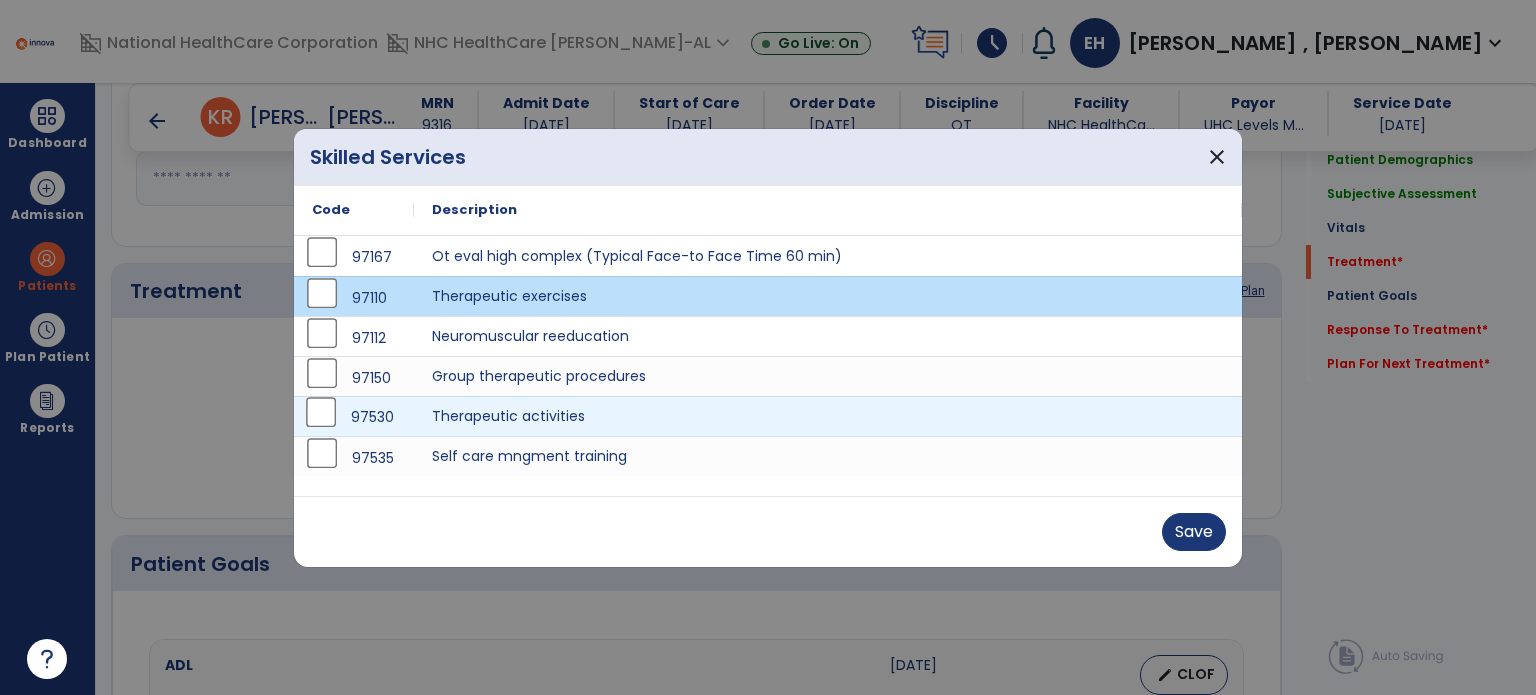 click on "97530" at bounding box center (354, 417) 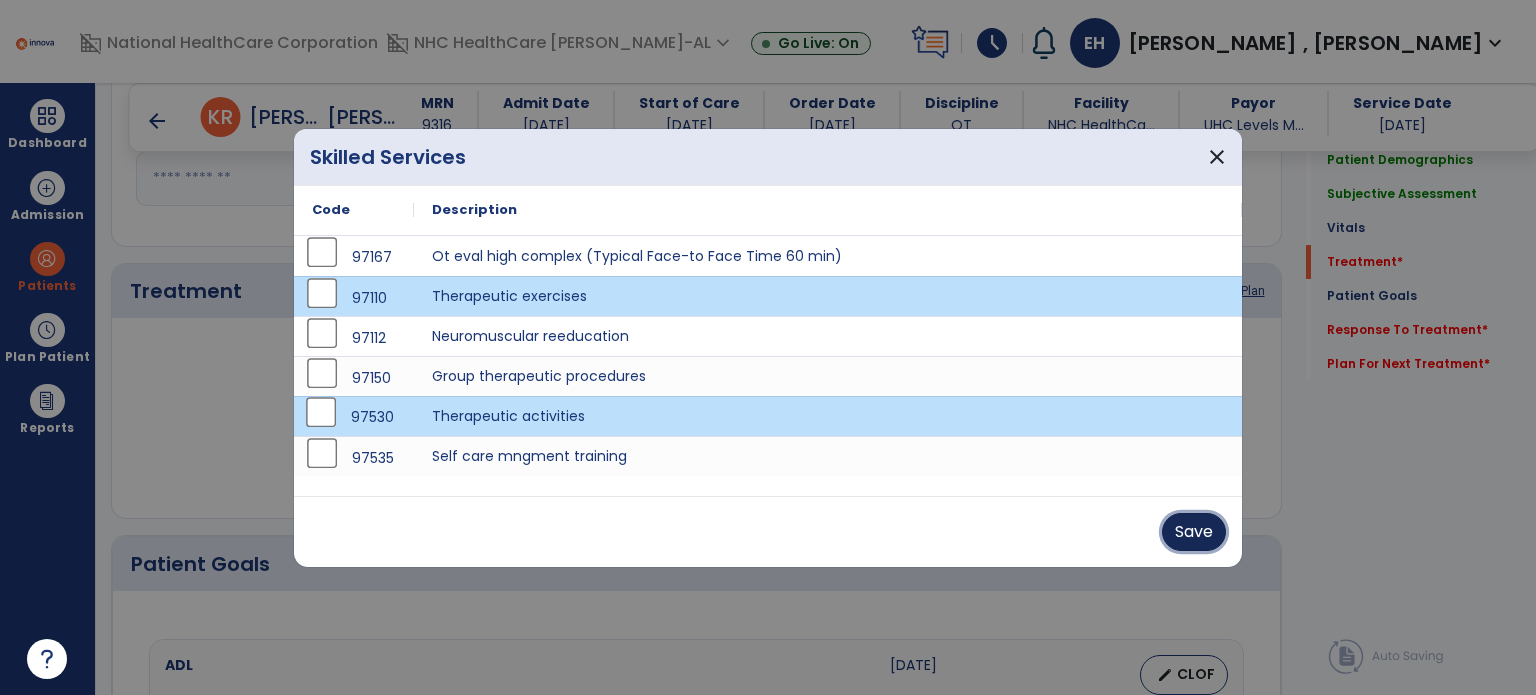 click on "Save" at bounding box center [1194, 532] 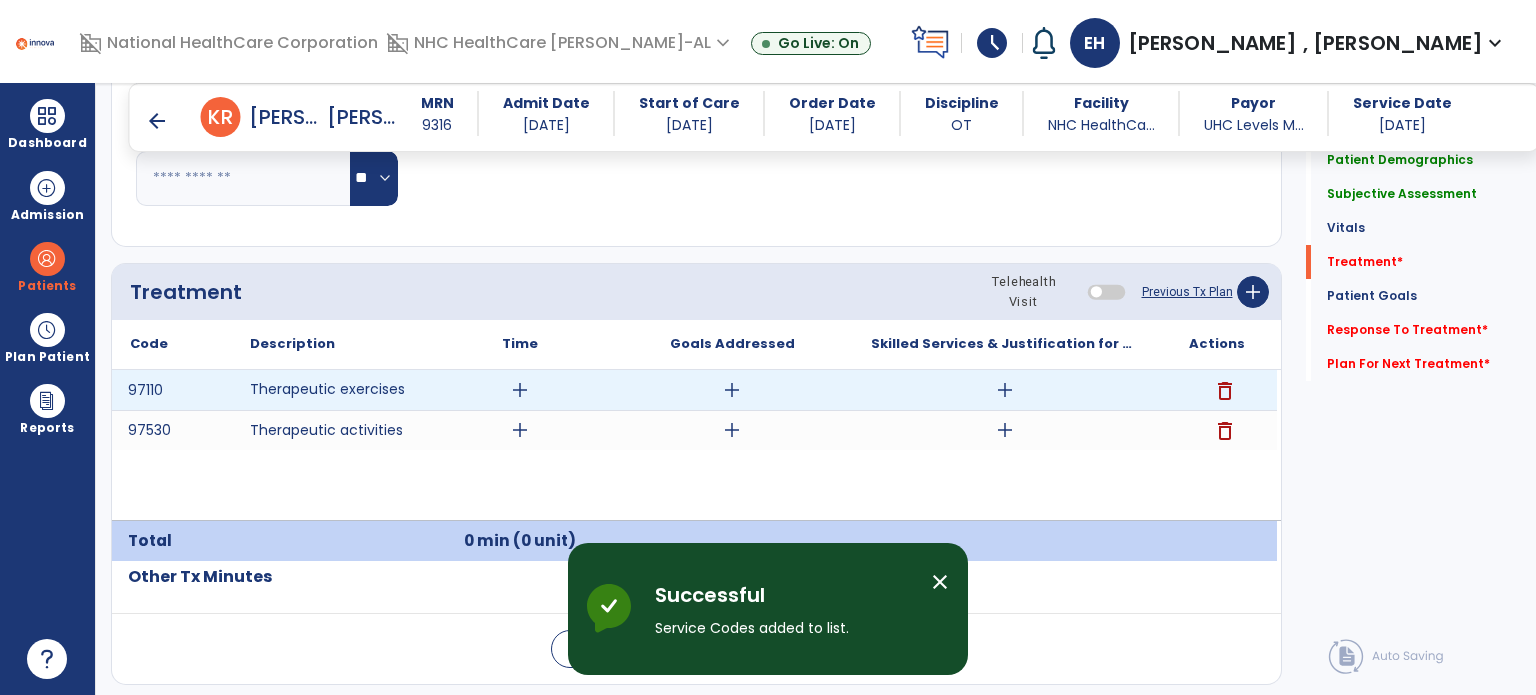 click on "add" at bounding box center [520, 390] 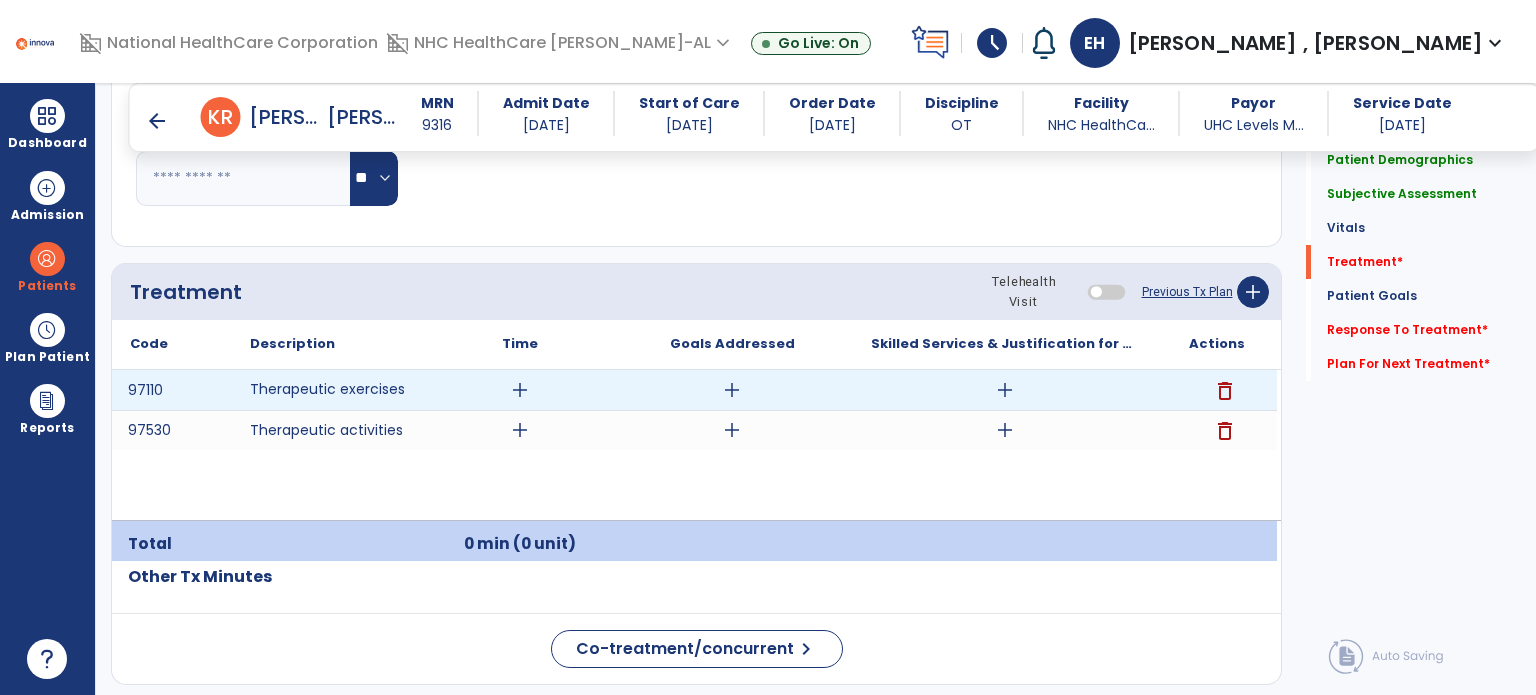 click on "add" at bounding box center (520, 390) 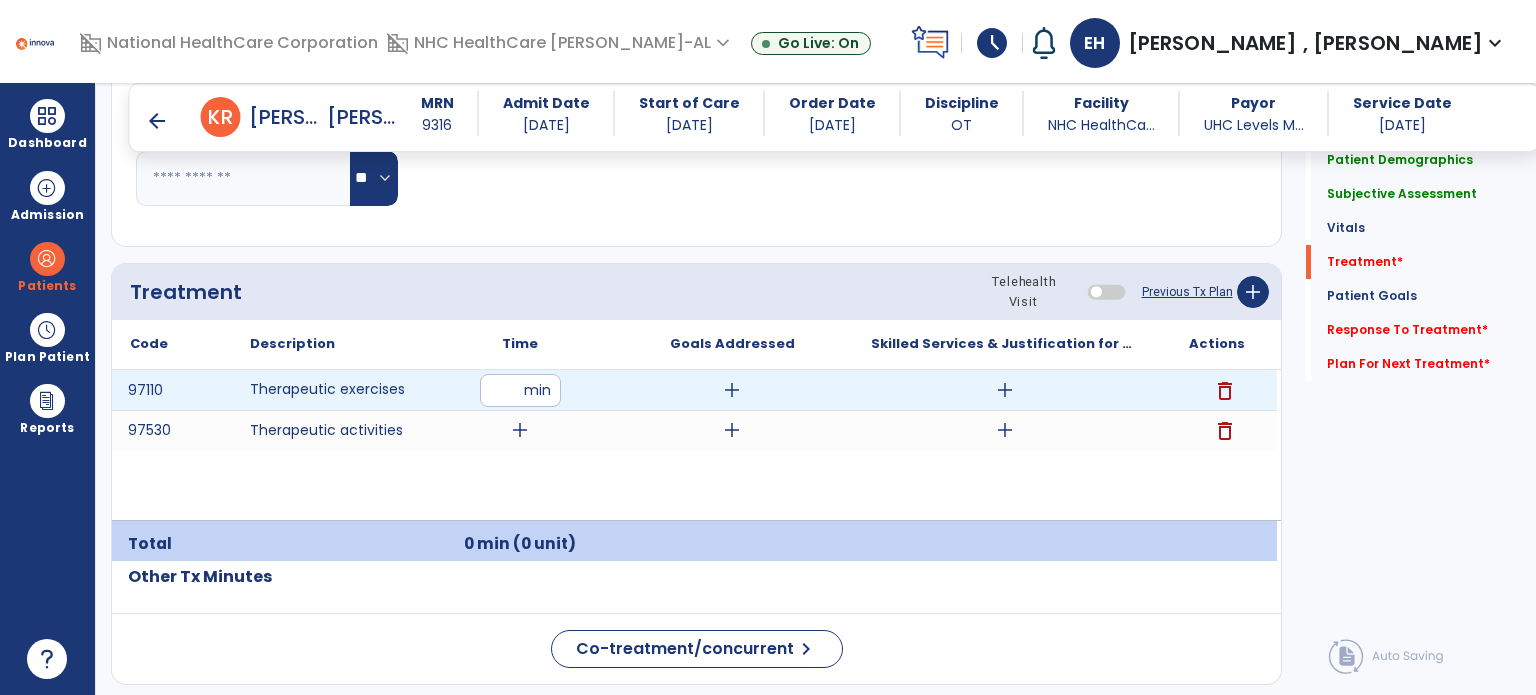 type on "**" 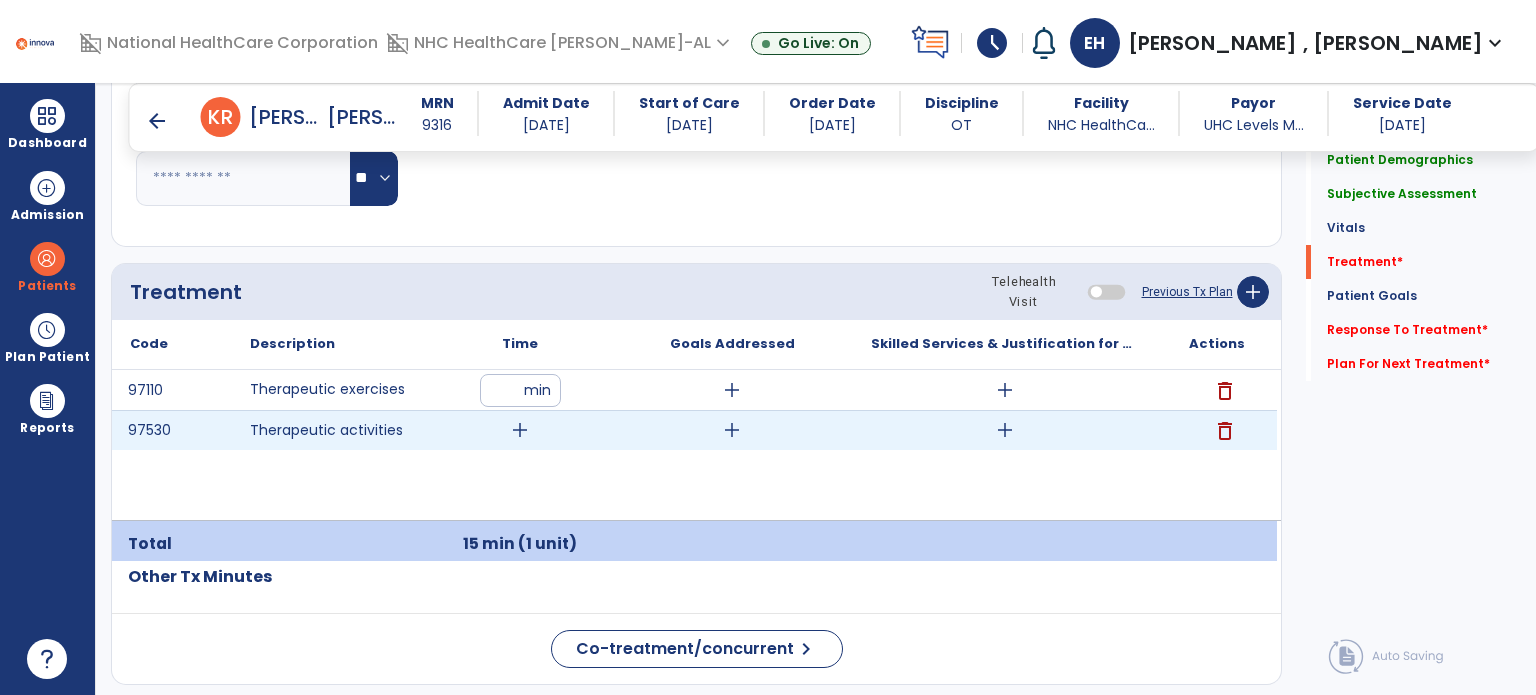 click on "add" at bounding box center (520, 430) 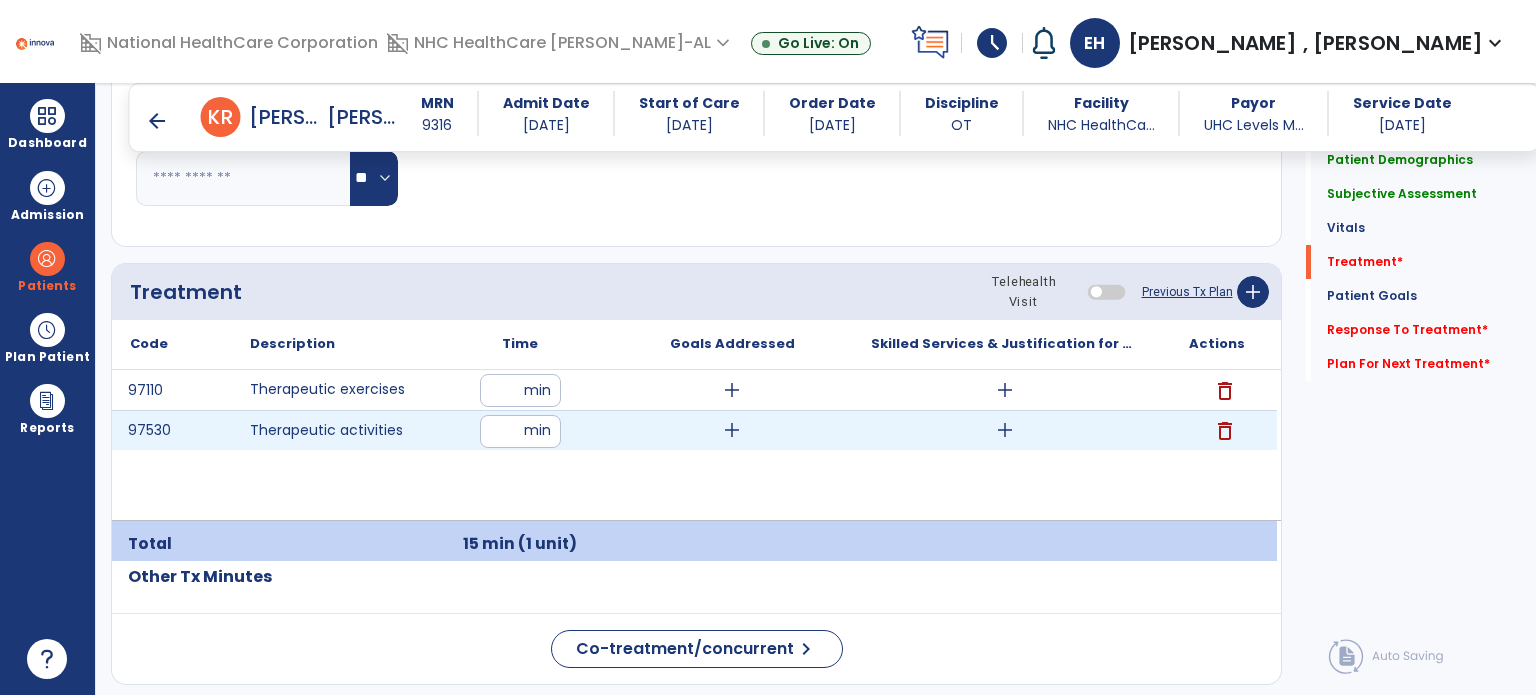 type on "**" 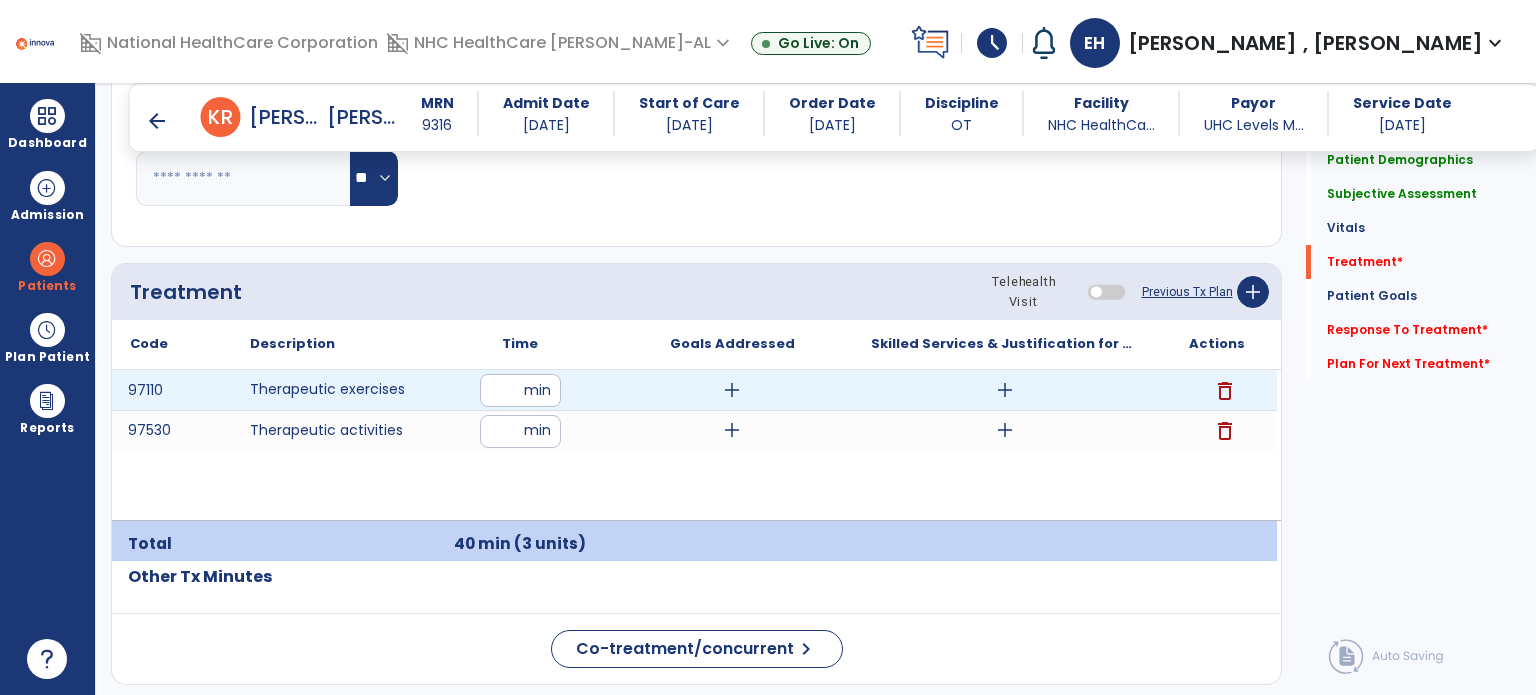 click on "add" at bounding box center [732, 390] 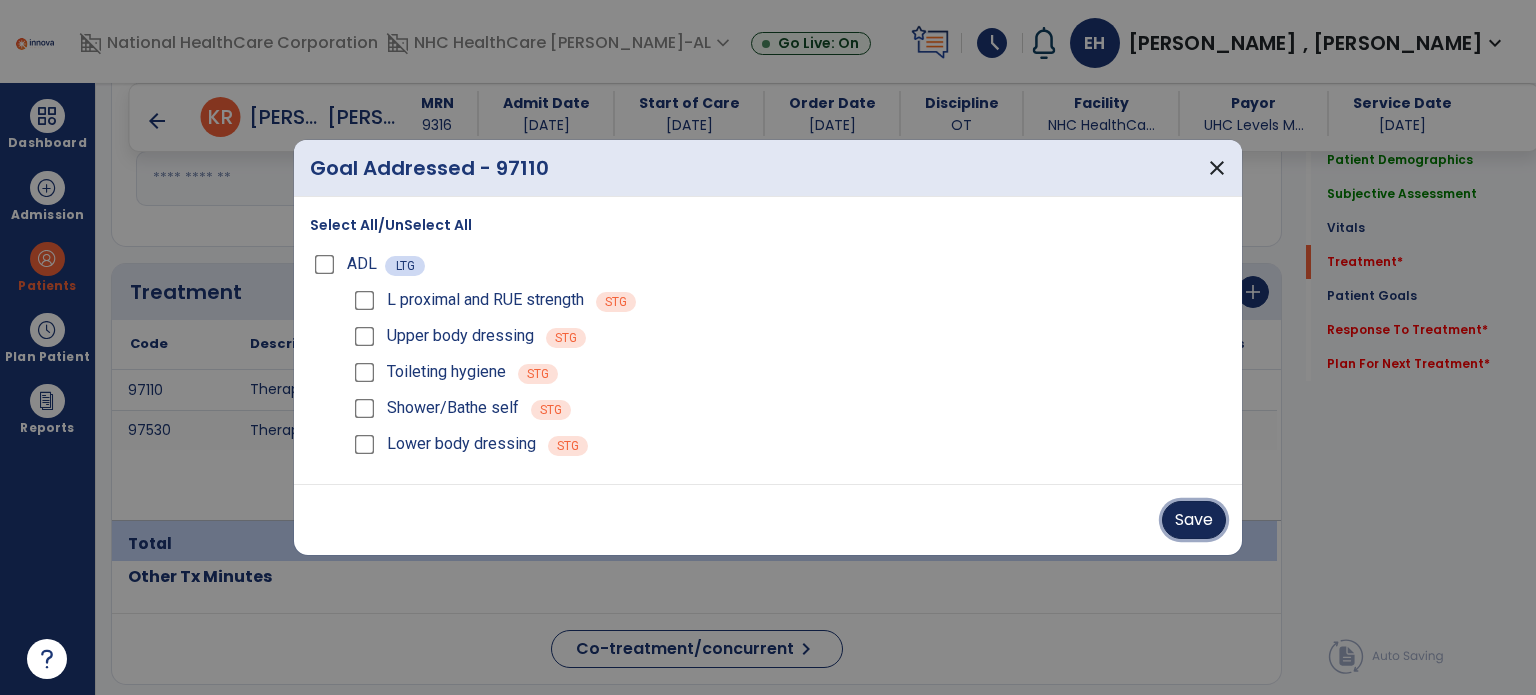click on "Save" at bounding box center (1194, 520) 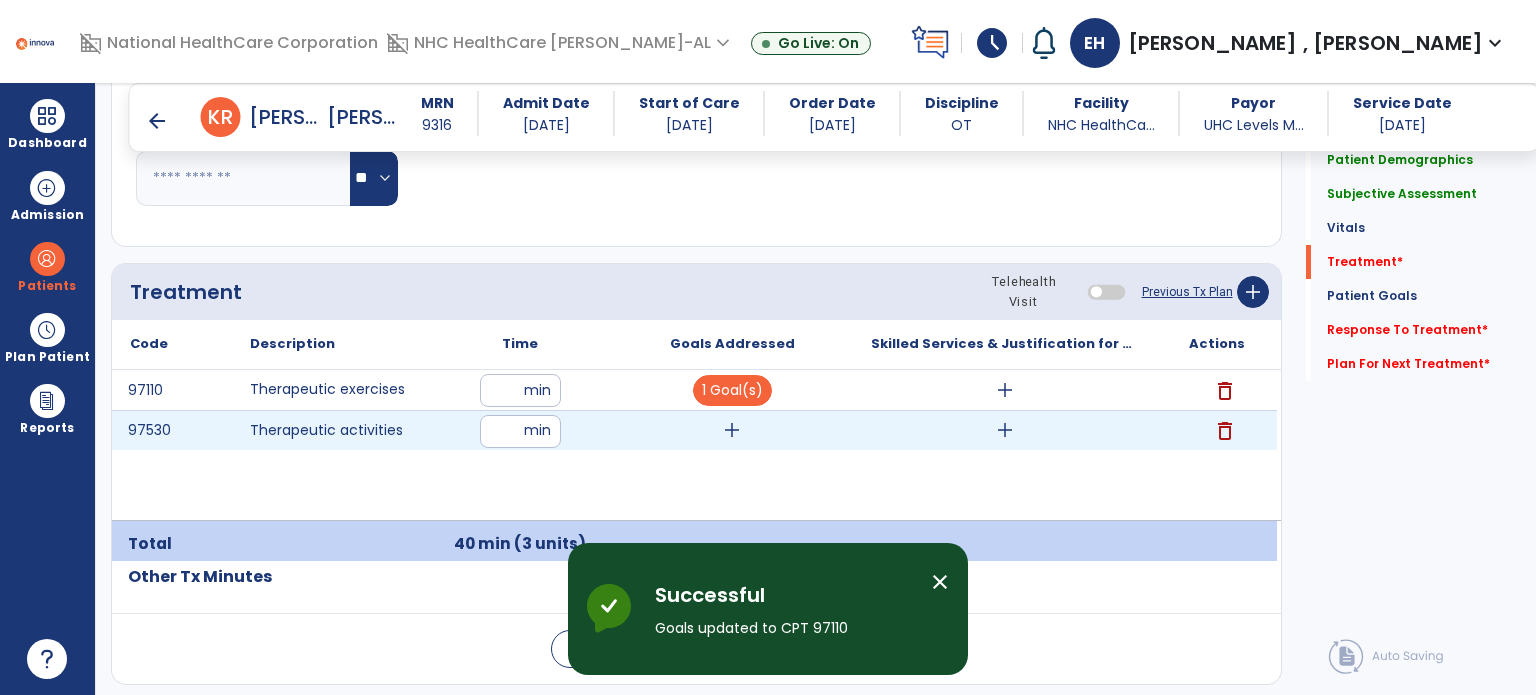 click on "add" at bounding box center (732, 430) 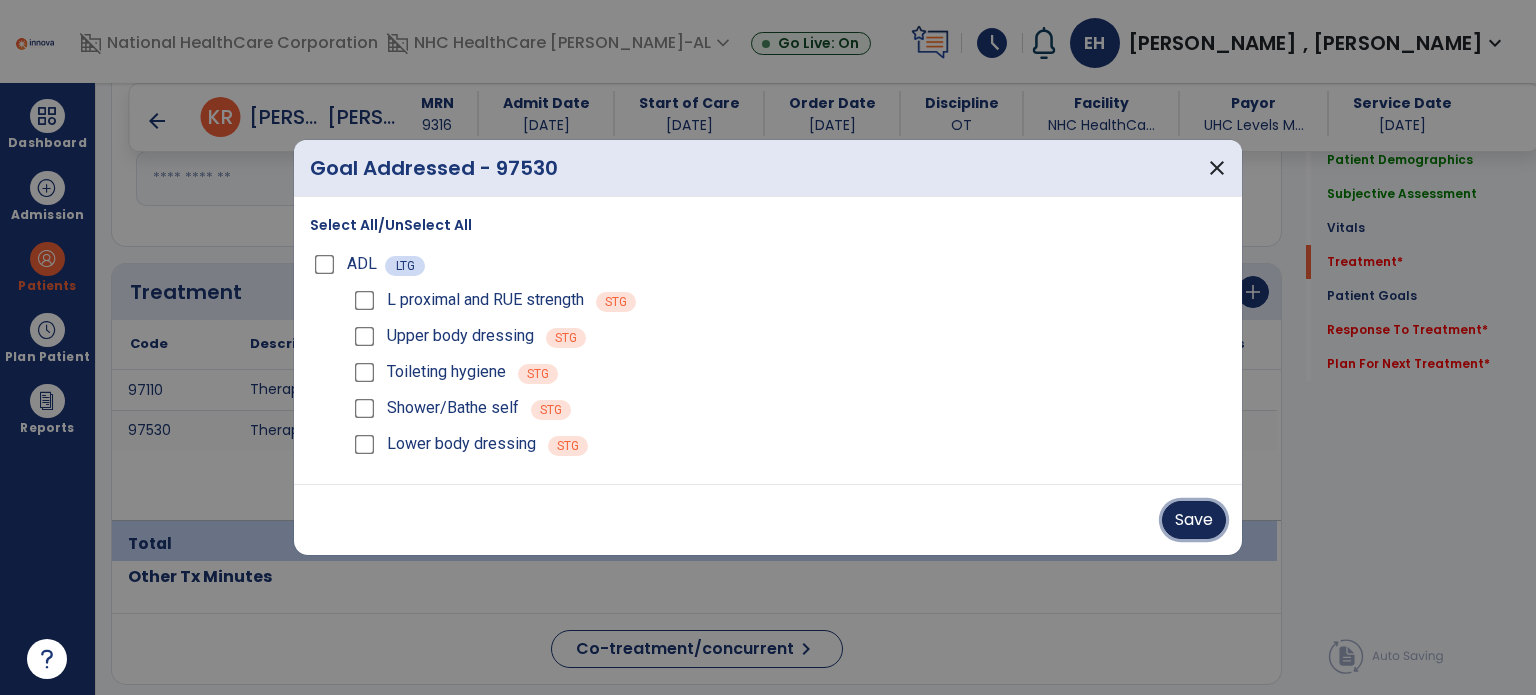 click on "Save" at bounding box center [1194, 520] 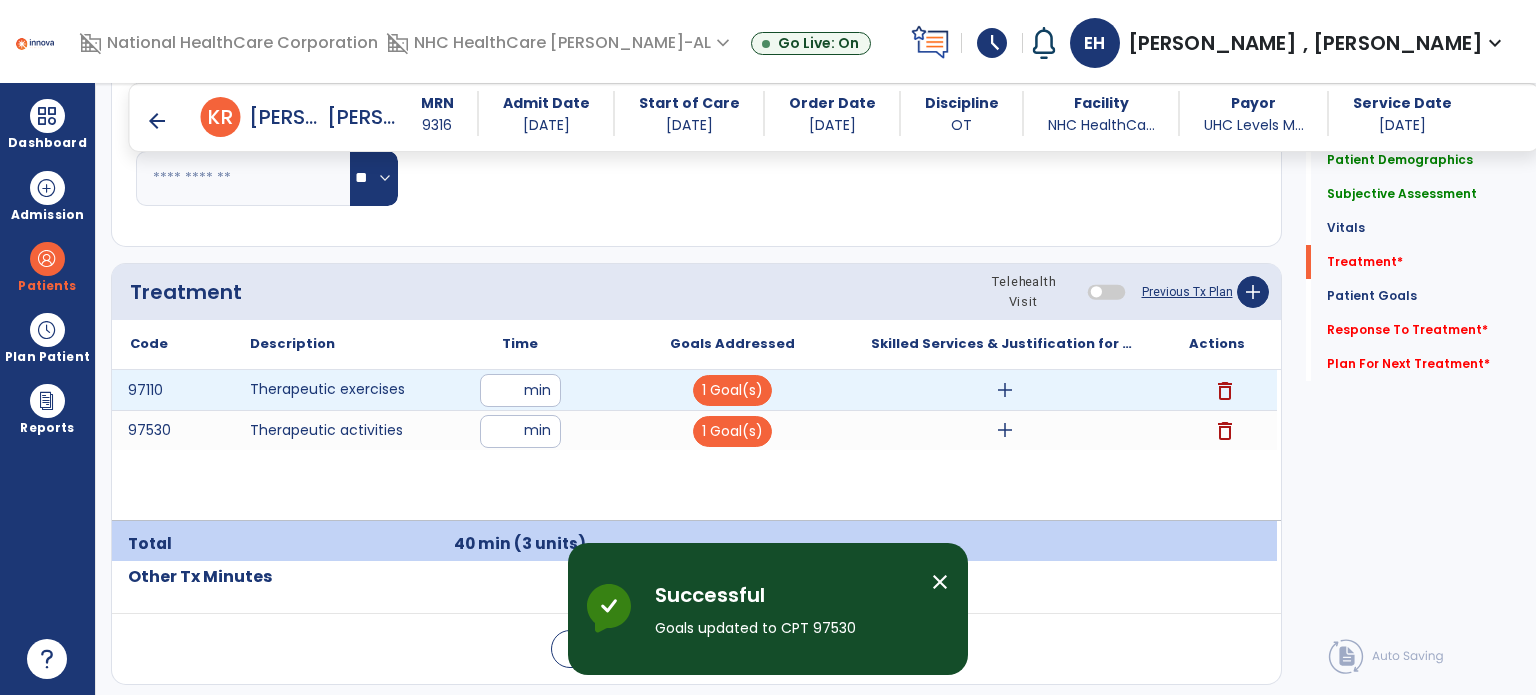 click on "add" at bounding box center [1005, 390] 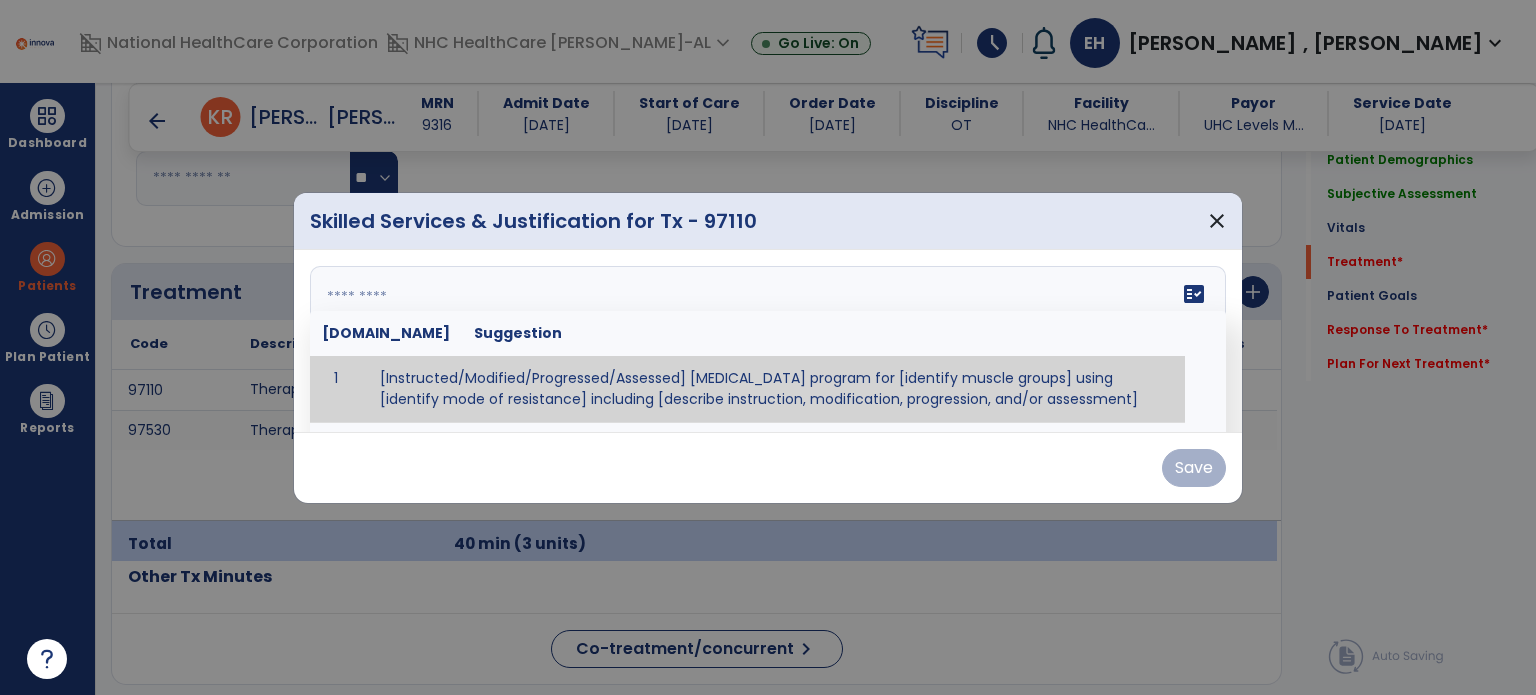 click on "fact_check  [DOMAIN_NAME] Suggestion 1 [Instructed/Modified/Progressed/Assessed] [MEDICAL_DATA] program for [identify muscle groups] using [identify mode of resistance] including [describe instruction, modification, progression, and/or assessment] 2 [Instructed/Modified/Progressed/Assessed] aerobic exercise program using [identify equipment/mode] including [describe instruction, modification,progression, and/or assessment] 3 [Instructed/Modified/Progressed/Assessed] [PROM/A/AROM/AROM] program for [identify joint movements] using [contract-relax, over-pressure, inhibitory techniques, other] 4 [Assessed/Tested] aerobic capacity with administration of [aerobic capacity test]" at bounding box center [768, 341] 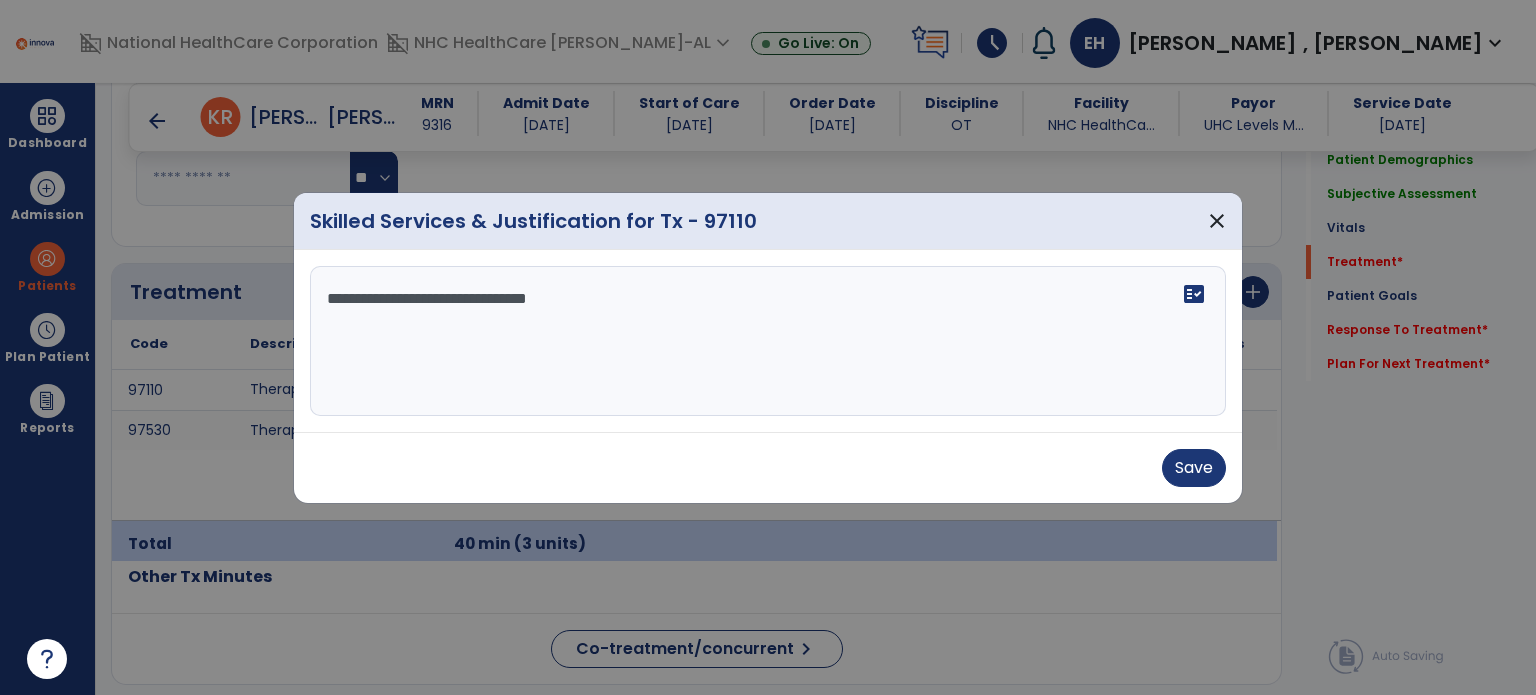 drag, startPoint x: 570, startPoint y: 365, endPoint x: 675, endPoint y: 318, distance: 115.03912 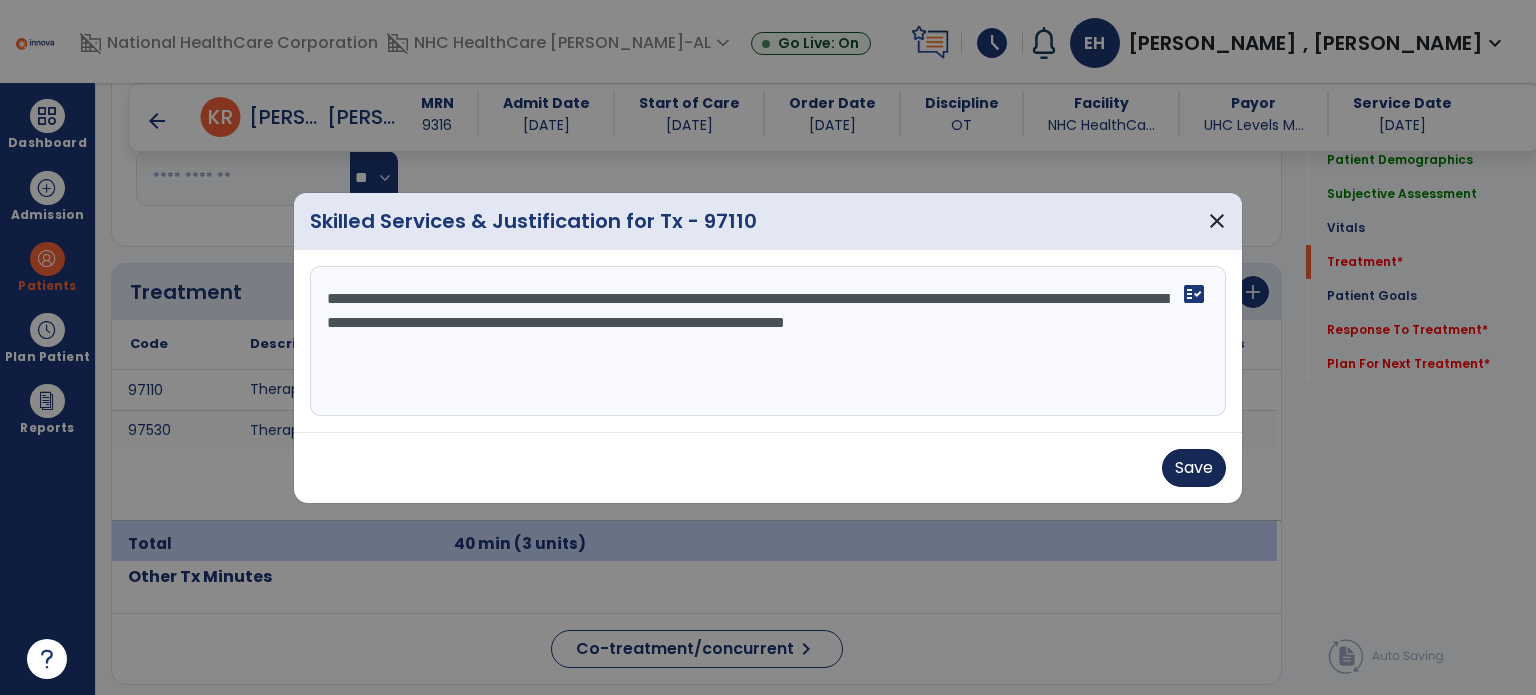 type on "**********" 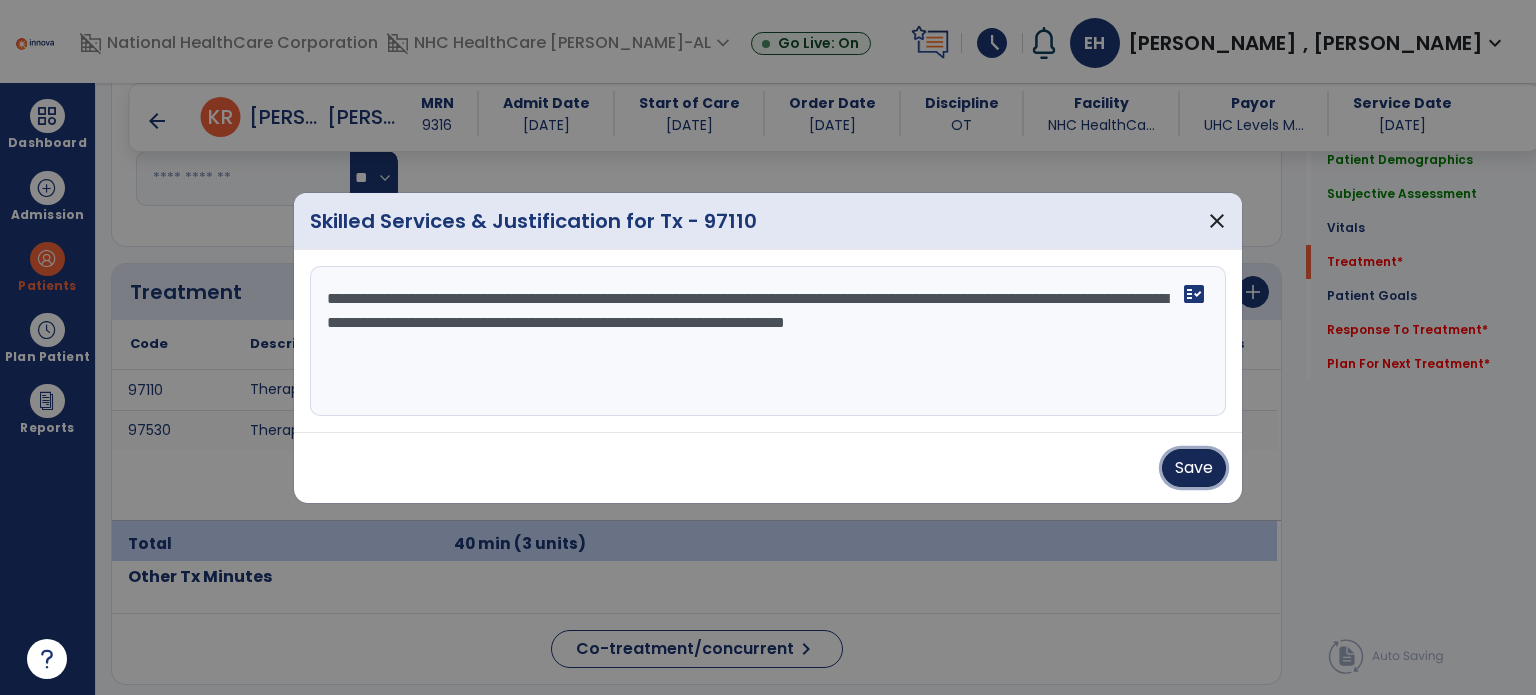 click on "Save" at bounding box center [1194, 468] 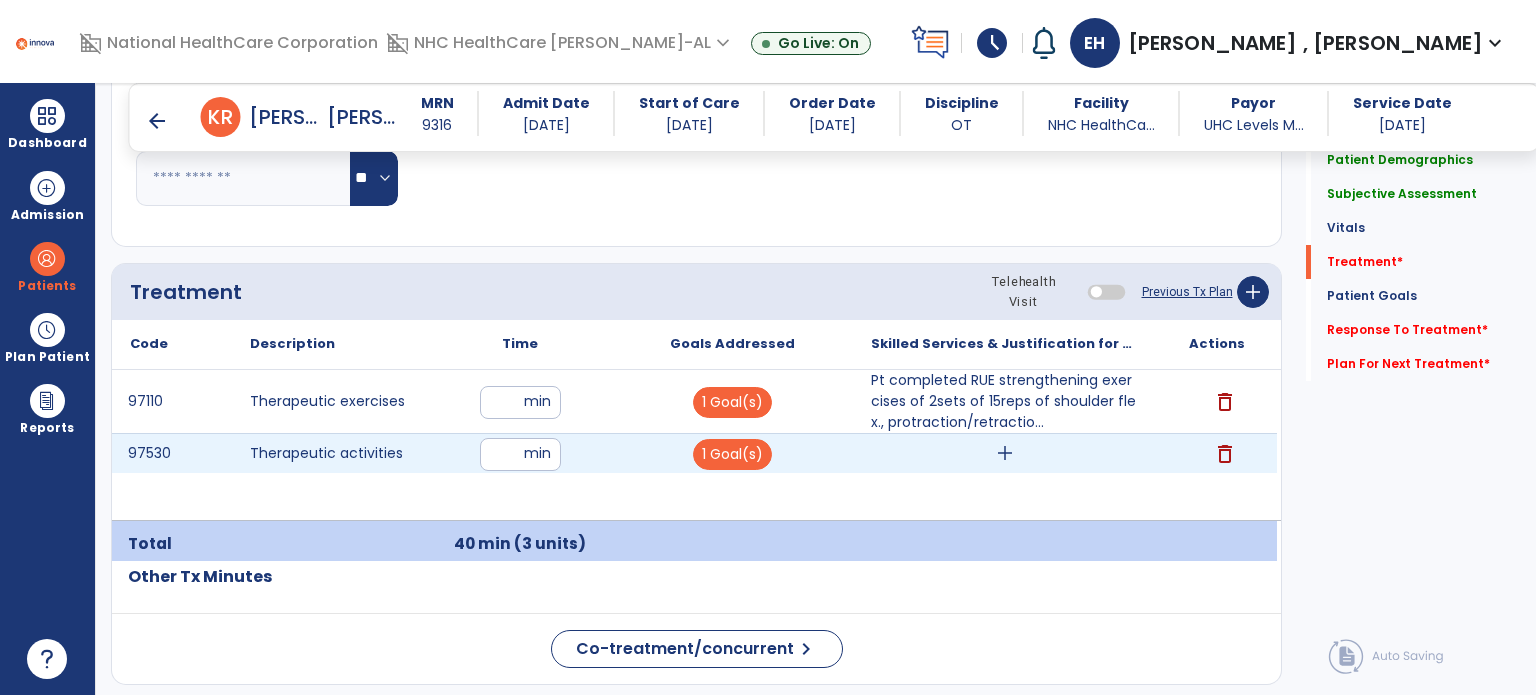 click on "add" at bounding box center [1005, 453] 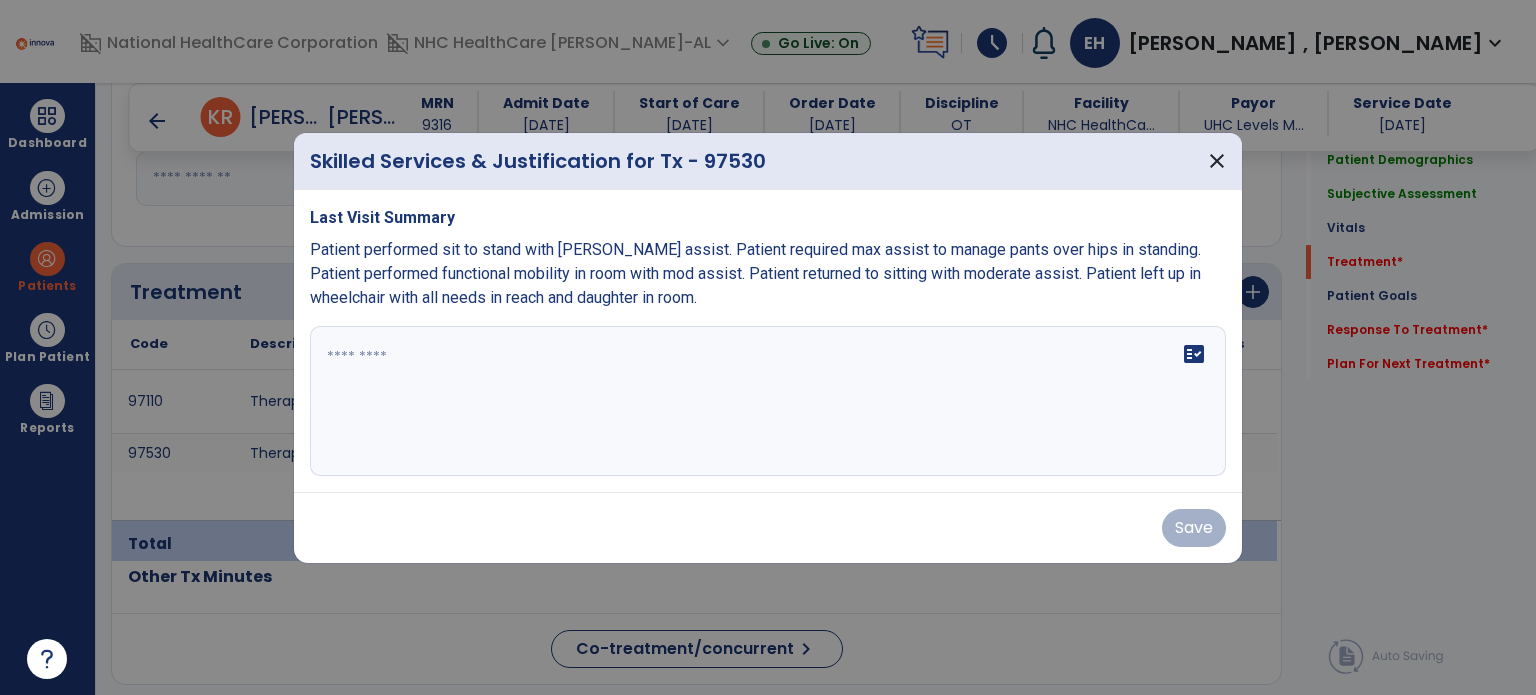 click on "fact_check" at bounding box center (768, 401) 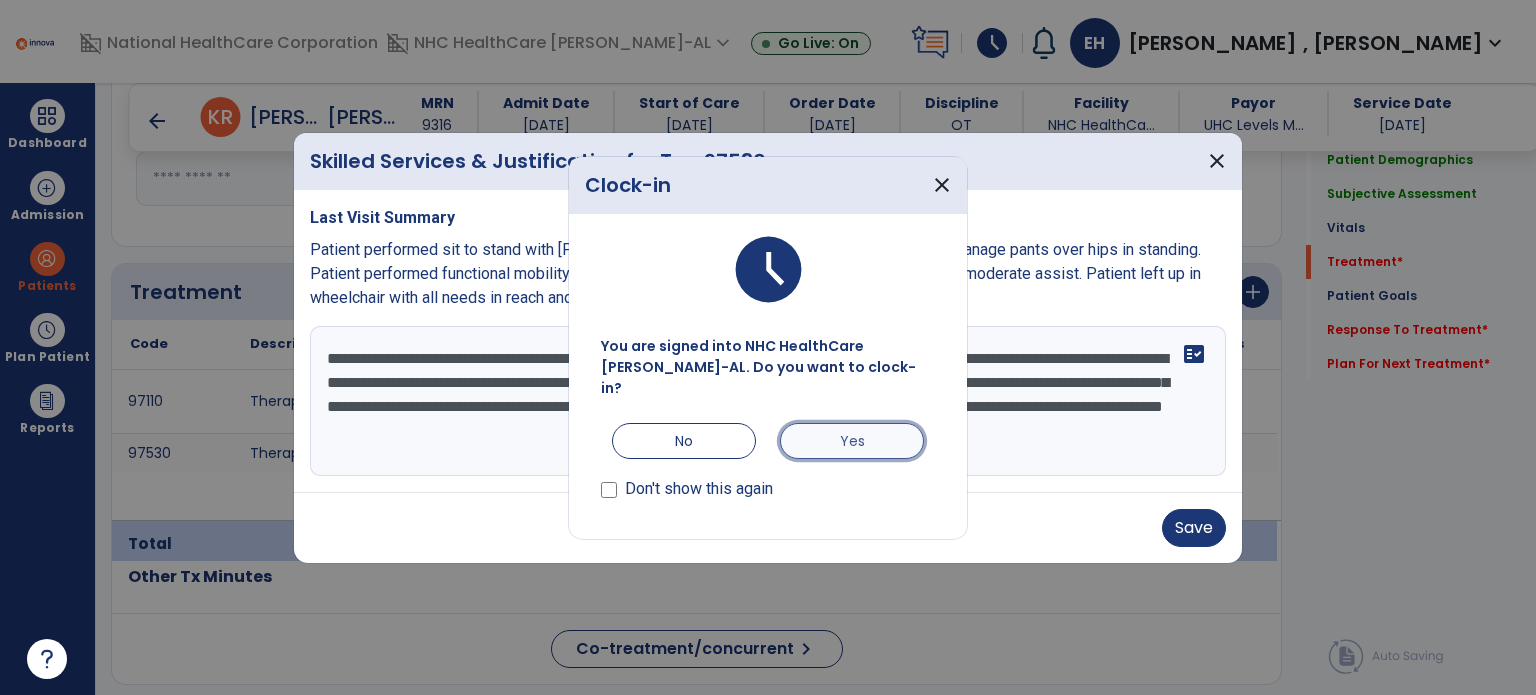 click on "Yes" at bounding box center [852, 441] 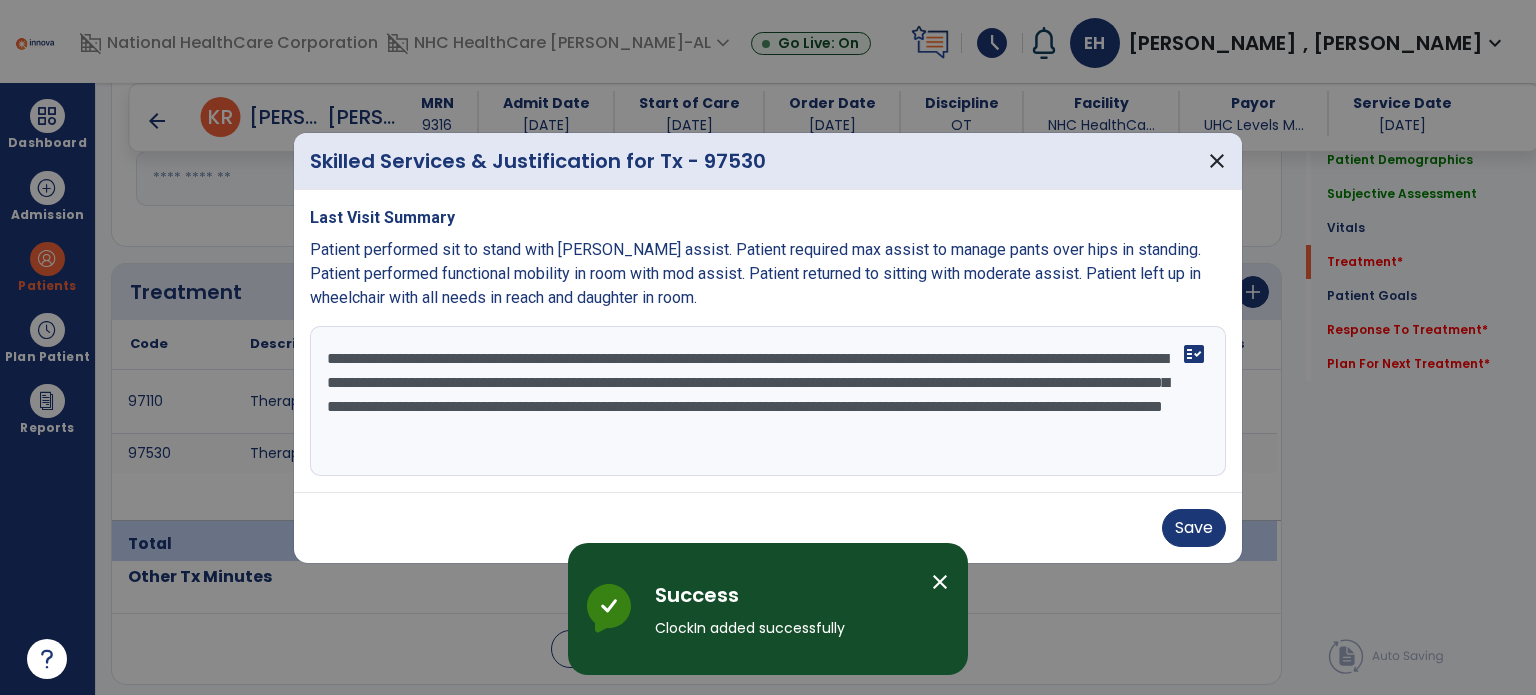 click on "**********" at bounding box center (768, 401) 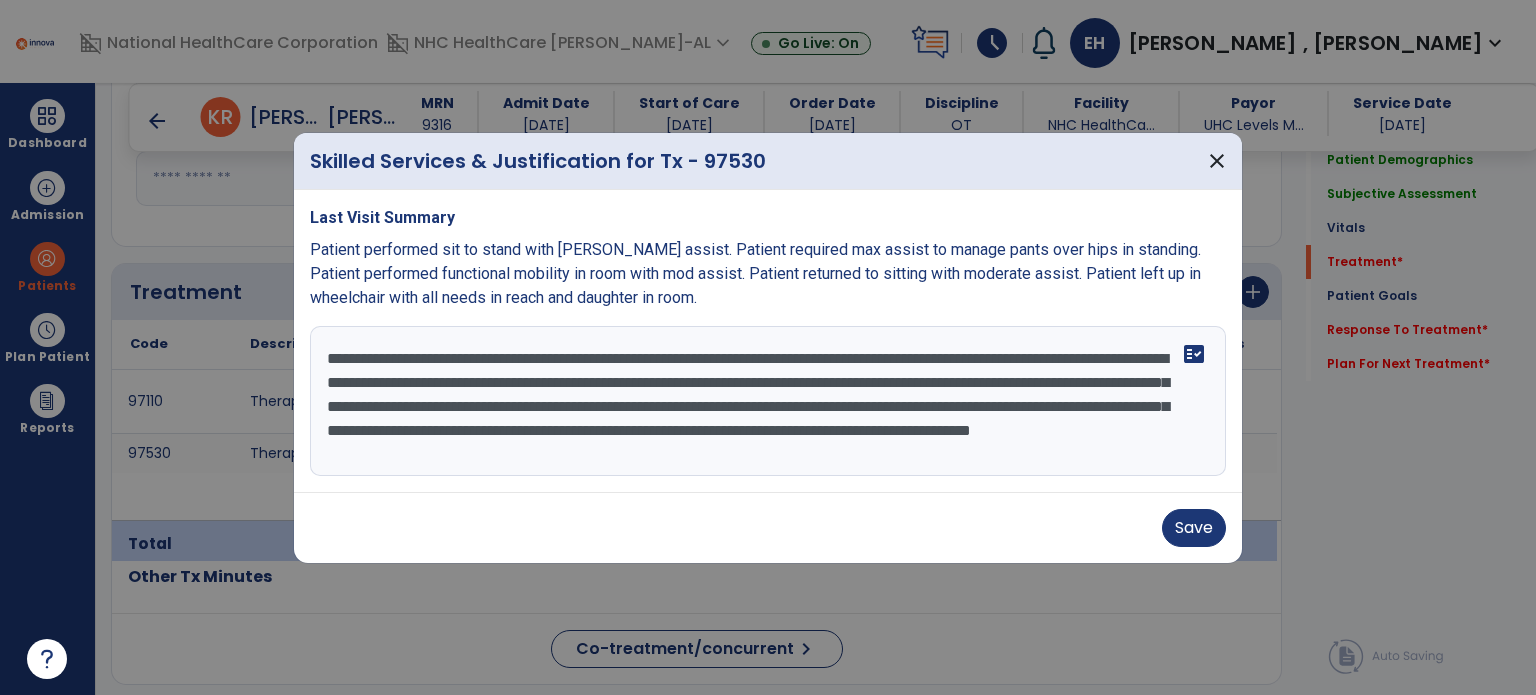 scroll, scrollTop: 15, scrollLeft: 0, axis: vertical 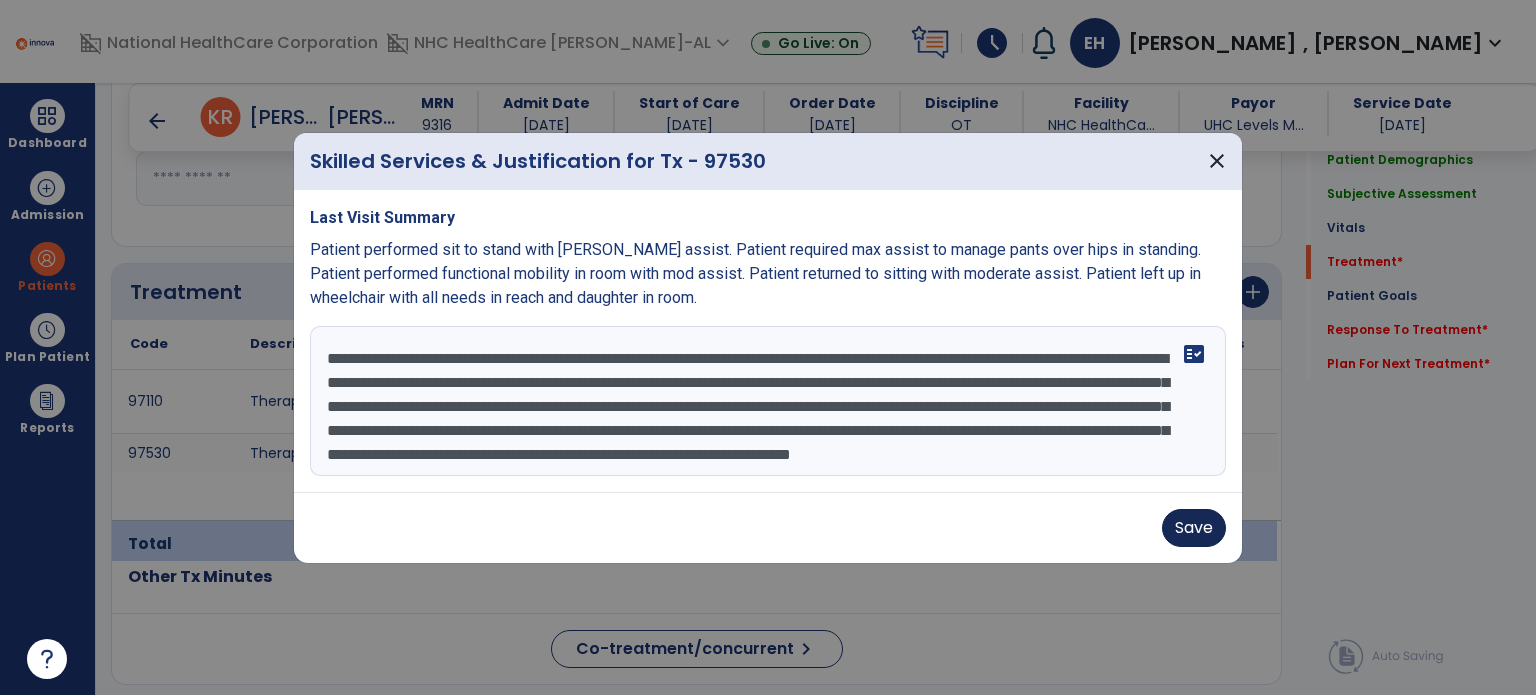 type on "**********" 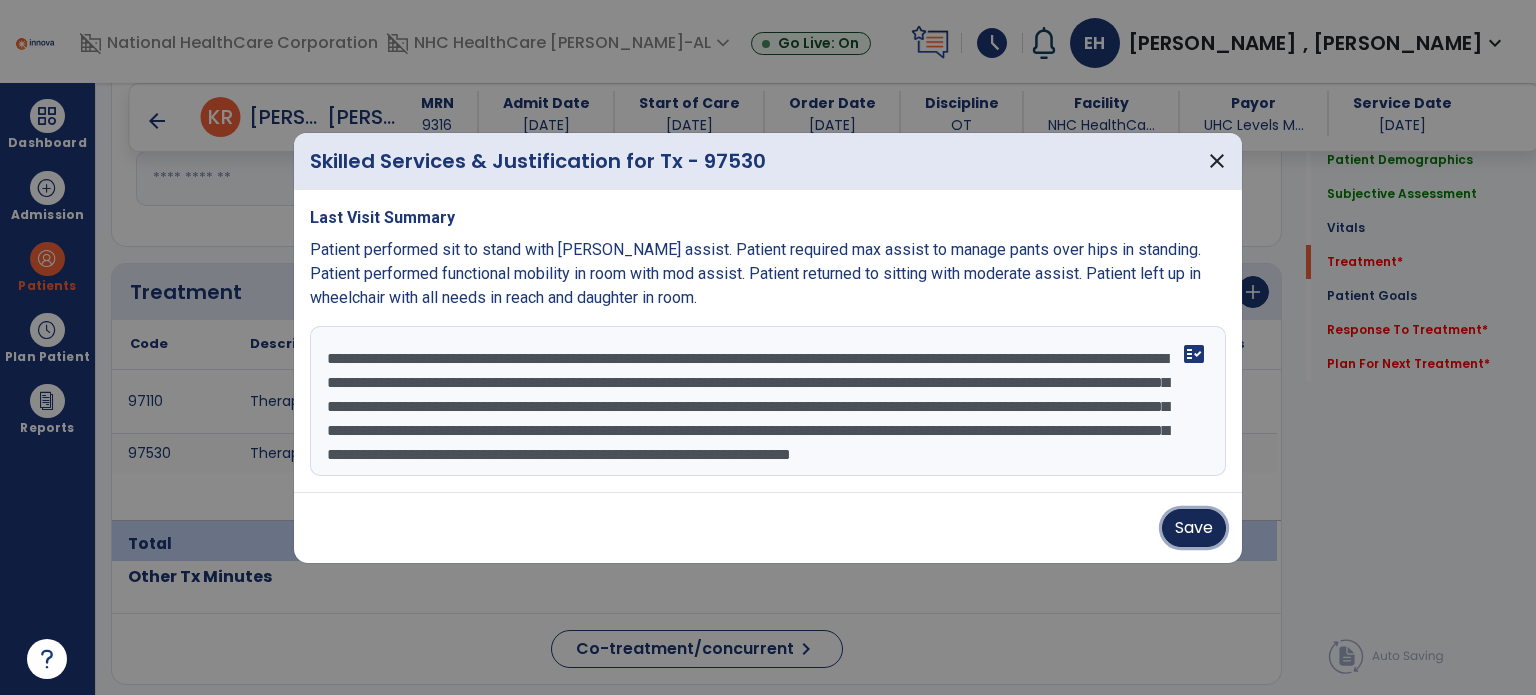 click on "Save" at bounding box center [1194, 528] 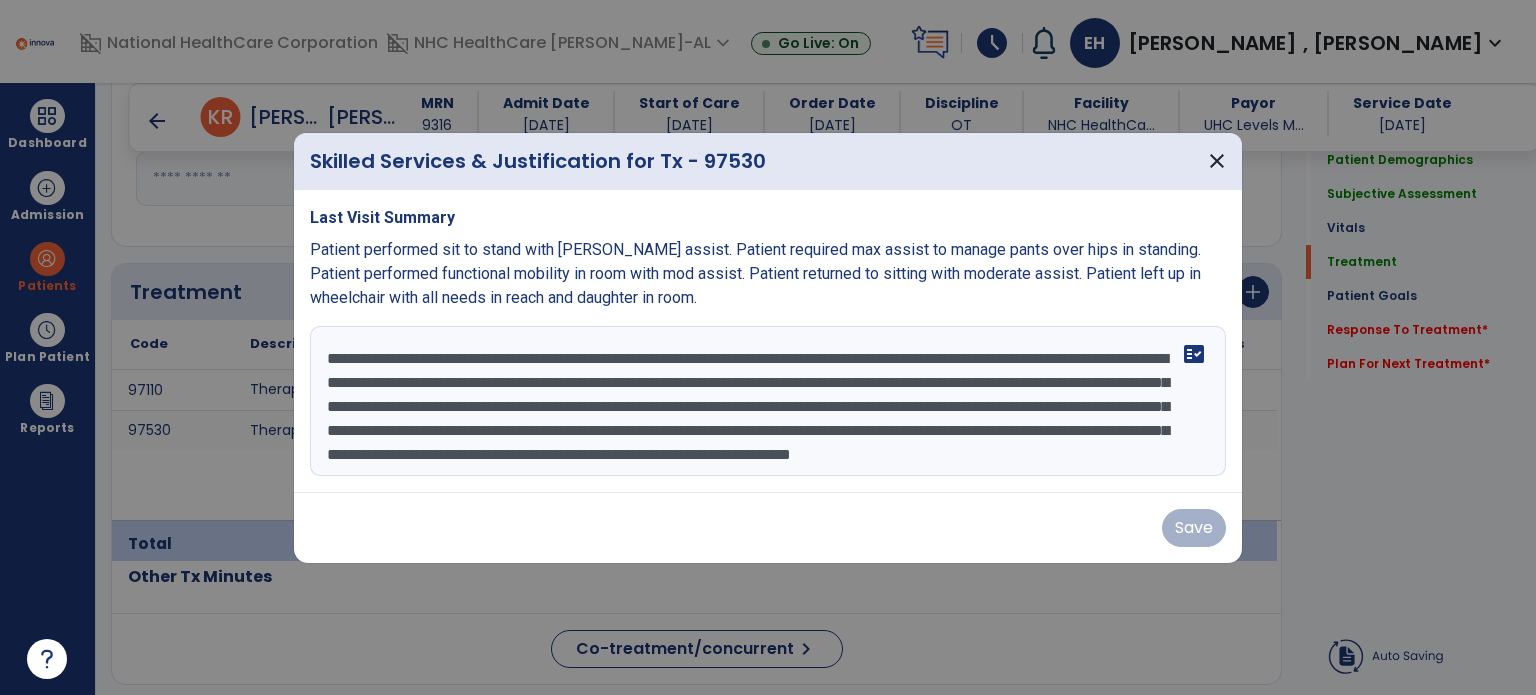 click on "Save" at bounding box center [768, 528] 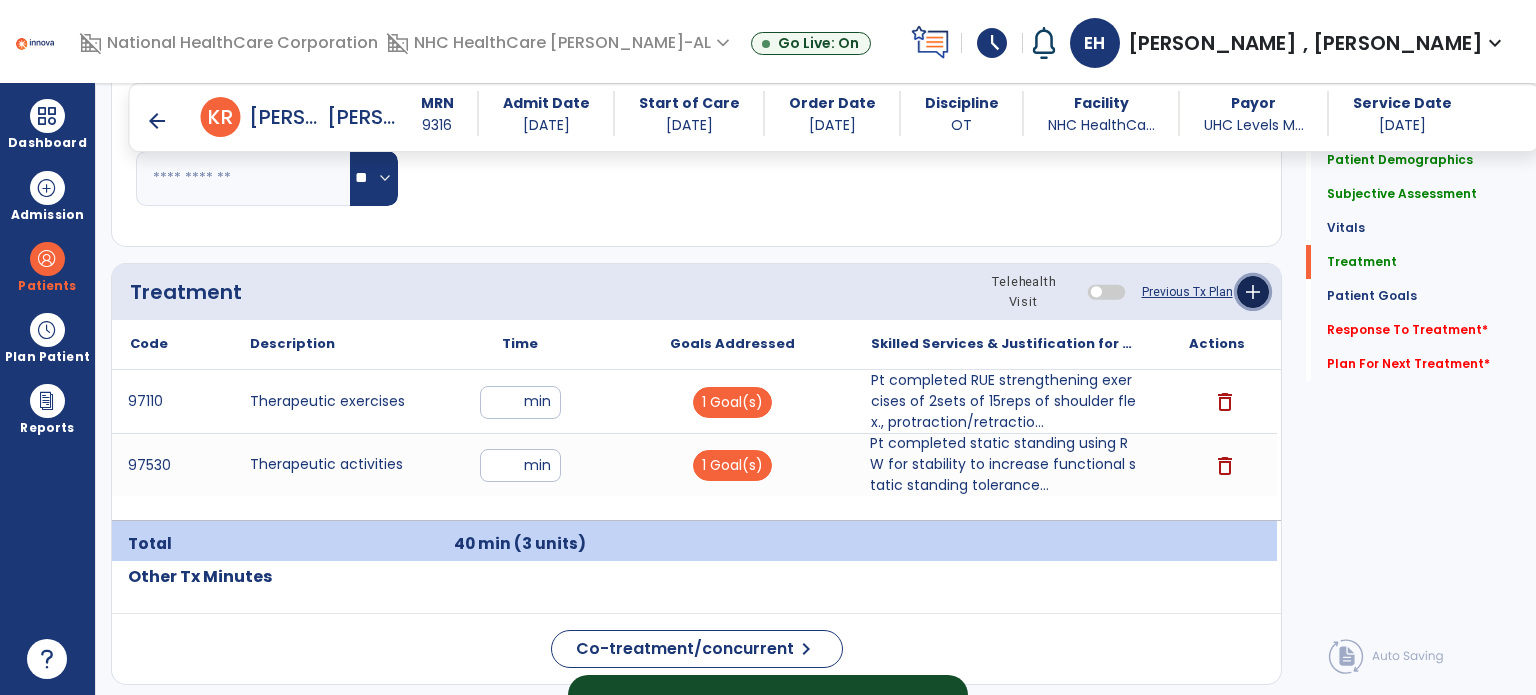 click on "add" 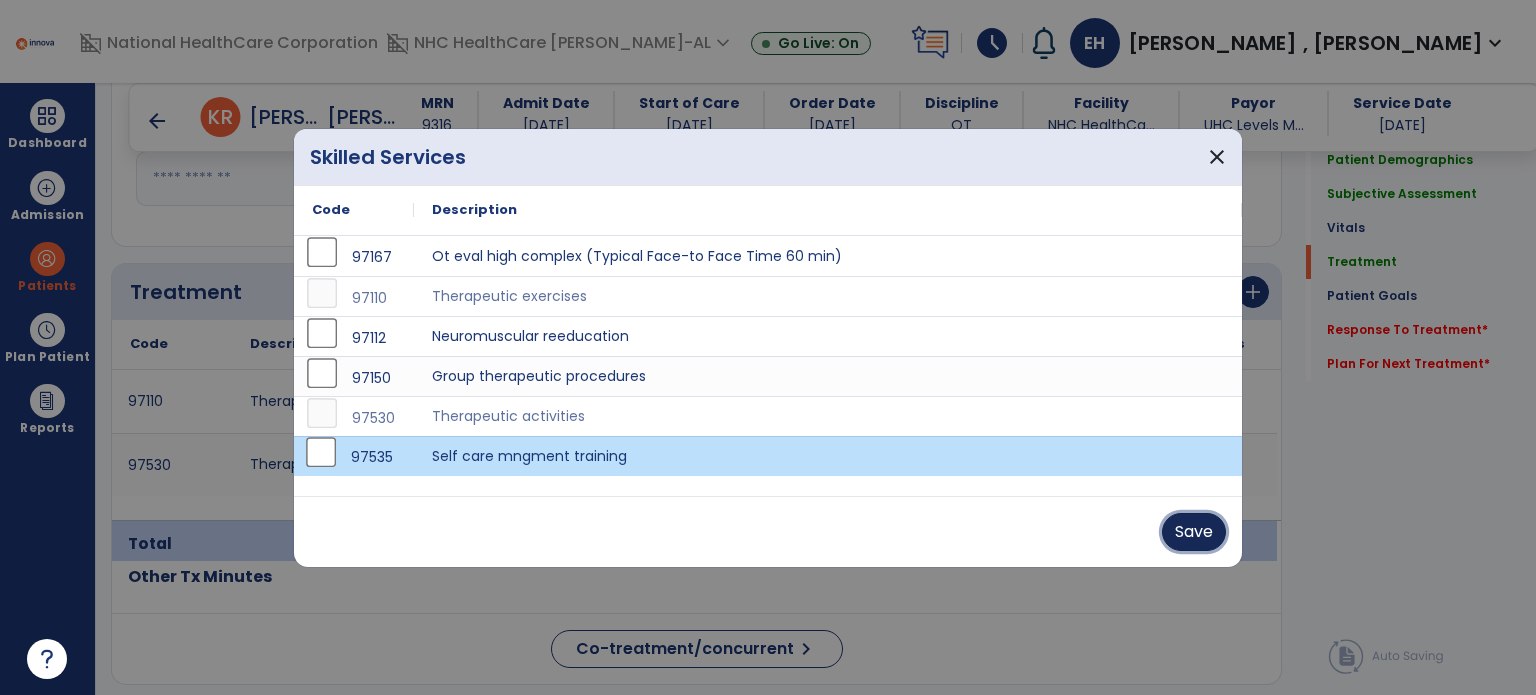 click on "Save" at bounding box center (1194, 532) 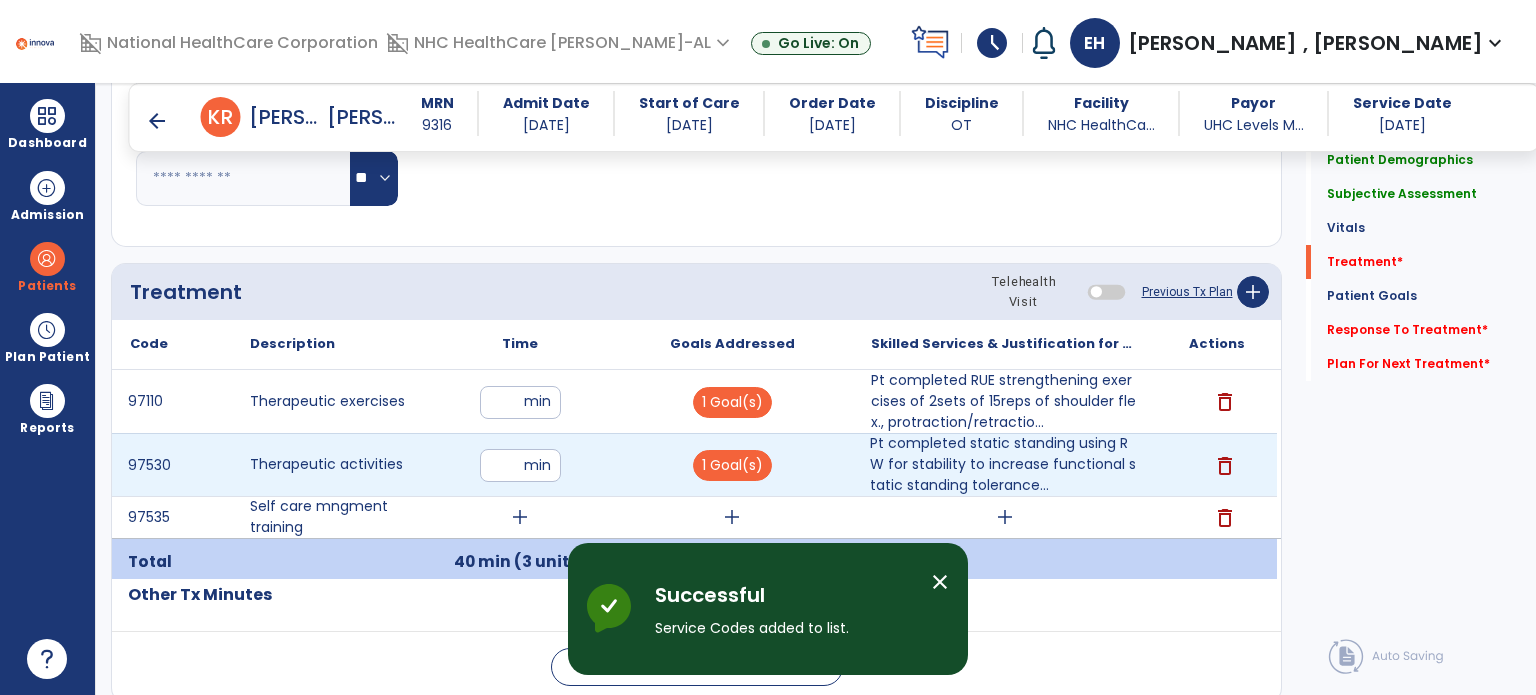 click on "**" at bounding box center [520, 465] 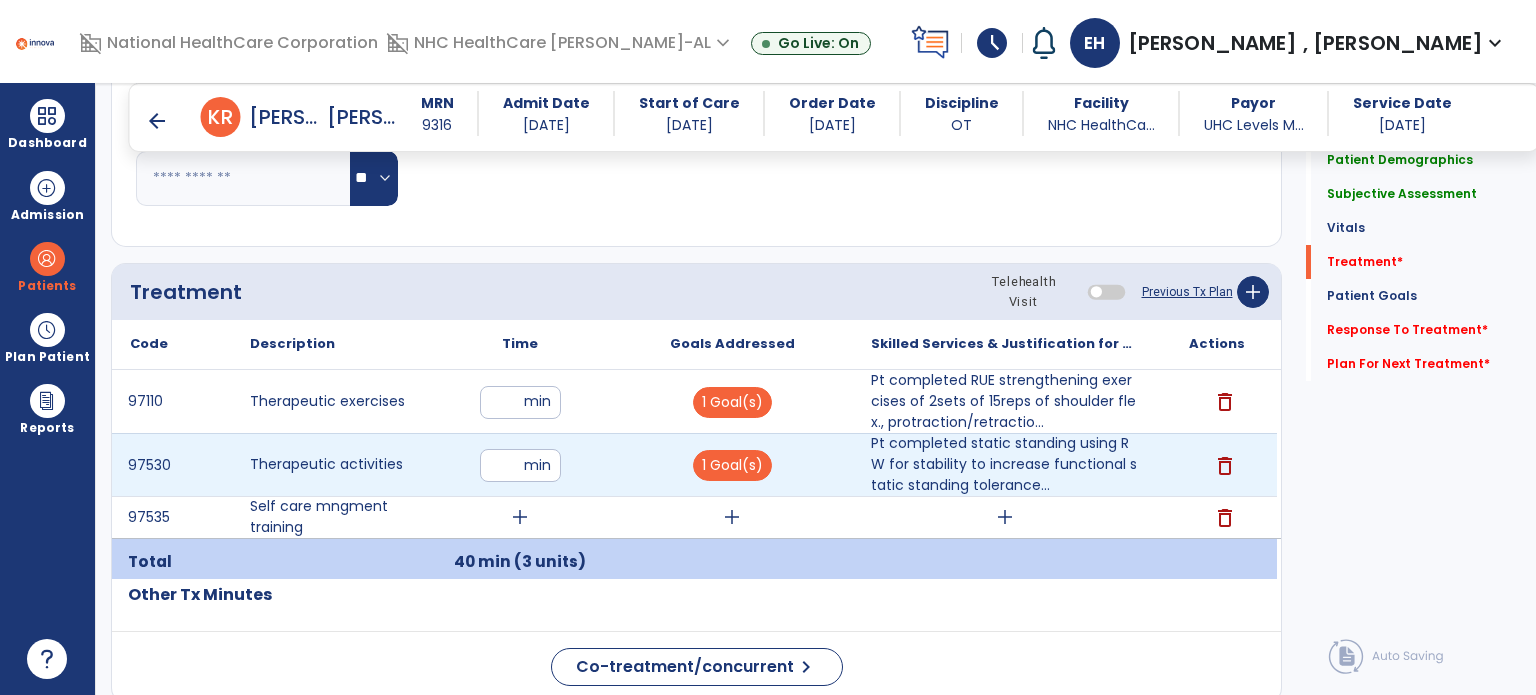 type on "*" 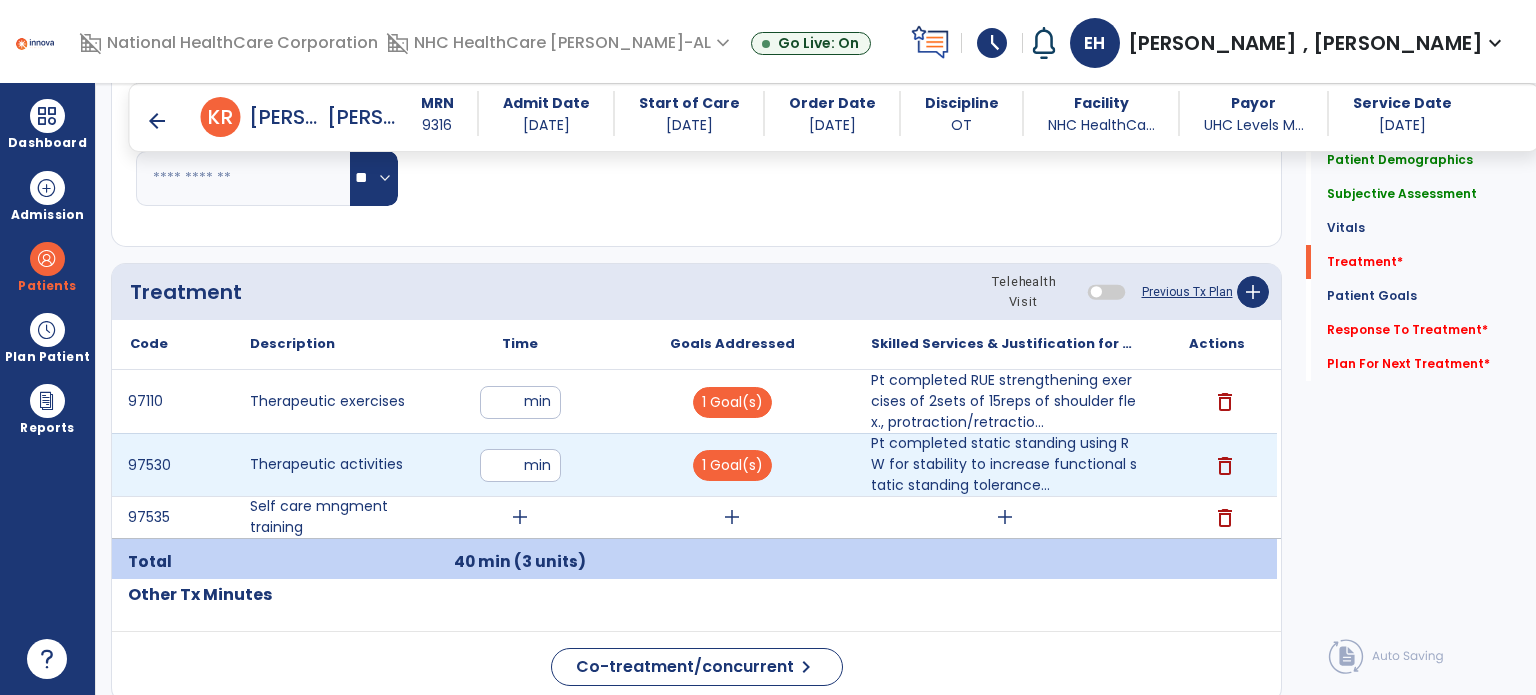 type 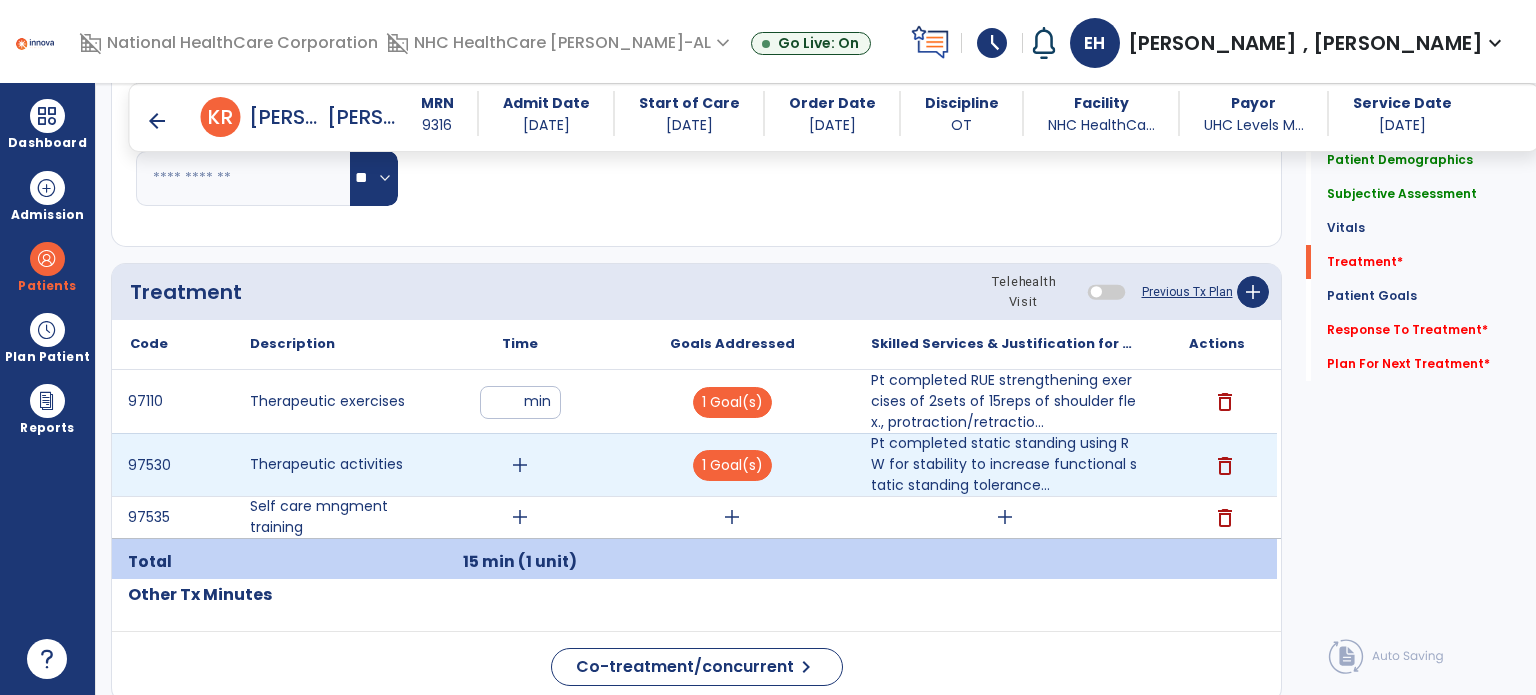 click on "add" at bounding box center (520, 465) 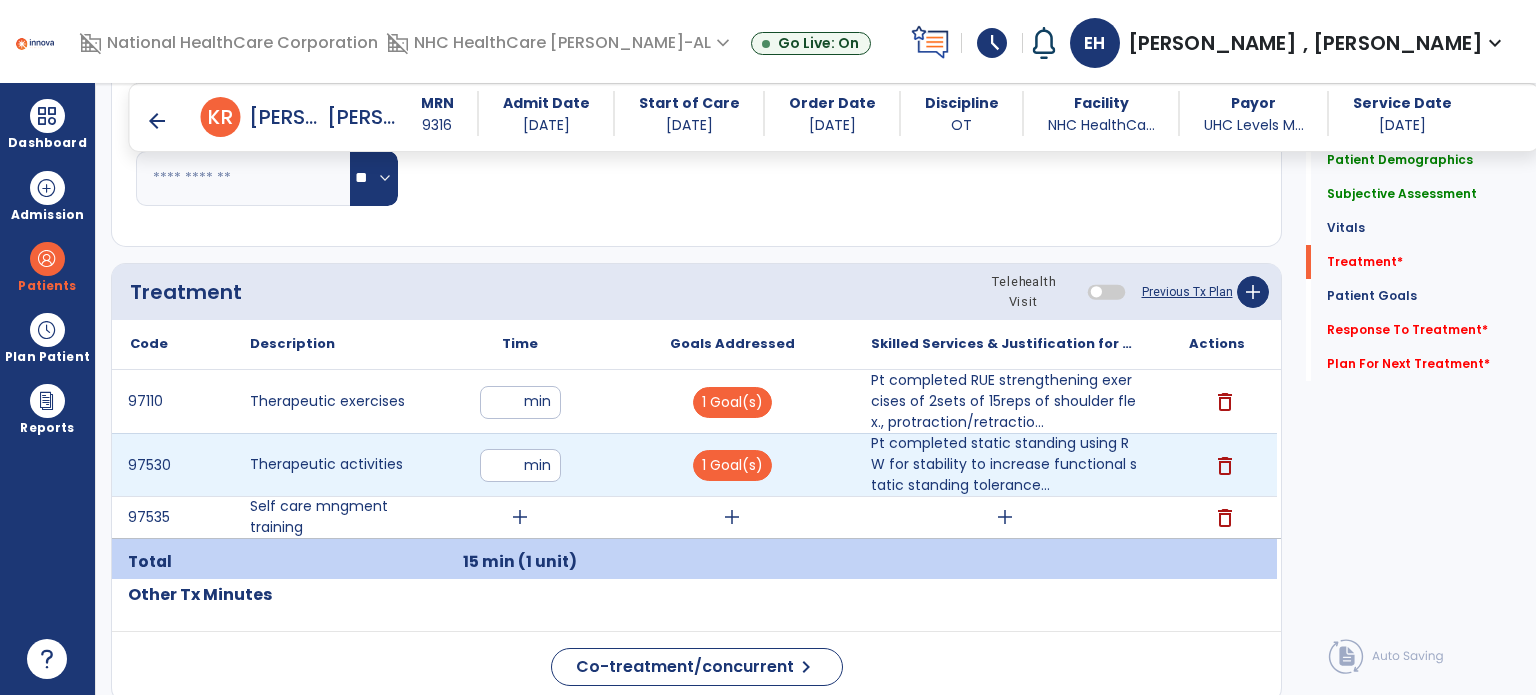 type on "**" 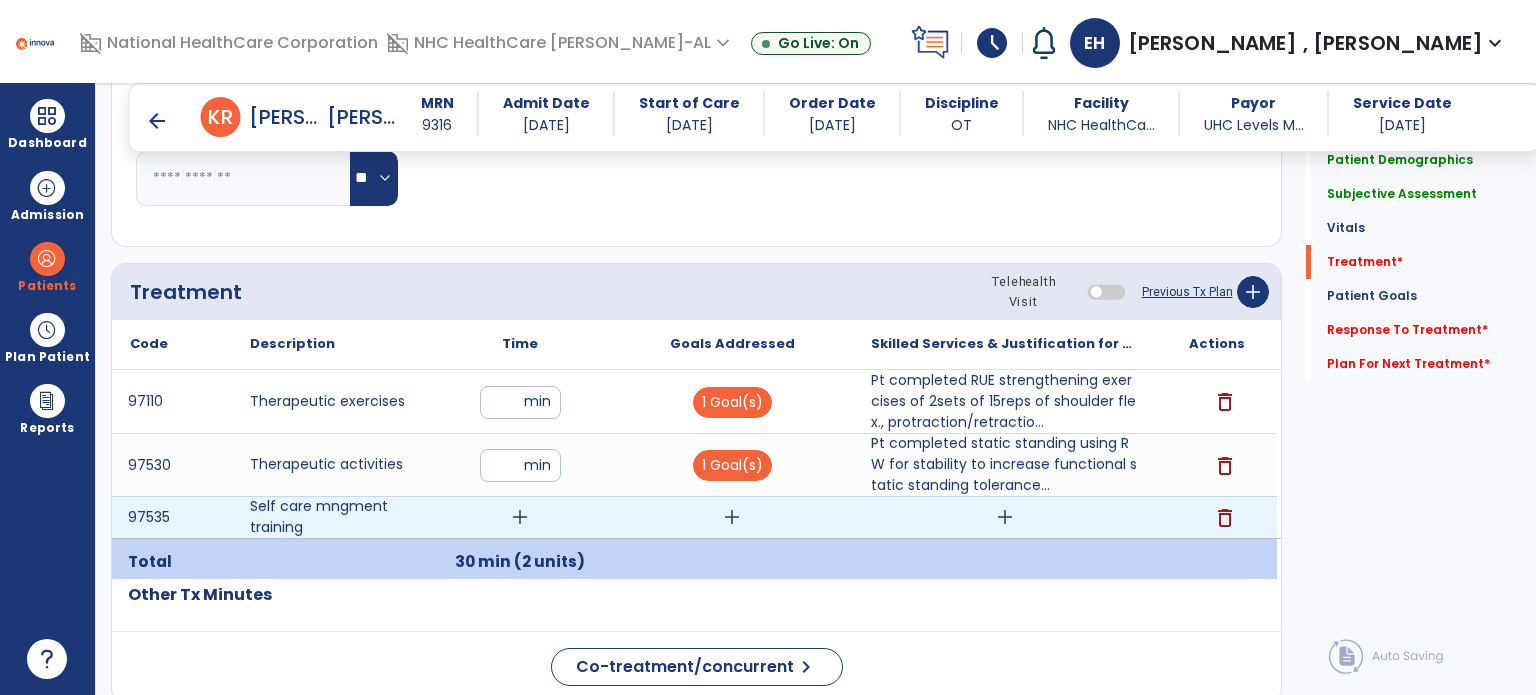 click on "add" at bounding box center (520, 517) 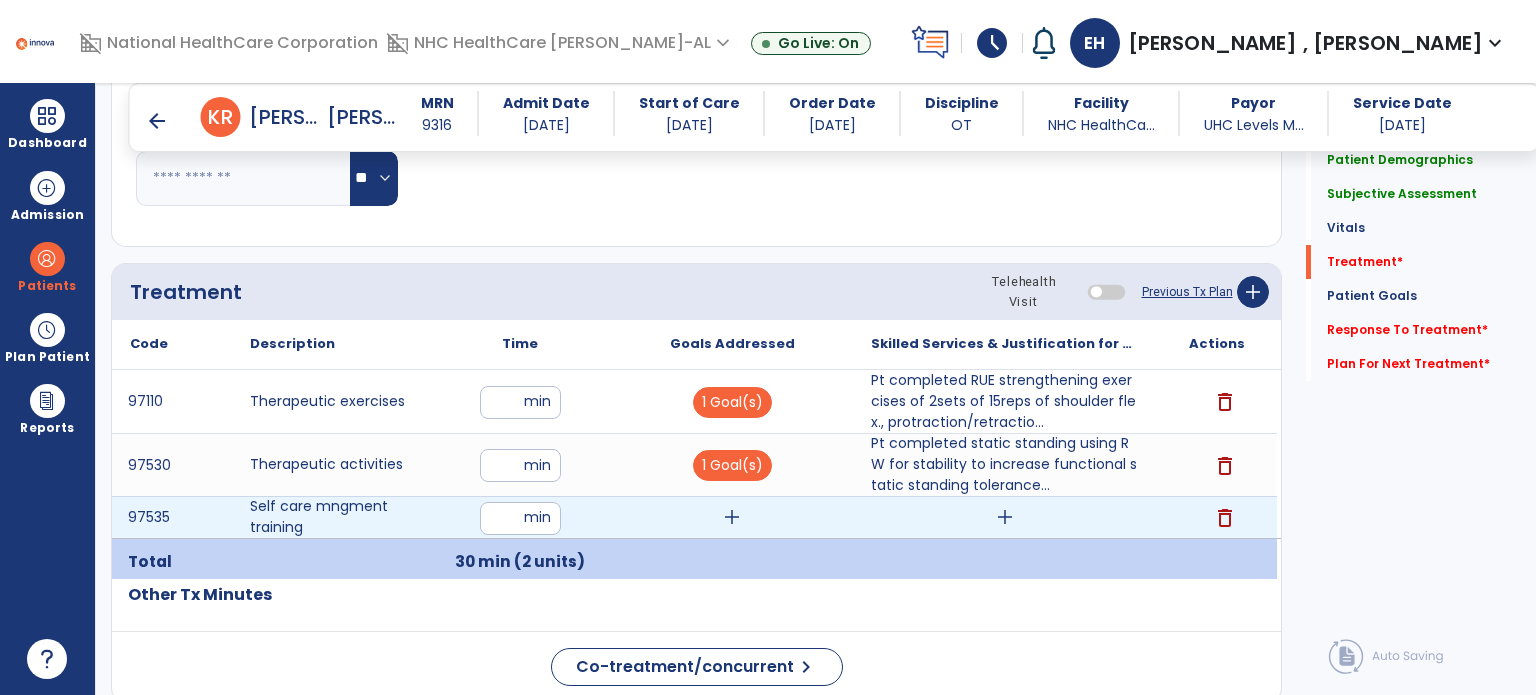 click at bounding box center [520, 518] 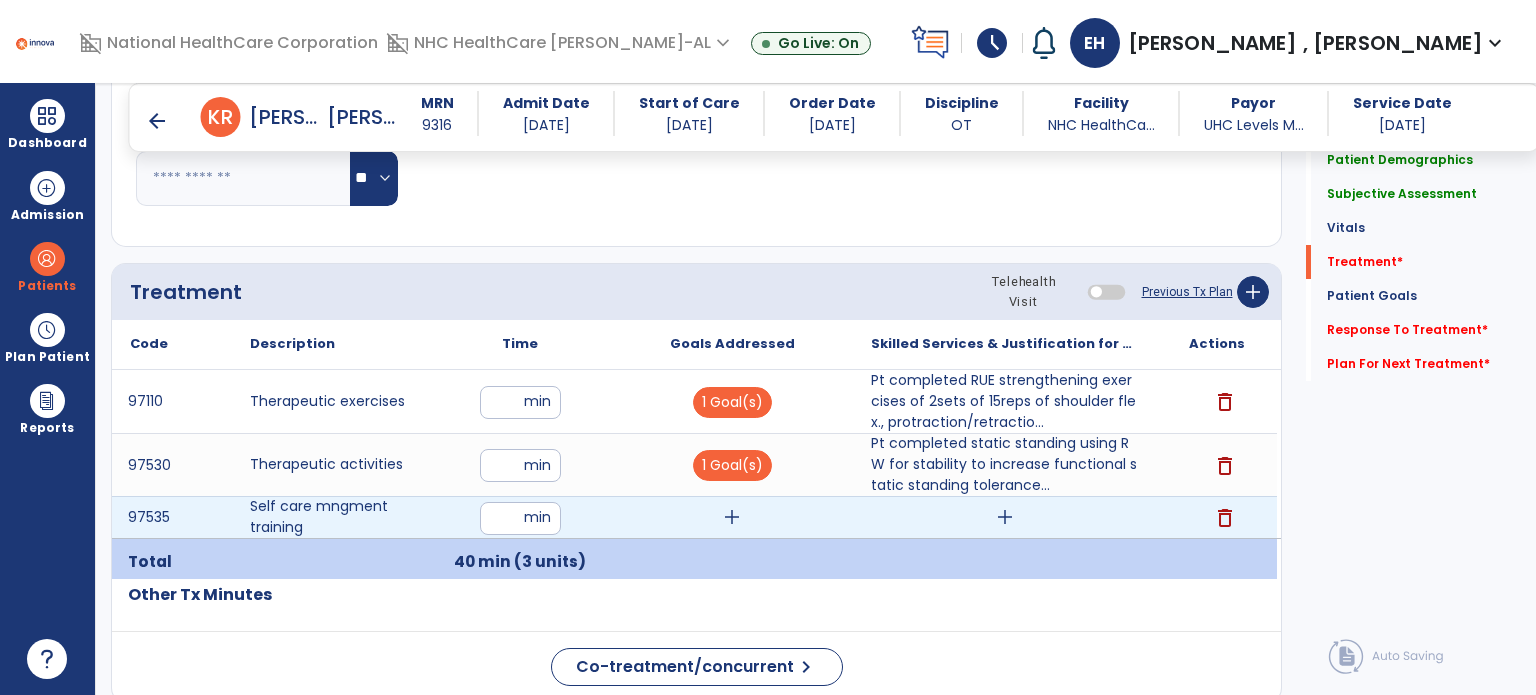 click on "add" at bounding box center [732, 517] 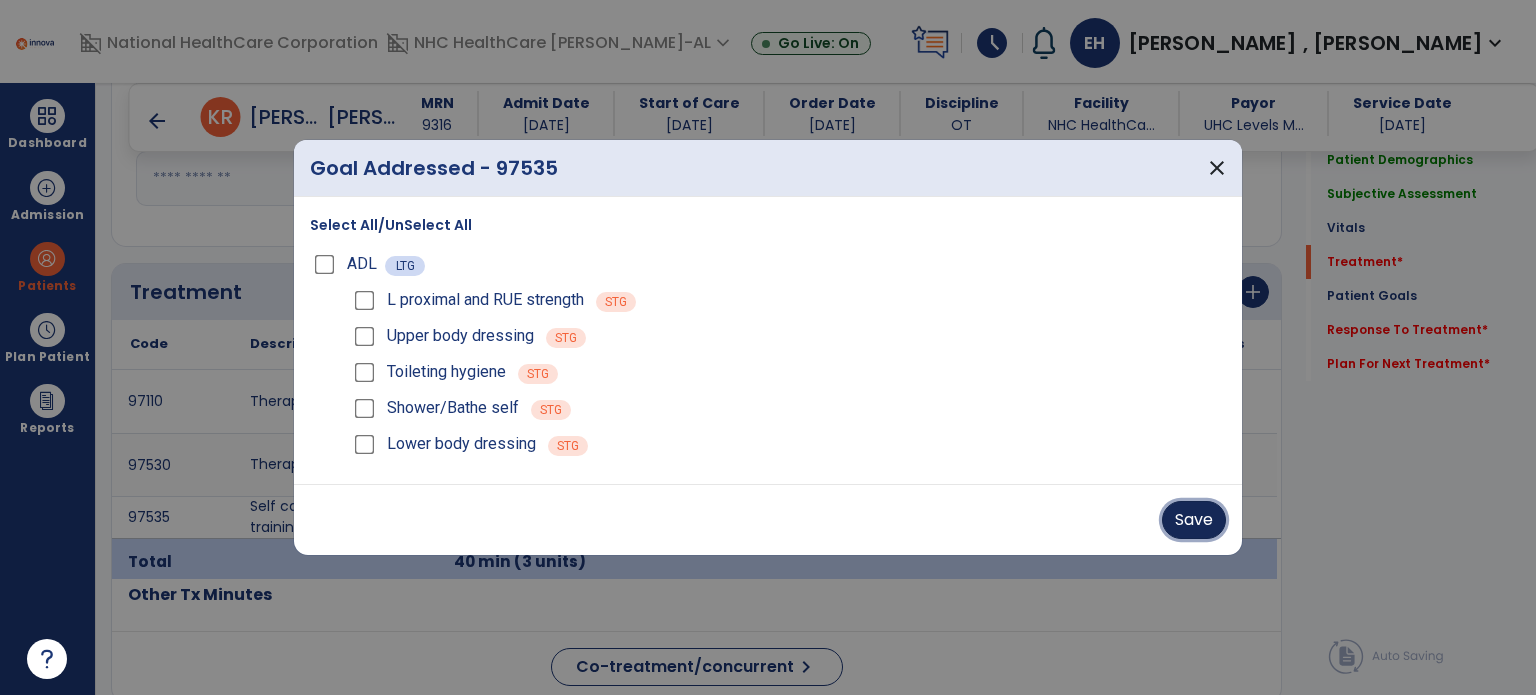 click on "Save" at bounding box center [1194, 520] 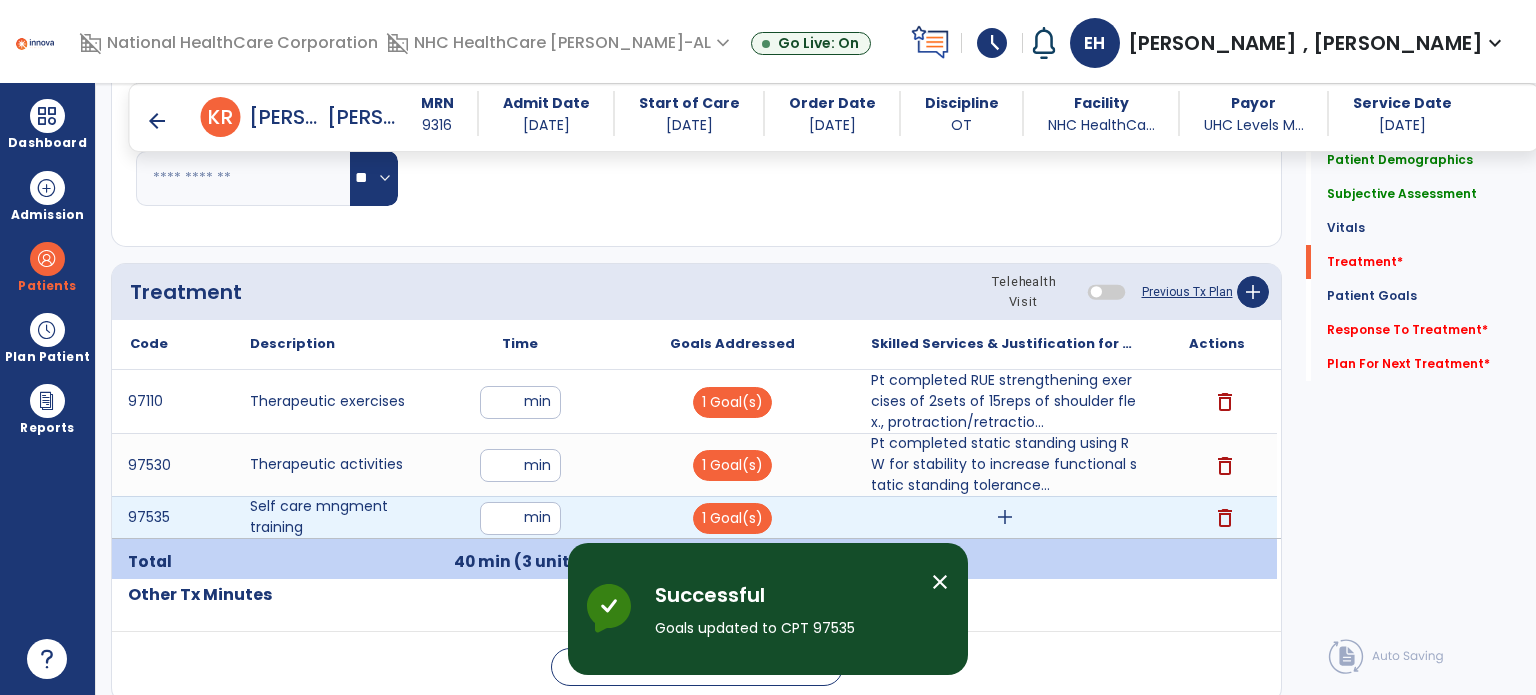 click on "add" at bounding box center [1005, 517] 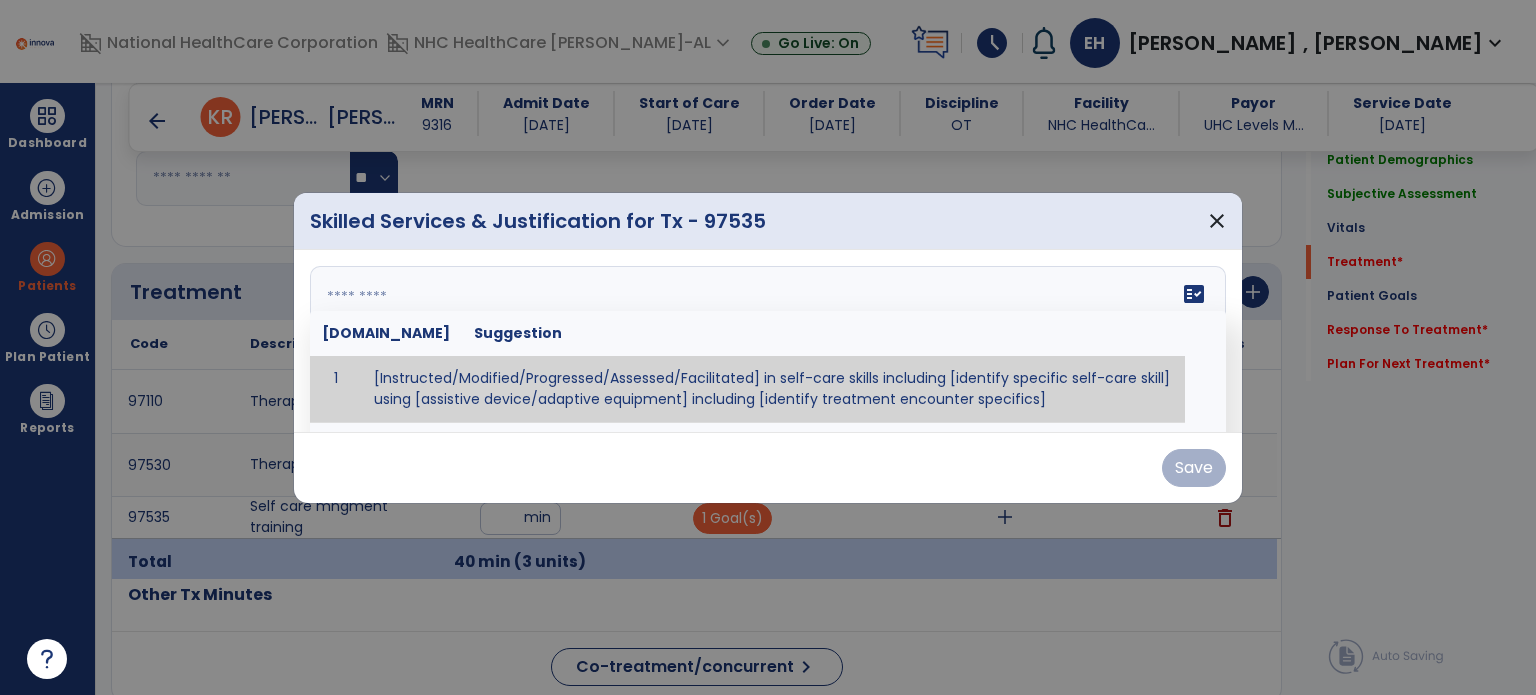 click on "fact_check  [DOMAIN_NAME] Suggestion 1 [Instructed/Modified/Progressed/Assessed/Facilitated] in self-care skills including [identify specific self-care skill] using [assistive device/adaptive equipment] including [identify treatment encounter specifics]" at bounding box center (768, 341) 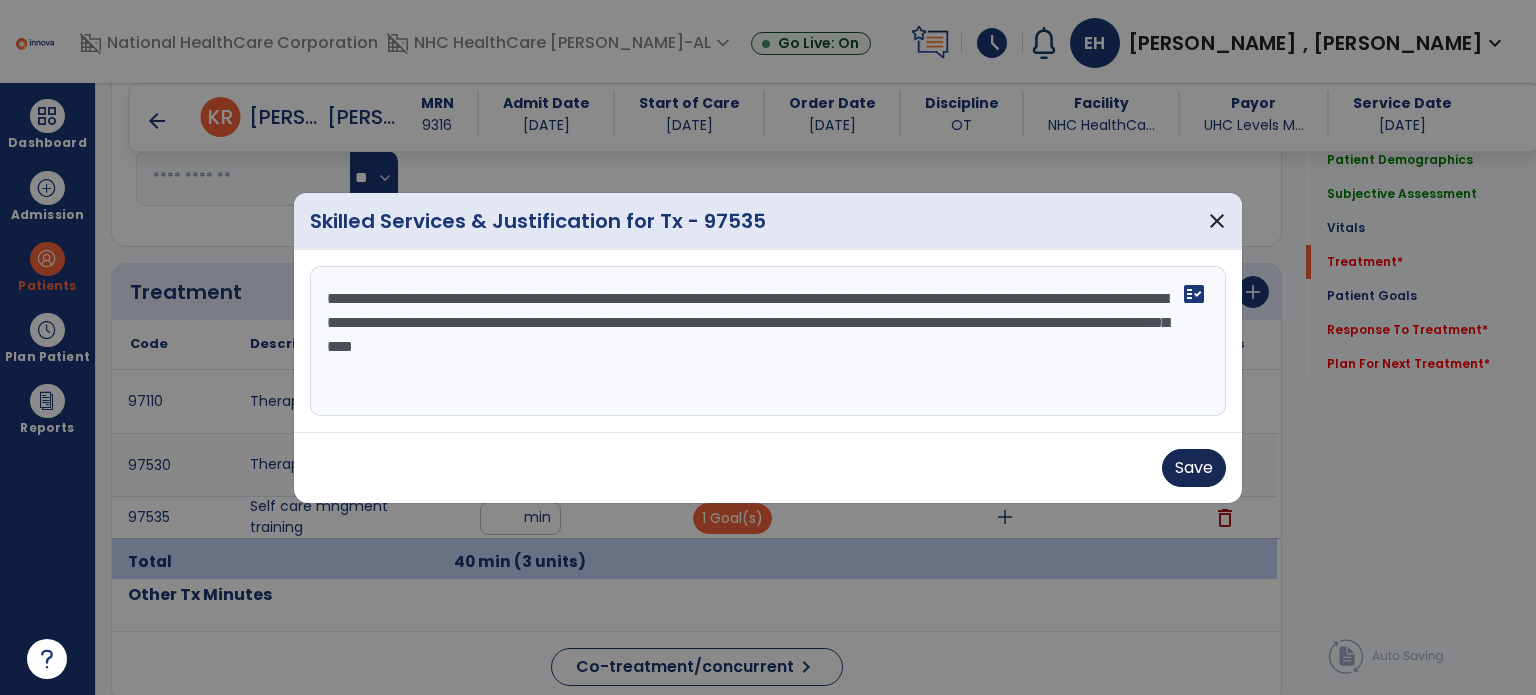 type on "**********" 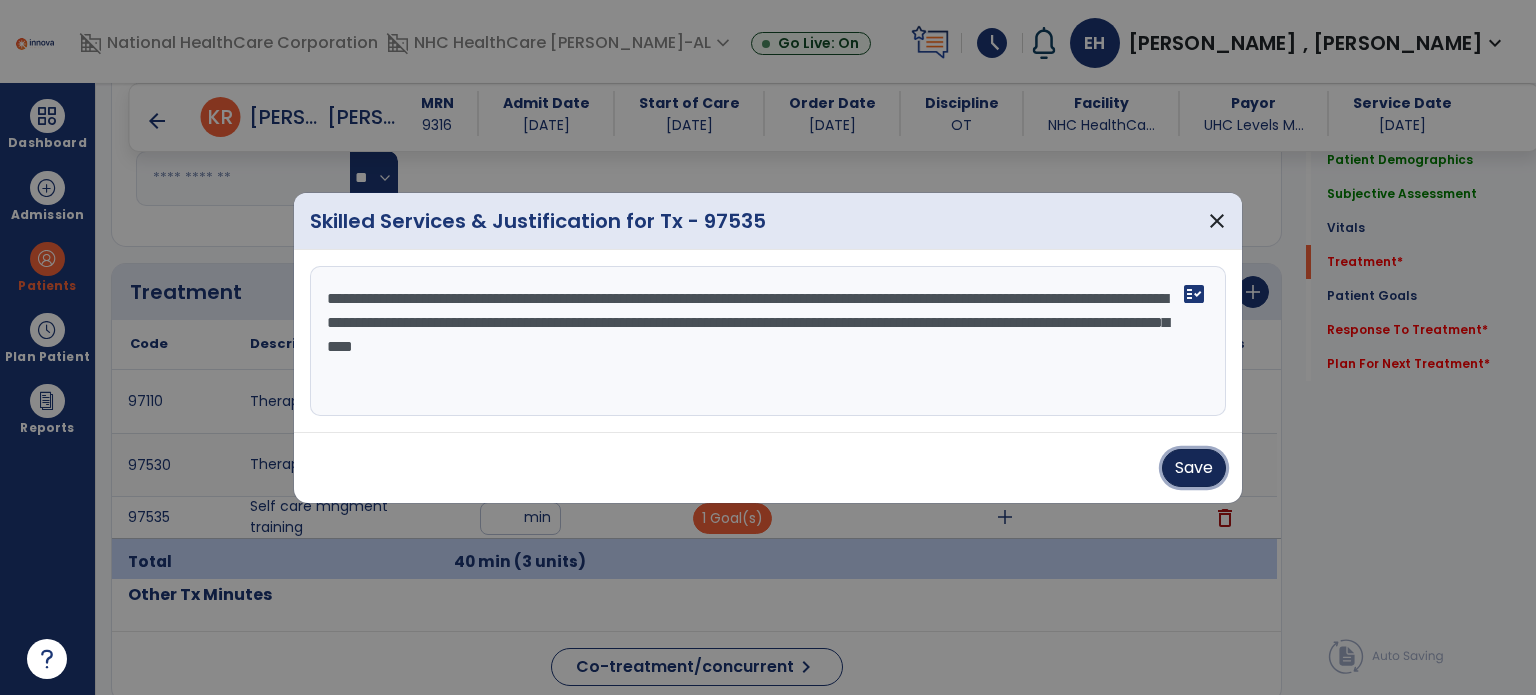 click on "Save" at bounding box center (1194, 468) 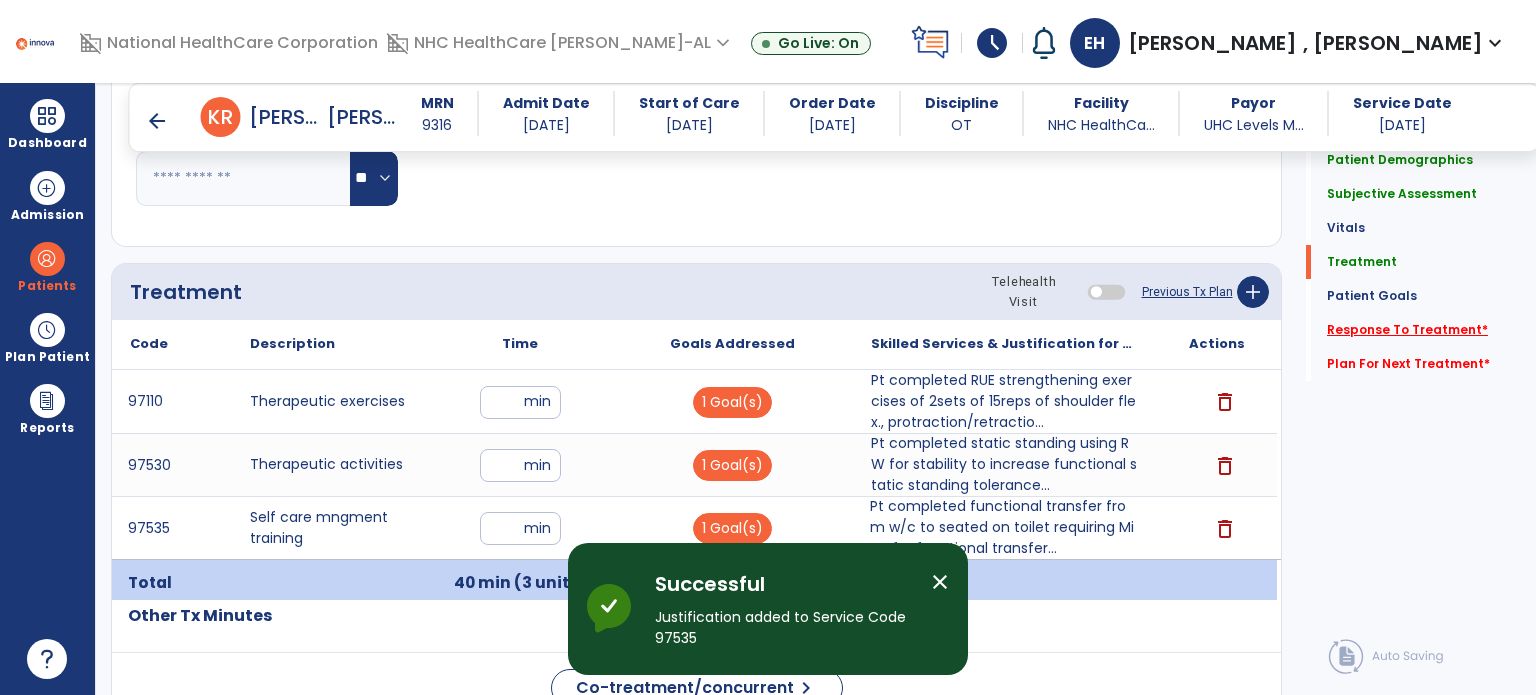 click on "Response To Treatment   *" 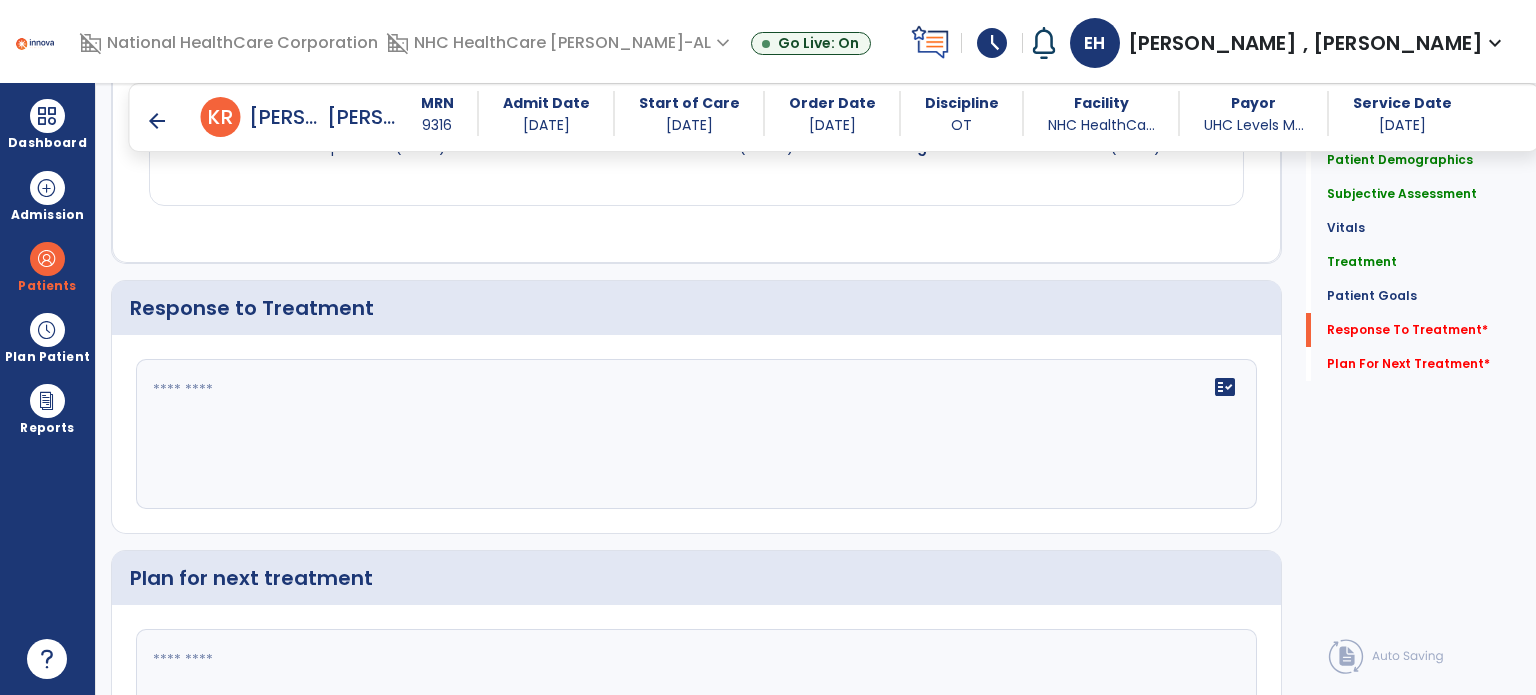 scroll, scrollTop: 2508, scrollLeft: 0, axis: vertical 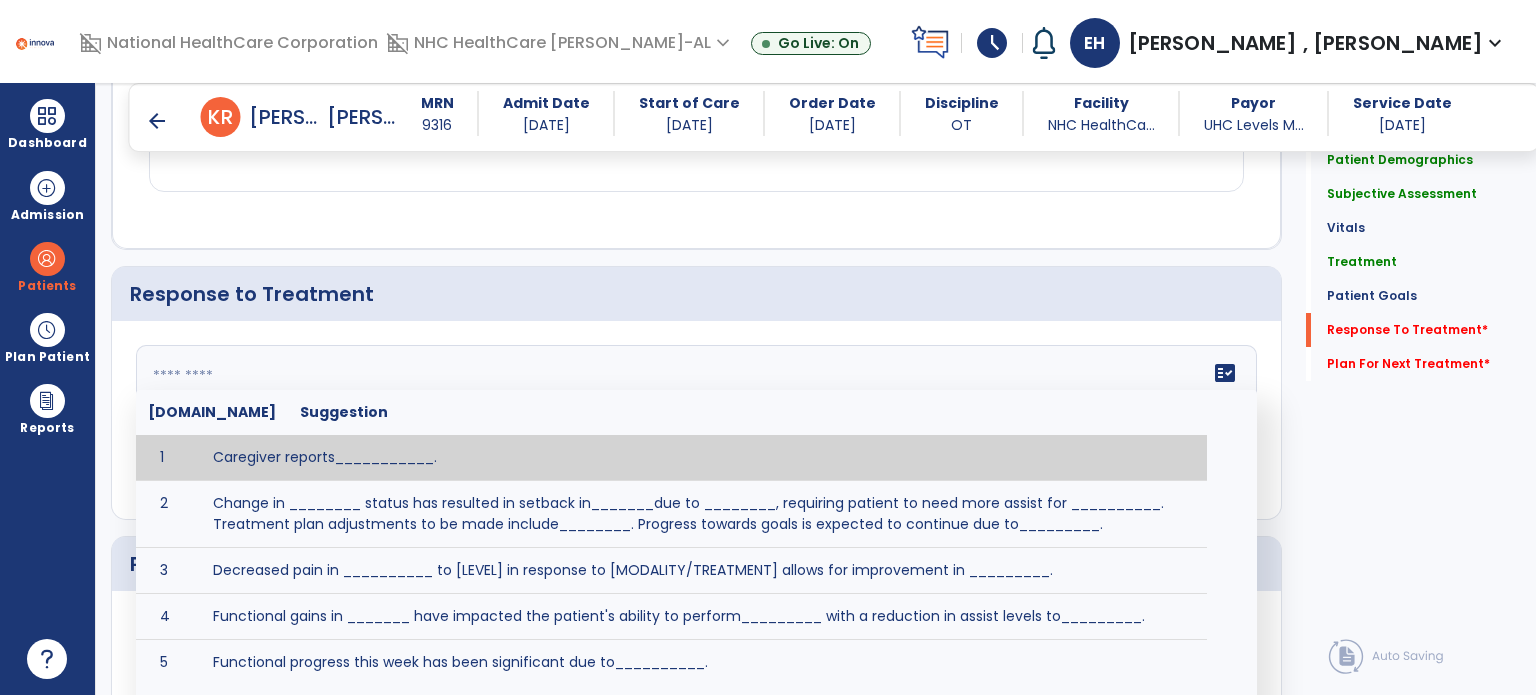 click on "fact_check  [DOMAIN_NAME] Suggestion 1 Caregiver reports___________. 2 Change in ________ status has resulted in setback in_______due to ________, requiring patient to need more assist for __________.   Treatment plan adjustments to be made include________.  Progress towards goals is expected to continue due to_________. 3 Decreased pain in __________ to [LEVEL] in response to [MODALITY/TREATMENT] allows for improvement in _________. 4 Functional gains in _______ have impacted the patient's ability to perform_________ with a reduction in assist levels to_________. 5 Functional progress this week has been significant due to__________. 6 Gains in ________ have improved the patient's ability to perform ______with decreased levels of assist to___________. 7 Improvement in ________allows patient to tolerate higher levels of challenges in_________. 8 Pain in [AREA] has decreased to [LEVEL] in response to [TREATMENT/MODALITY], allowing fore ease in completing__________. 9 10 11 12 13 14 15 16 17 18 19 20 21" 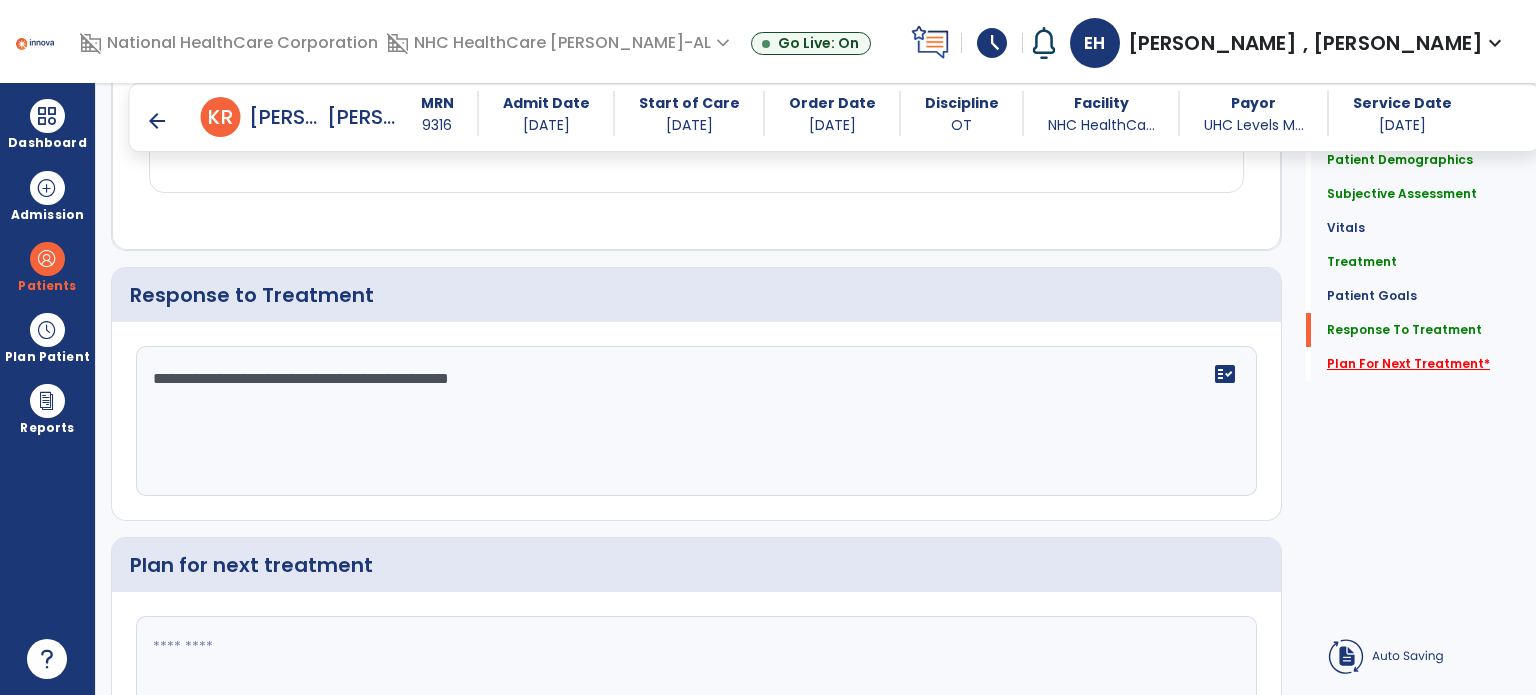 type on "**********" 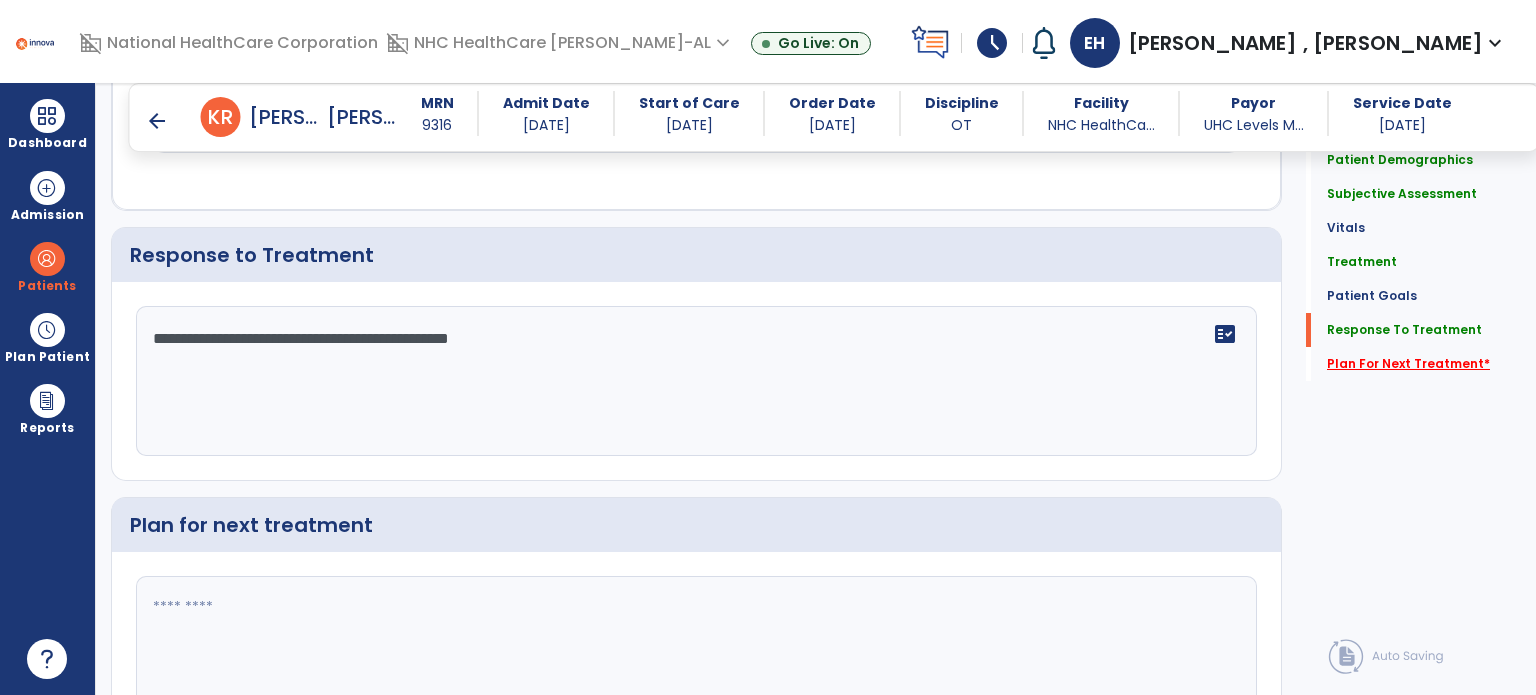click on "Plan For Next Treatment   *" 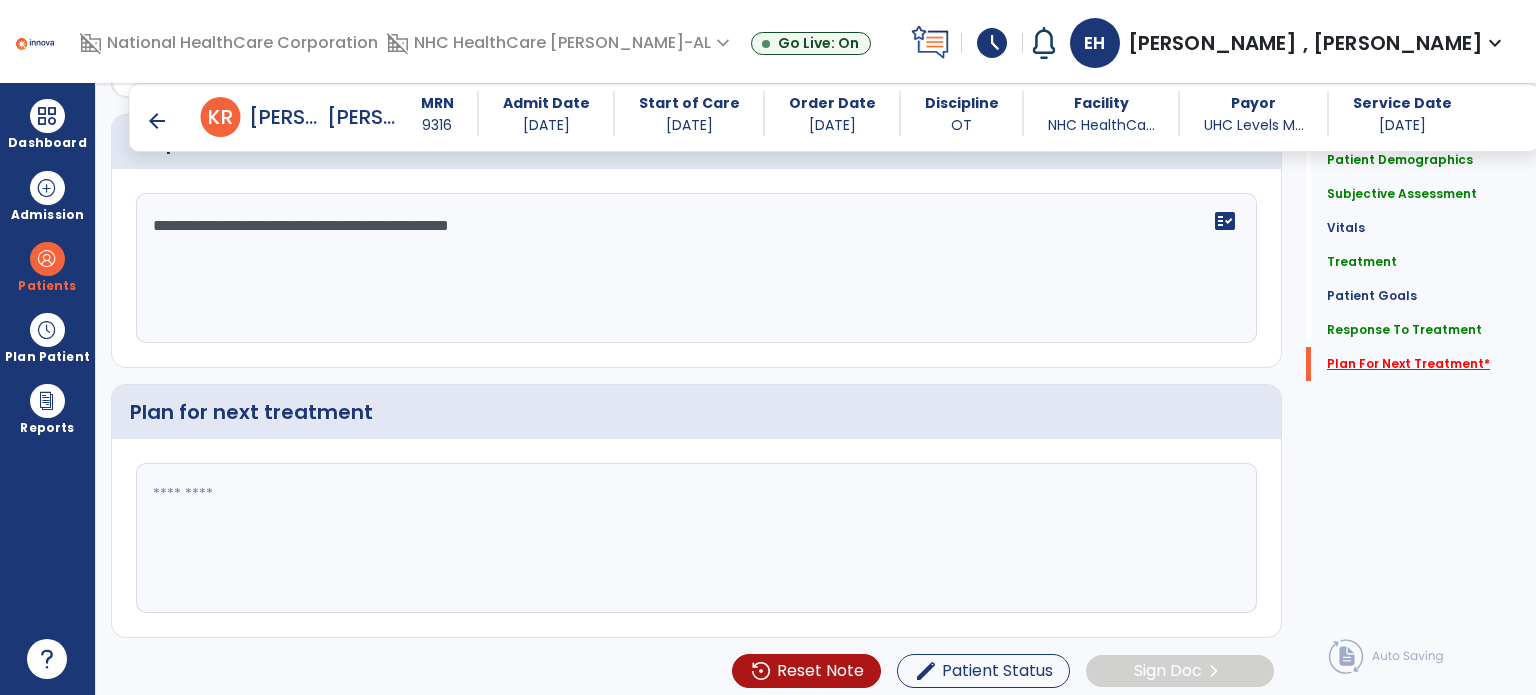 scroll, scrollTop: 2662, scrollLeft: 0, axis: vertical 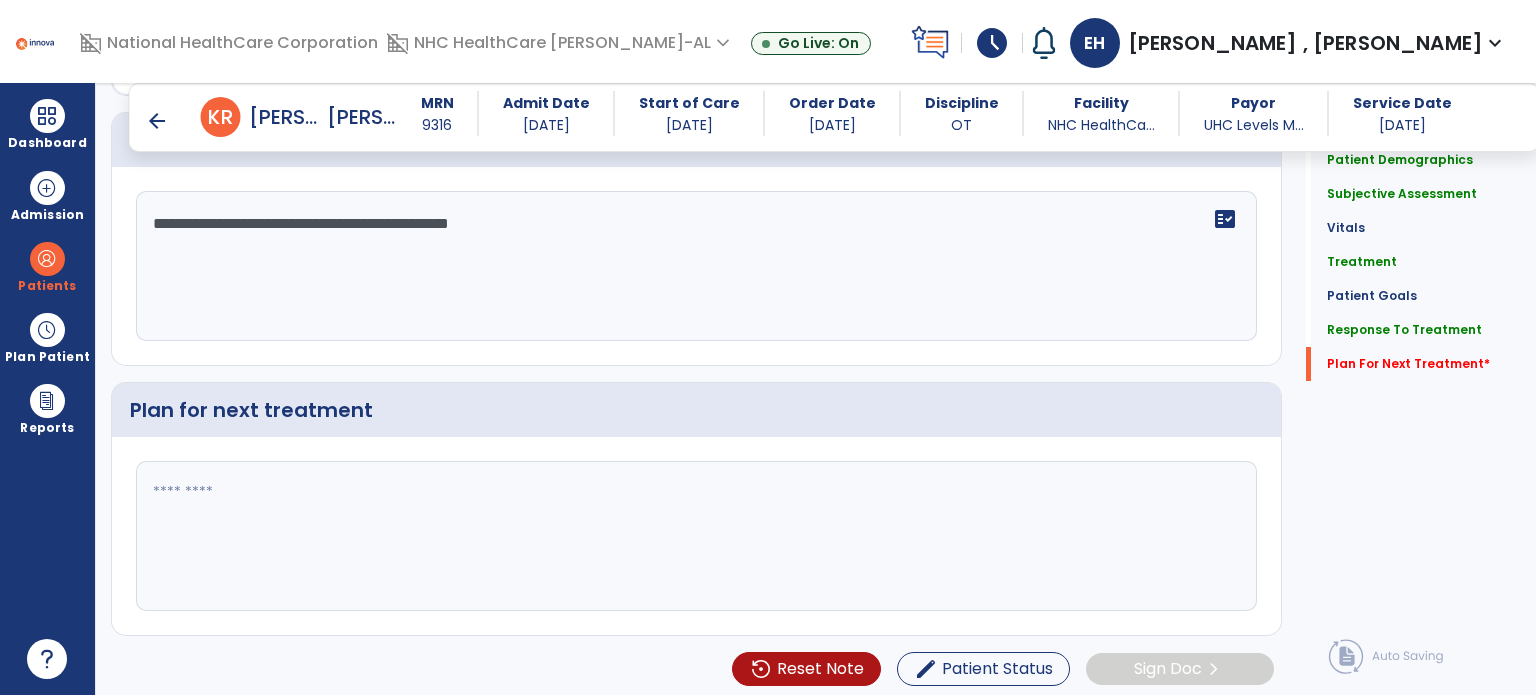 click 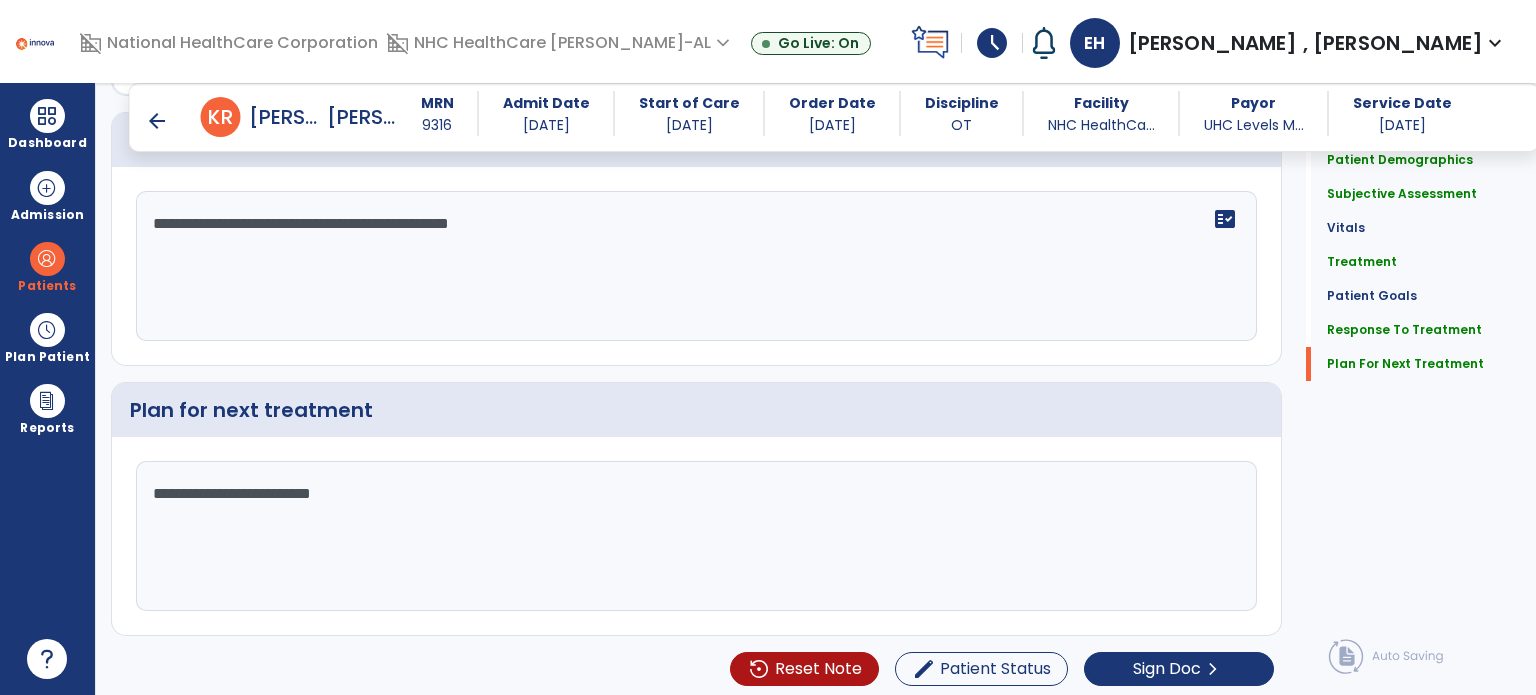 scroll, scrollTop: 2662, scrollLeft: 0, axis: vertical 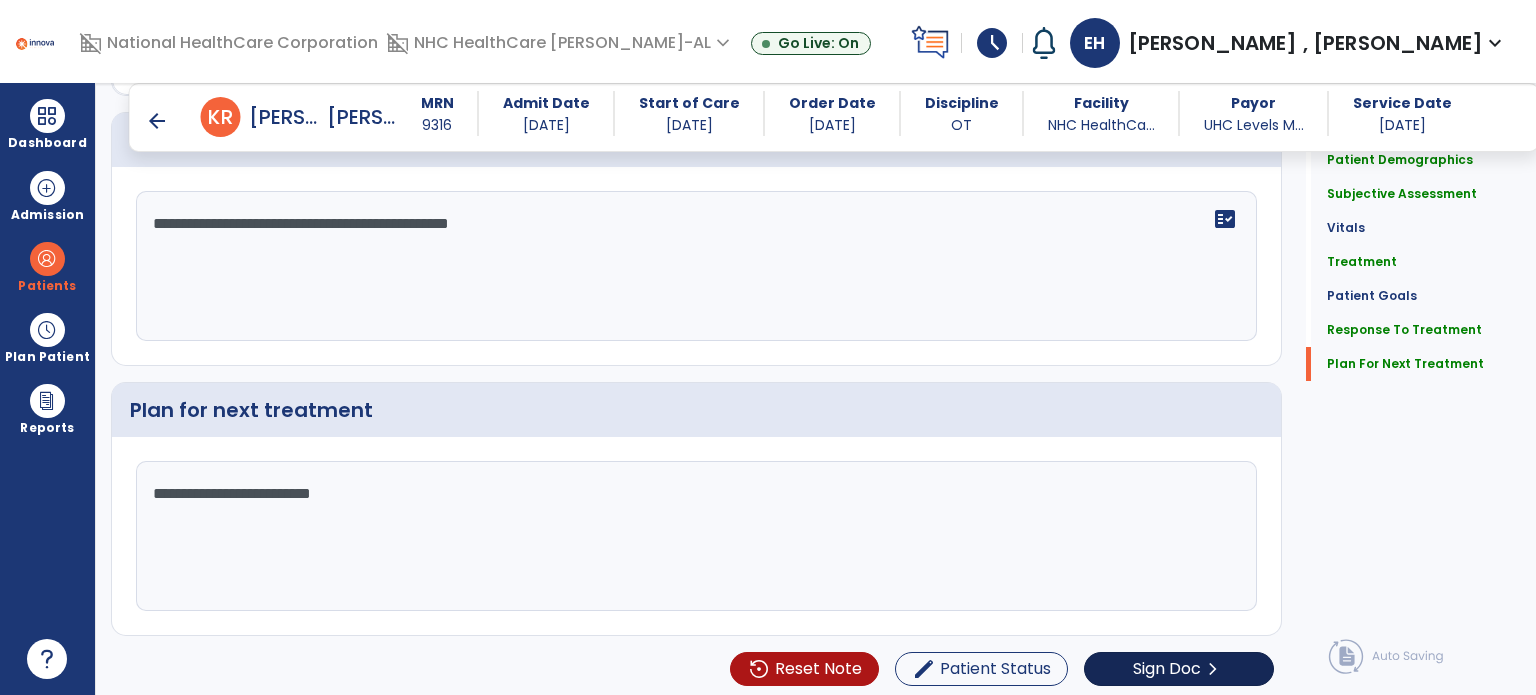 type on "**********" 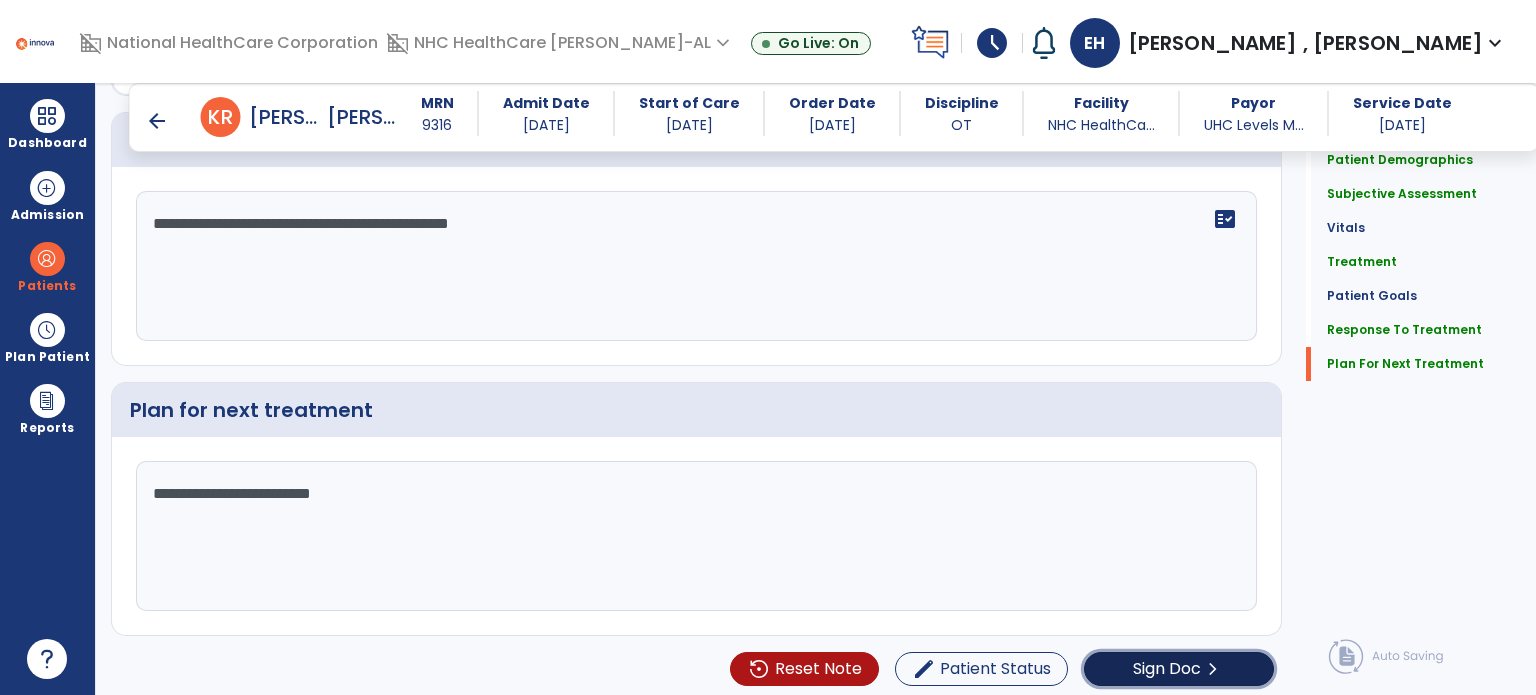 click on "Sign Doc" 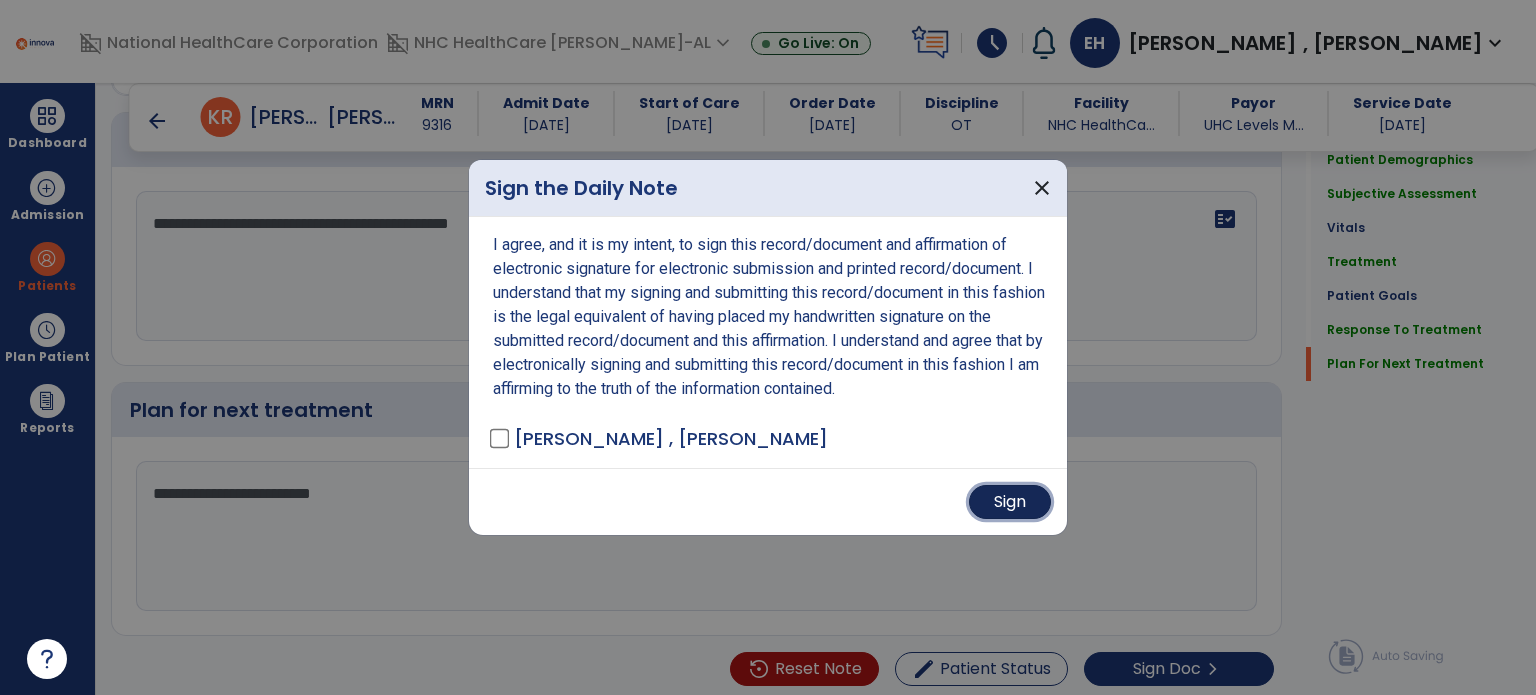 click on "Sign" at bounding box center (1010, 502) 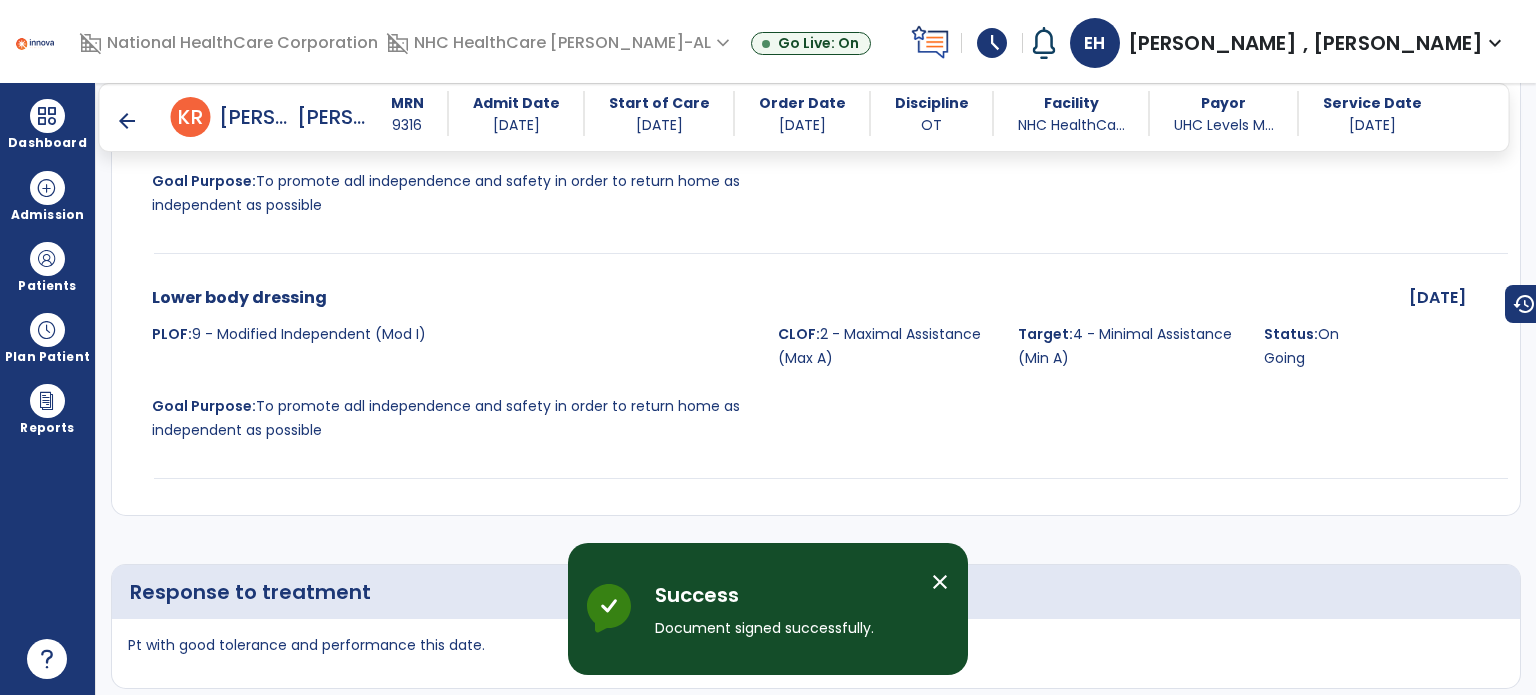scroll, scrollTop: 4420, scrollLeft: 0, axis: vertical 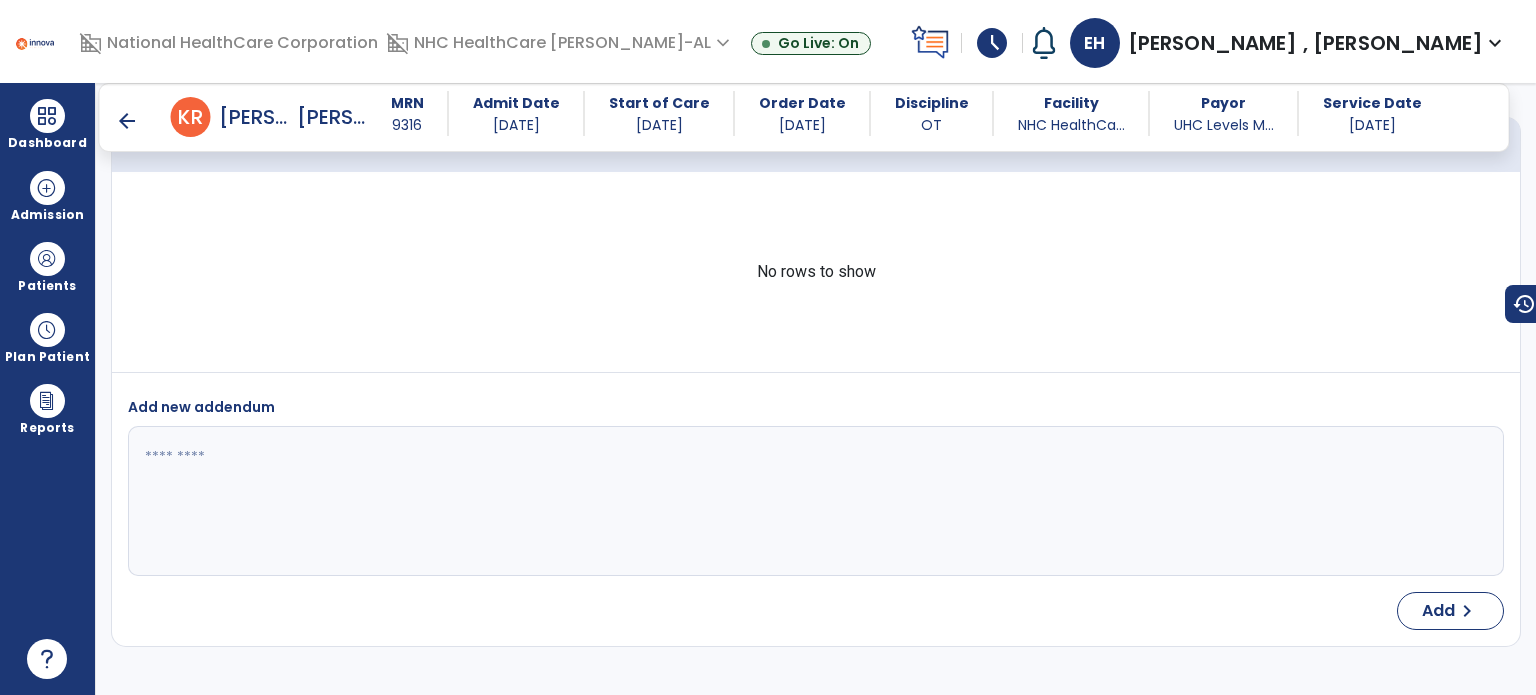 click on "arrow_back" at bounding box center [127, 121] 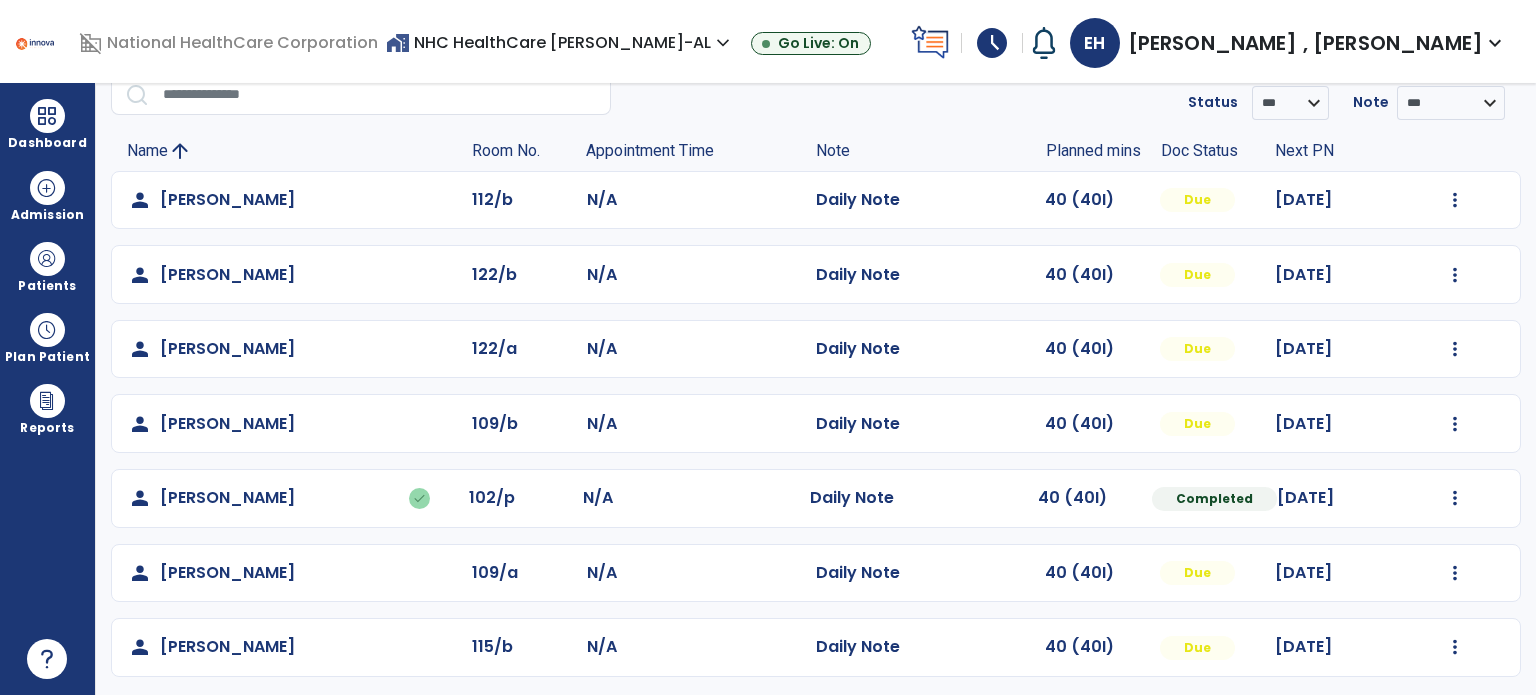 scroll, scrollTop: 94, scrollLeft: 0, axis: vertical 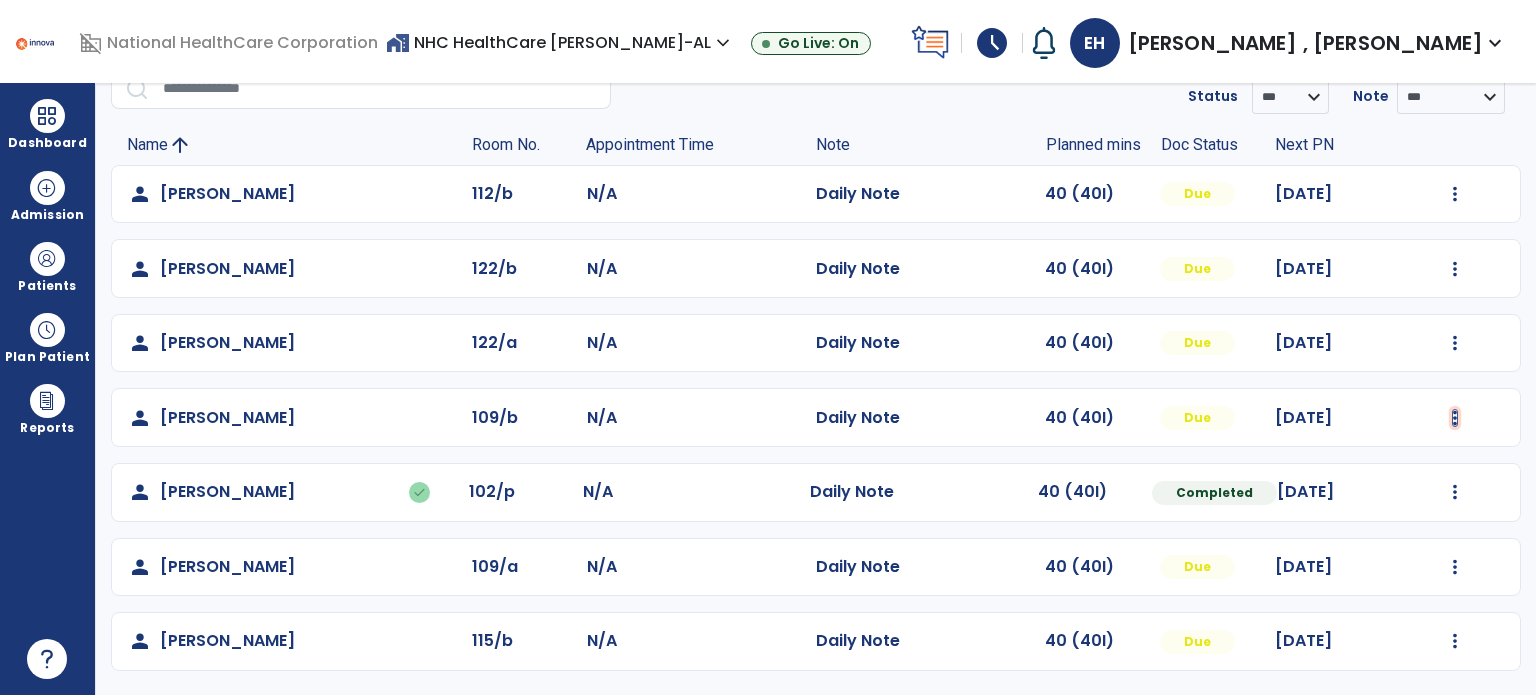 click at bounding box center (1455, 194) 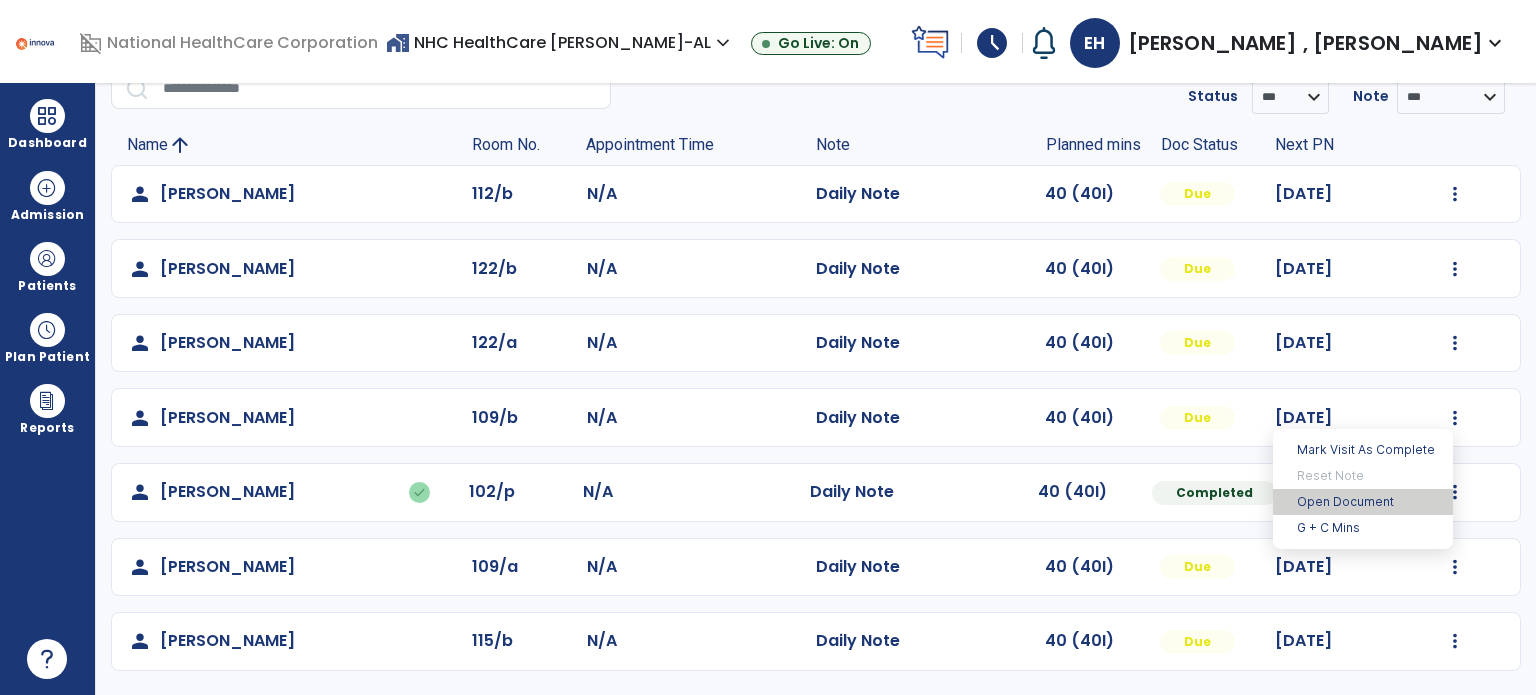 click on "Open Document" at bounding box center [1363, 502] 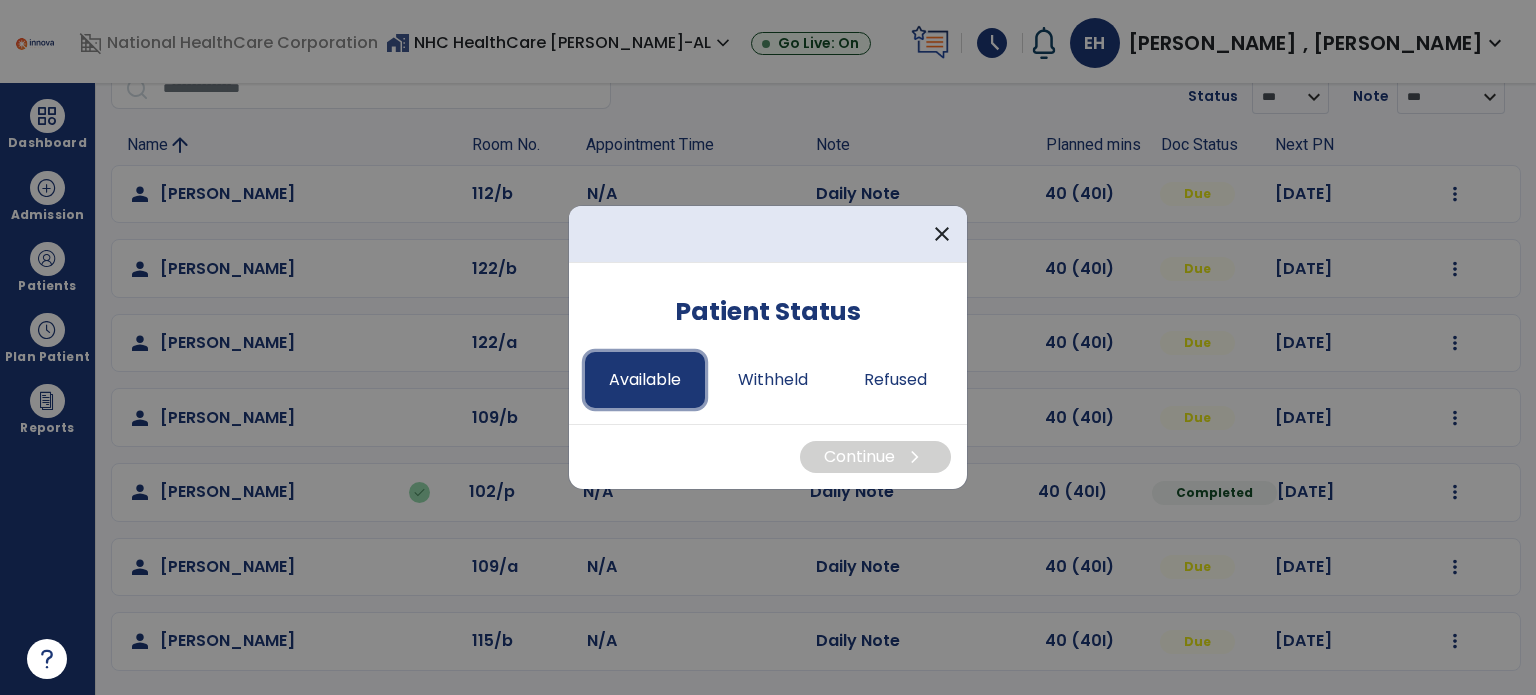 click on "Available" at bounding box center [645, 380] 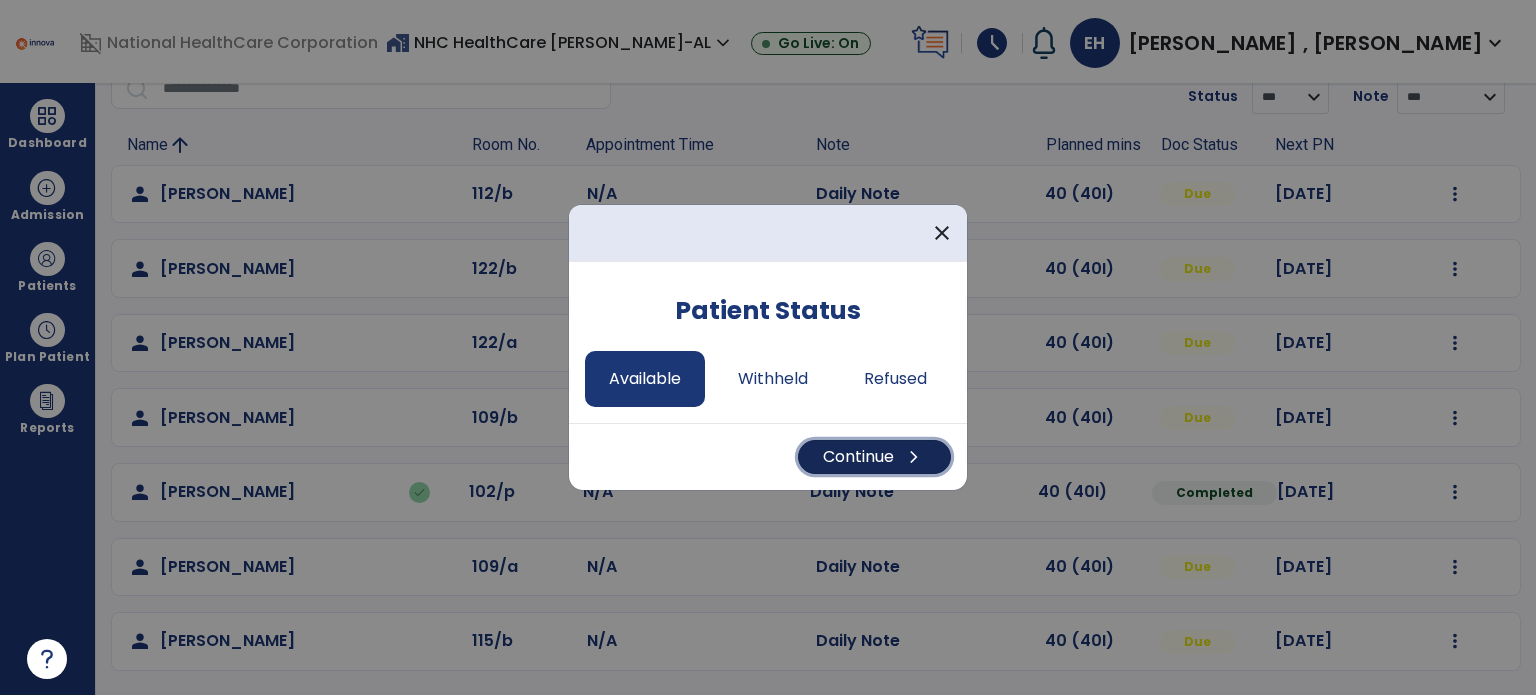 click on "Continue   chevron_right" at bounding box center [874, 457] 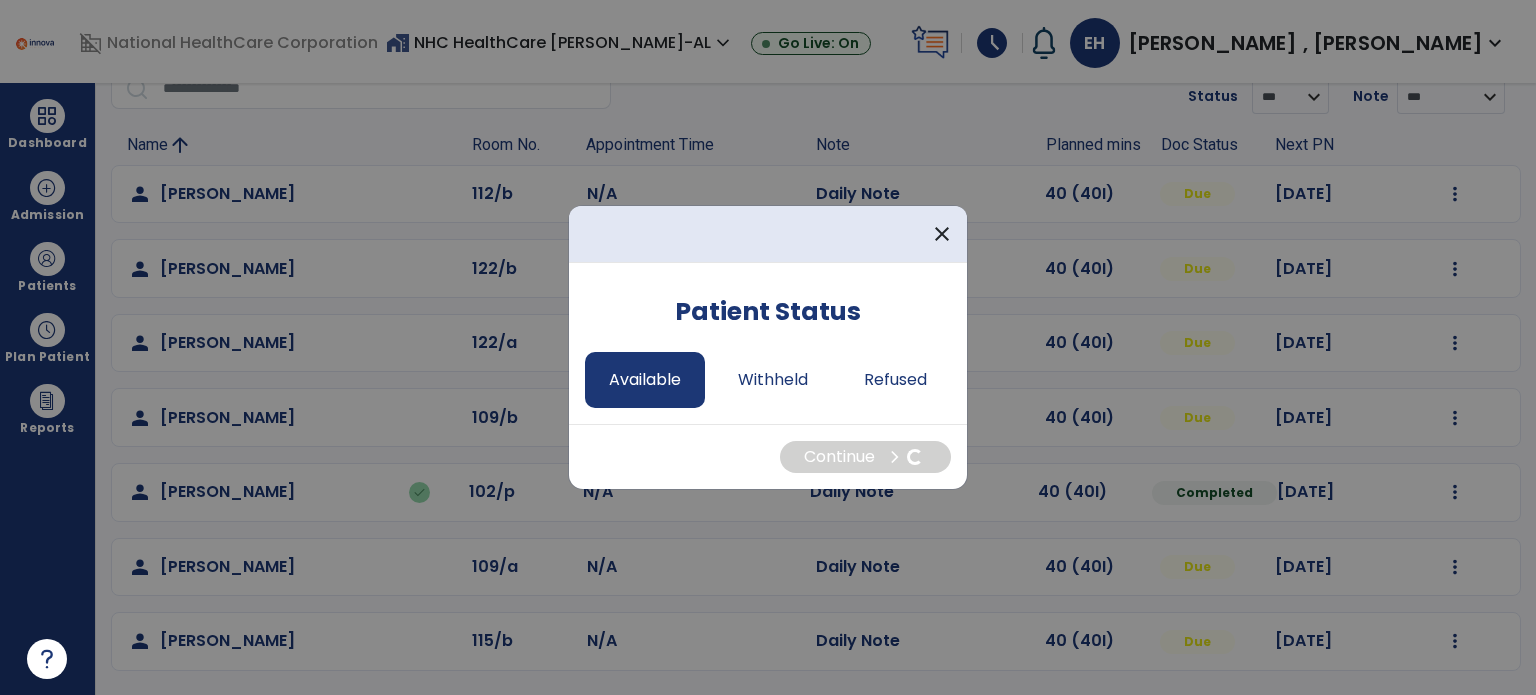 select on "*" 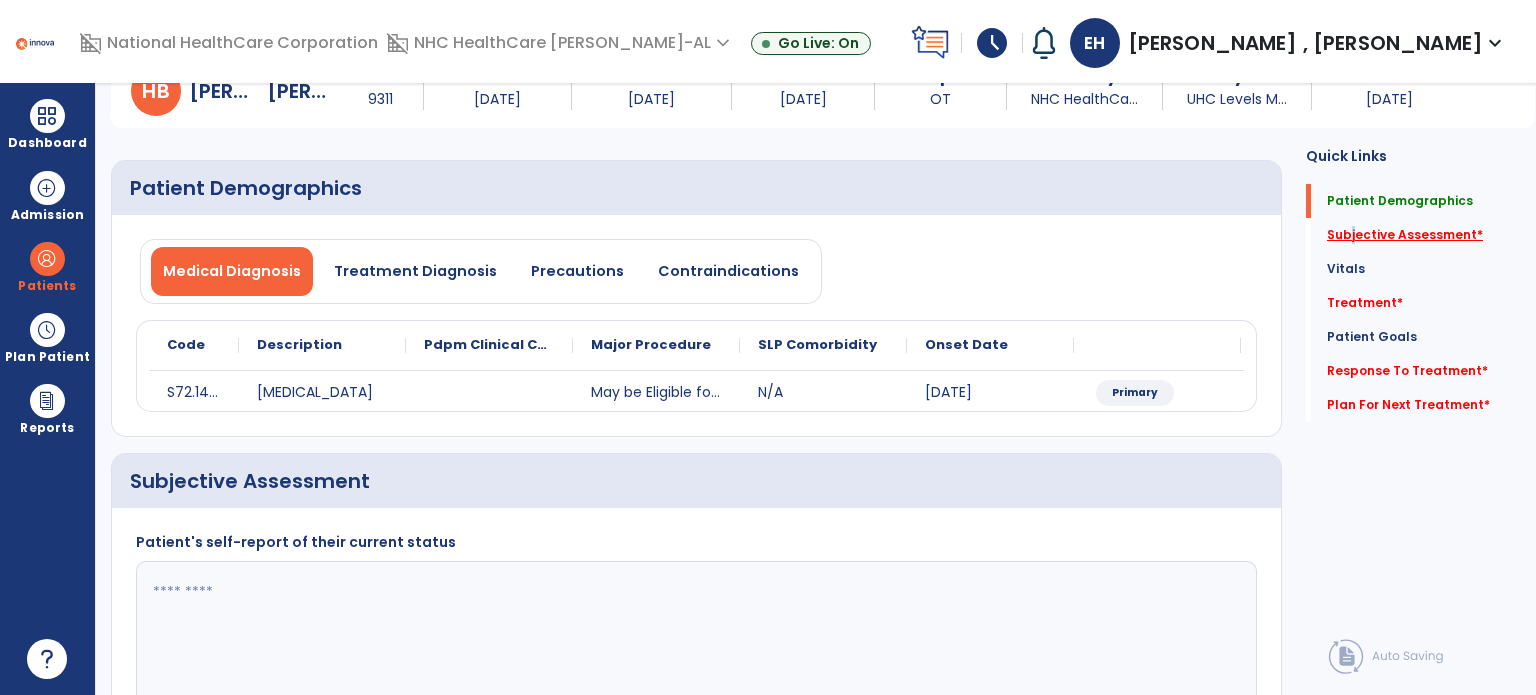drag, startPoint x: 1337, startPoint y: 229, endPoint x: 1343, endPoint y: 238, distance: 10.816654 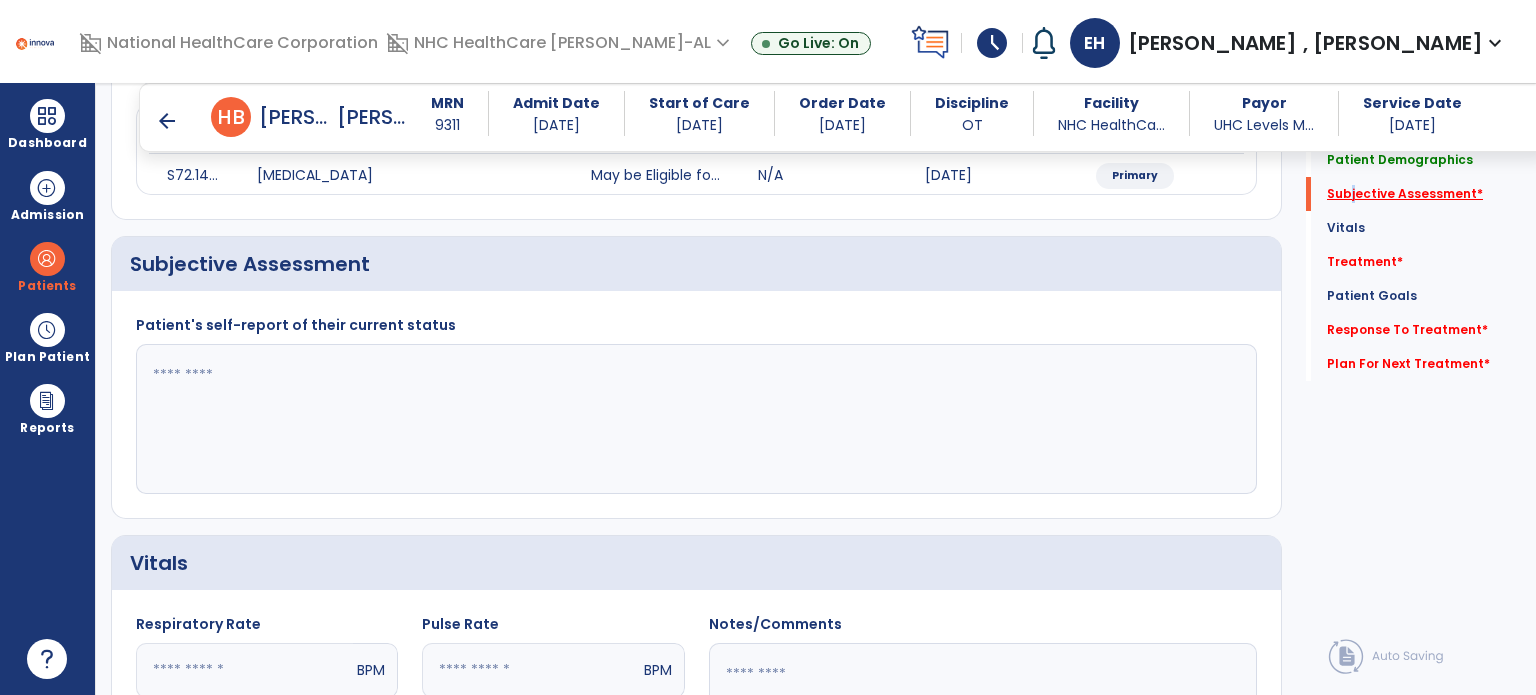 scroll, scrollTop: 298, scrollLeft: 0, axis: vertical 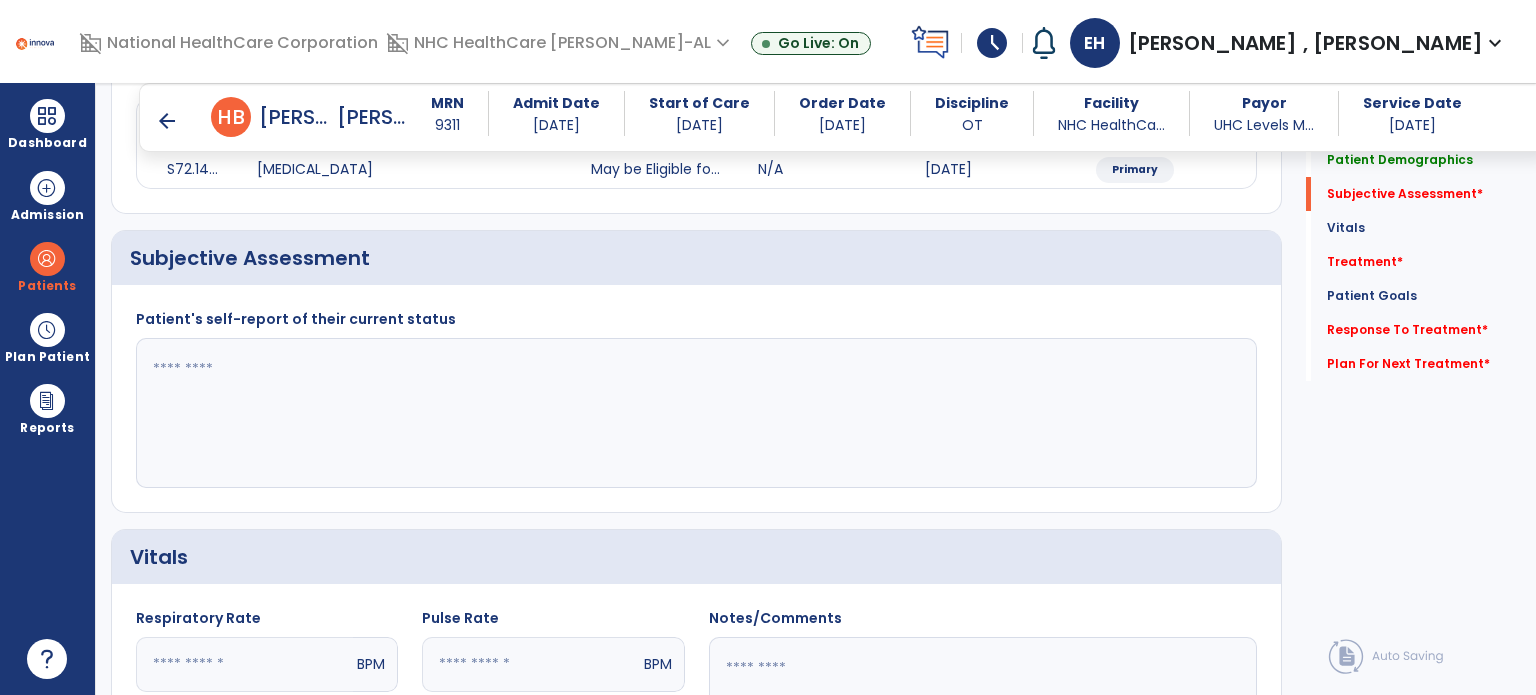 click 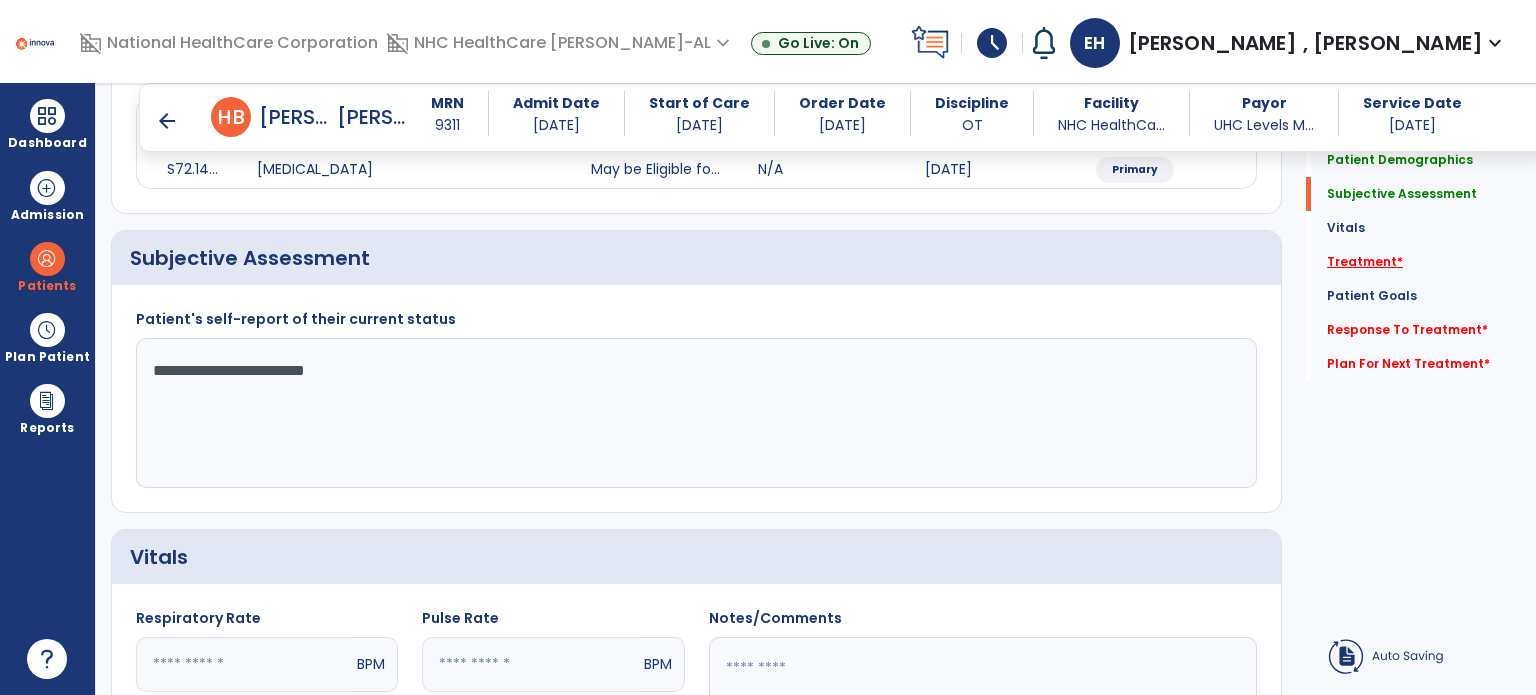 type on "**********" 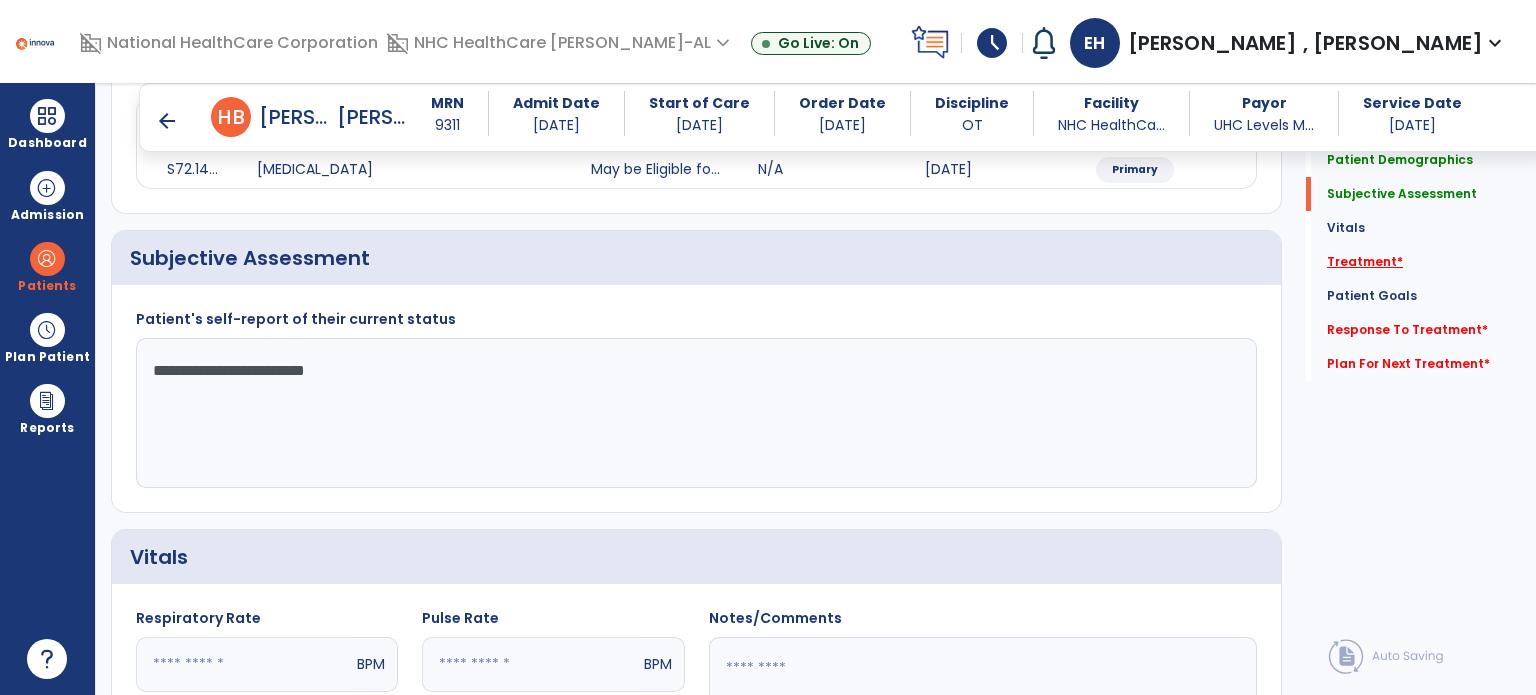 click on "Treatment   *" 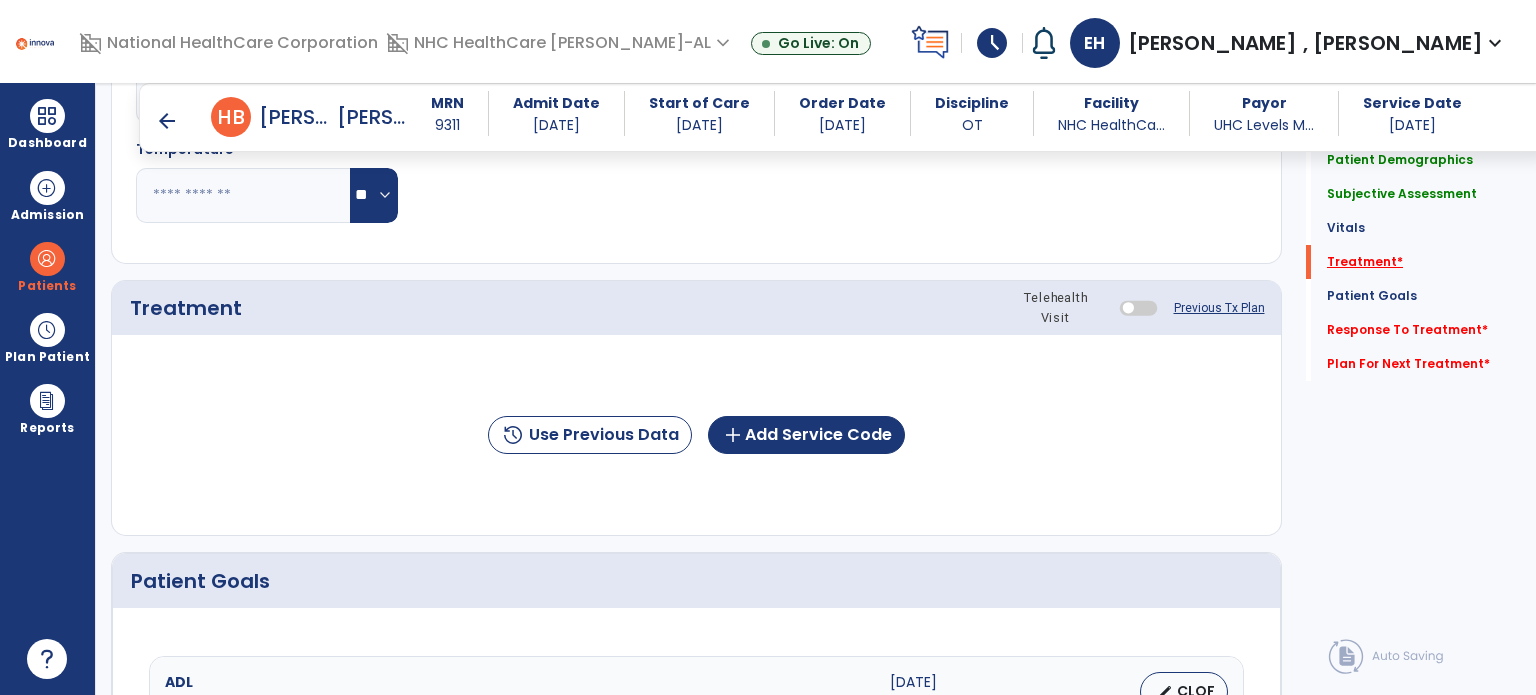 scroll, scrollTop: 987, scrollLeft: 0, axis: vertical 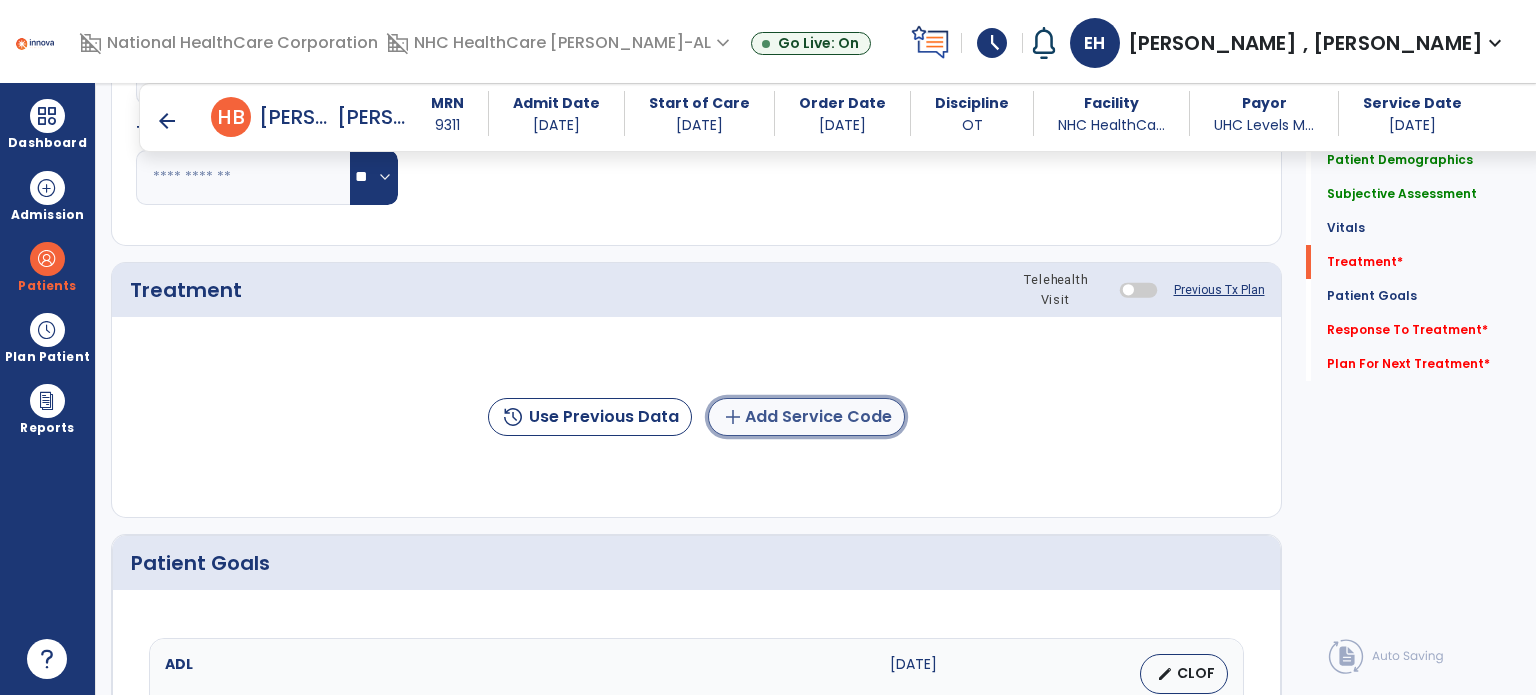click on "add  Add Service Code" 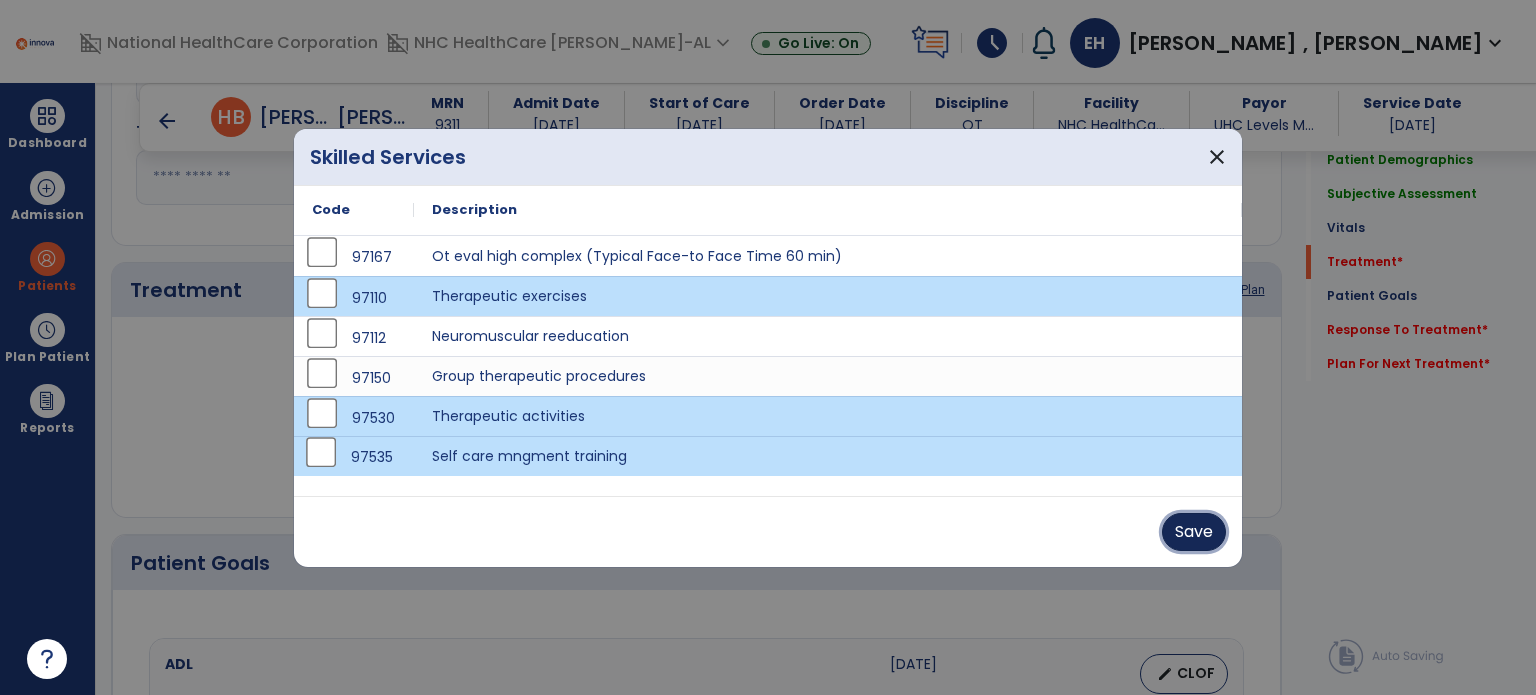 click on "Save" at bounding box center (1194, 532) 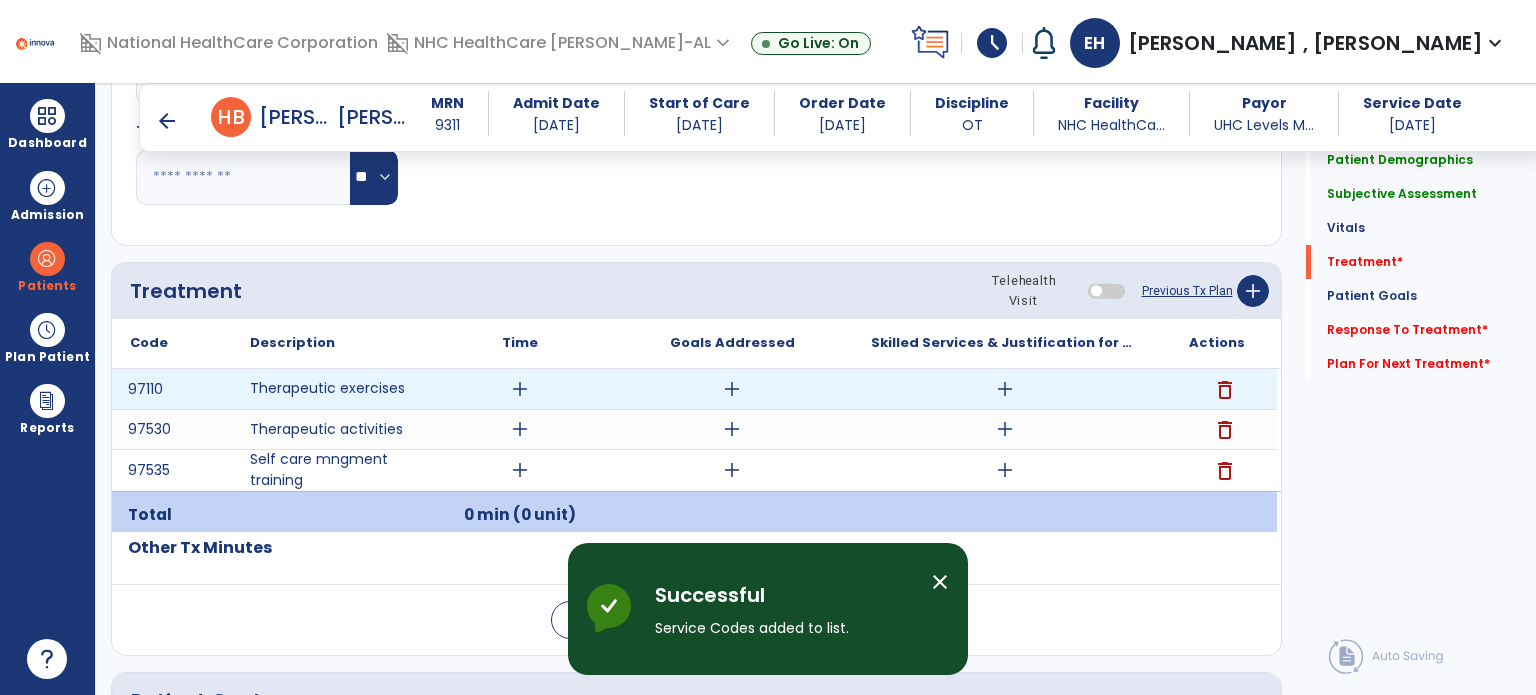click on "add" at bounding box center [520, 389] 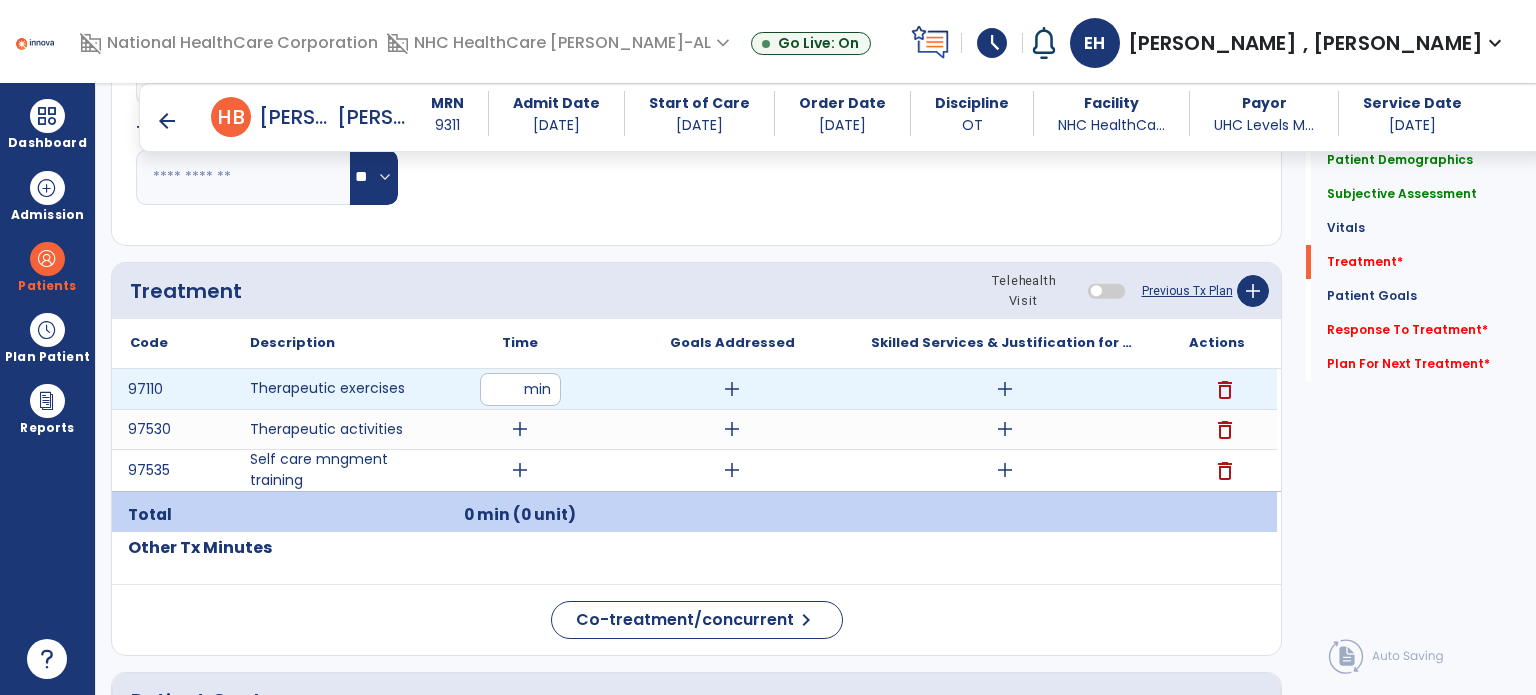 type on "**" 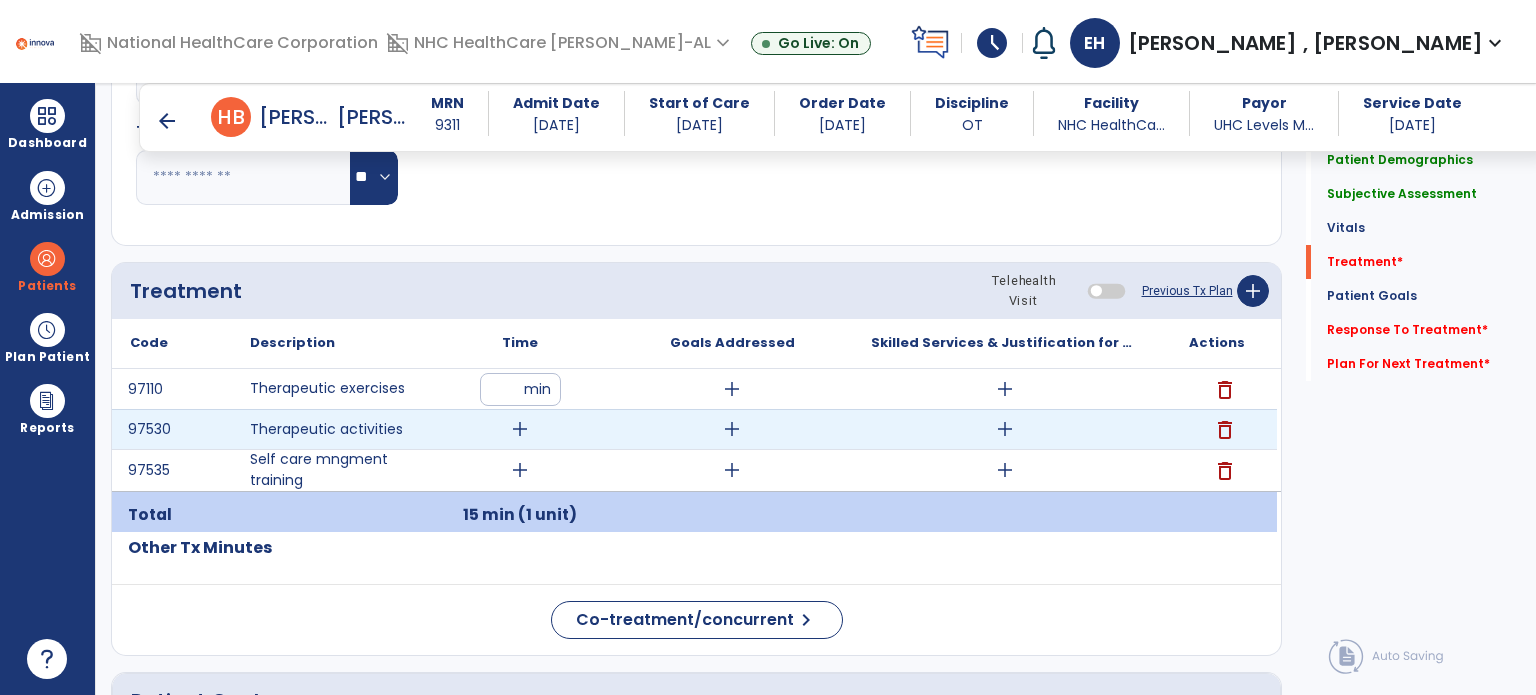 click on "add" at bounding box center (520, 429) 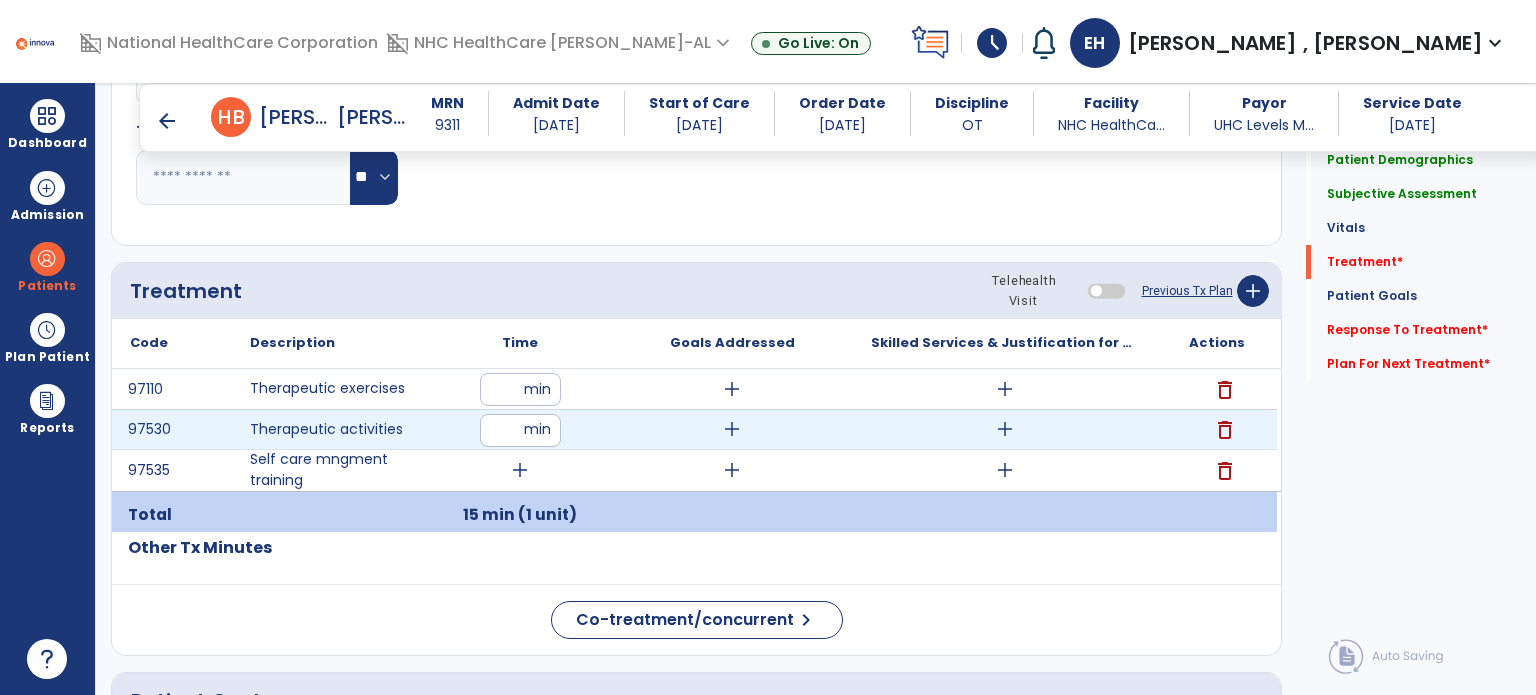type on "**" 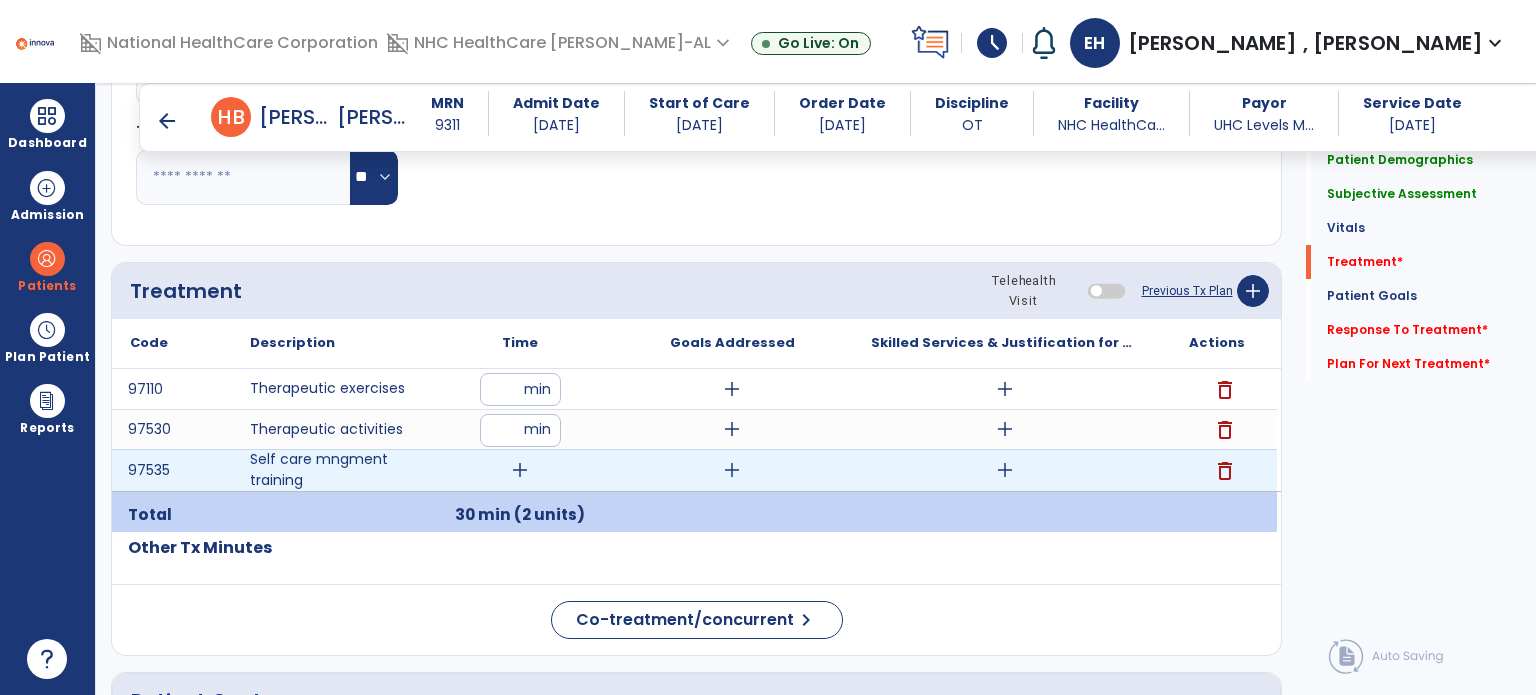 click on "add" at bounding box center [520, 470] 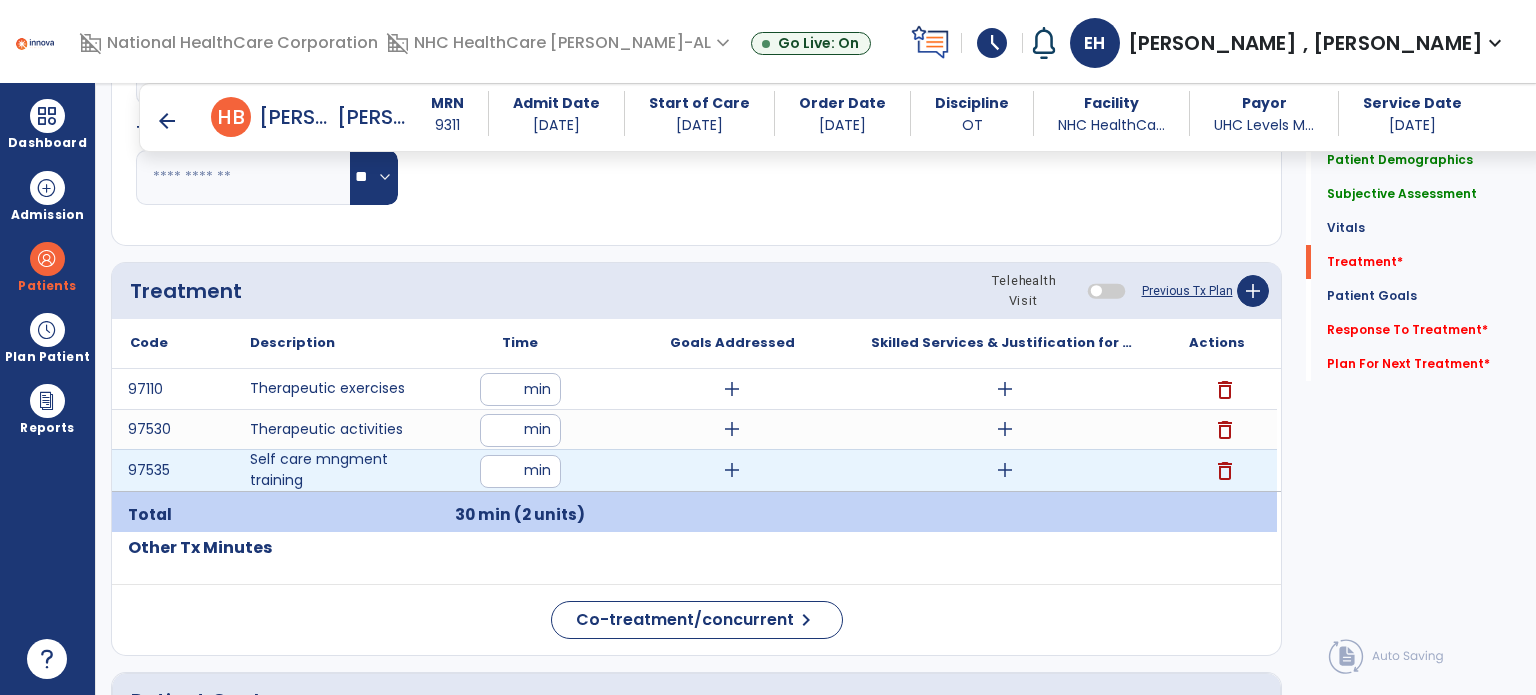 type on "**" 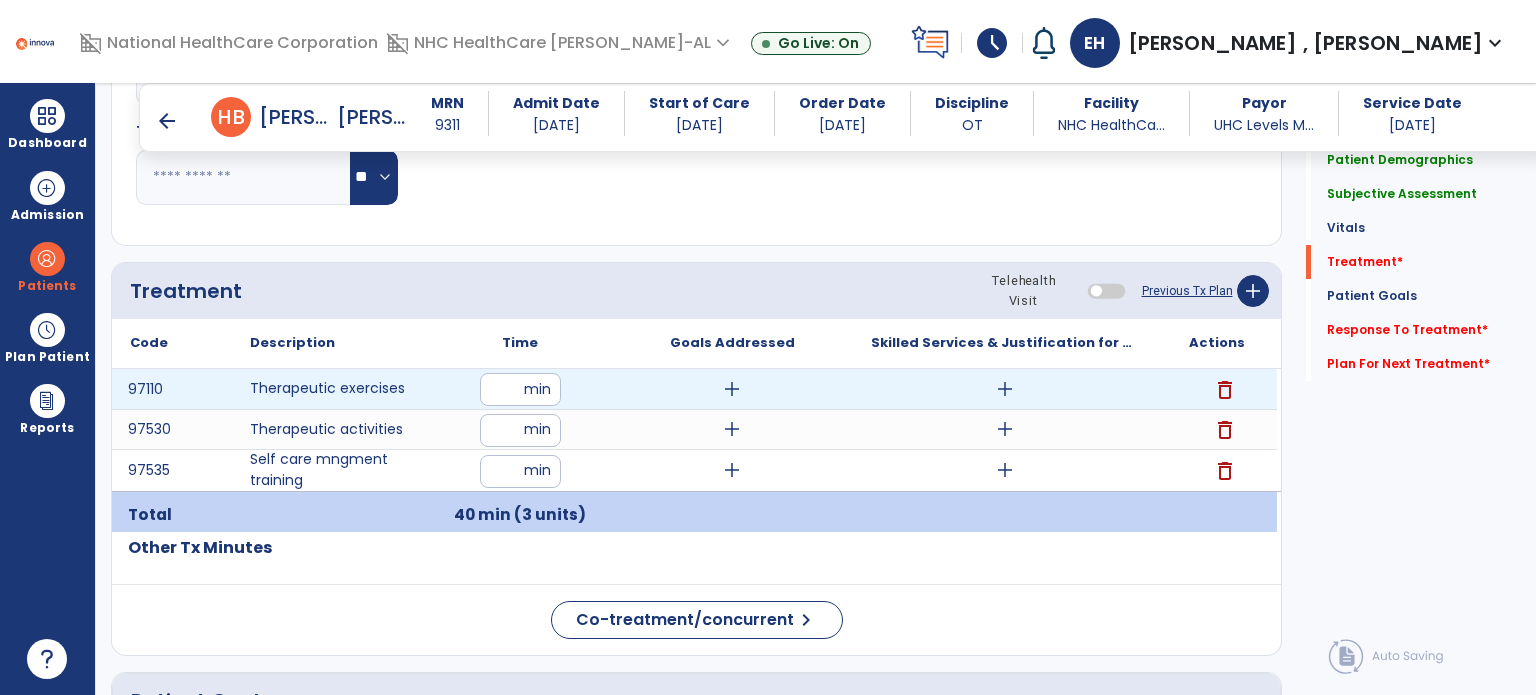 click on "add" at bounding box center (732, 389) 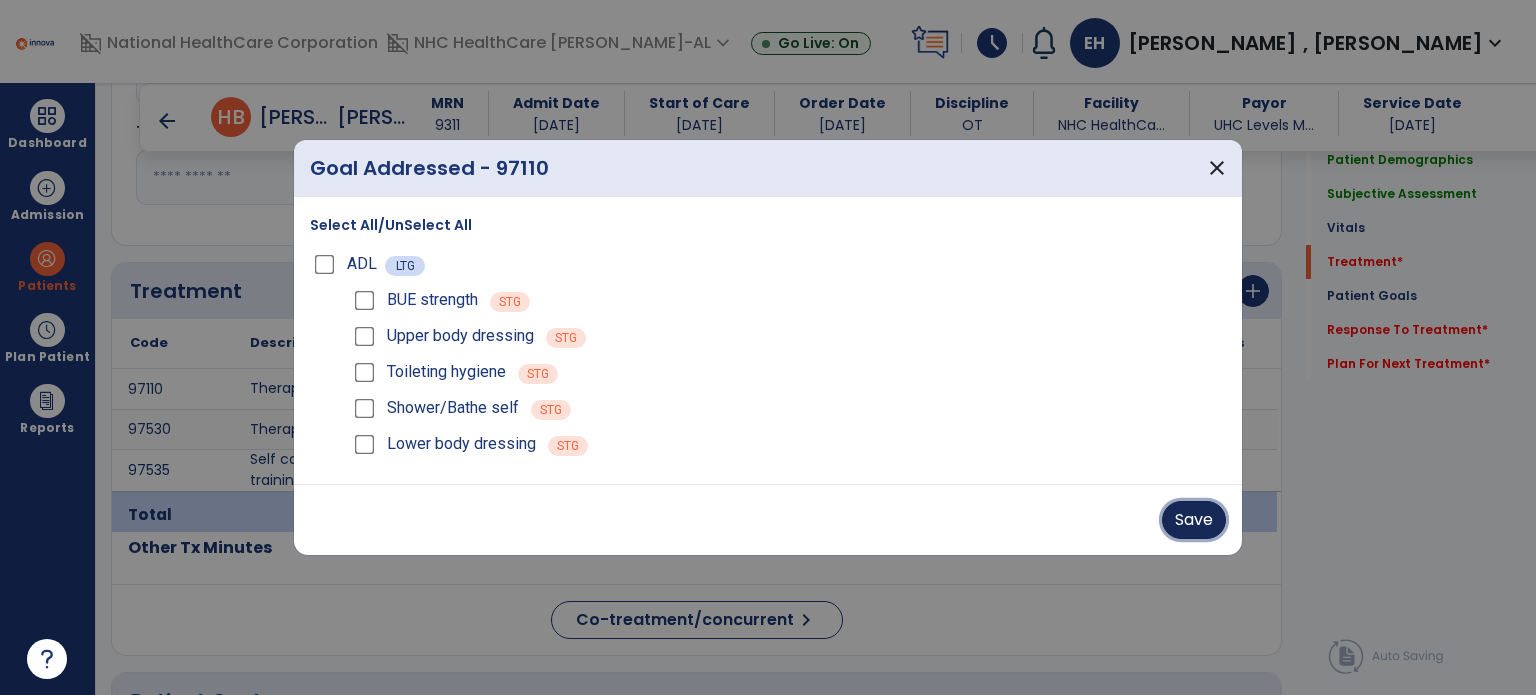 click on "Save" at bounding box center (1194, 520) 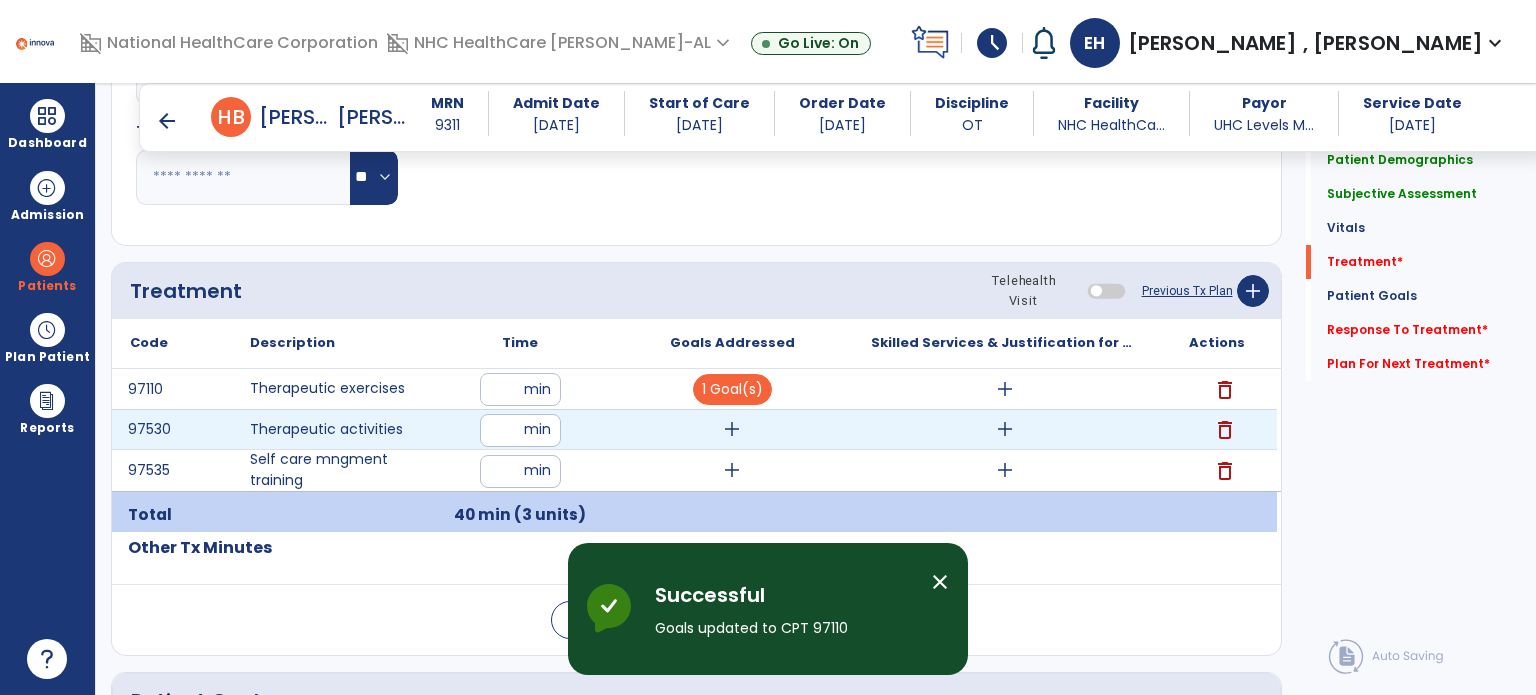 click on "add" at bounding box center (732, 429) 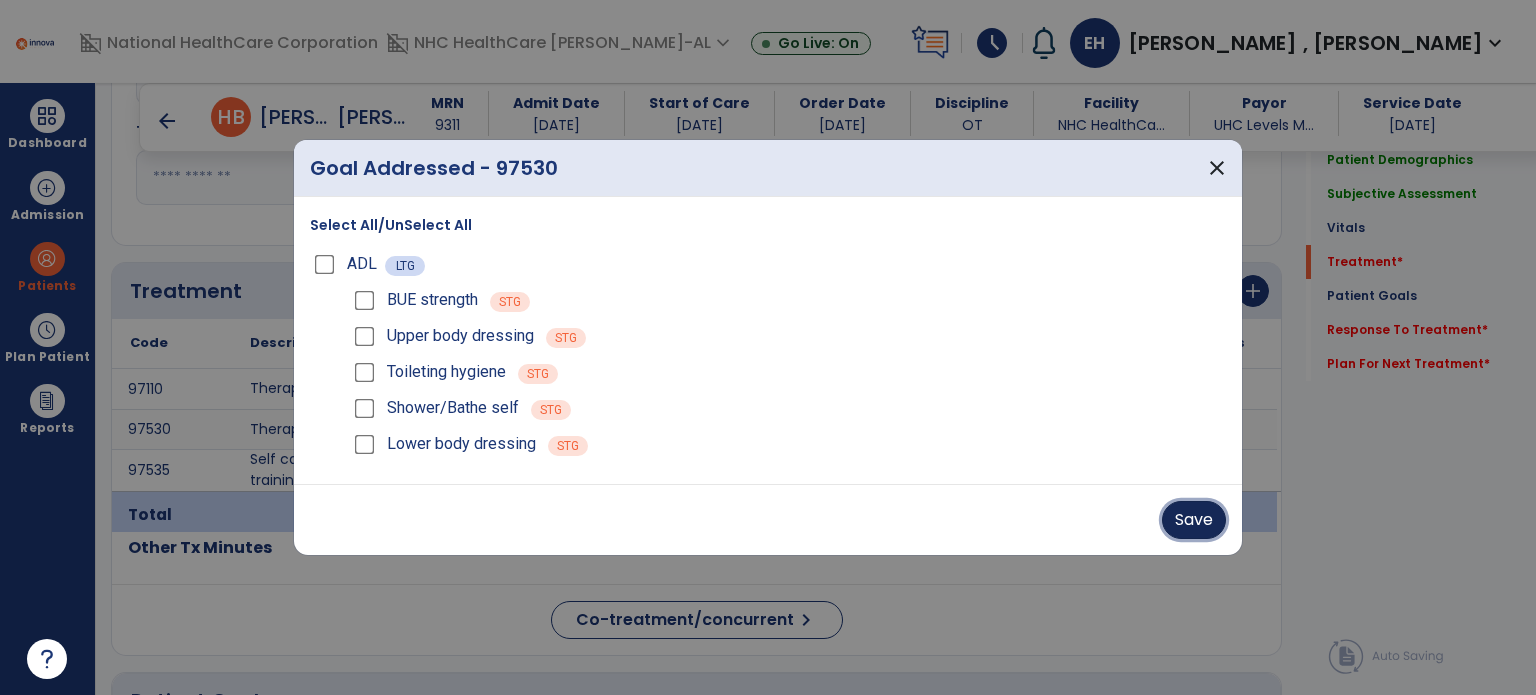 click on "Save" at bounding box center (1194, 520) 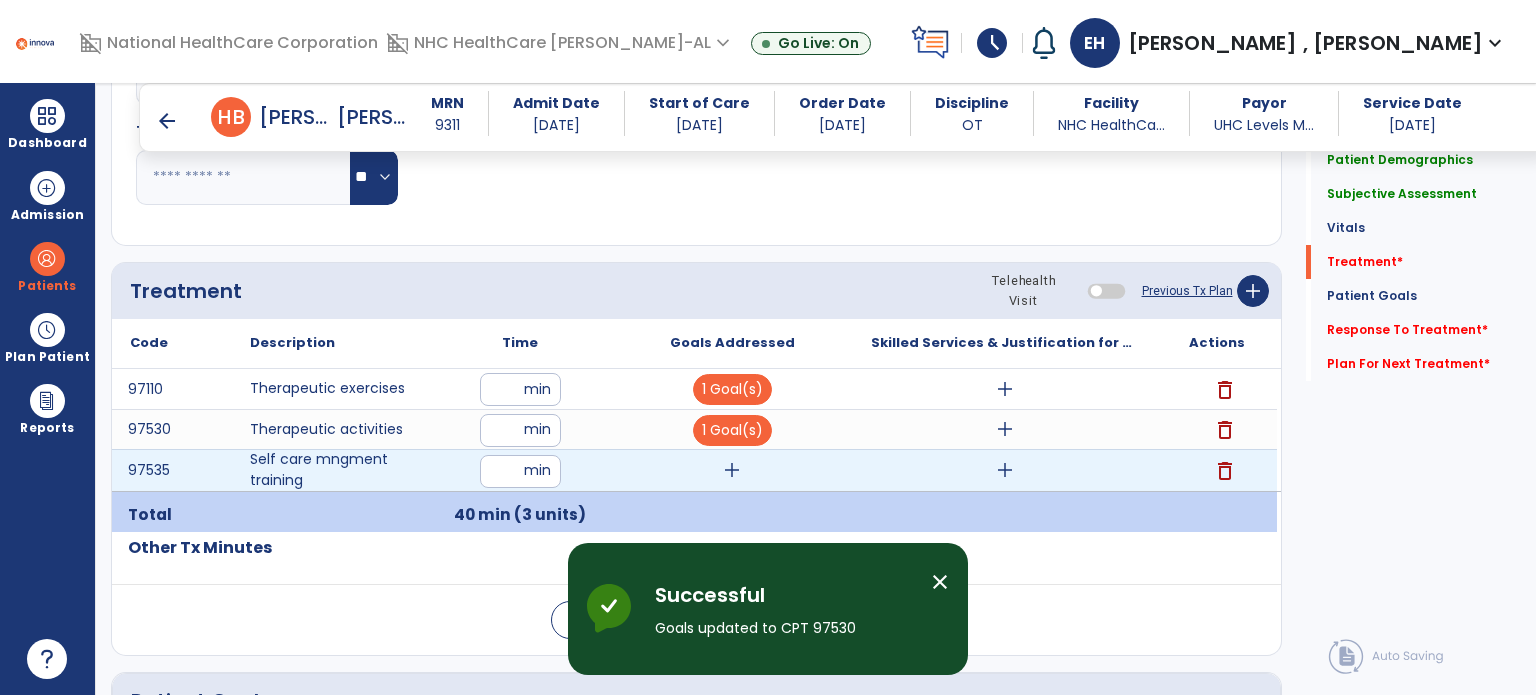 click on "add" at bounding box center (732, 470) 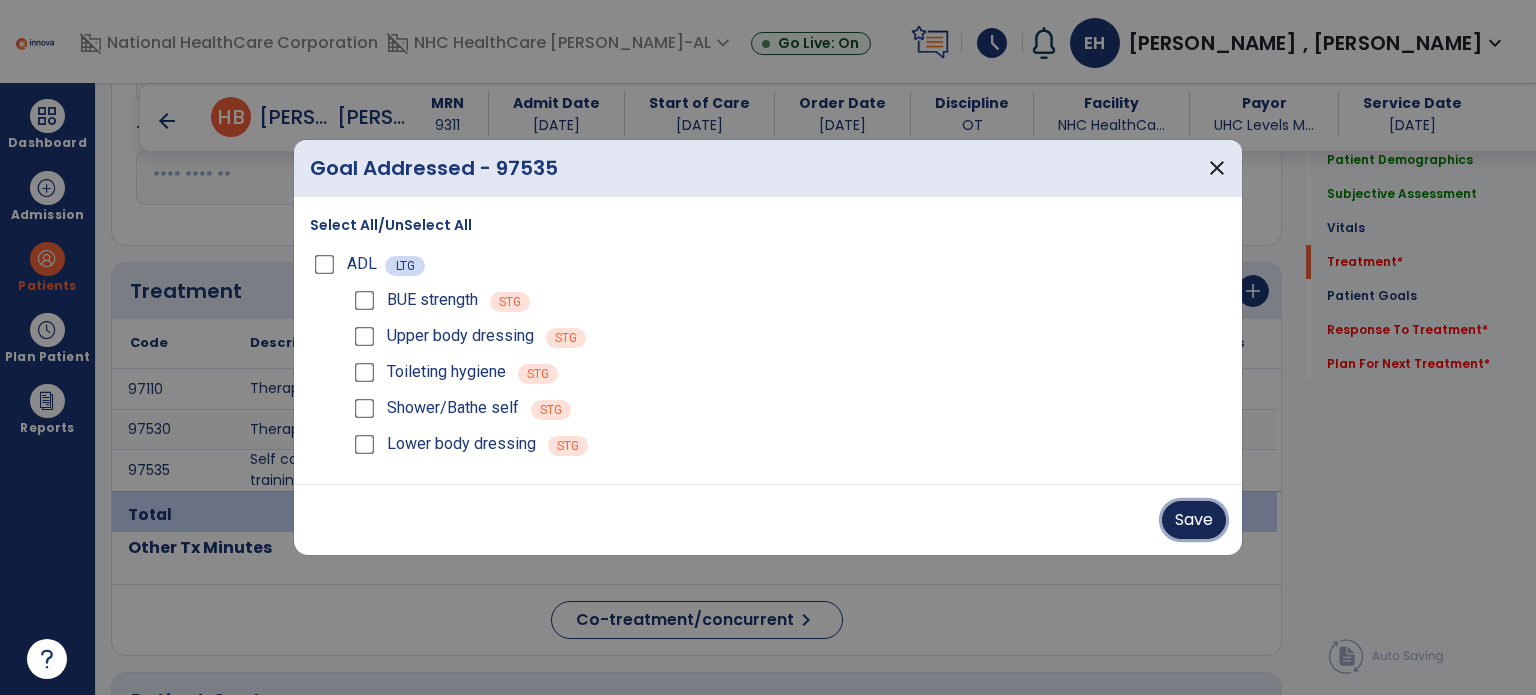 click on "Save" at bounding box center (1194, 520) 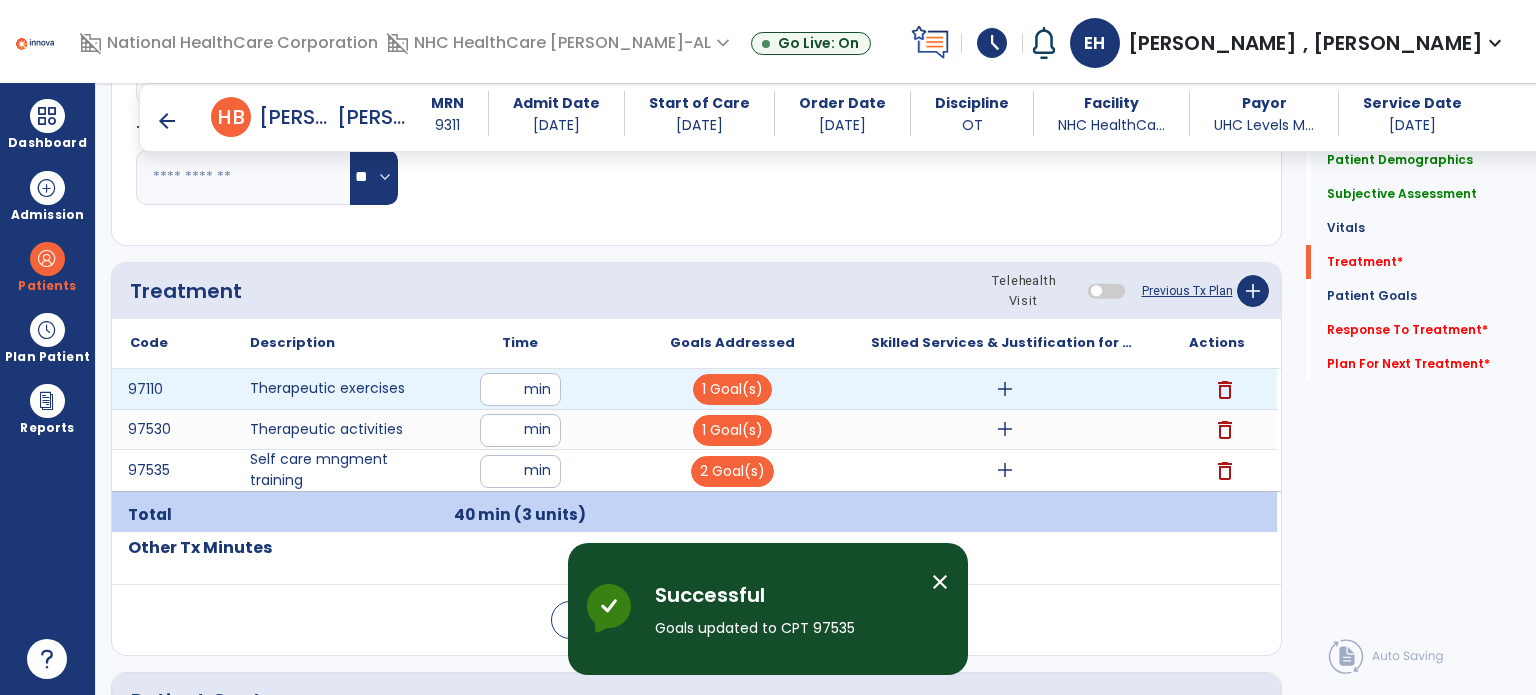click on "add" at bounding box center (1005, 389) 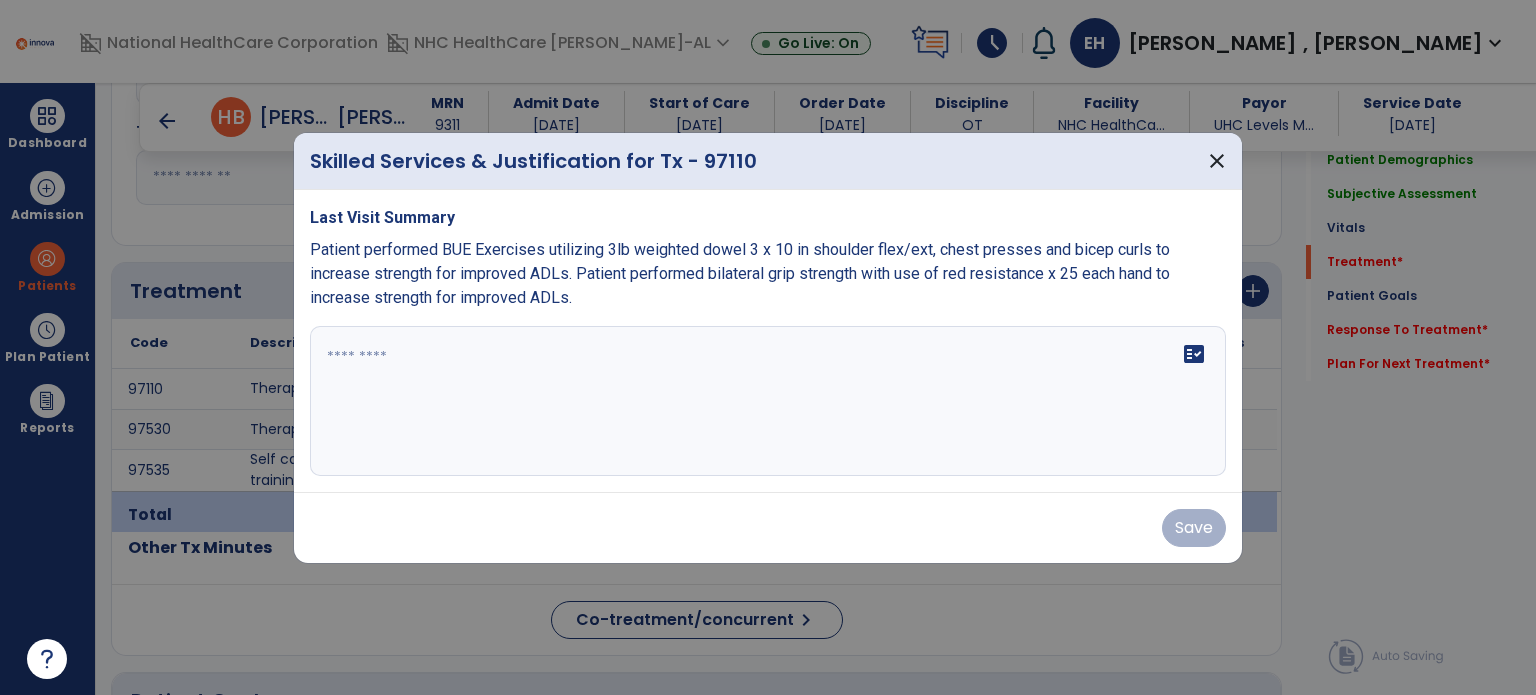 click on "fact_check" at bounding box center (768, 401) 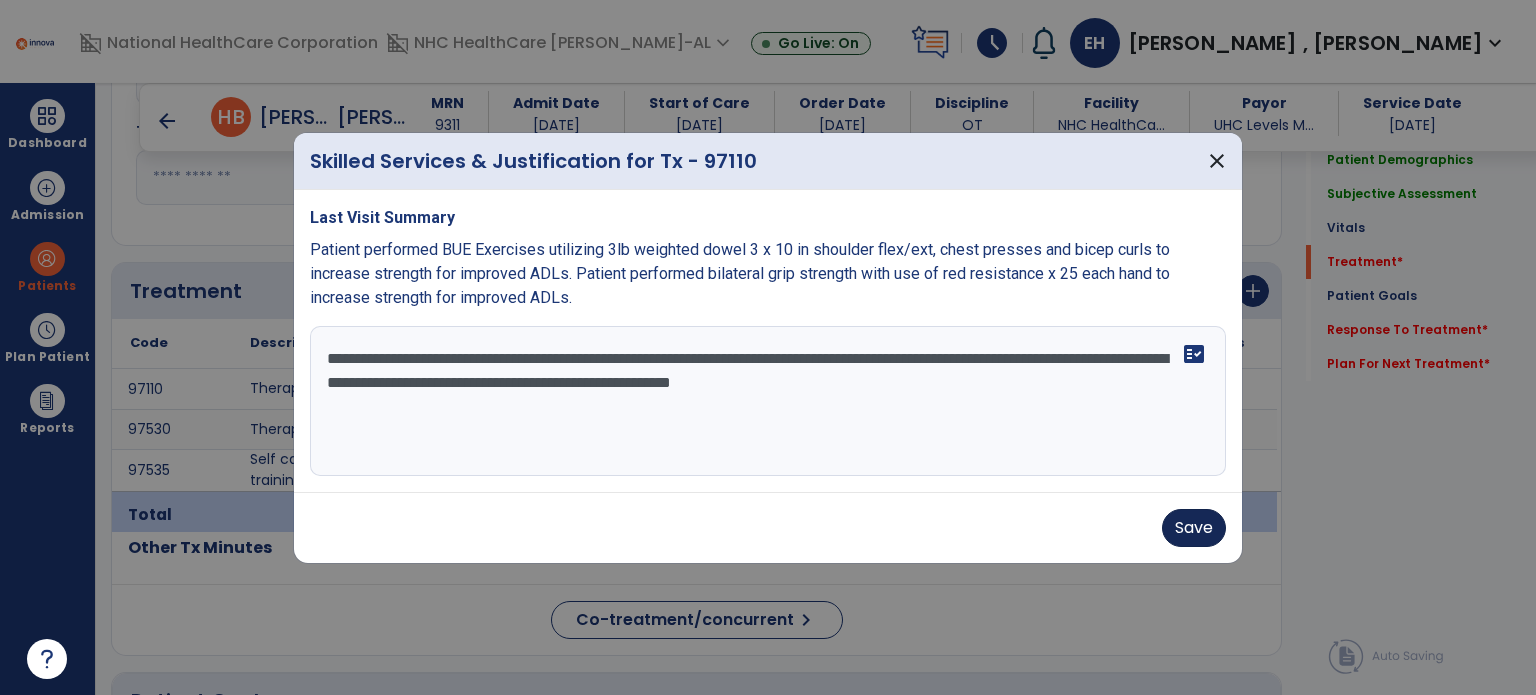 type on "**********" 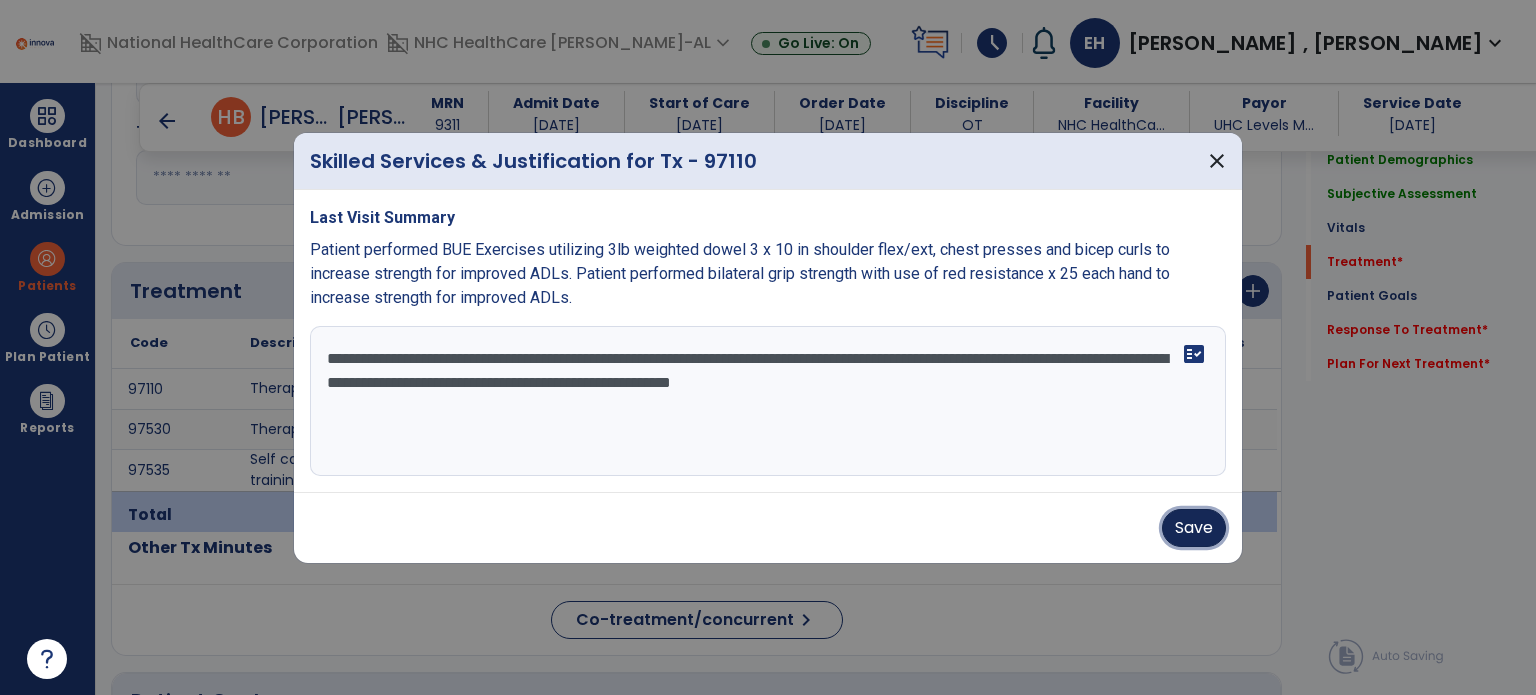 click on "Save" at bounding box center (1194, 528) 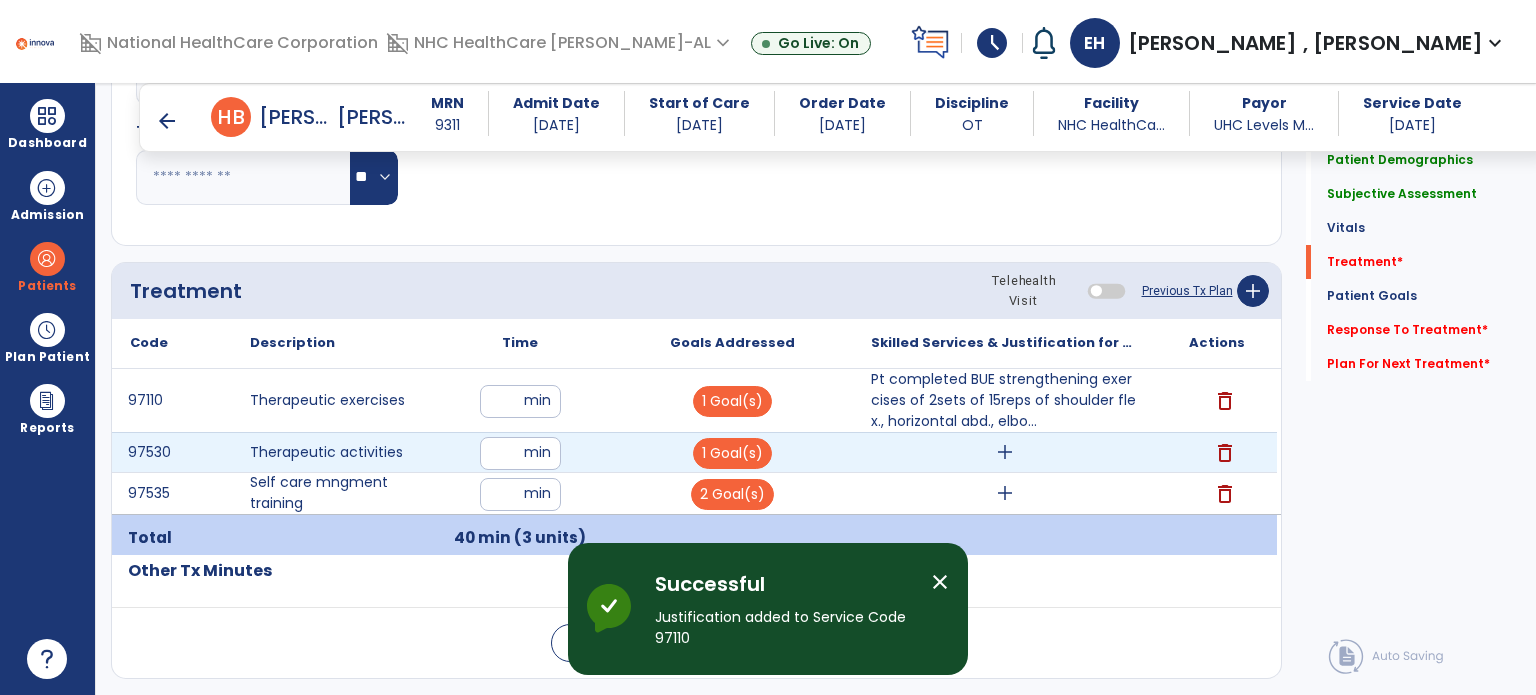 click on "add" at bounding box center [1005, 452] 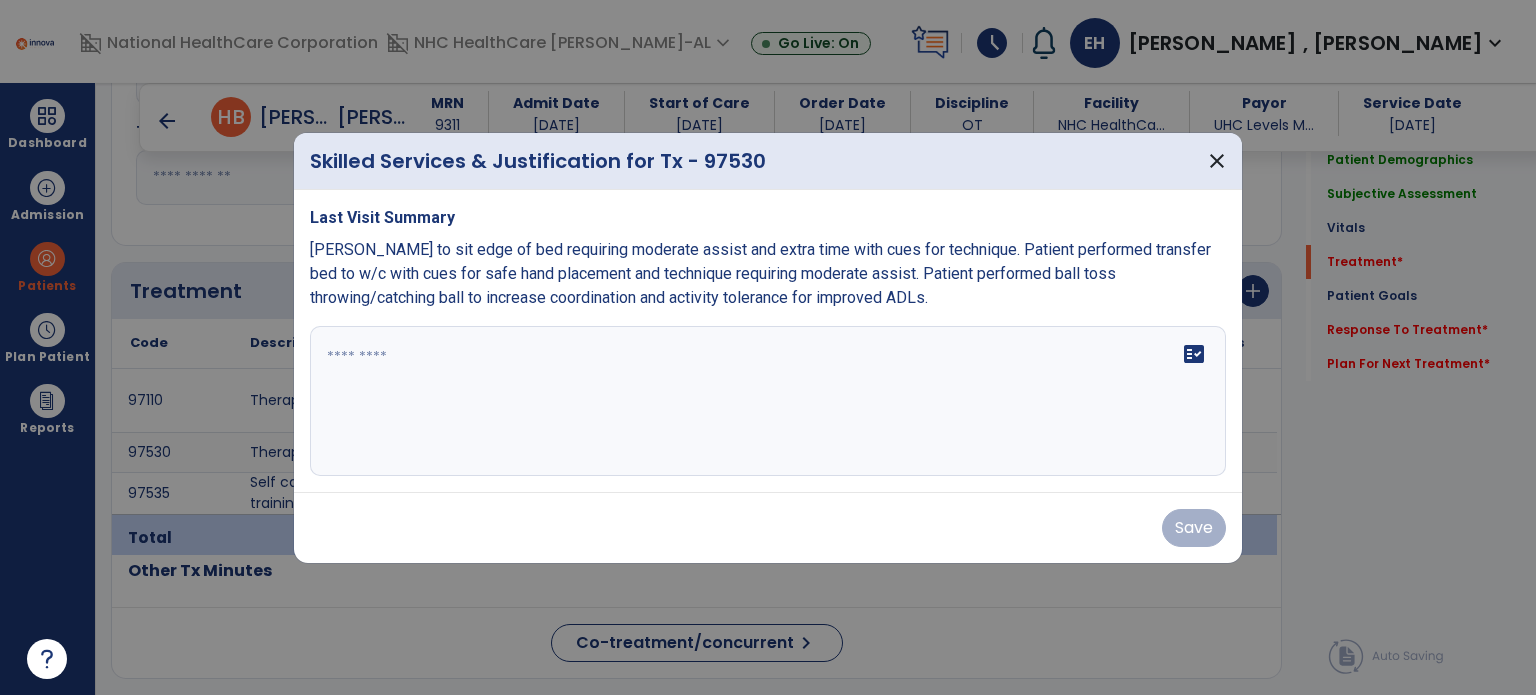 click on "fact_check" at bounding box center (768, 401) 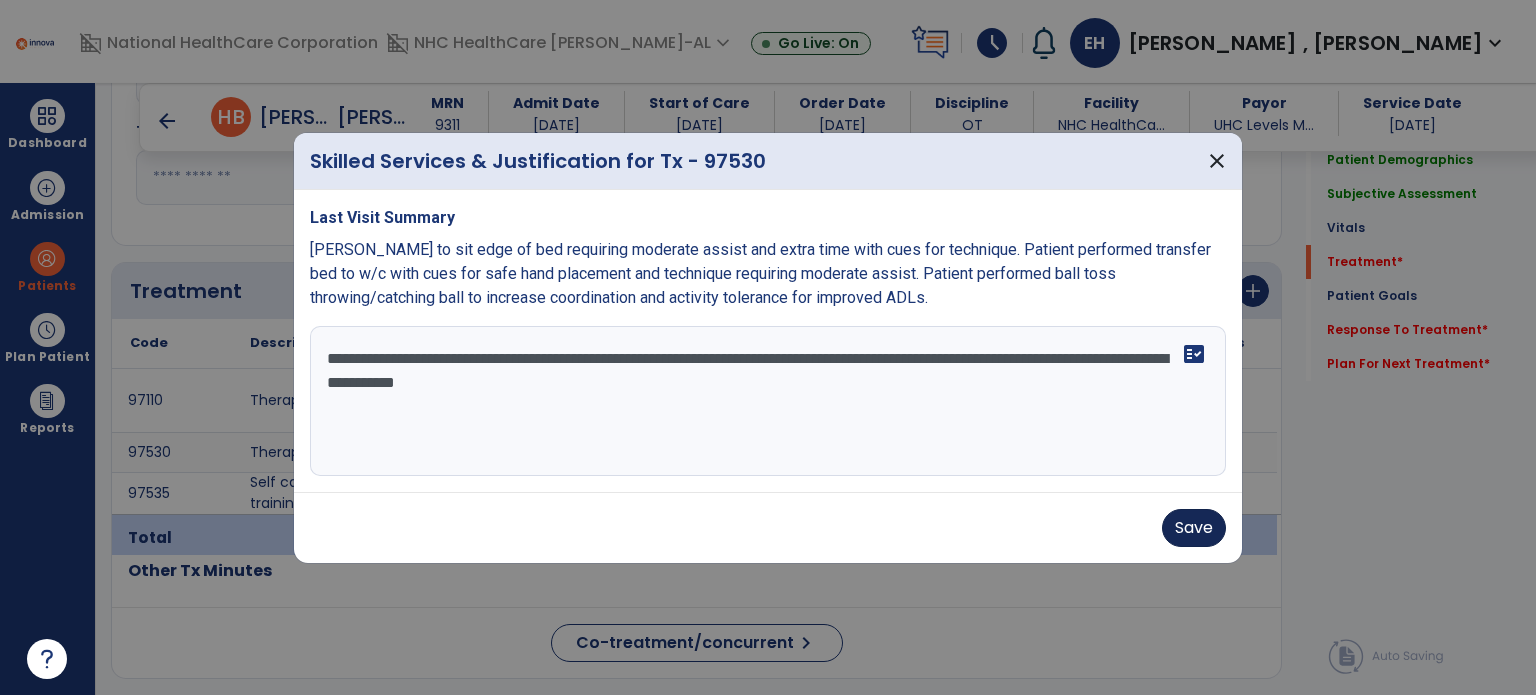 type on "**********" 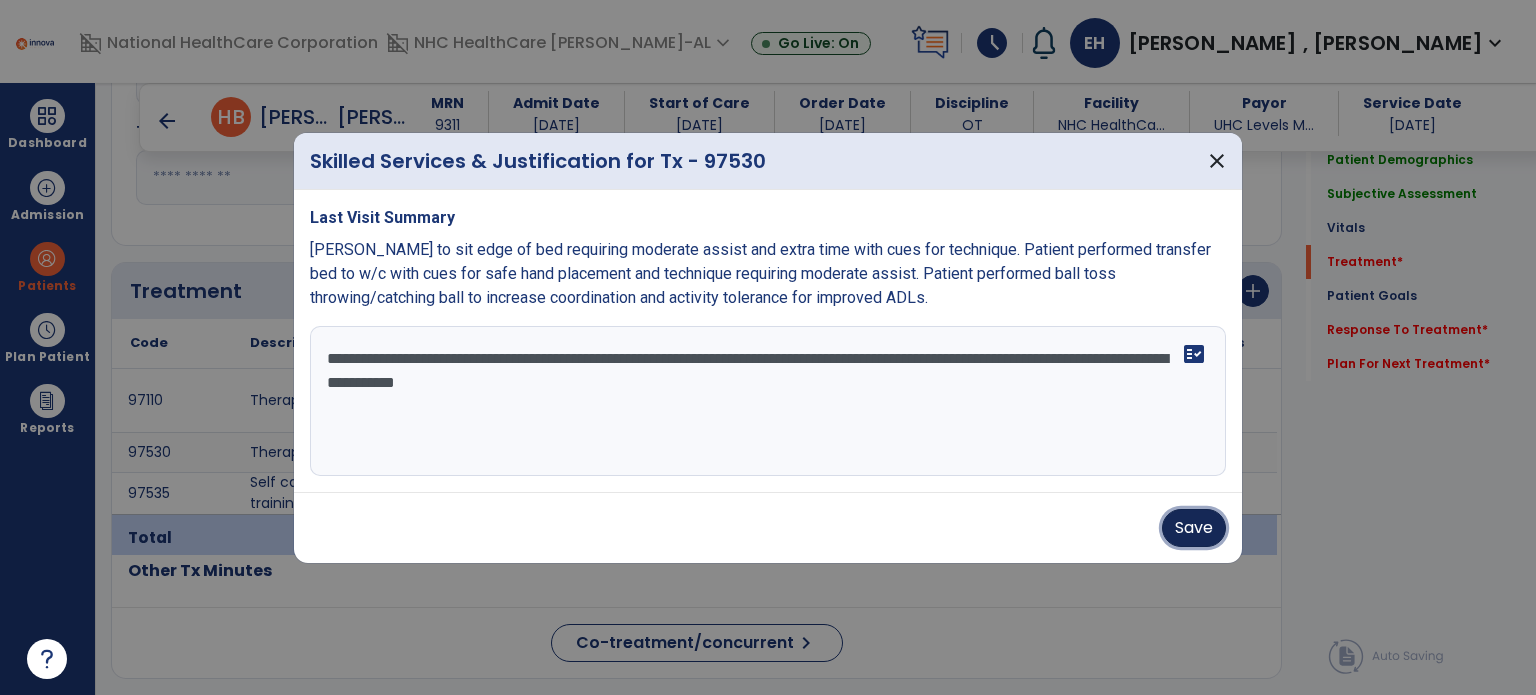 click on "Save" at bounding box center (1194, 528) 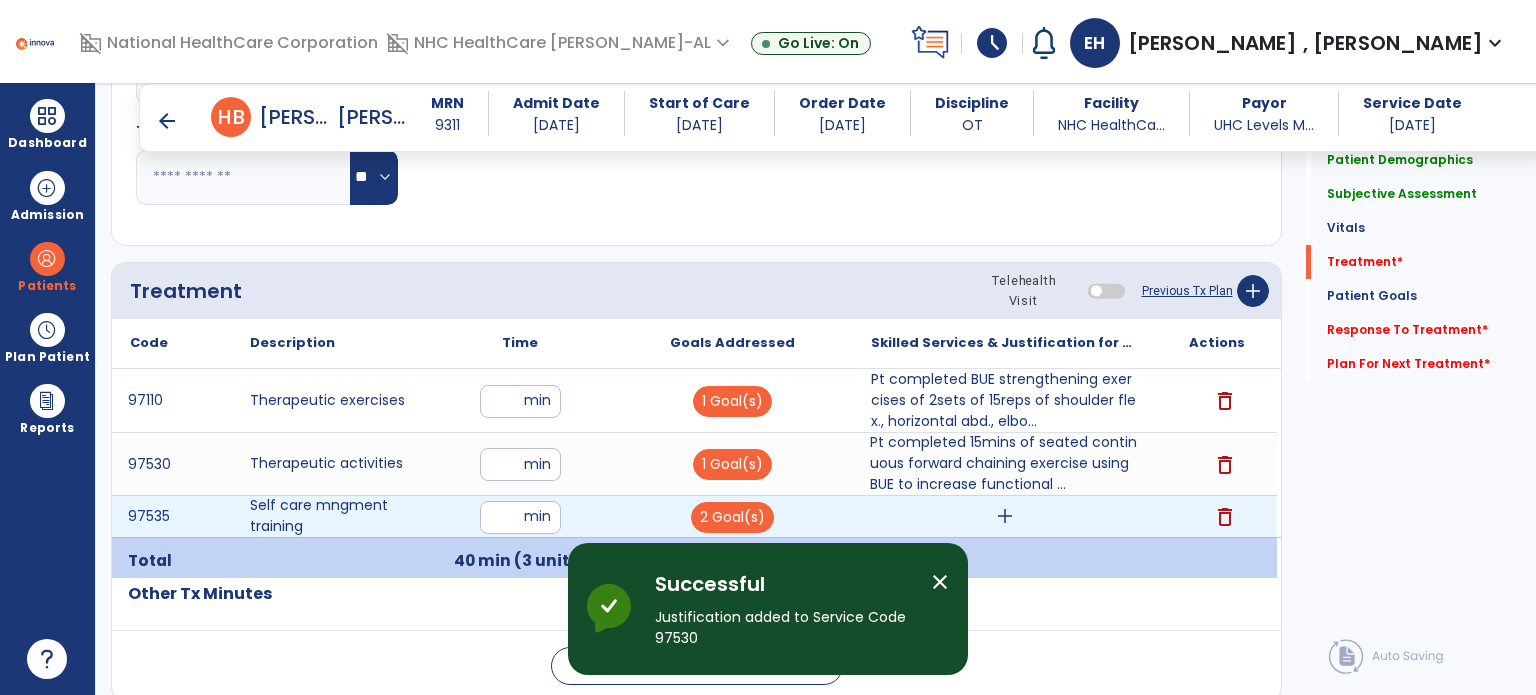 click on "add" at bounding box center (1005, 516) 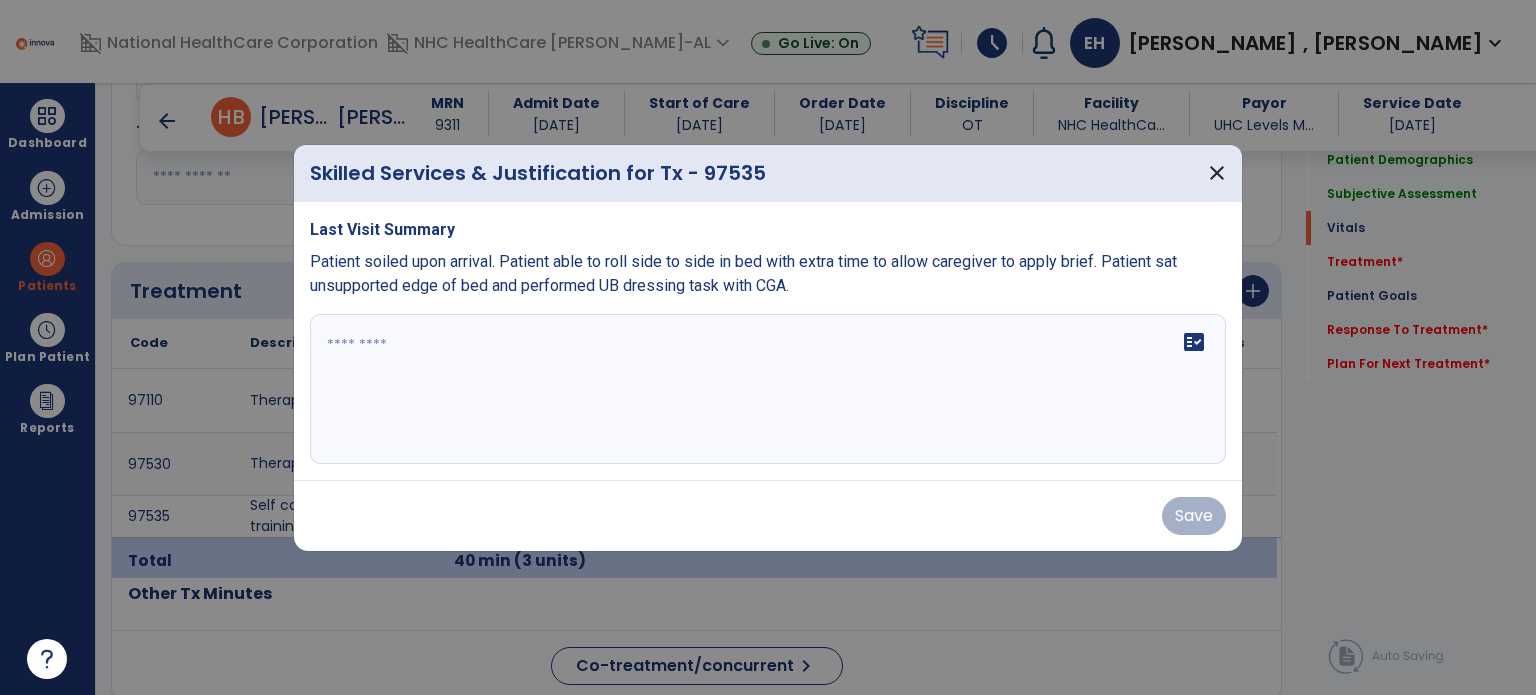 scroll, scrollTop: 573, scrollLeft: 0, axis: vertical 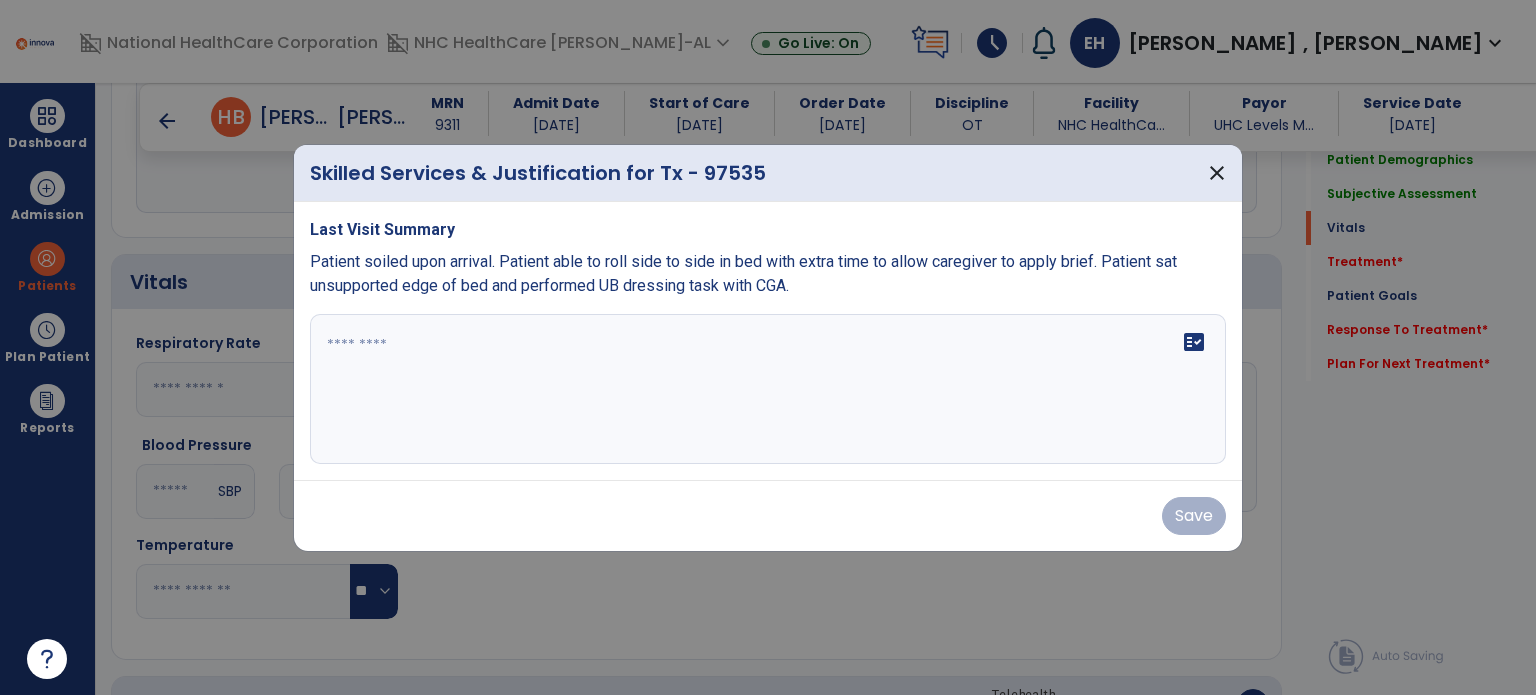 type on "**********" 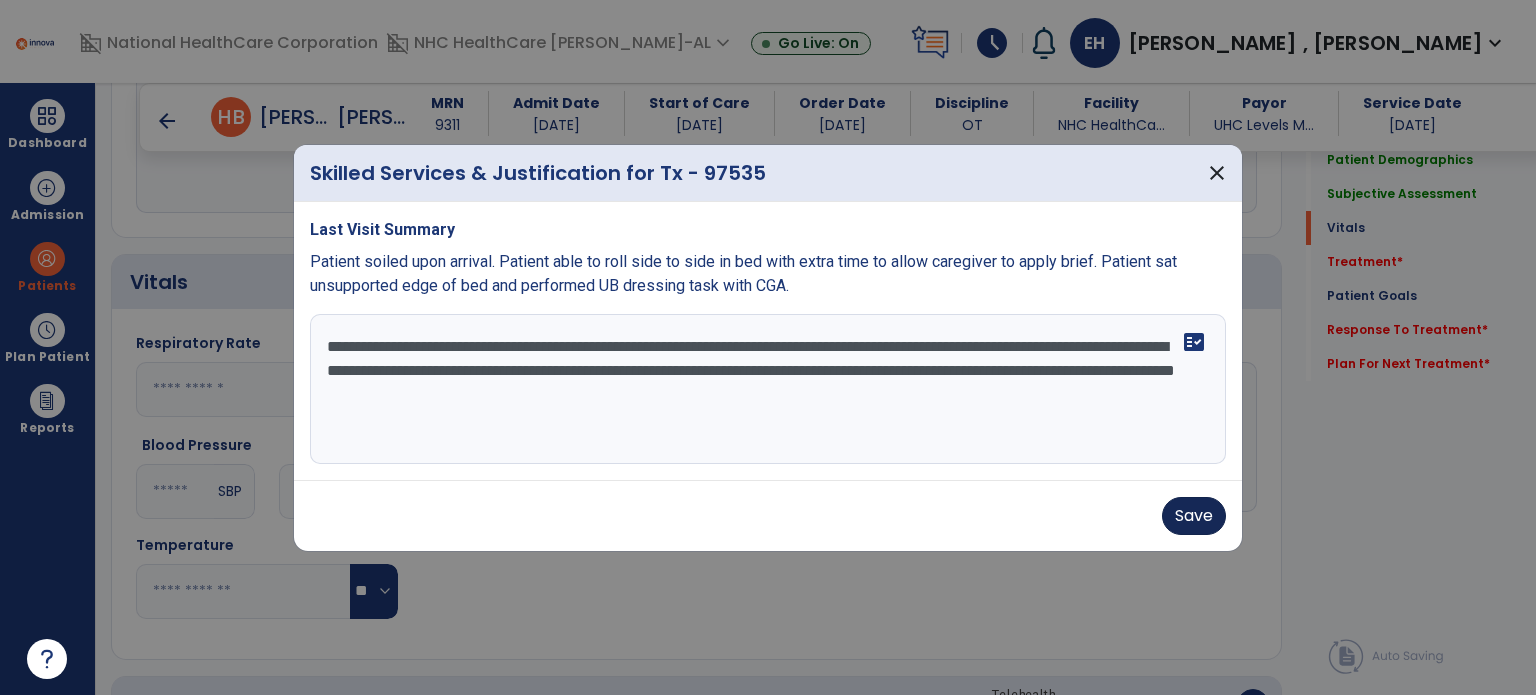 type on "**********" 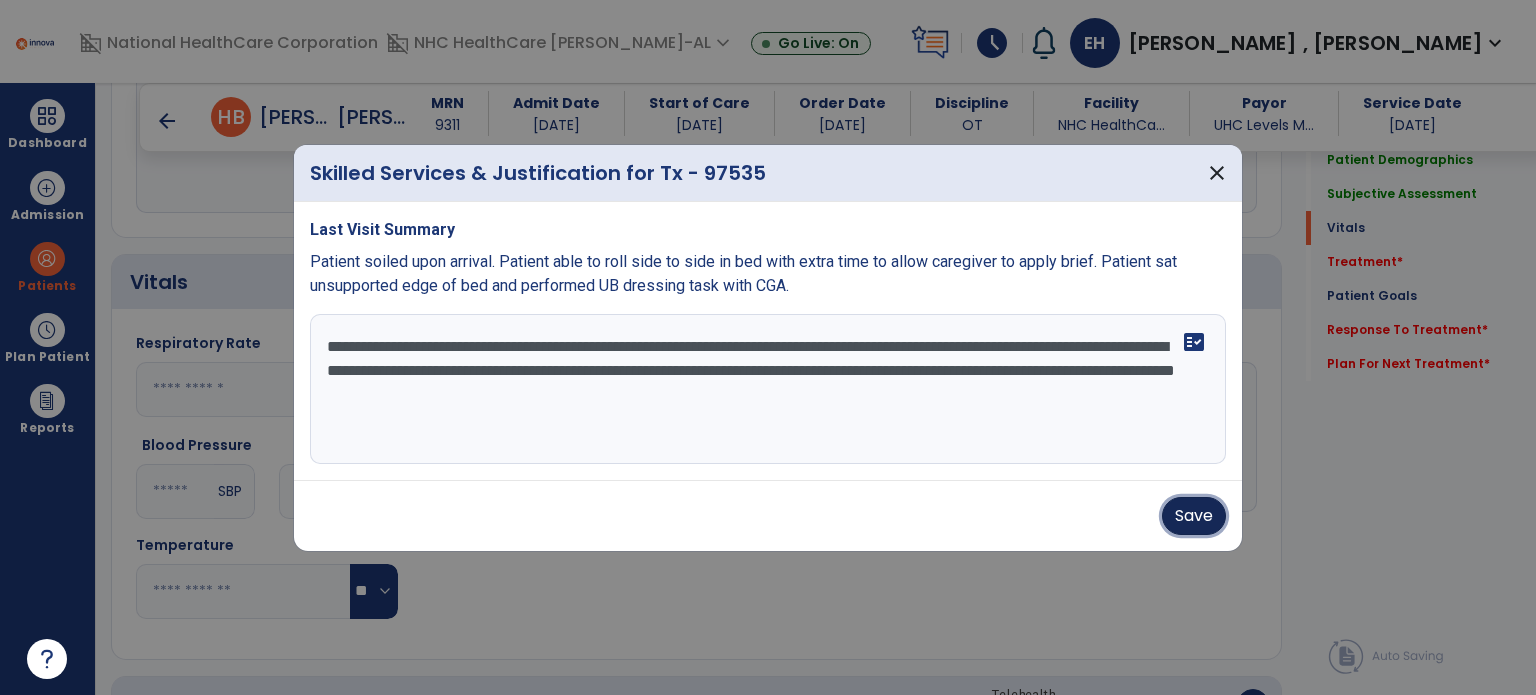 click on "Save" at bounding box center [1194, 516] 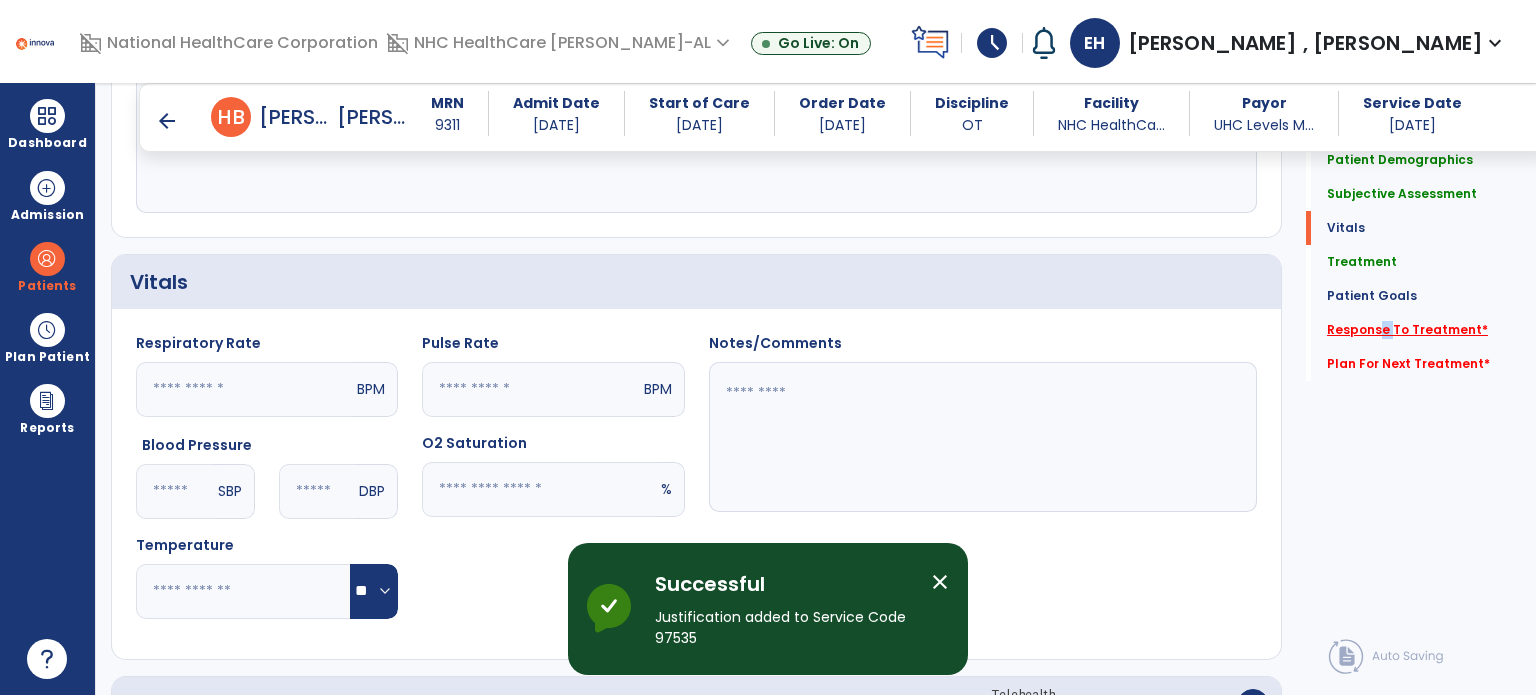 drag, startPoint x: 1379, startPoint y: 319, endPoint x: 1369, endPoint y: 325, distance: 11.661903 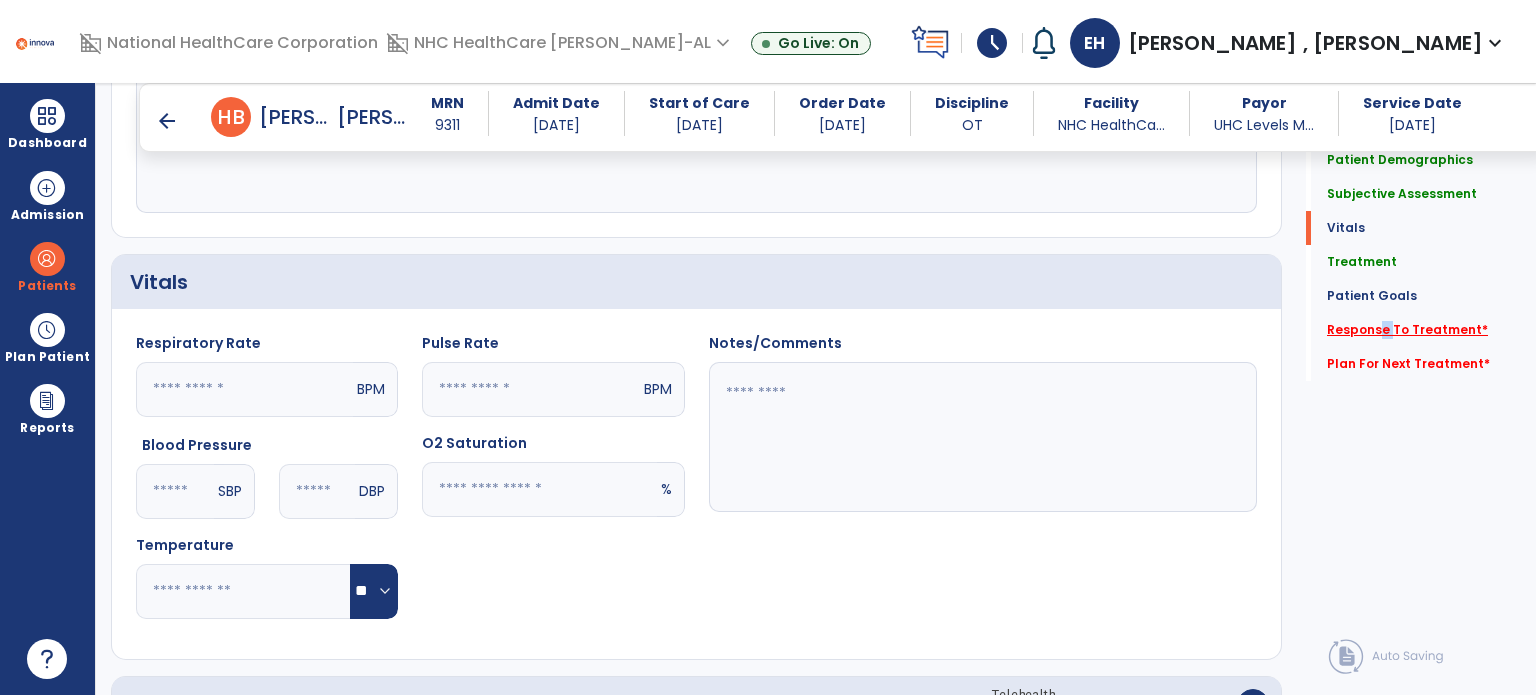 click on "Response To Treatment   *" 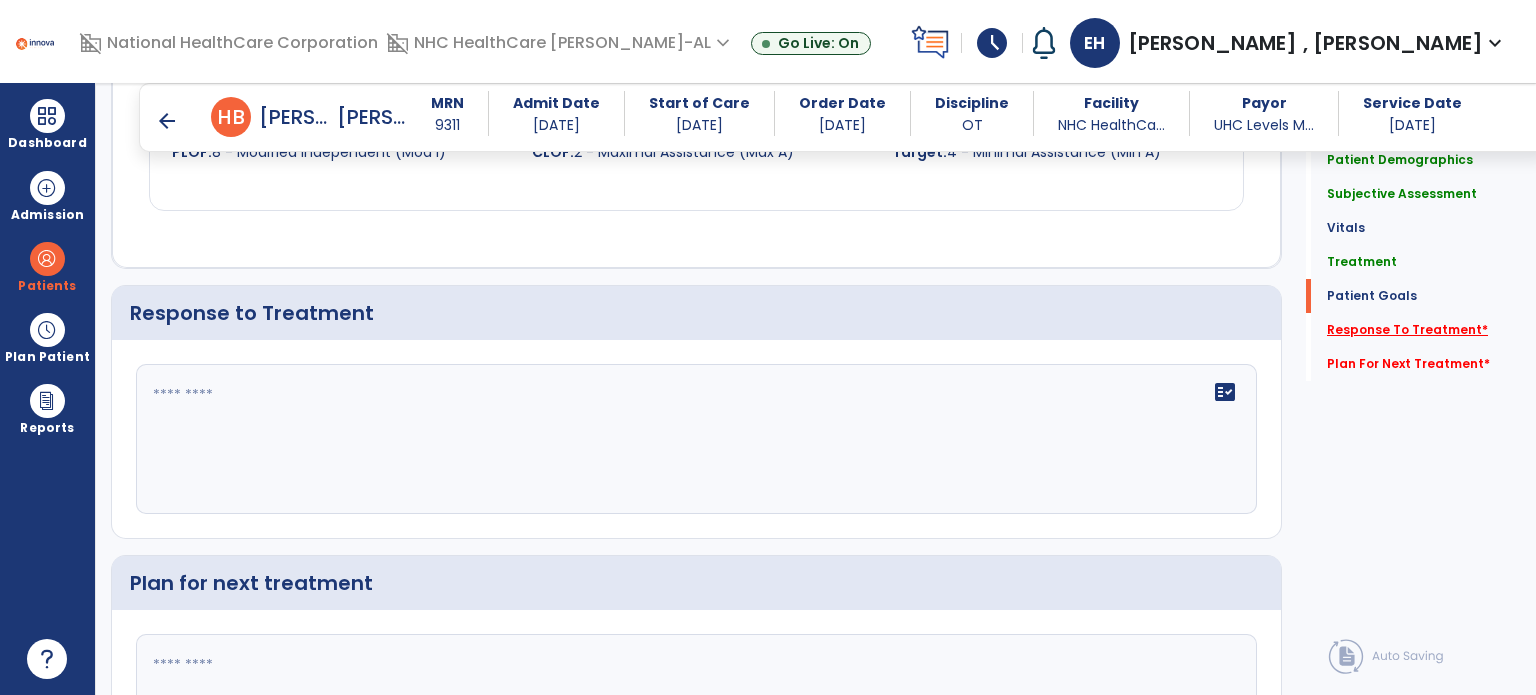 scroll, scrollTop: 2418, scrollLeft: 0, axis: vertical 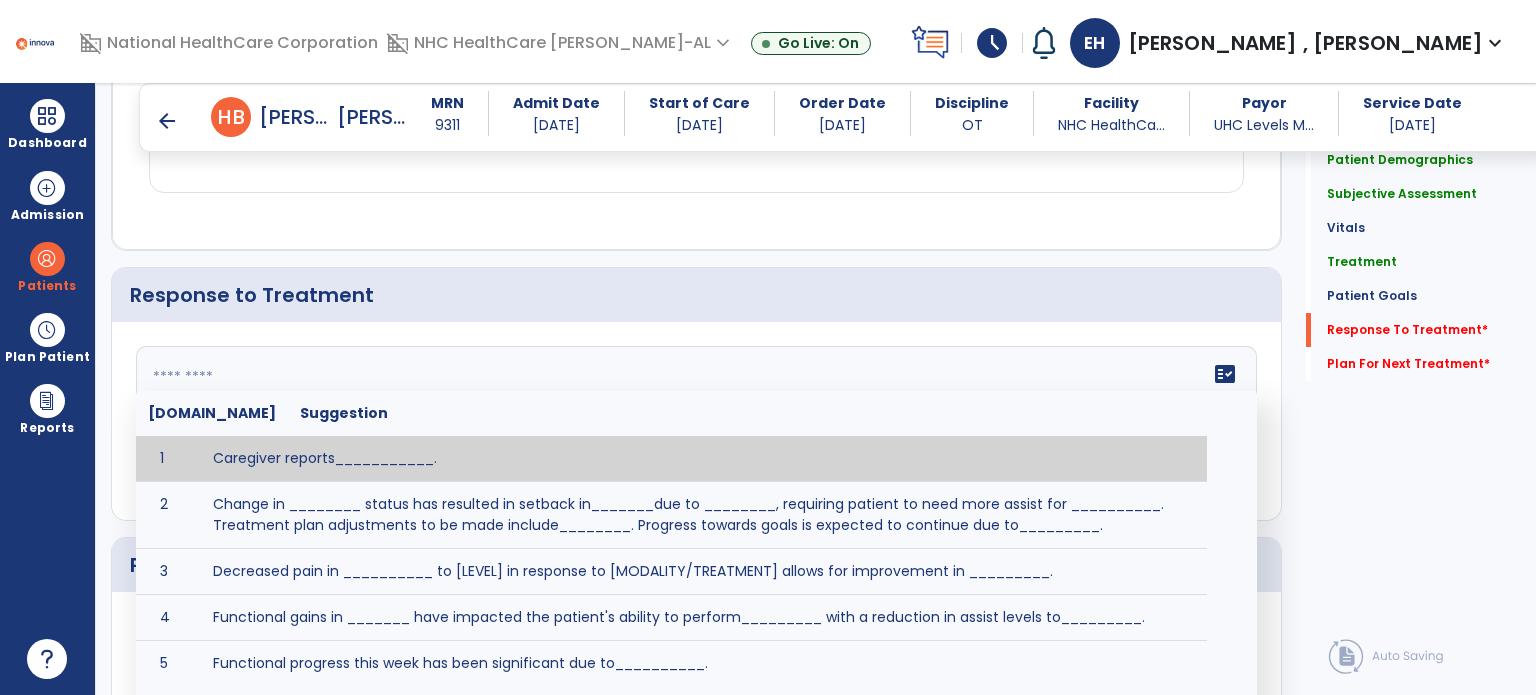 click 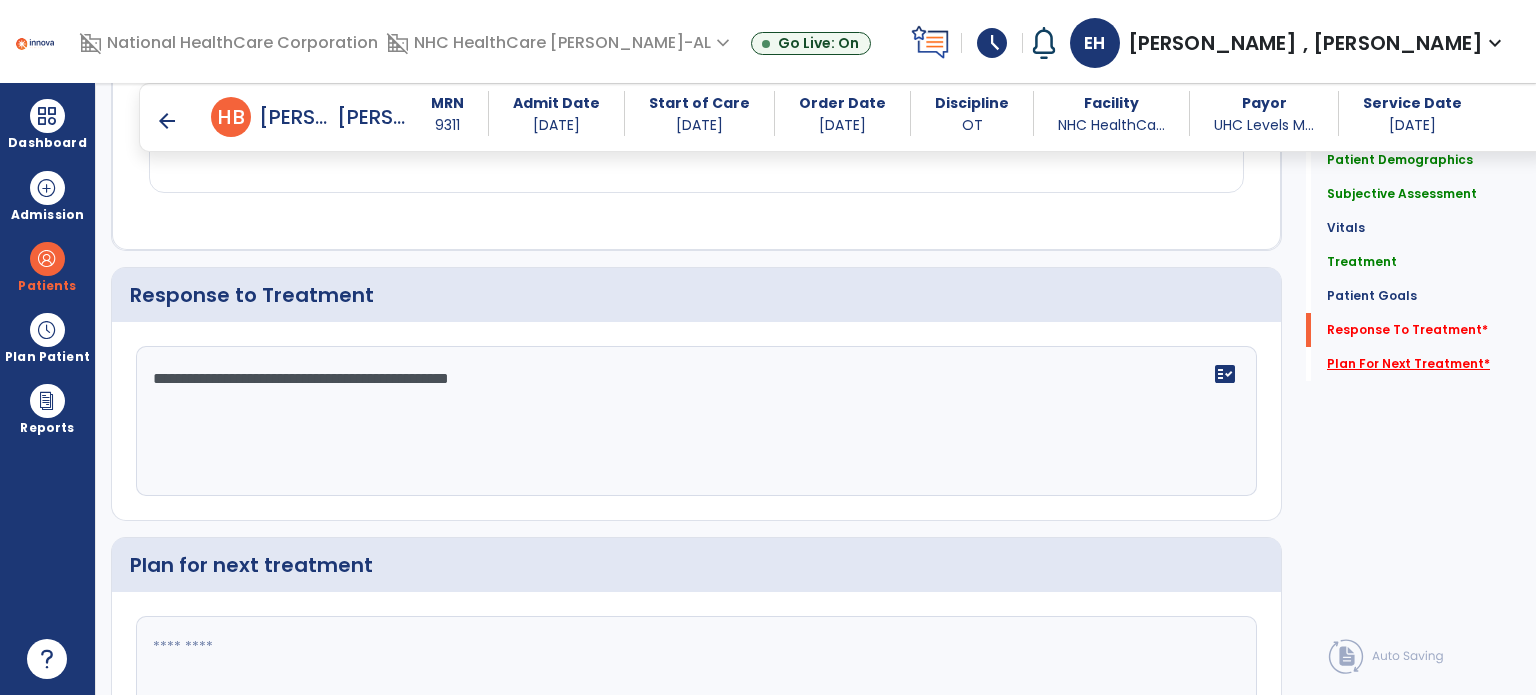 type on "**********" 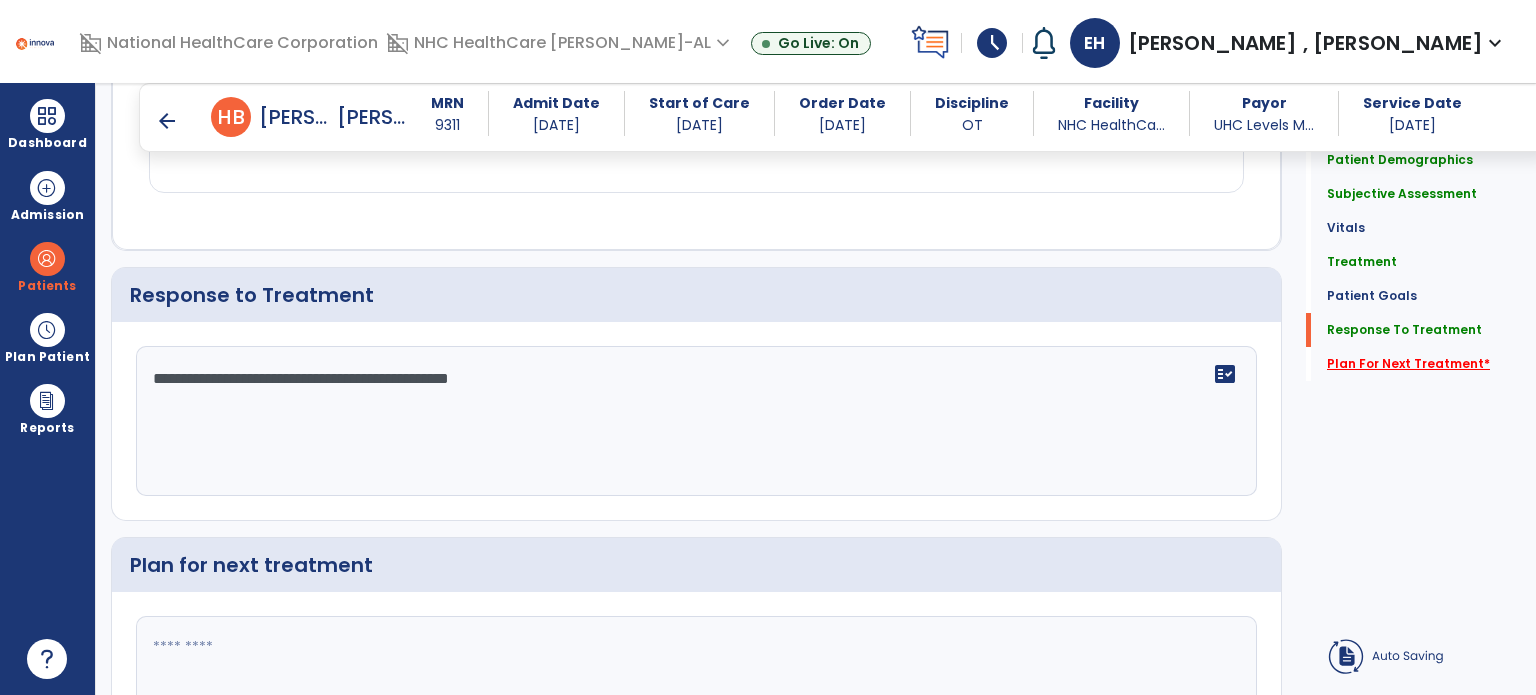 click on "Plan For Next Treatment   *" 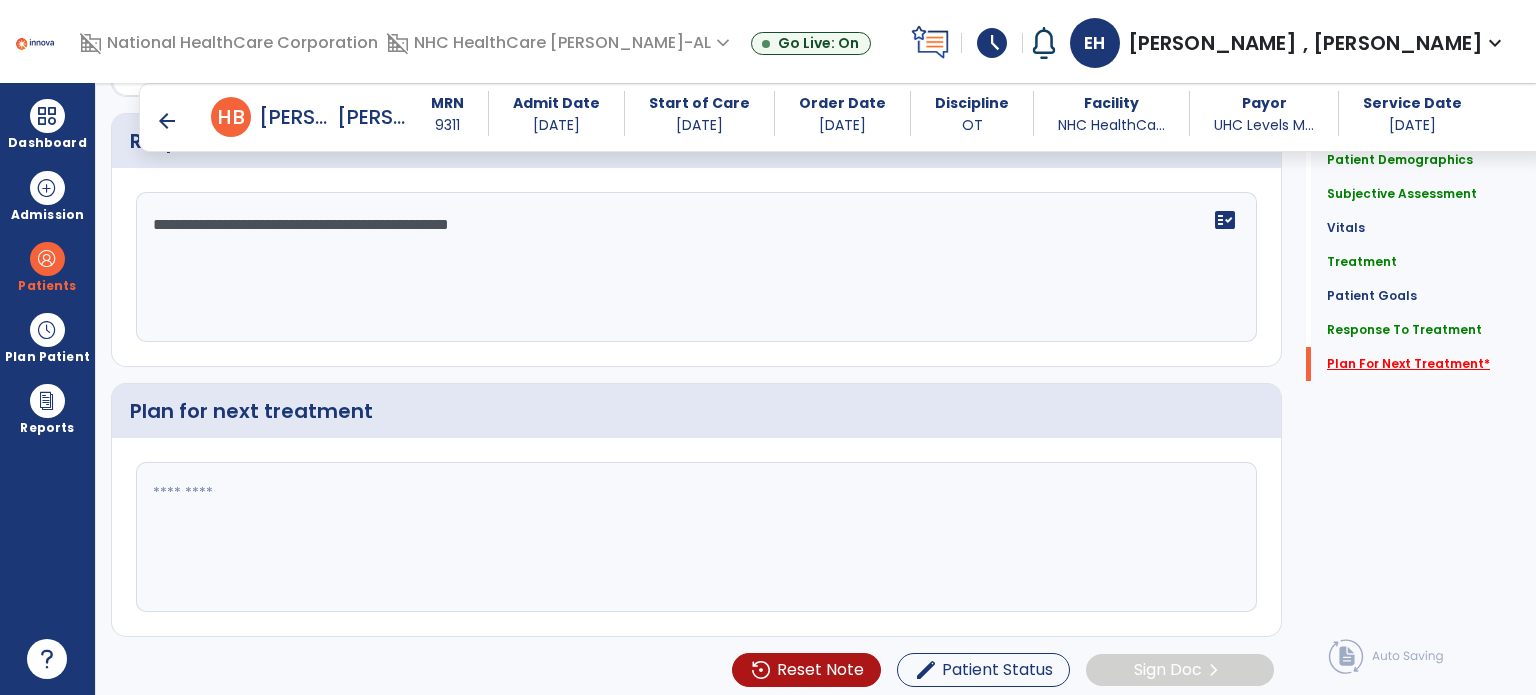 scroll, scrollTop: 2573, scrollLeft: 0, axis: vertical 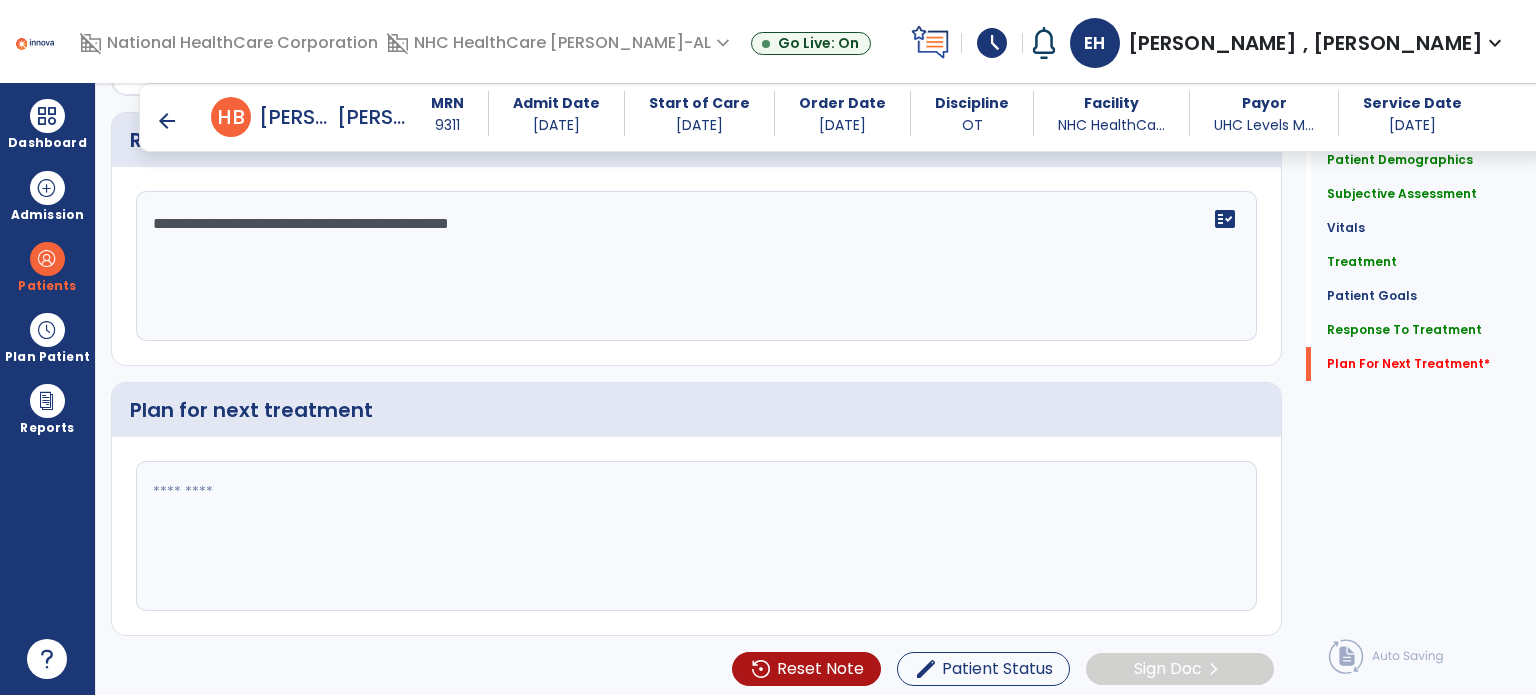 click 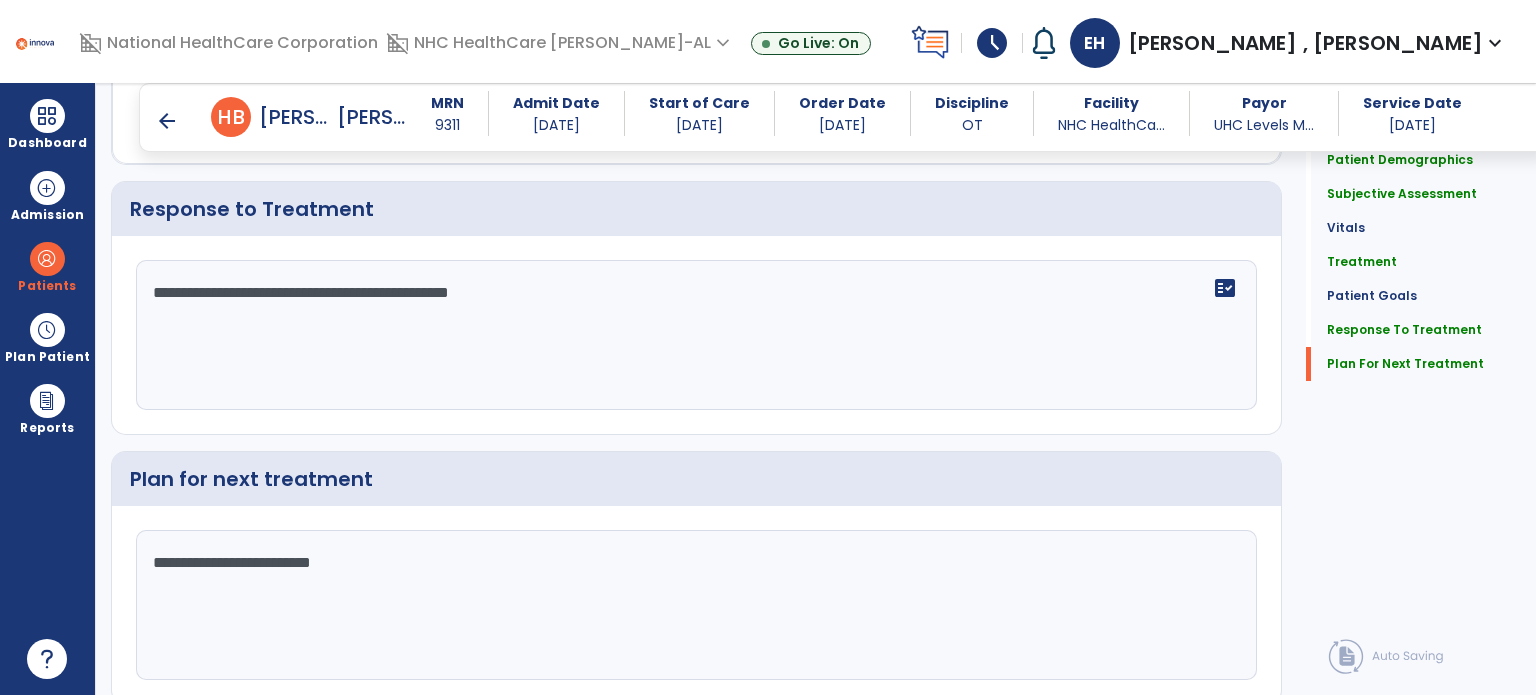 scroll, scrollTop: 2573, scrollLeft: 0, axis: vertical 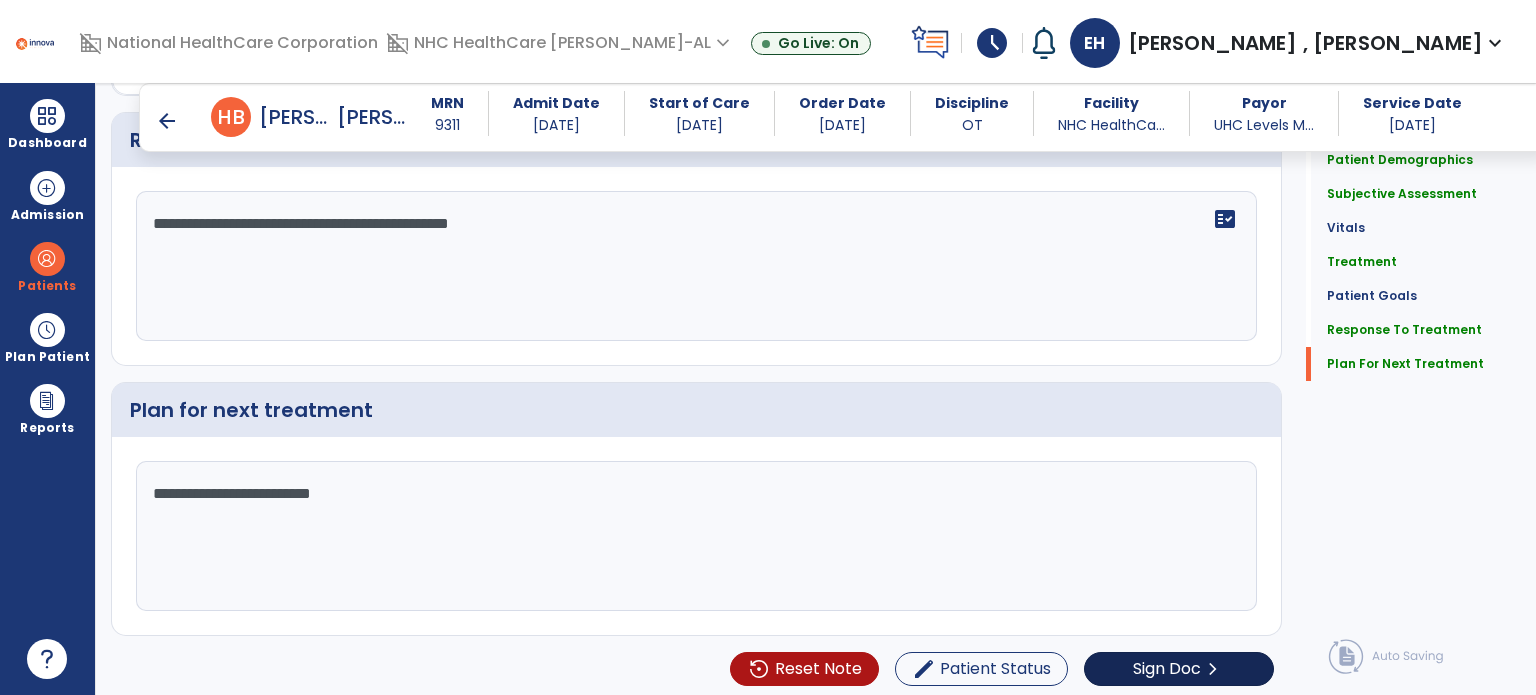 type on "**********" 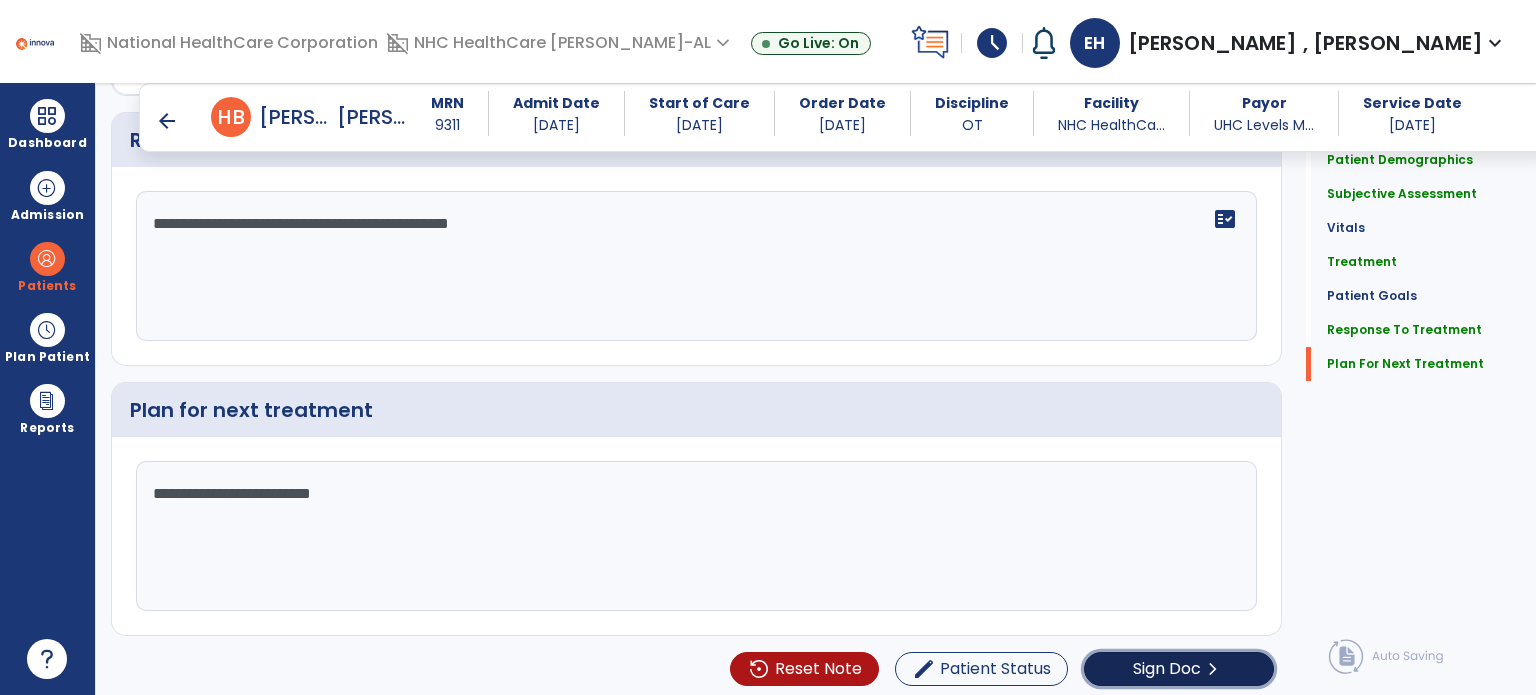 click on "Sign Doc  chevron_right" 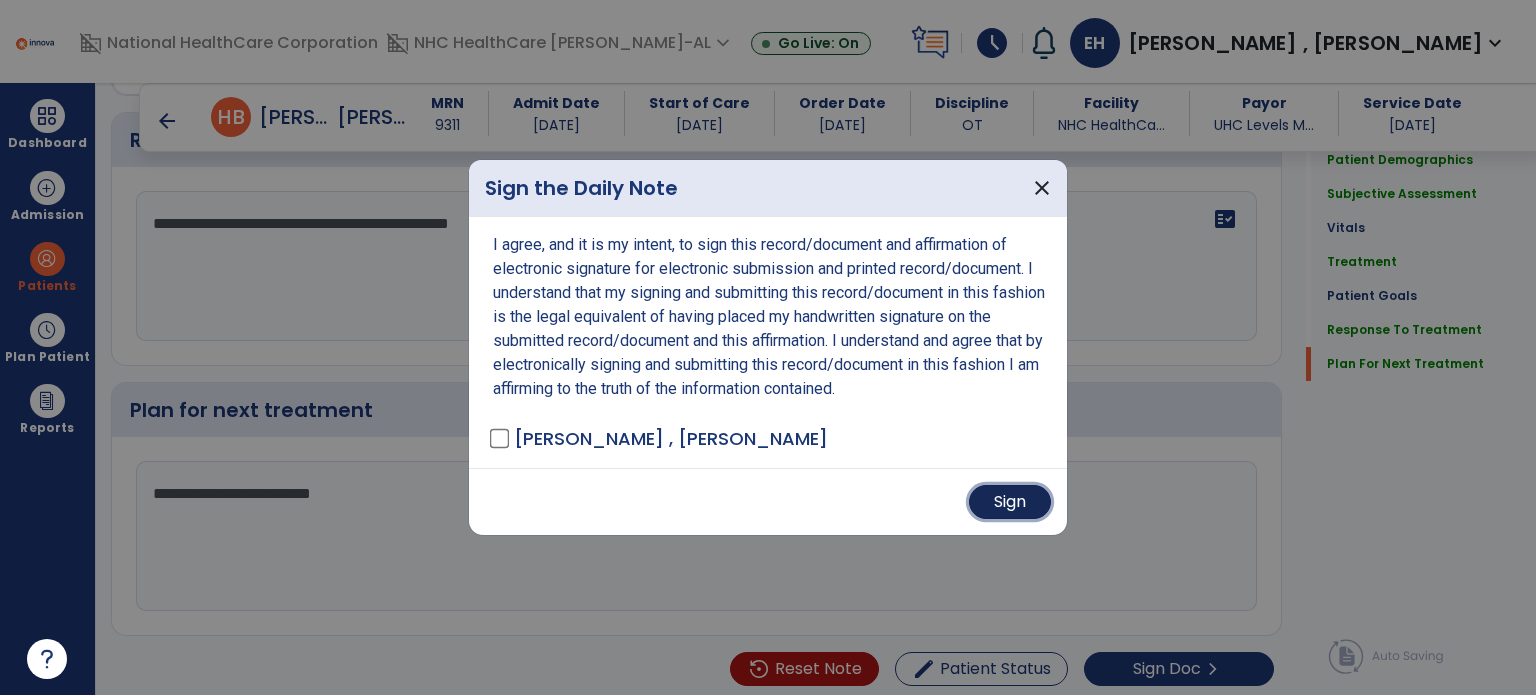 click on "Sign" at bounding box center (1010, 502) 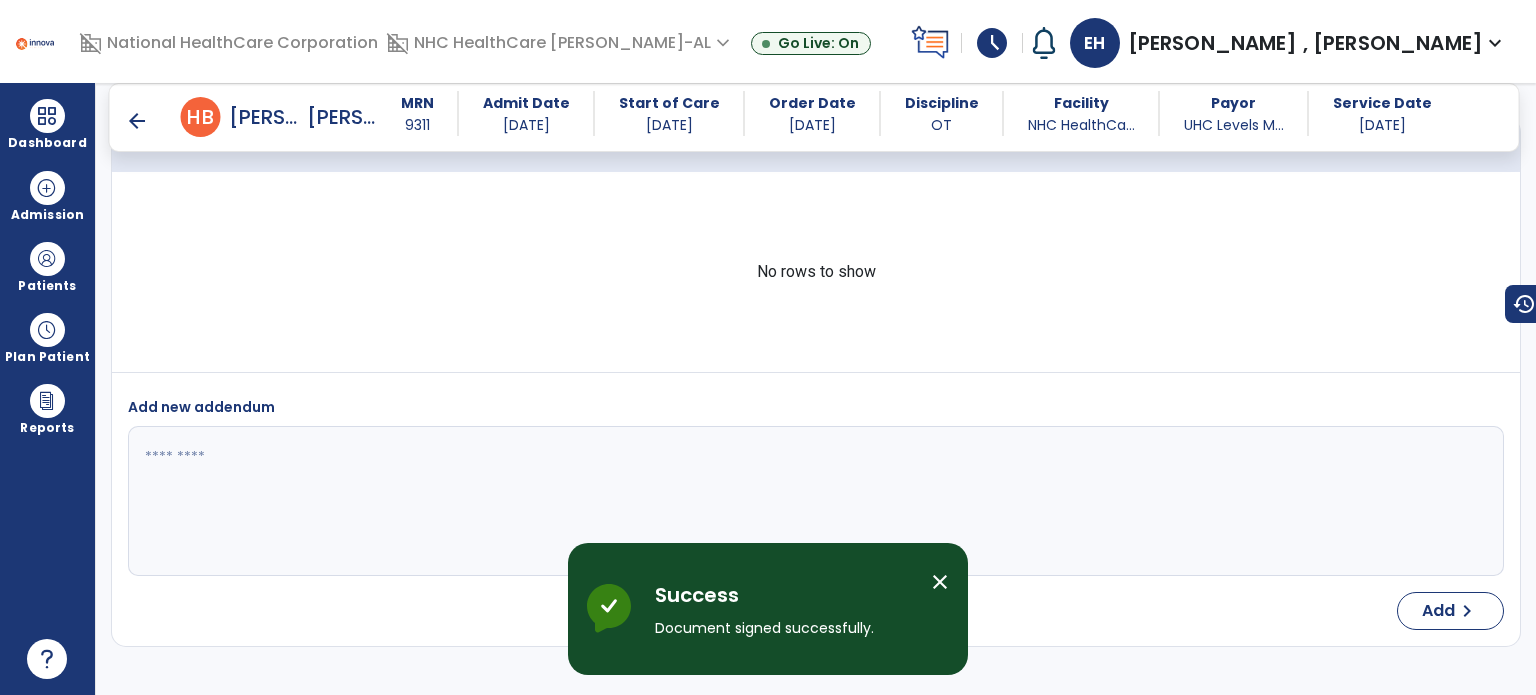 scroll, scrollTop: 3959, scrollLeft: 0, axis: vertical 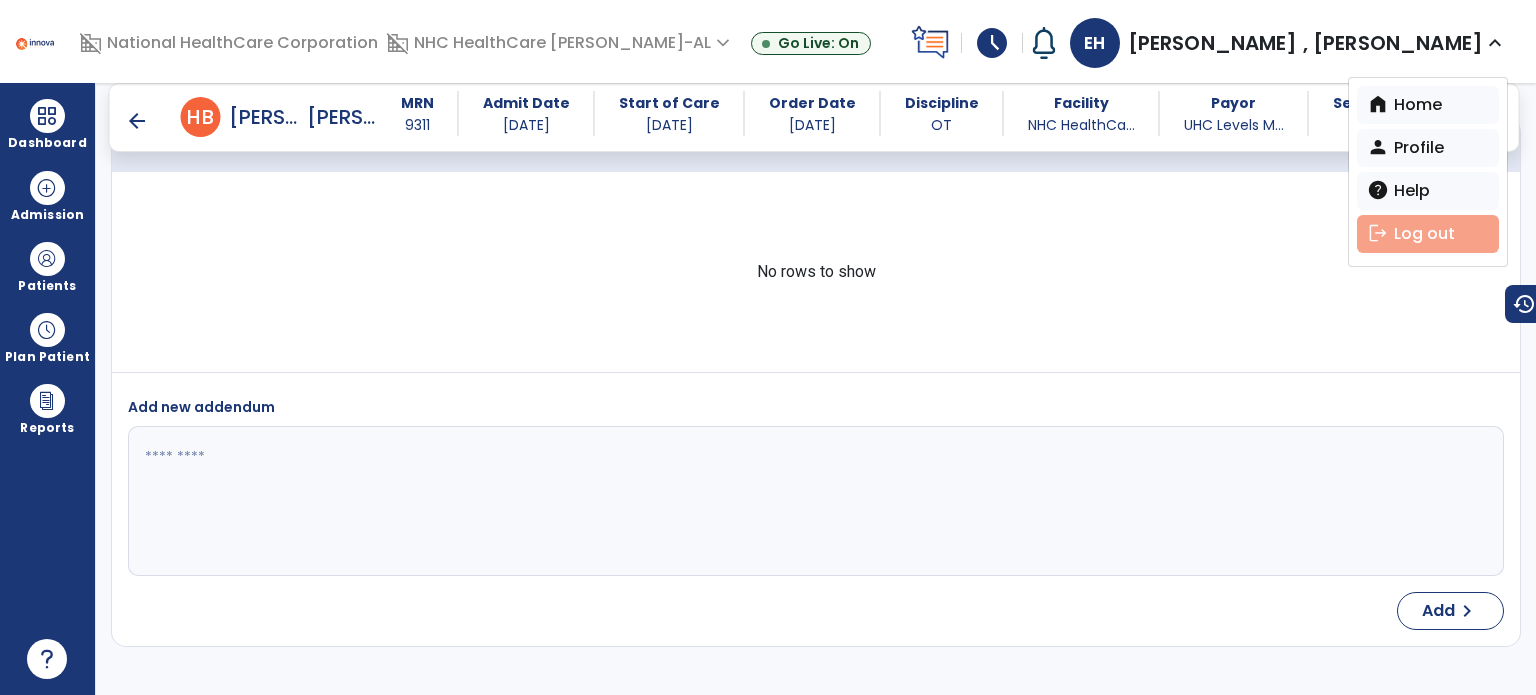 click on "logout   Log out" at bounding box center (1428, 234) 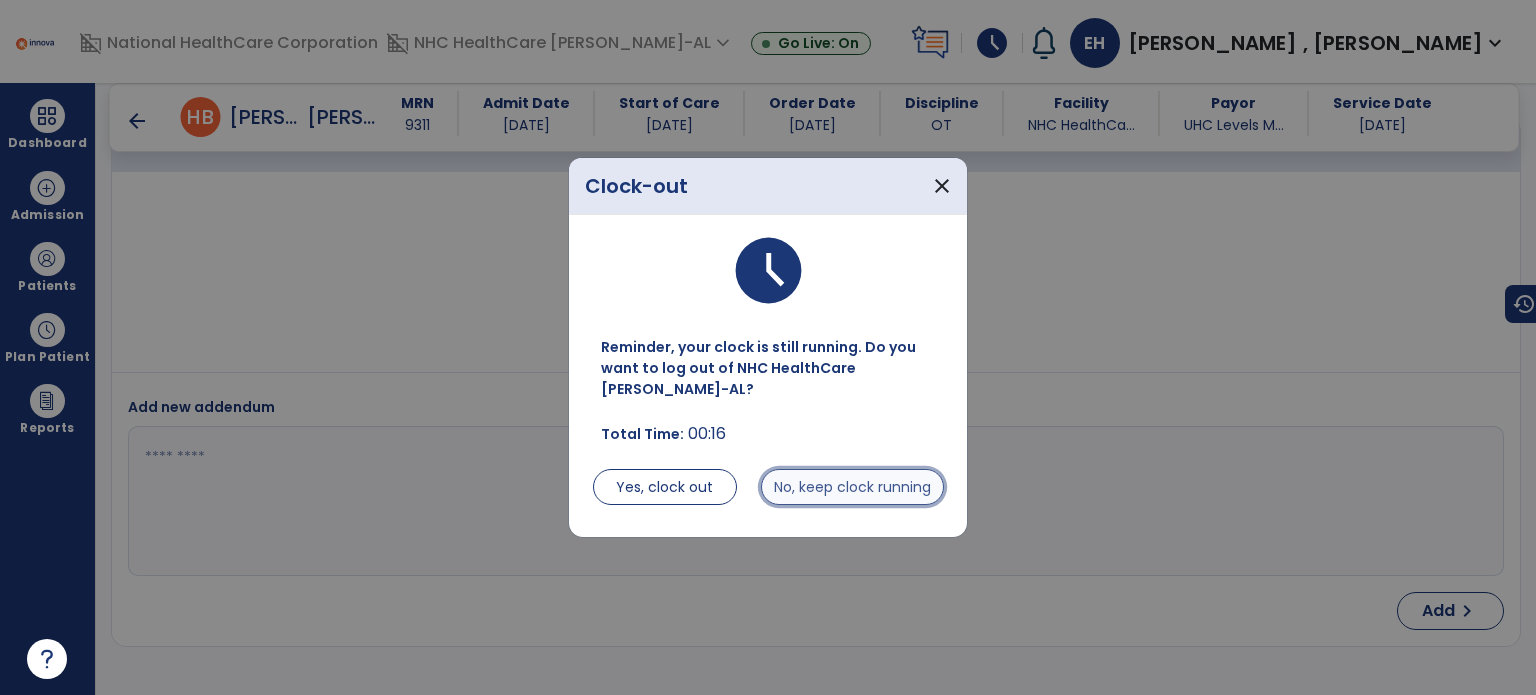 click on "No, keep clock running" at bounding box center [852, 487] 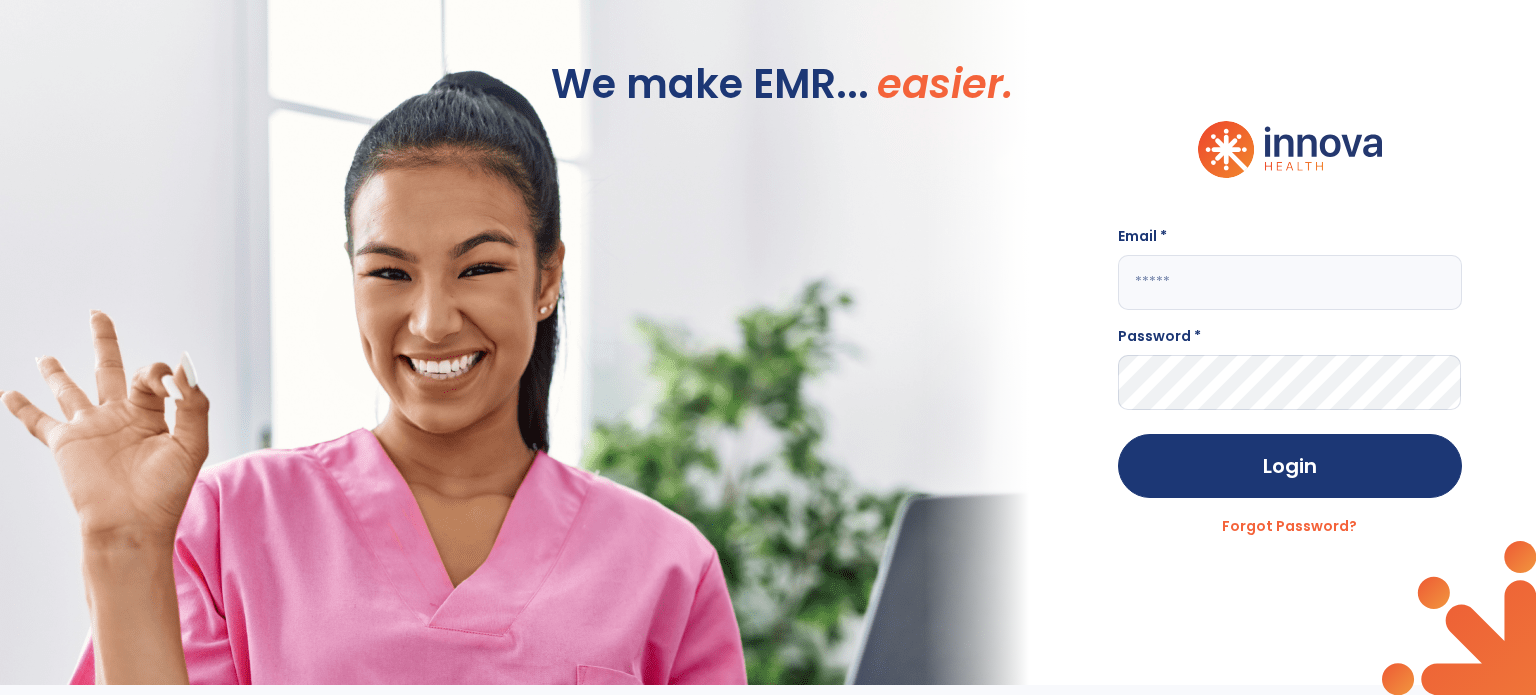scroll, scrollTop: 0, scrollLeft: 0, axis: both 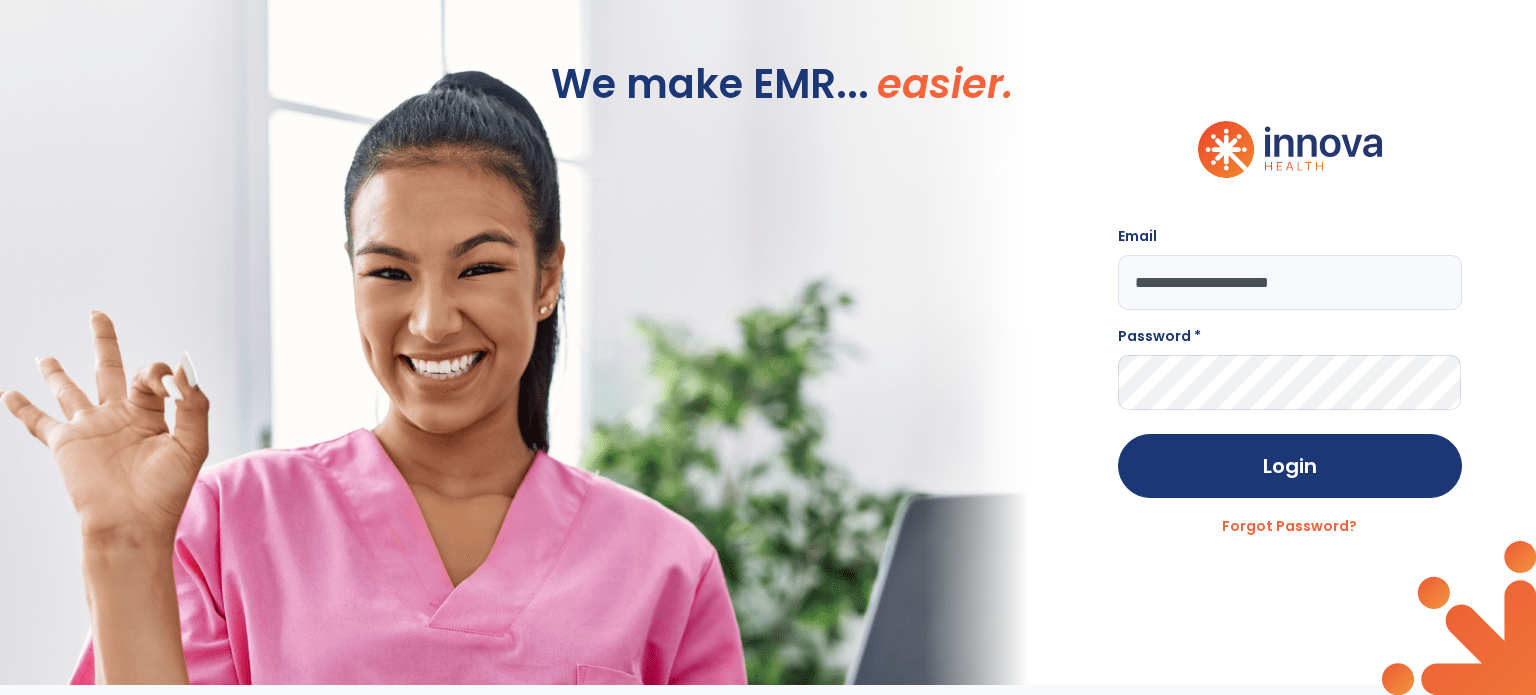 type on "**********" 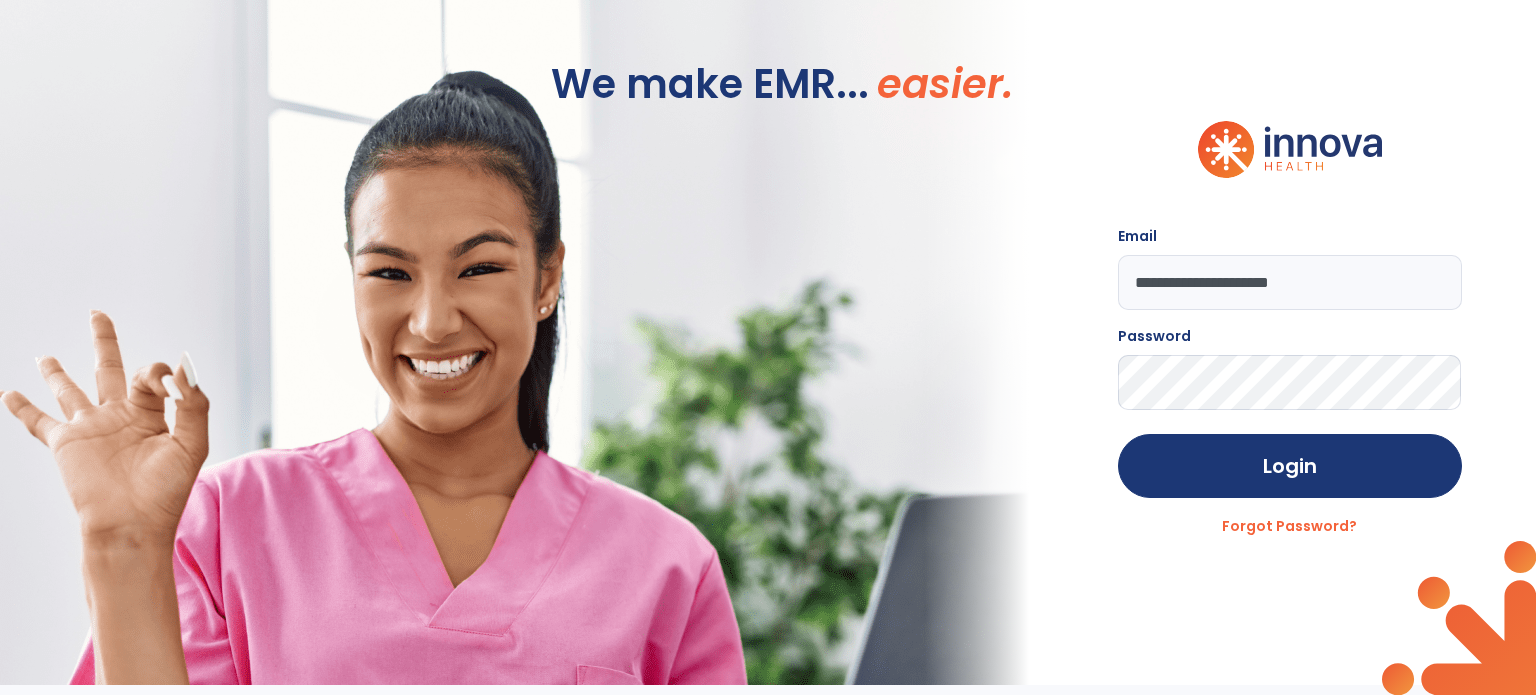 click on "Login" 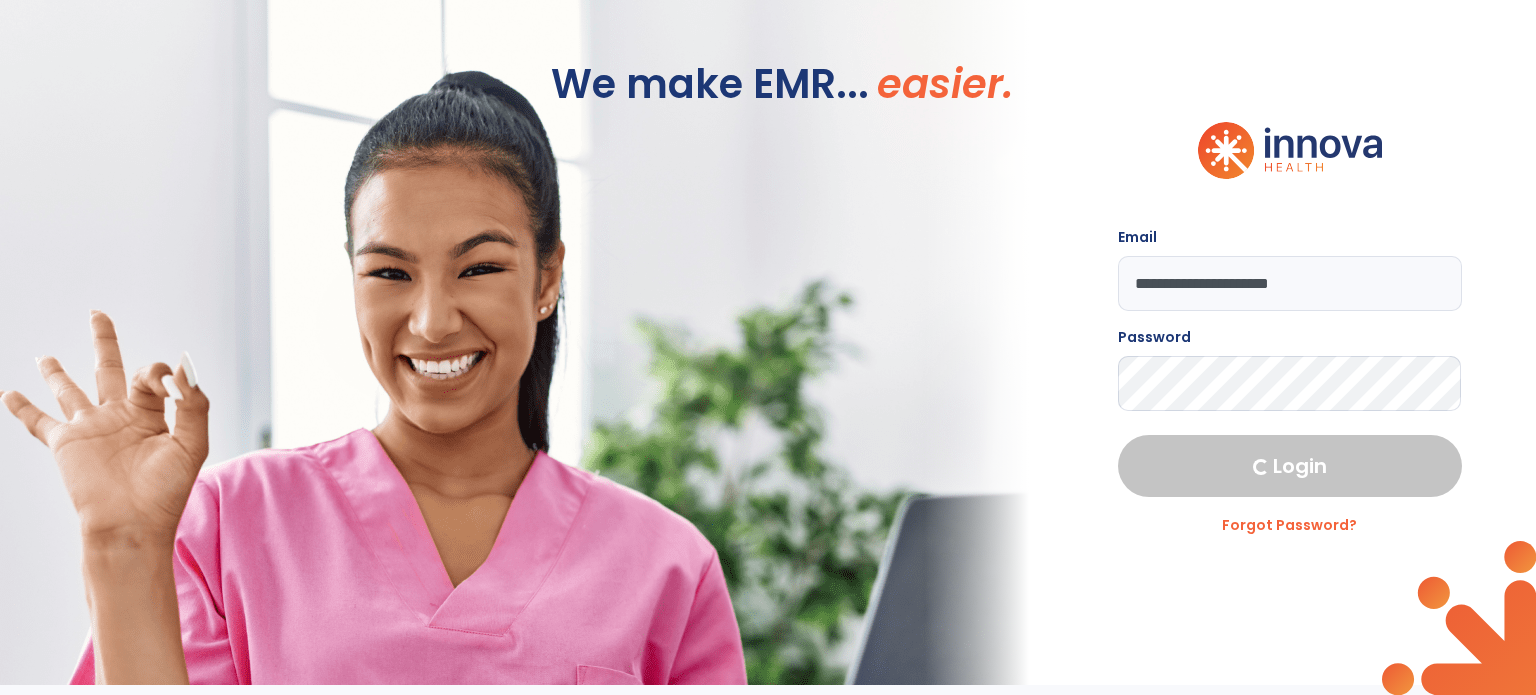 select on "****" 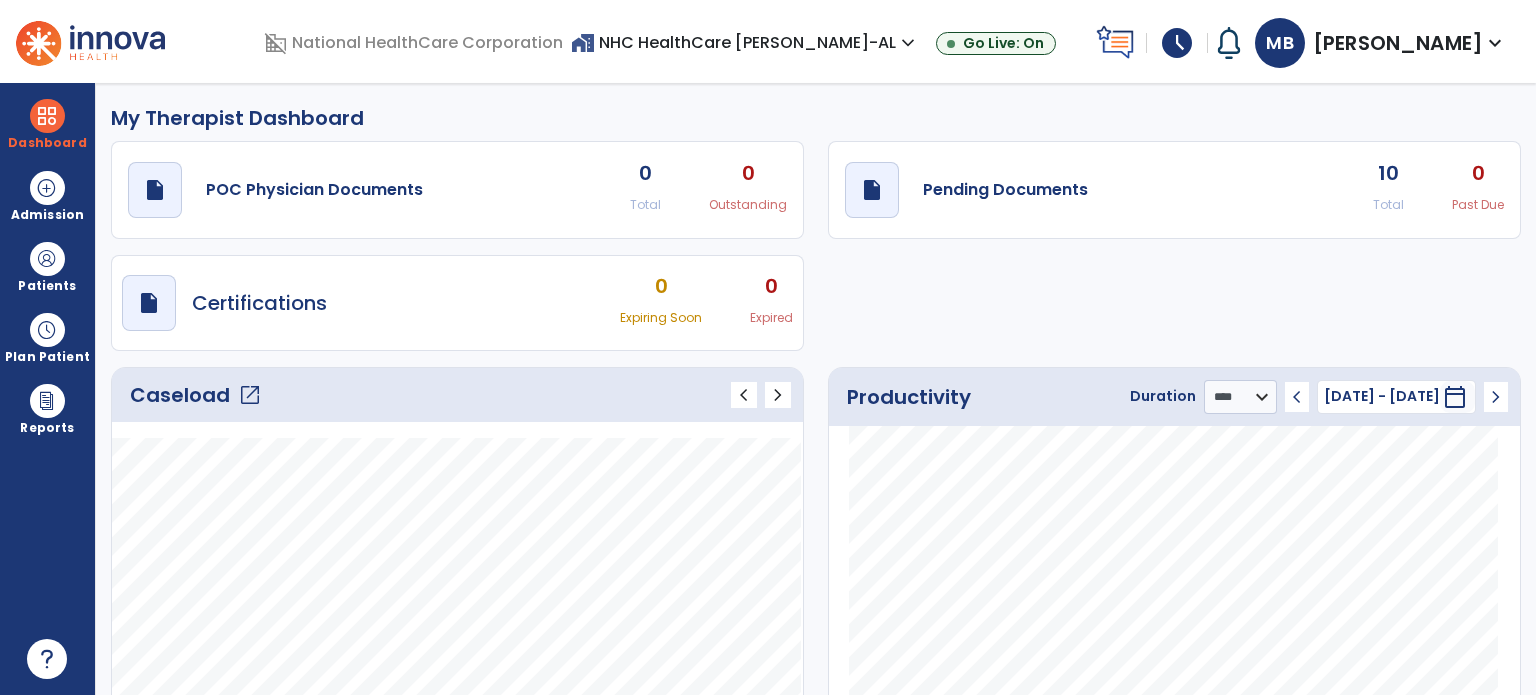 click on "open_in_new" 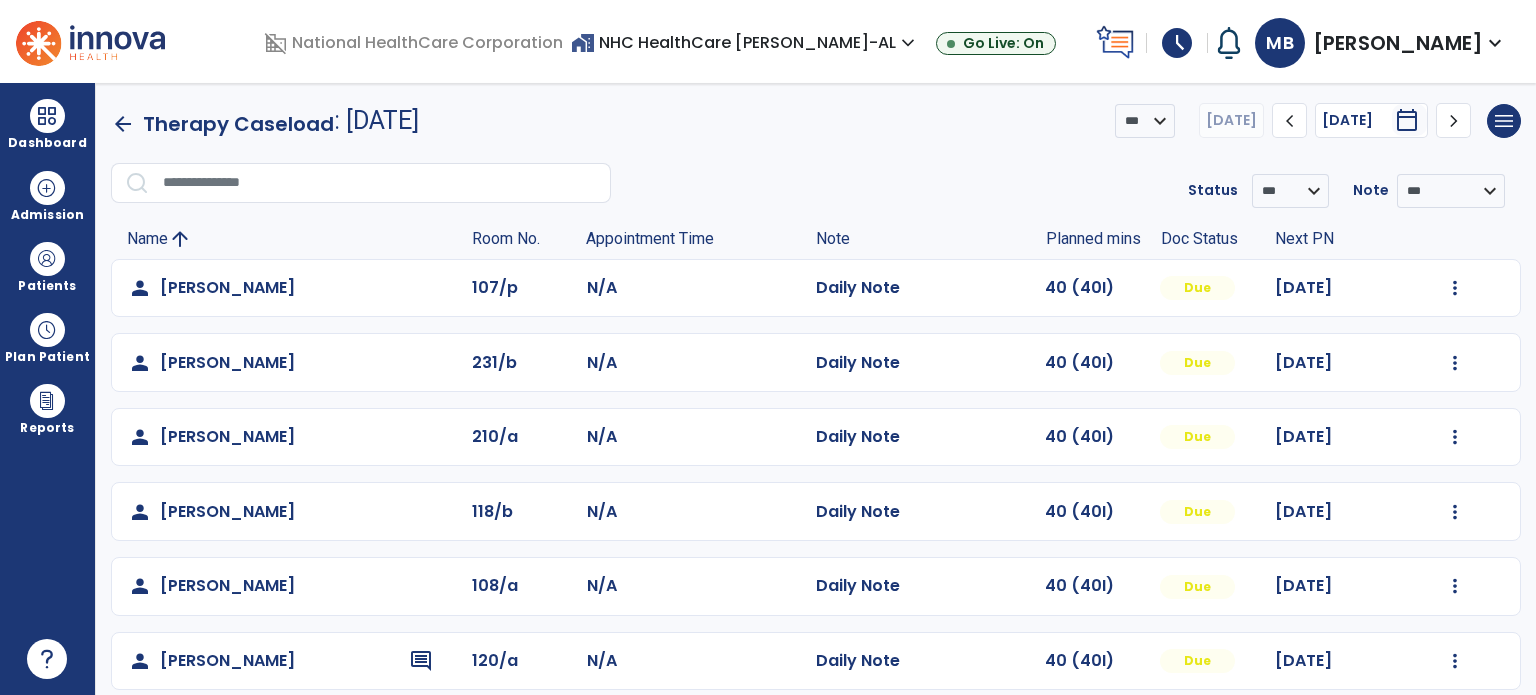 scroll, scrollTop: 319, scrollLeft: 0, axis: vertical 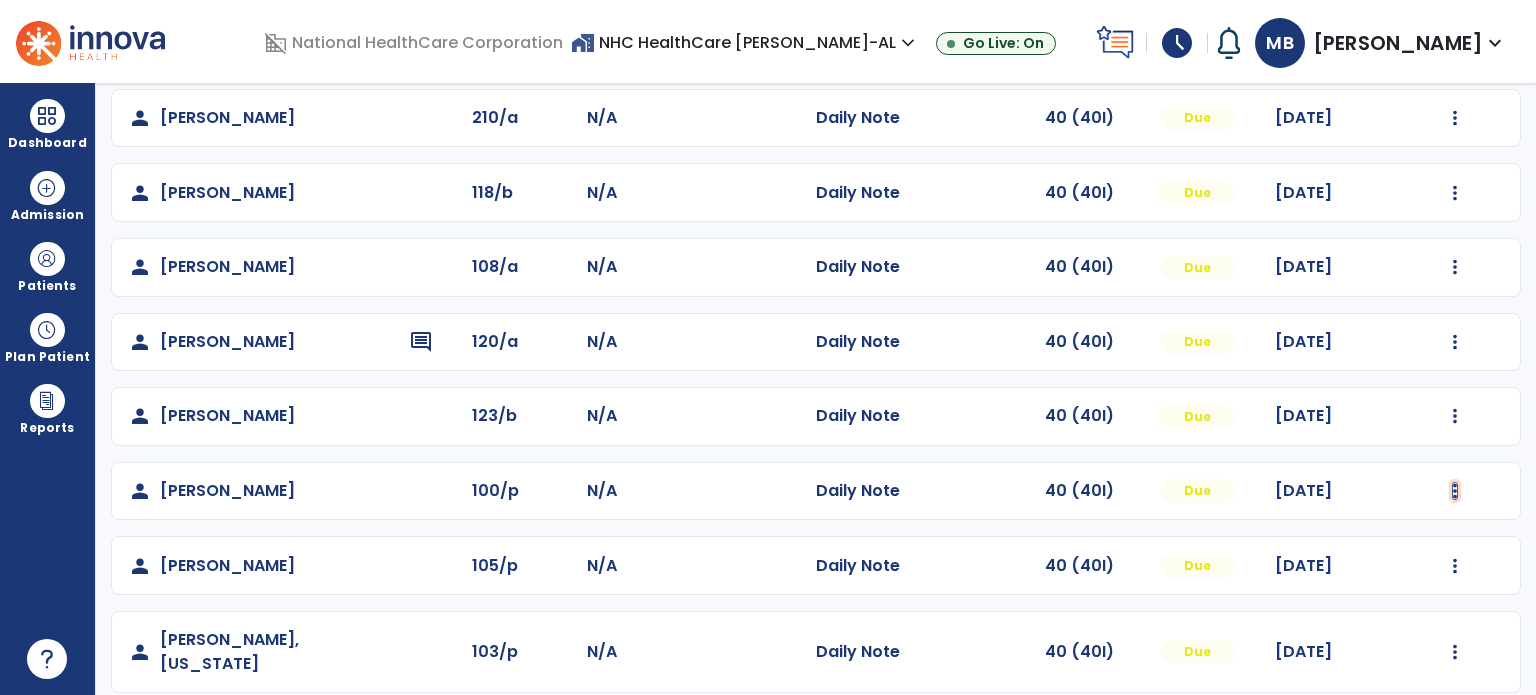 click at bounding box center [1455, -31] 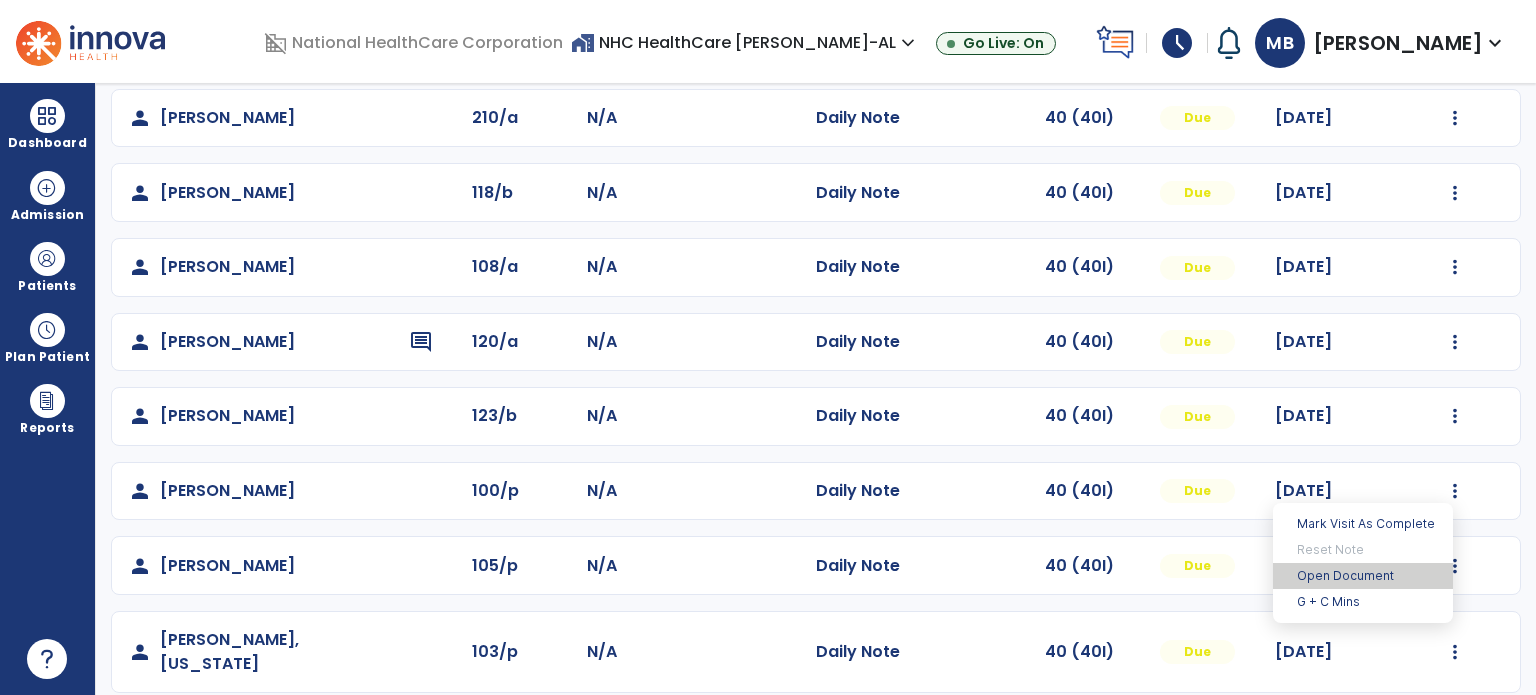 click on "Open Document" at bounding box center [1363, 576] 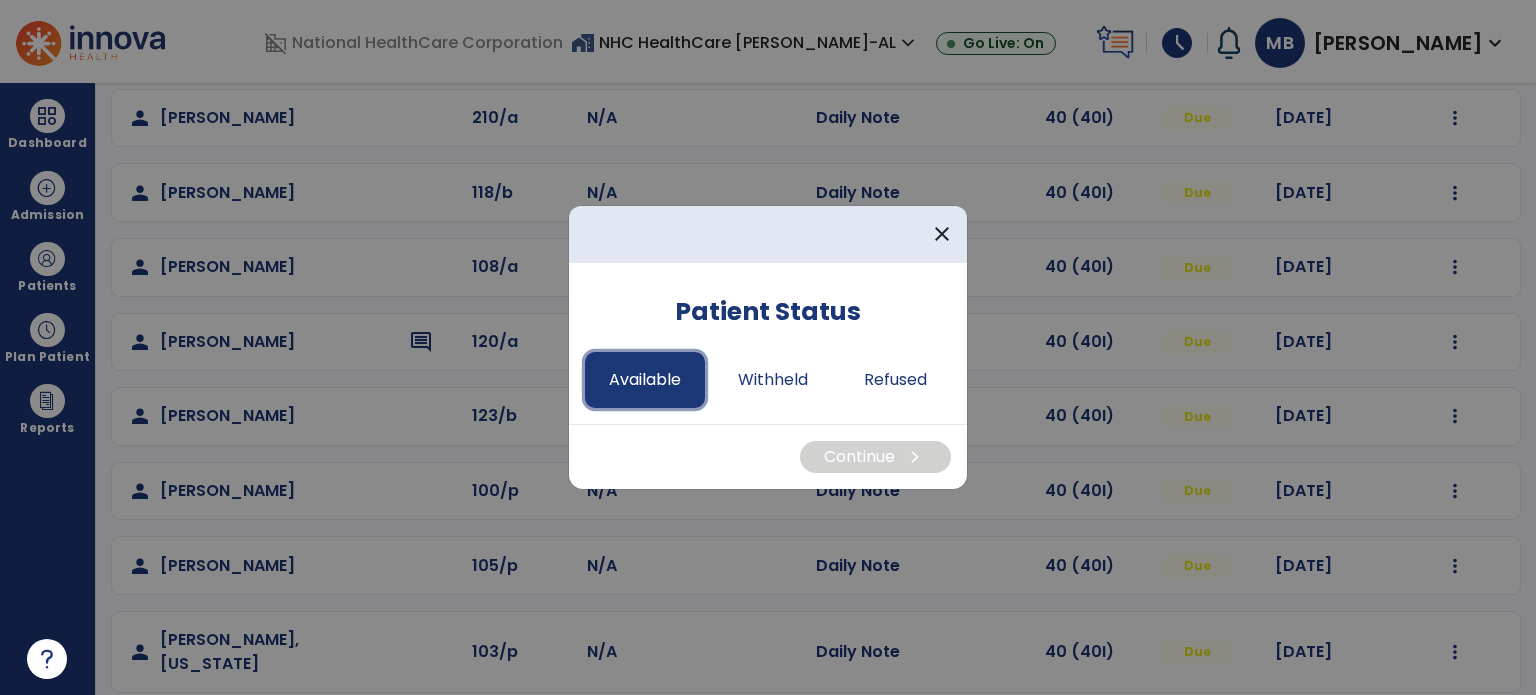 click on "Available" at bounding box center [645, 380] 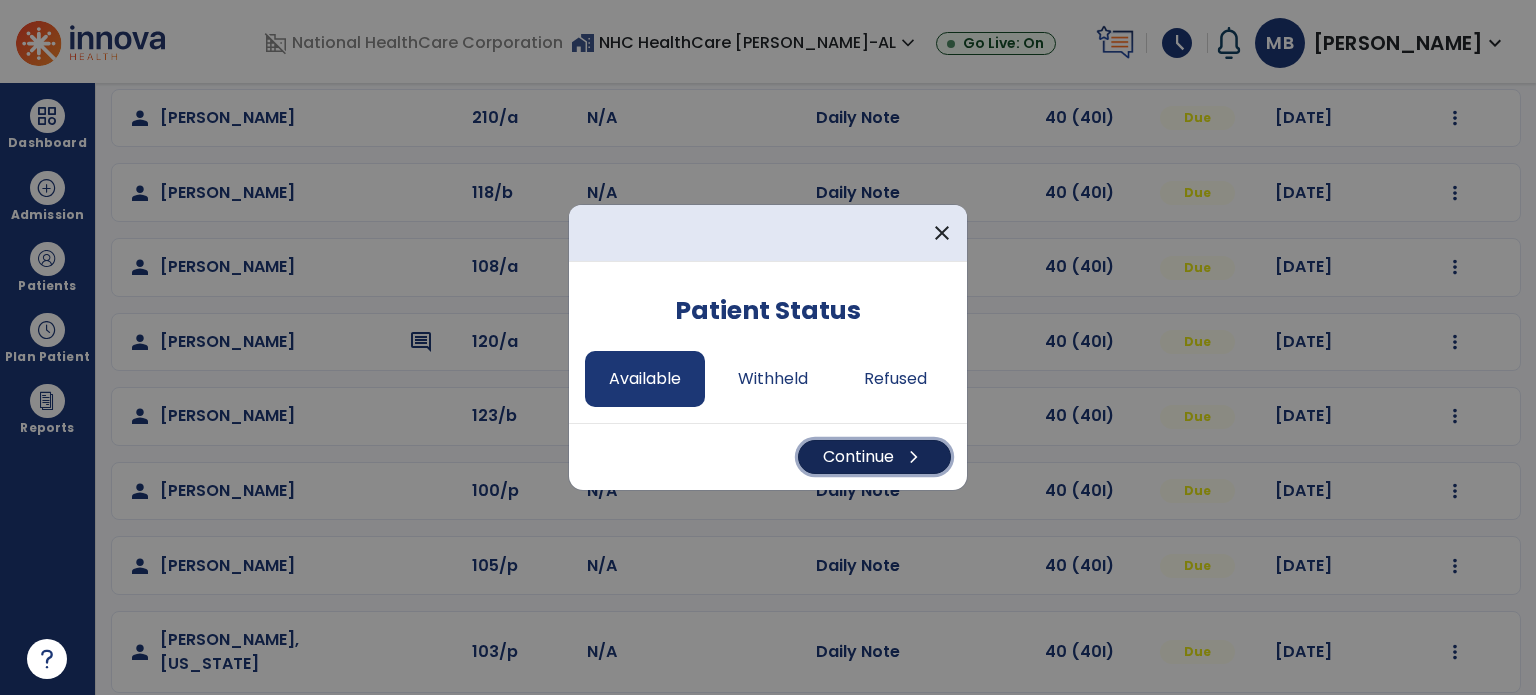 click on "Continue   chevron_right" at bounding box center [874, 457] 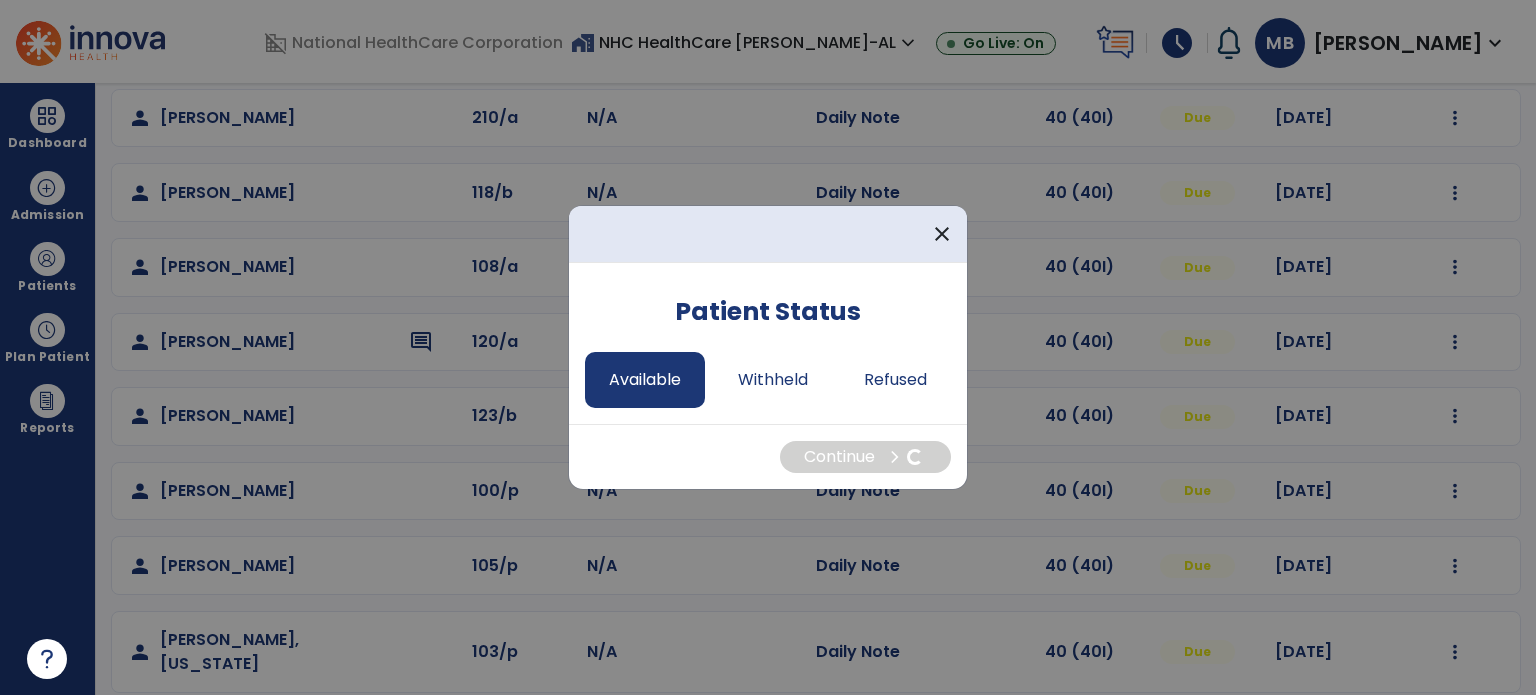 select on "*" 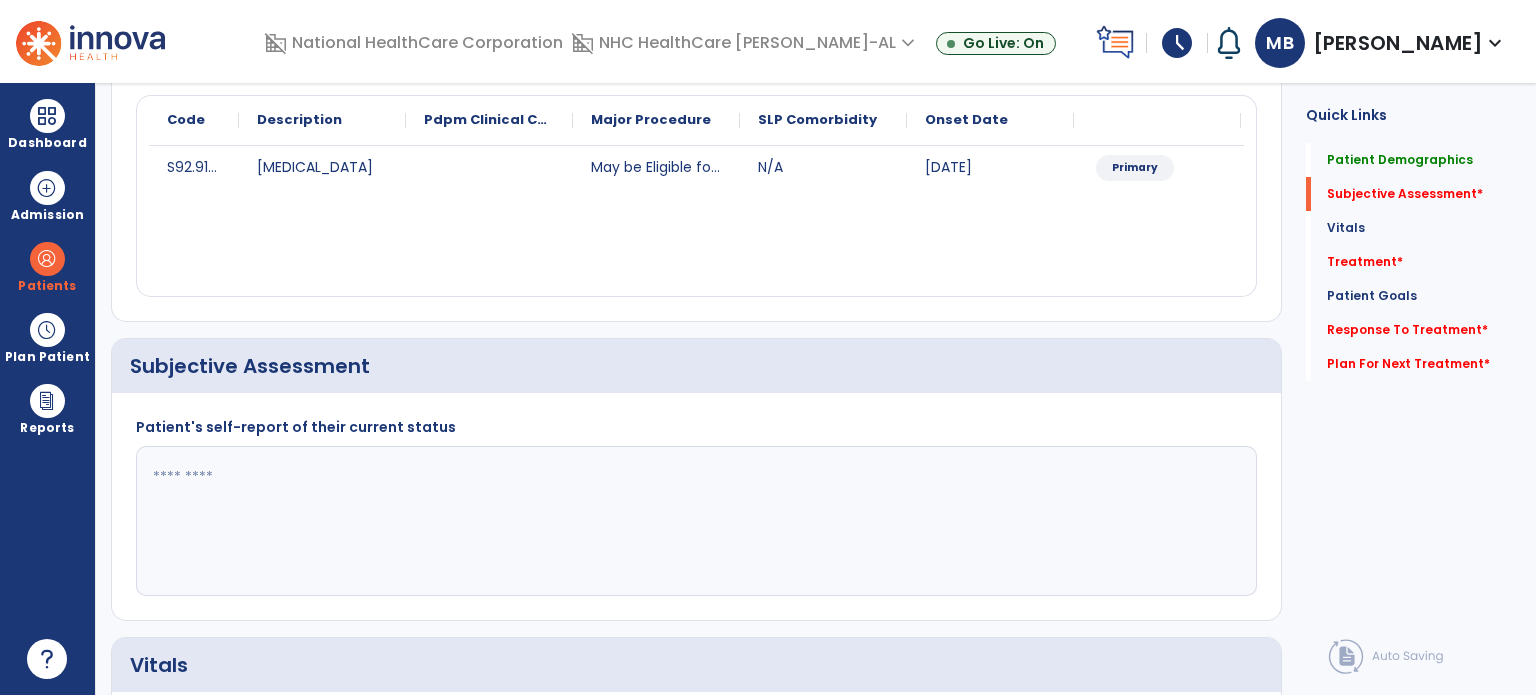 click 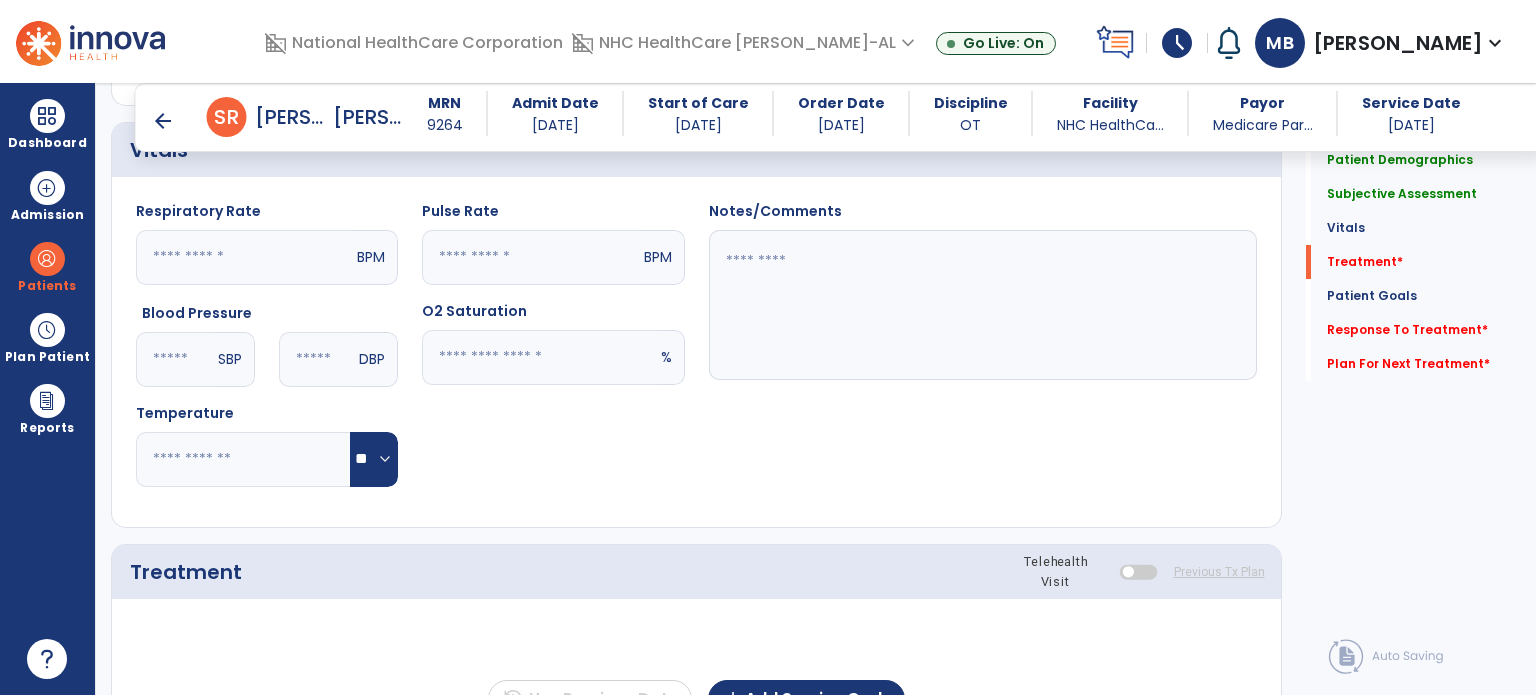scroll, scrollTop: 1112, scrollLeft: 0, axis: vertical 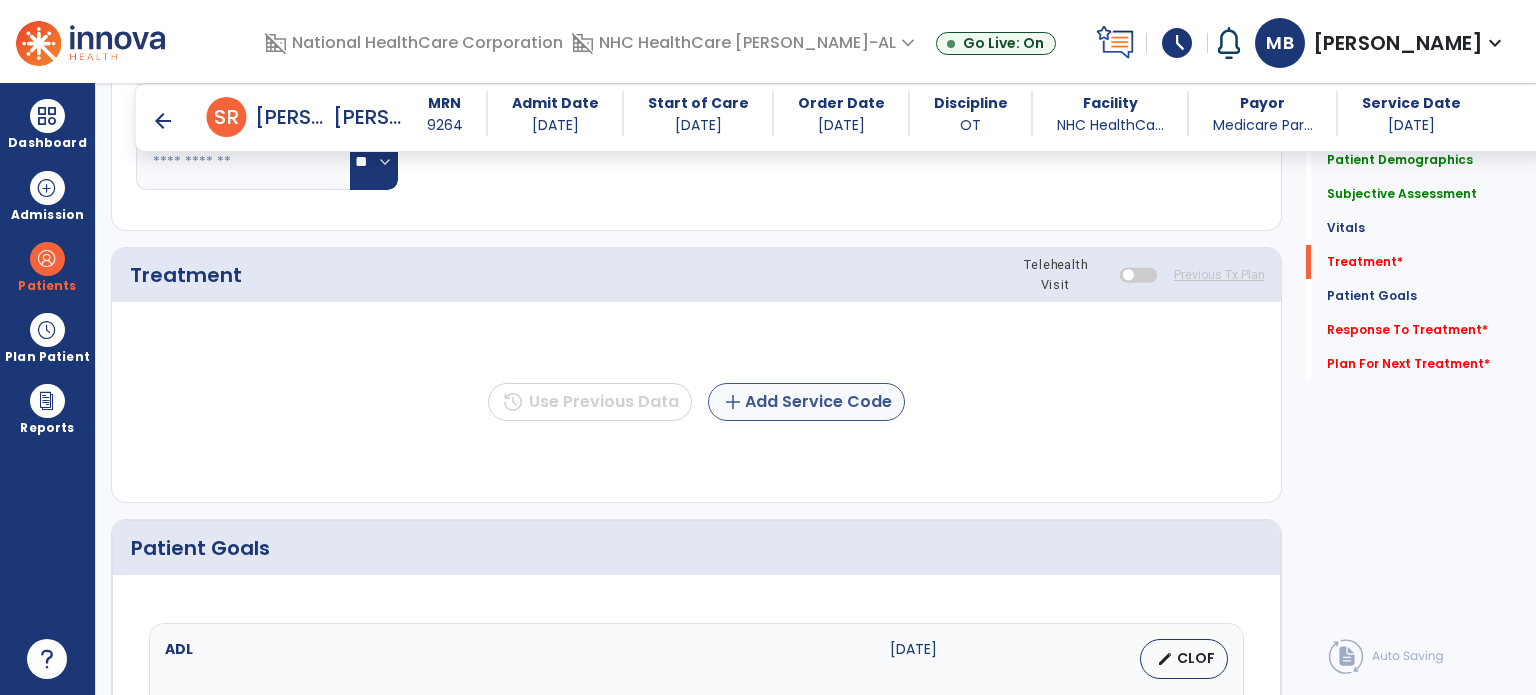 type on "**********" 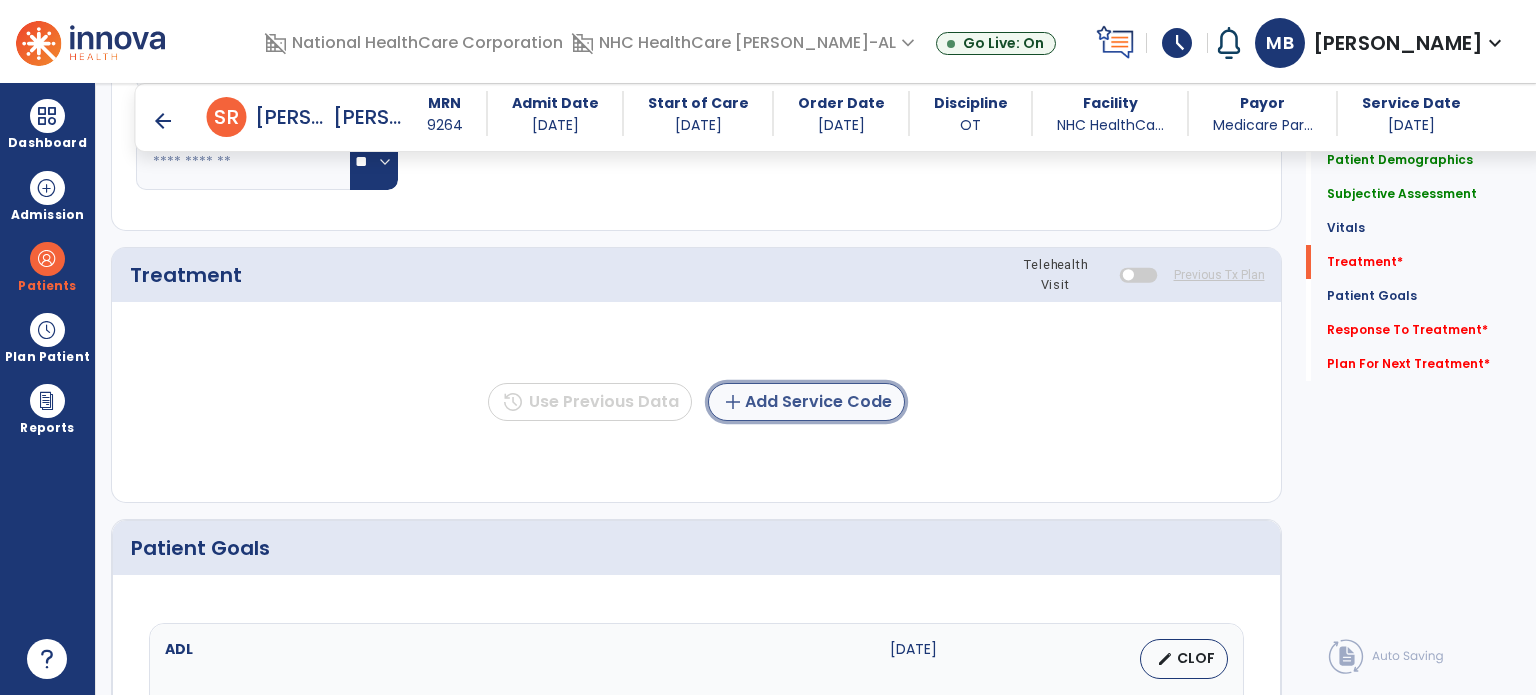 click on "add  Add Service Code" 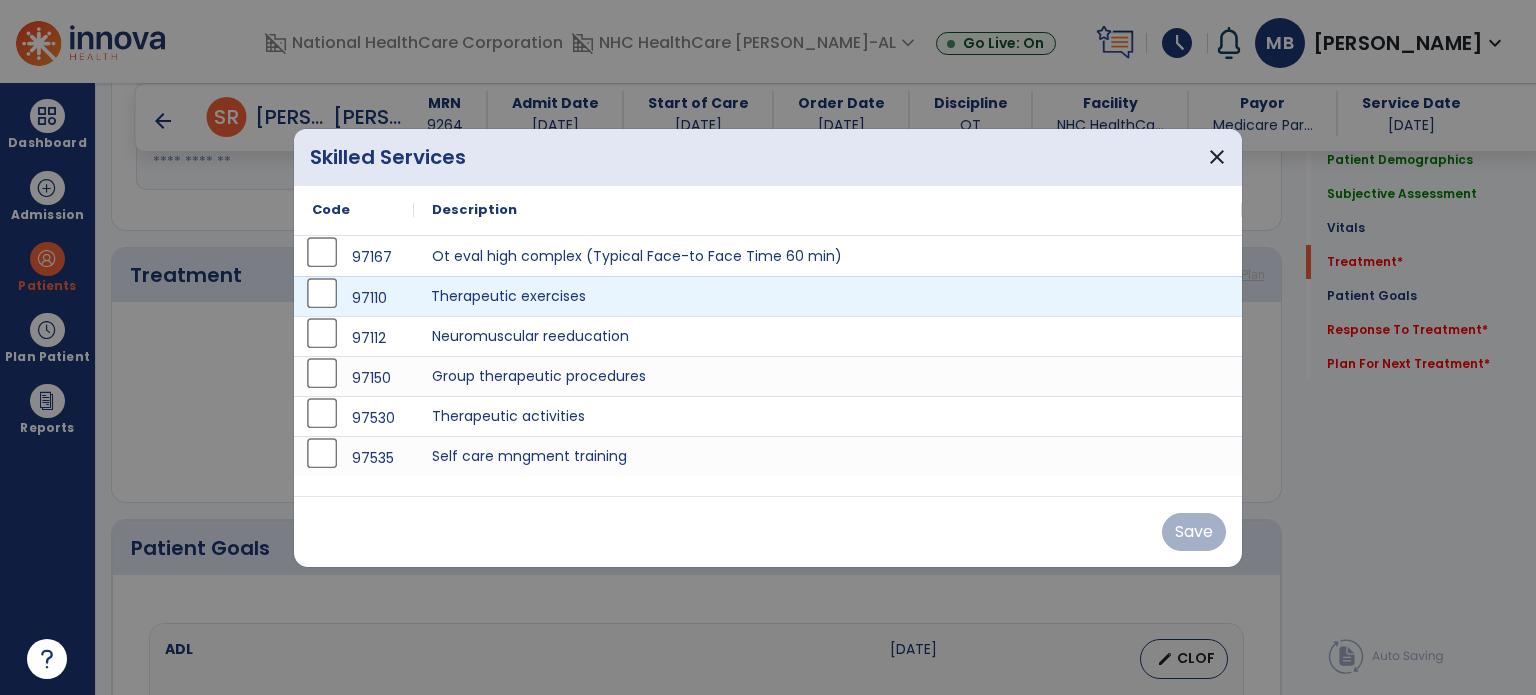 click on "Therapeutic exercises" at bounding box center [828, 296] 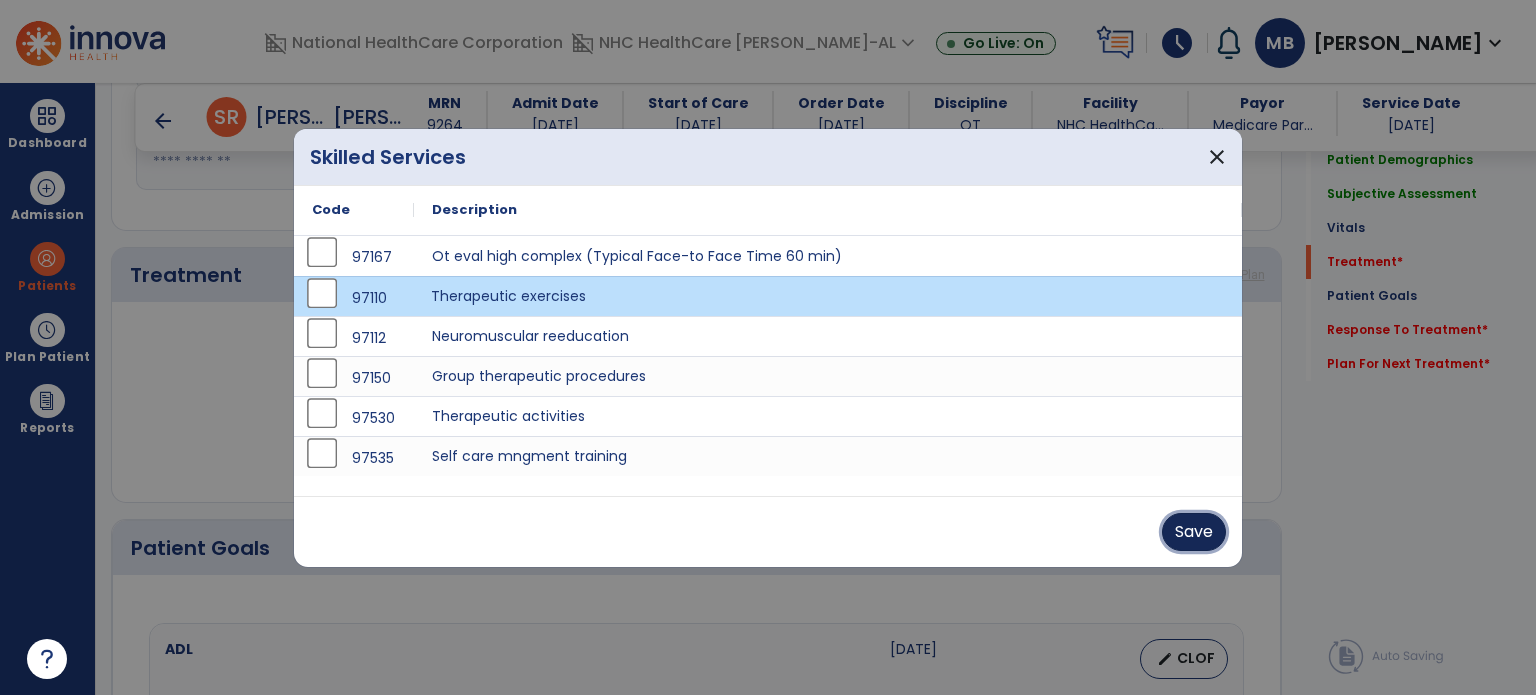 click on "Save" at bounding box center (1194, 532) 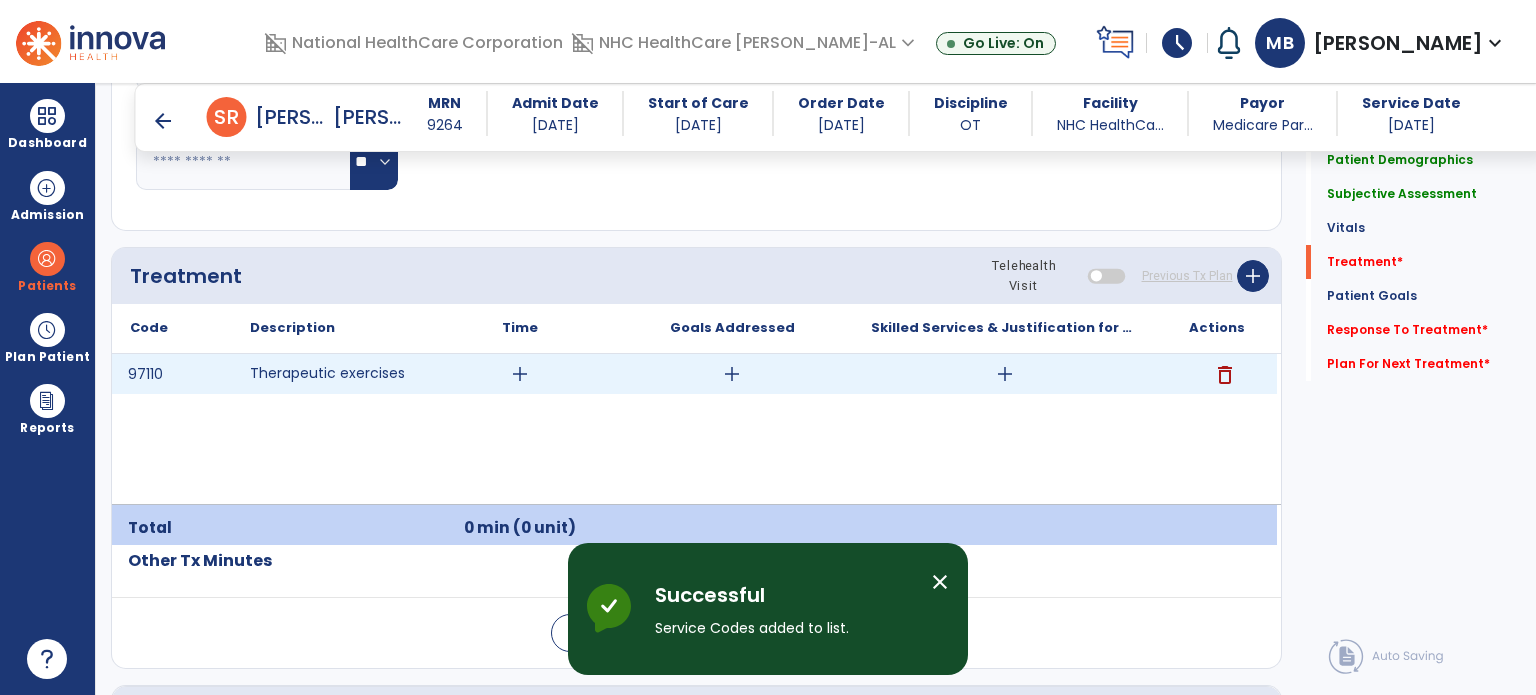 click on "add" at bounding box center [520, 374] 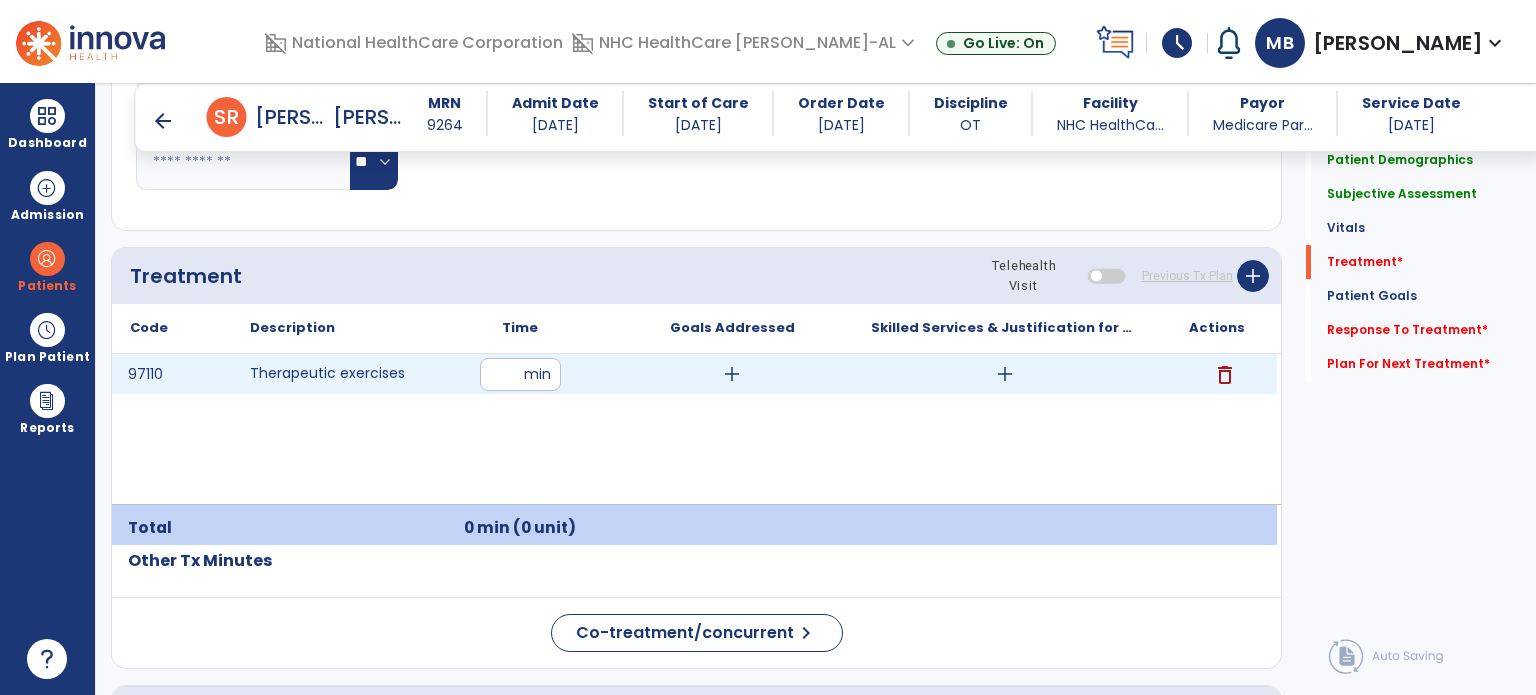 type on "**" 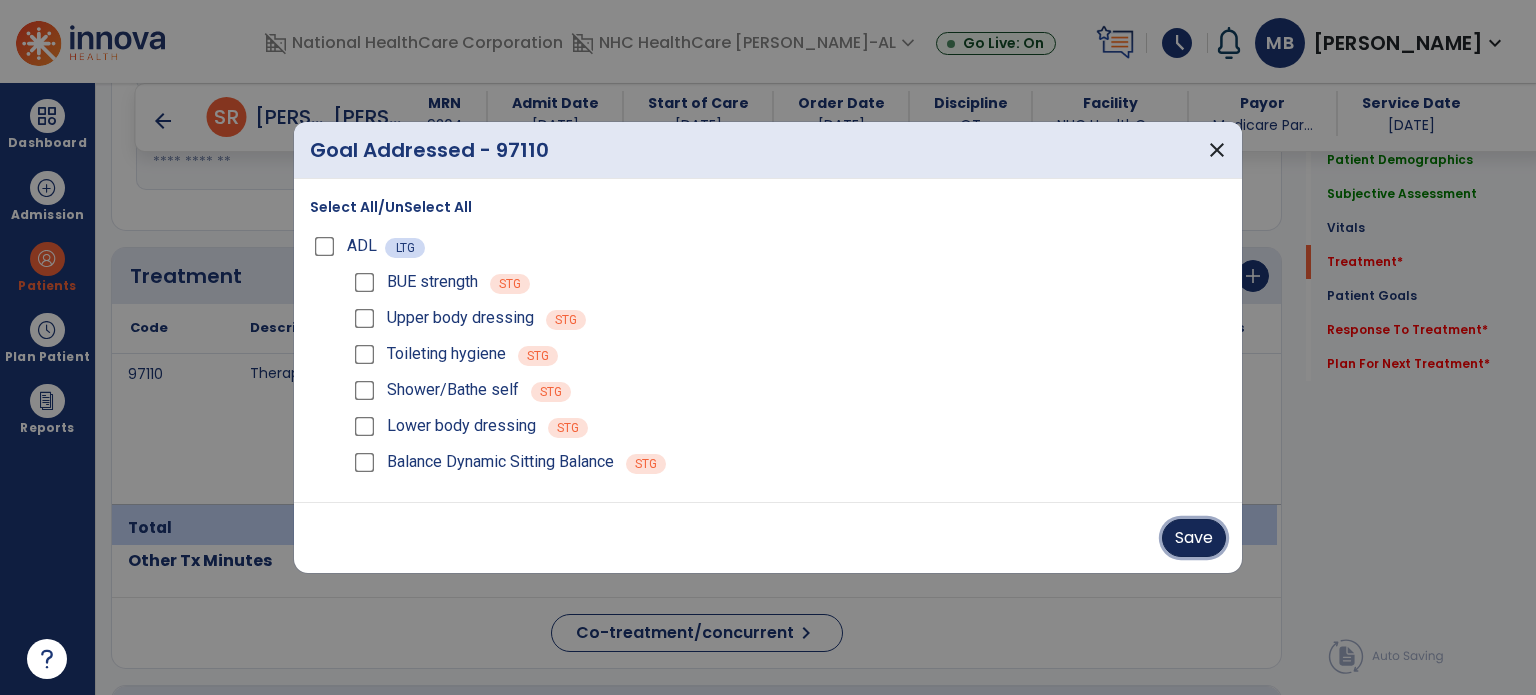 click on "Save" at bounding box center (1194, 538) 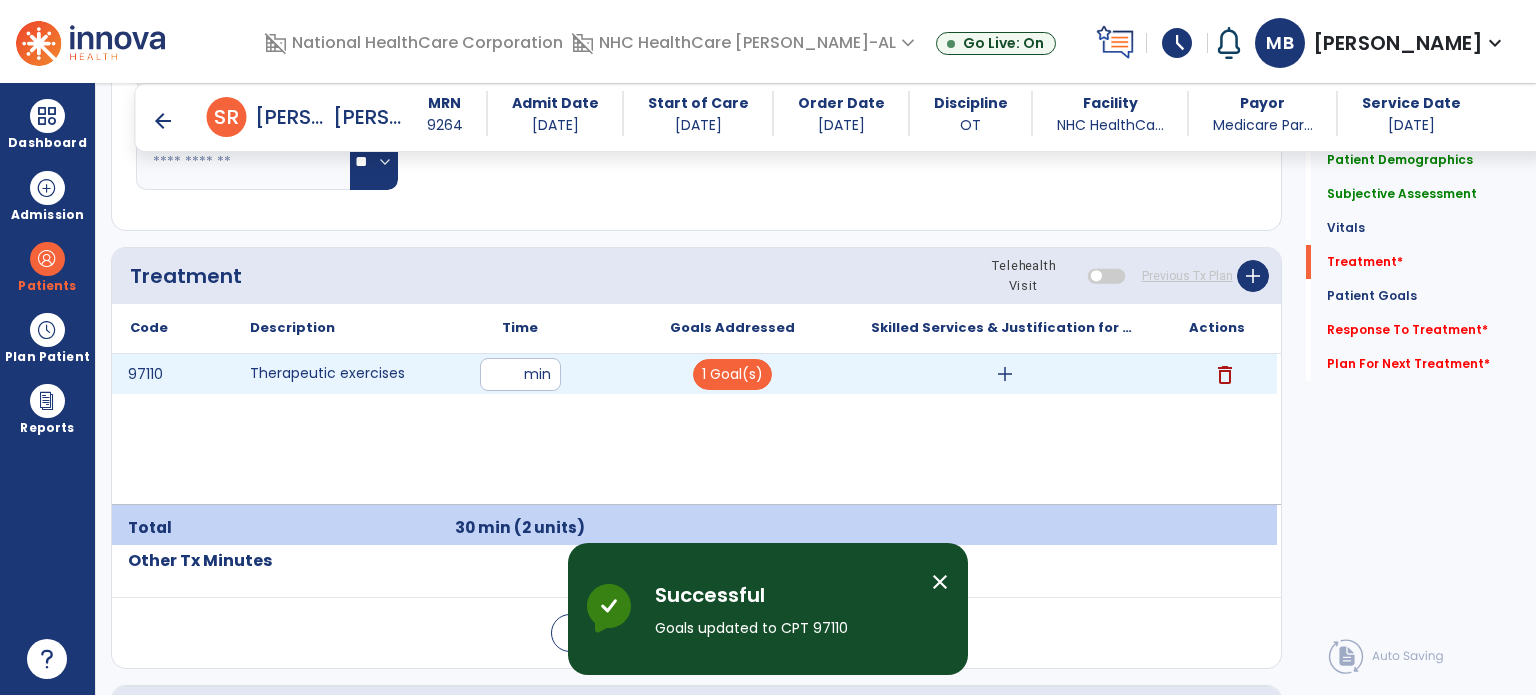 click on "add" at bounding box center (1005, 374) 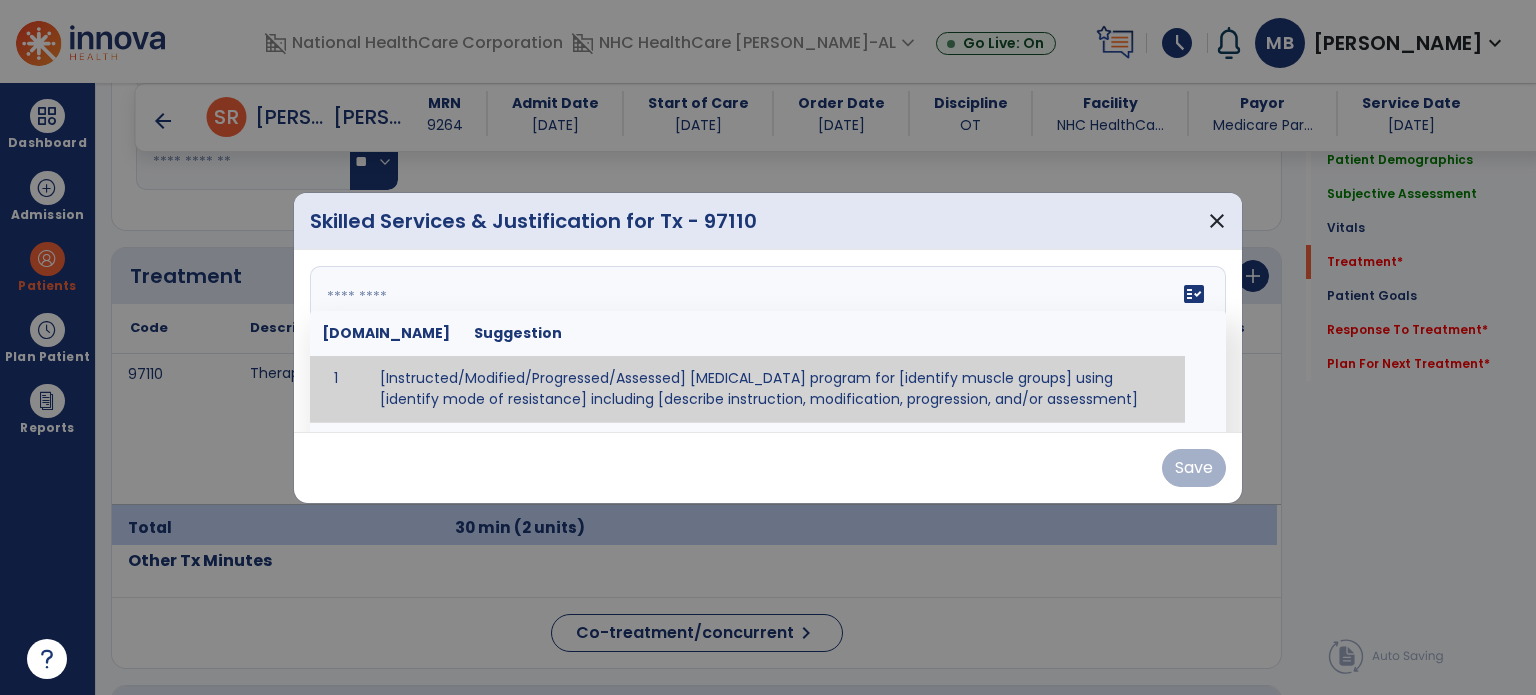 click on "fact_check  [DOMAIN_NAME] Suggestion 1 [Instructed/Modified/Progressed/Assessed] [MEDICAL_DATA] program for [identify muscle groups] using [identify mode of resistance] including [describe instruction, modification, progression, and/or assessment] 2 [Instructed/Modified/Progressed/Assessed] aerobic exercise program using [identify equipment/mode] including [describe instruction, modification,progression, and/or assessment] 3 [Instructed/Modified/Progressed/Assessed] [PROM/A/AROM/AROM] program for [identify joint movements] using [contract-relax, over-pressure, inhibitory techniques, other] 4 [Assessed/Tested] aerobic capacity with administration of [aerobic capacity test]" at bounding box center [768, 341] 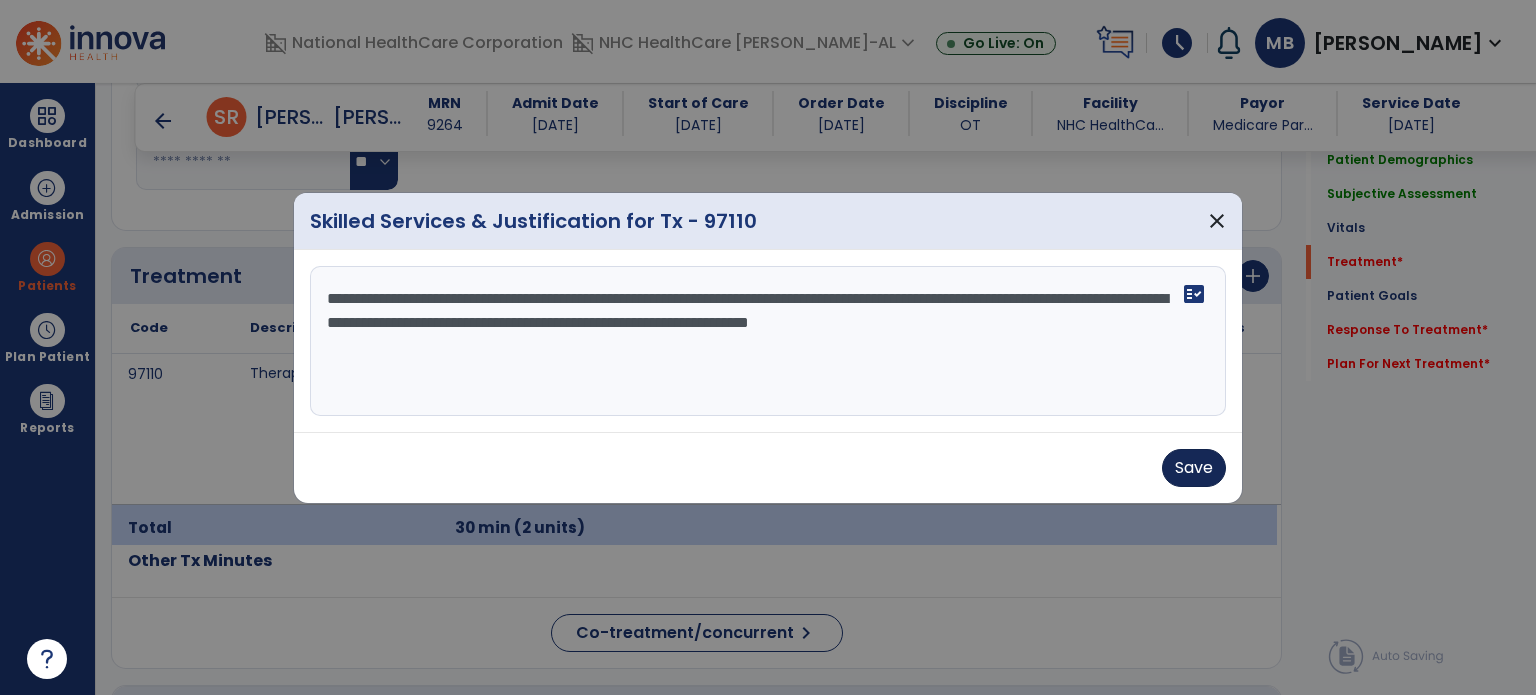 type on "**********" 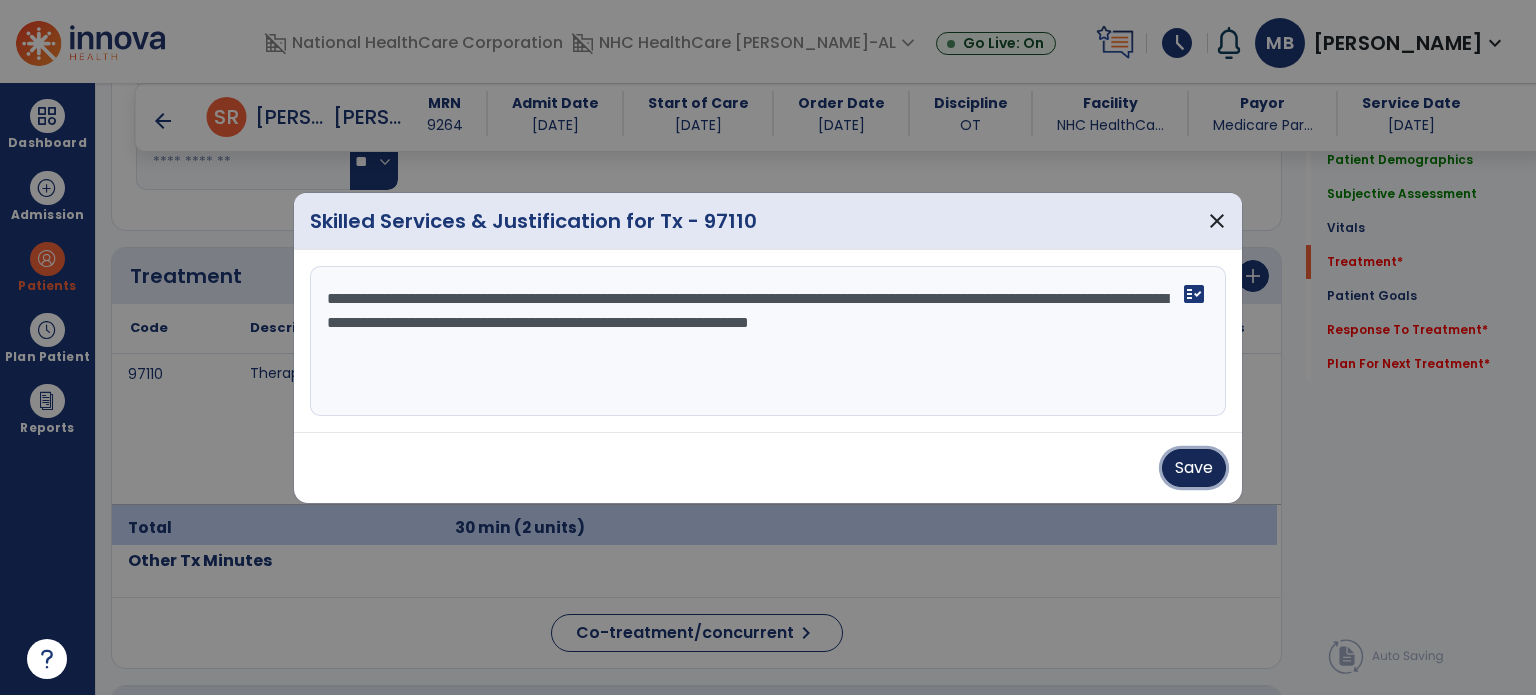 click on "Save" at bounding box center [1194, 468] 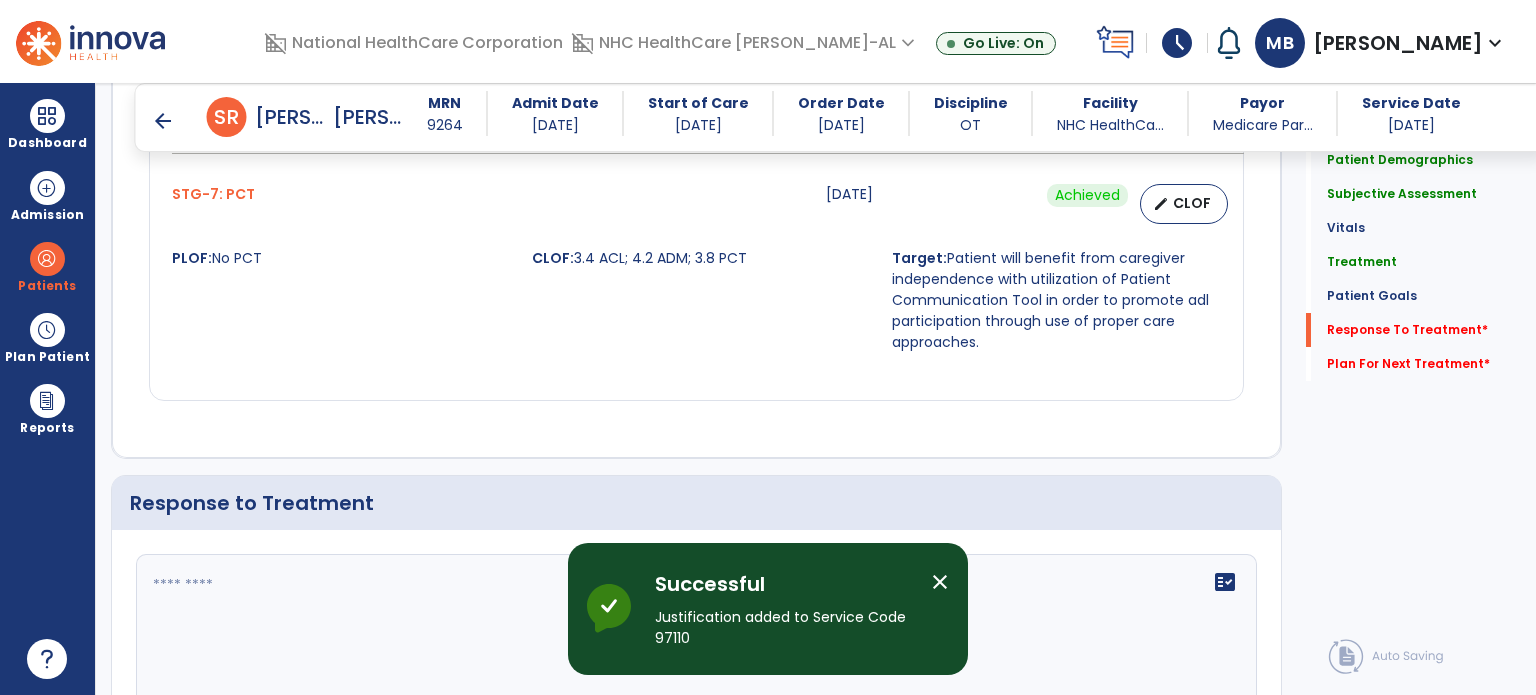 scroll, scrollTop: 2763, scrollLeft: 0, axis: vertical 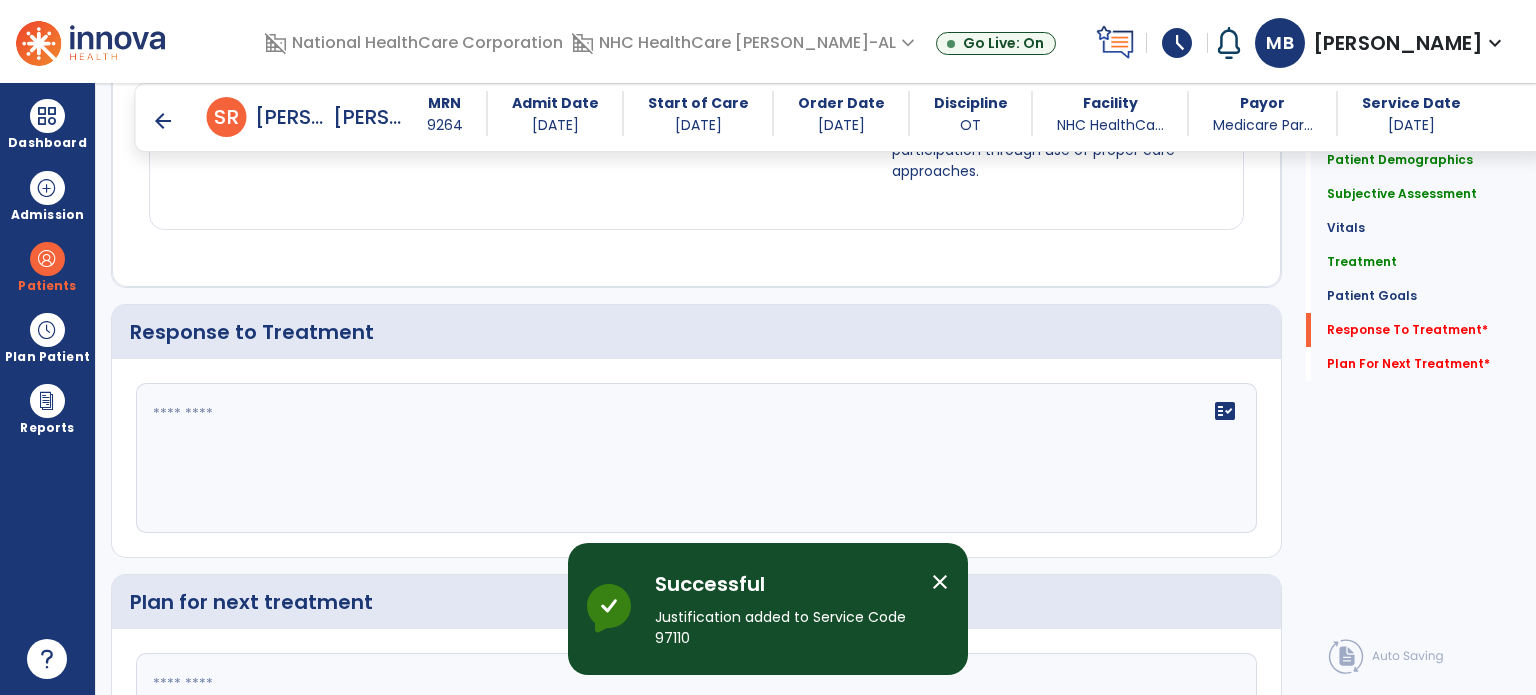 click on "fact_check" 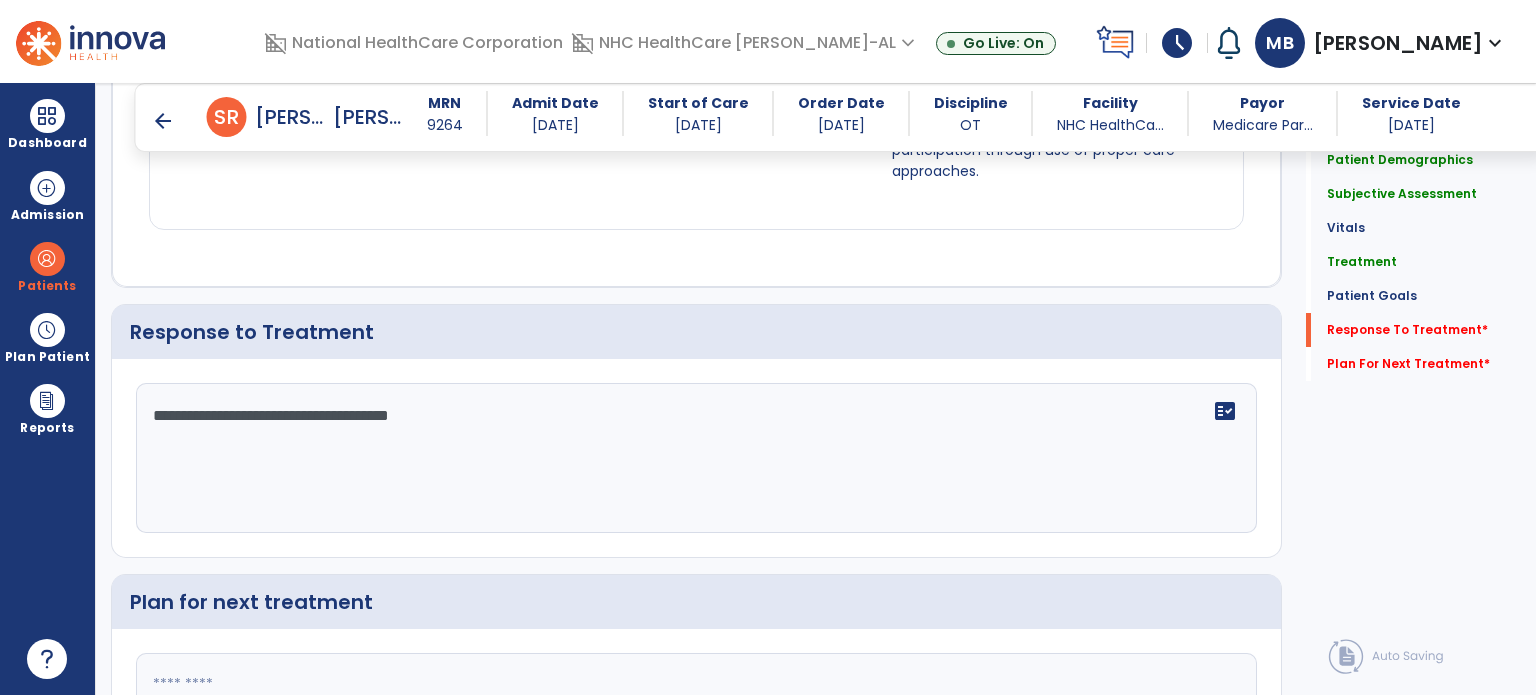 type on "**********" 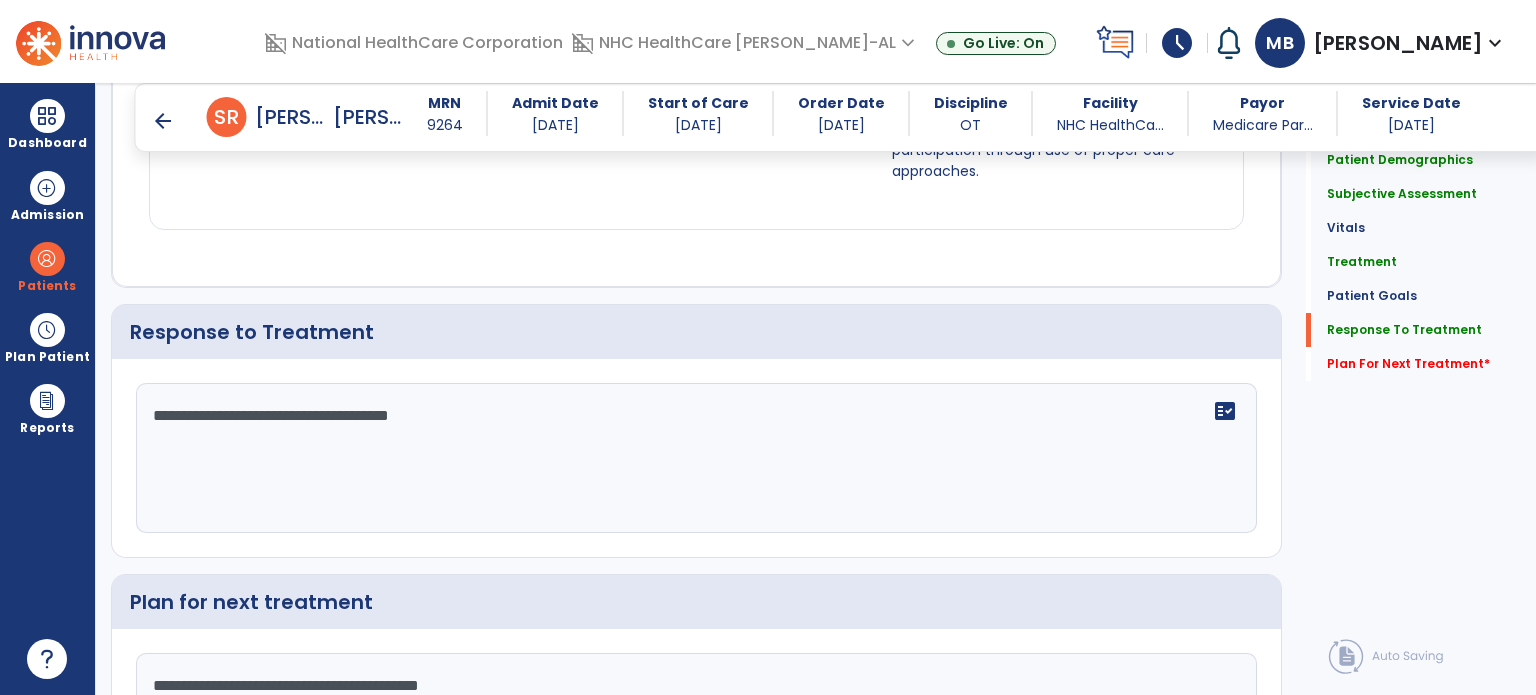 scroll, scrollTop: 2955, scrollLeft: 0, axis: vertical 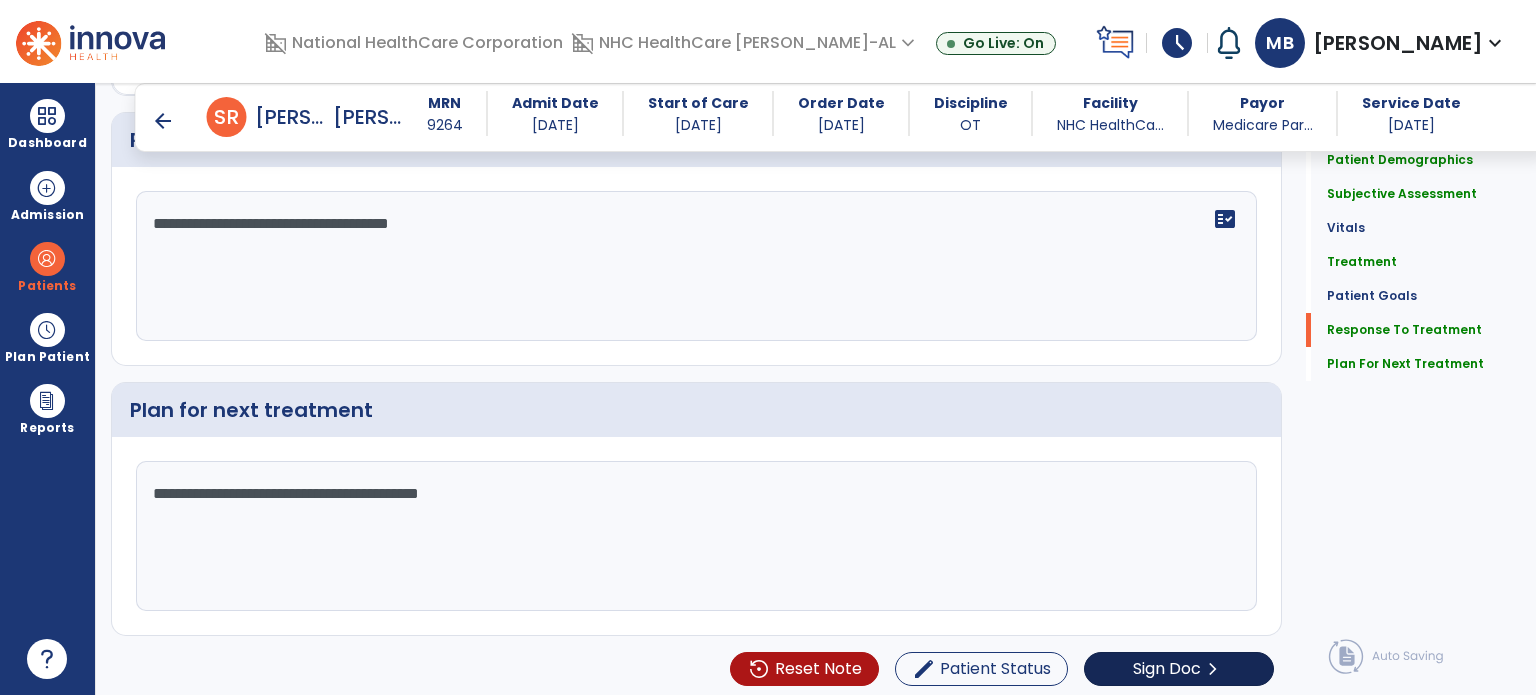 type on "**********" 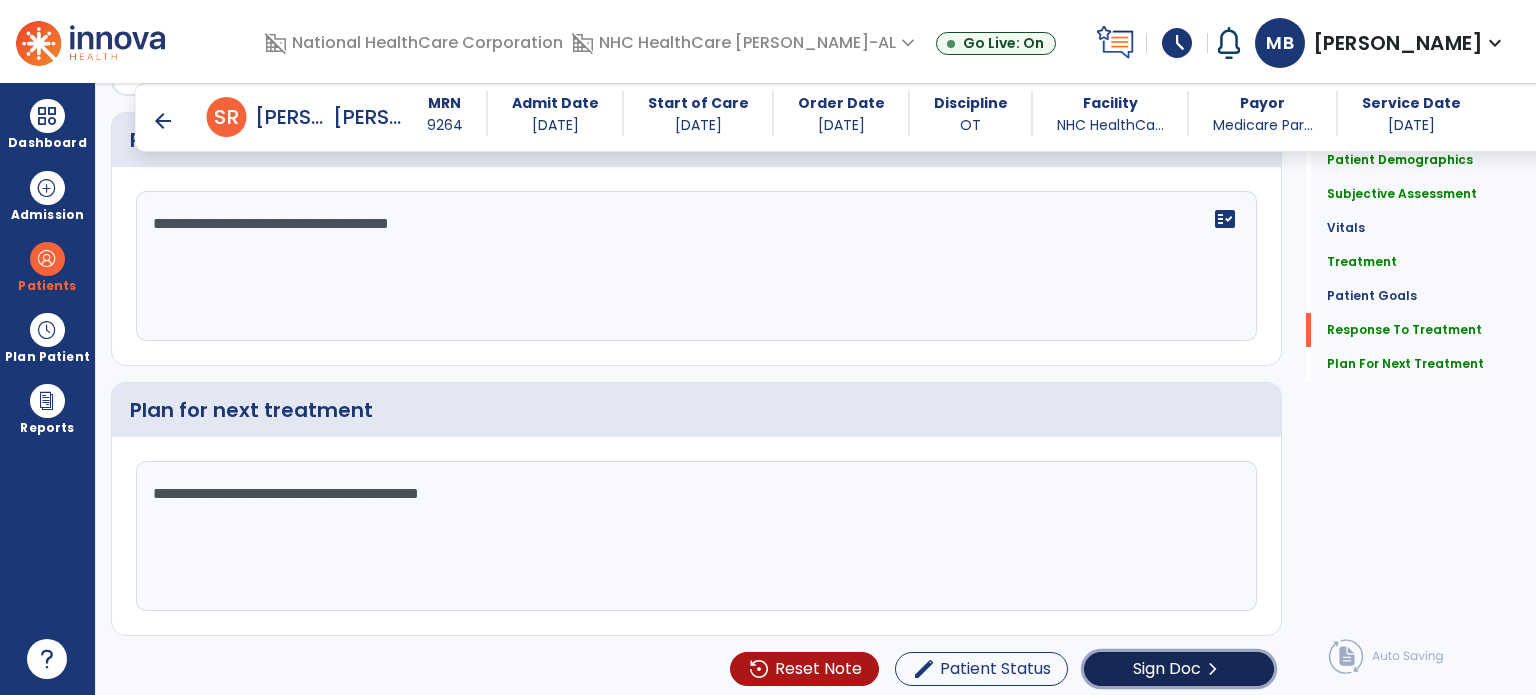 click on "Sign Doc  chevron_right" 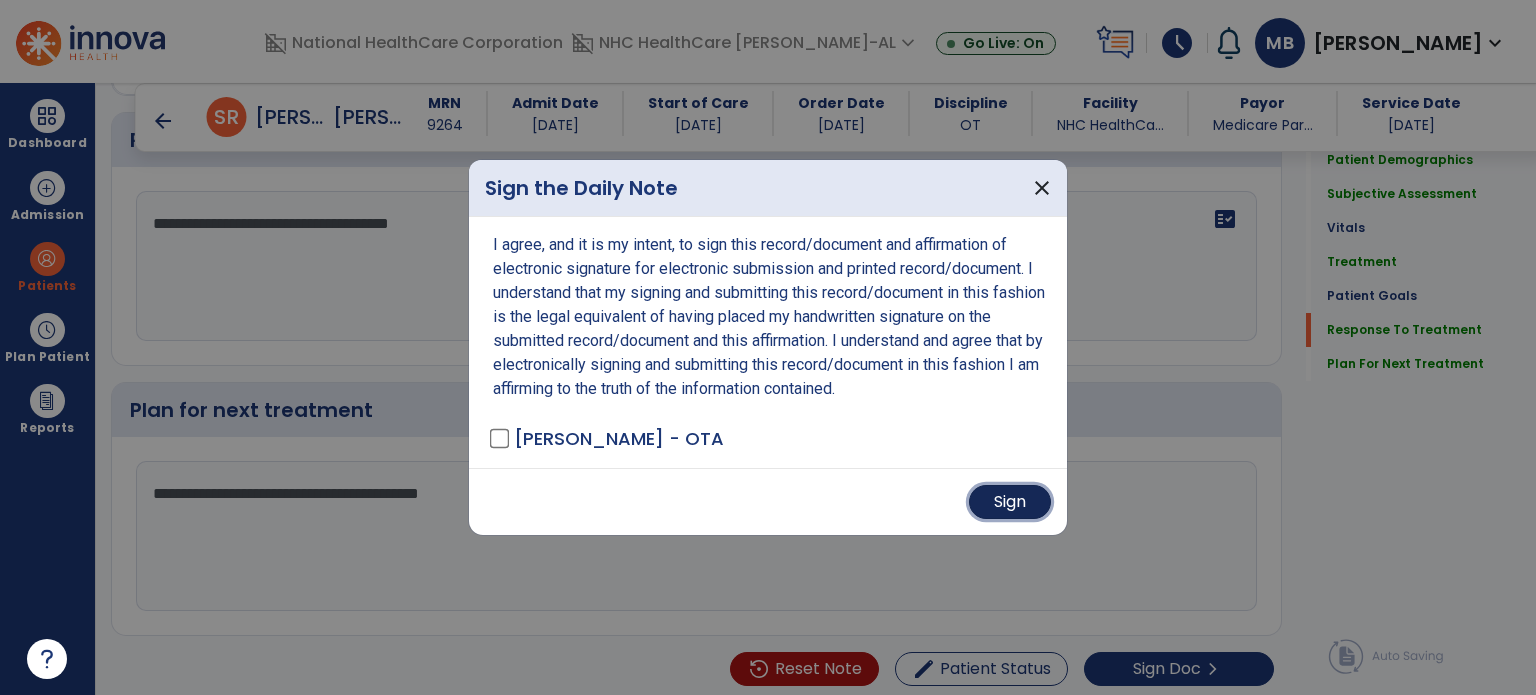 click on "Sign" at bounding box center (1010, 502) 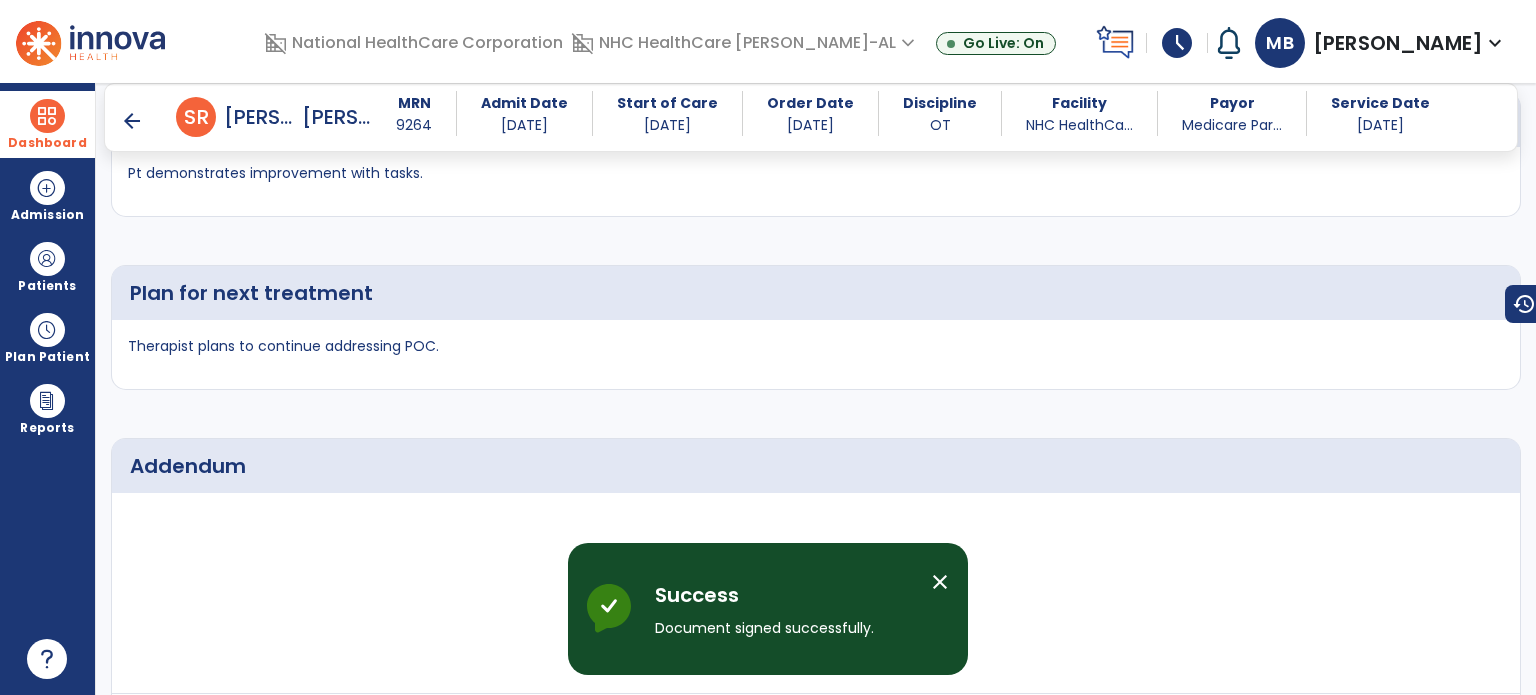 click on "Dashboard" at bounding box center (47, 143) 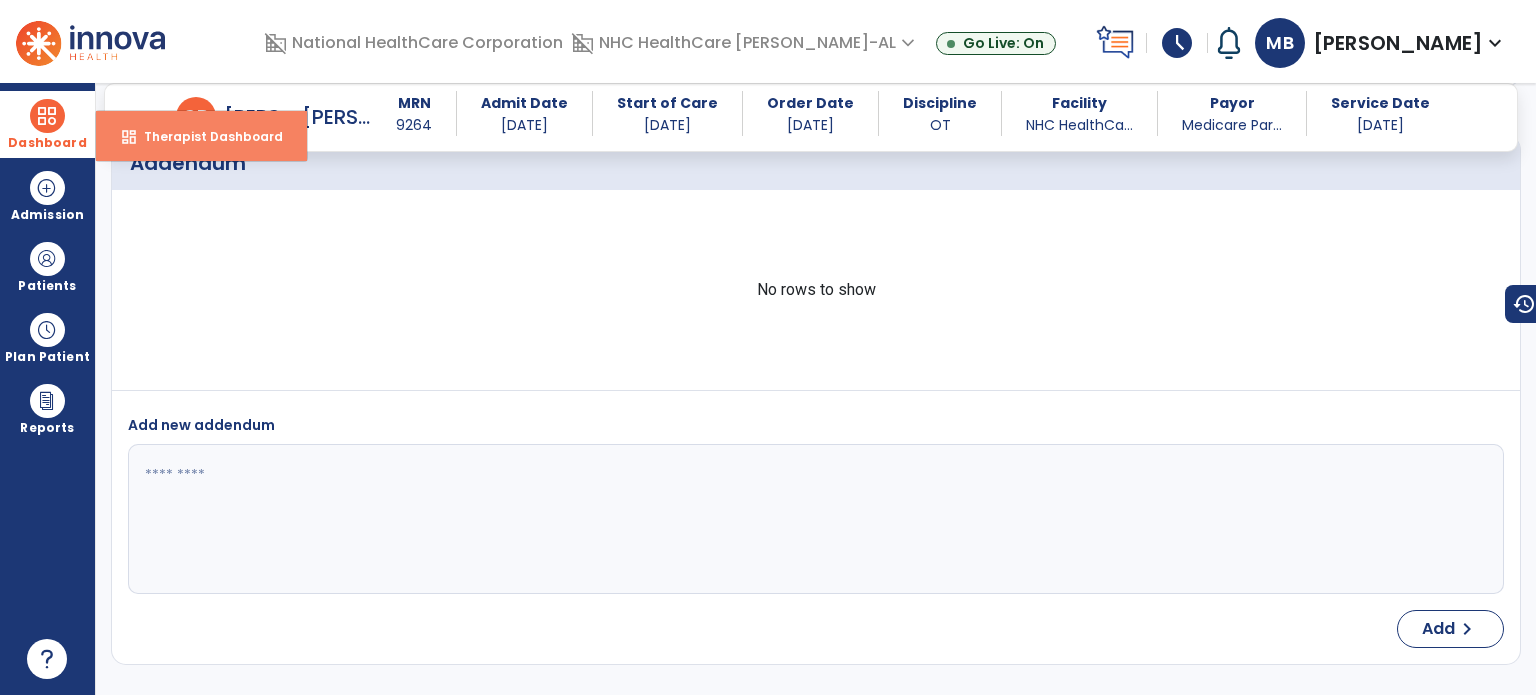 click on "dashboard  Therapist Dashboard" at bounding box center [201, 136] 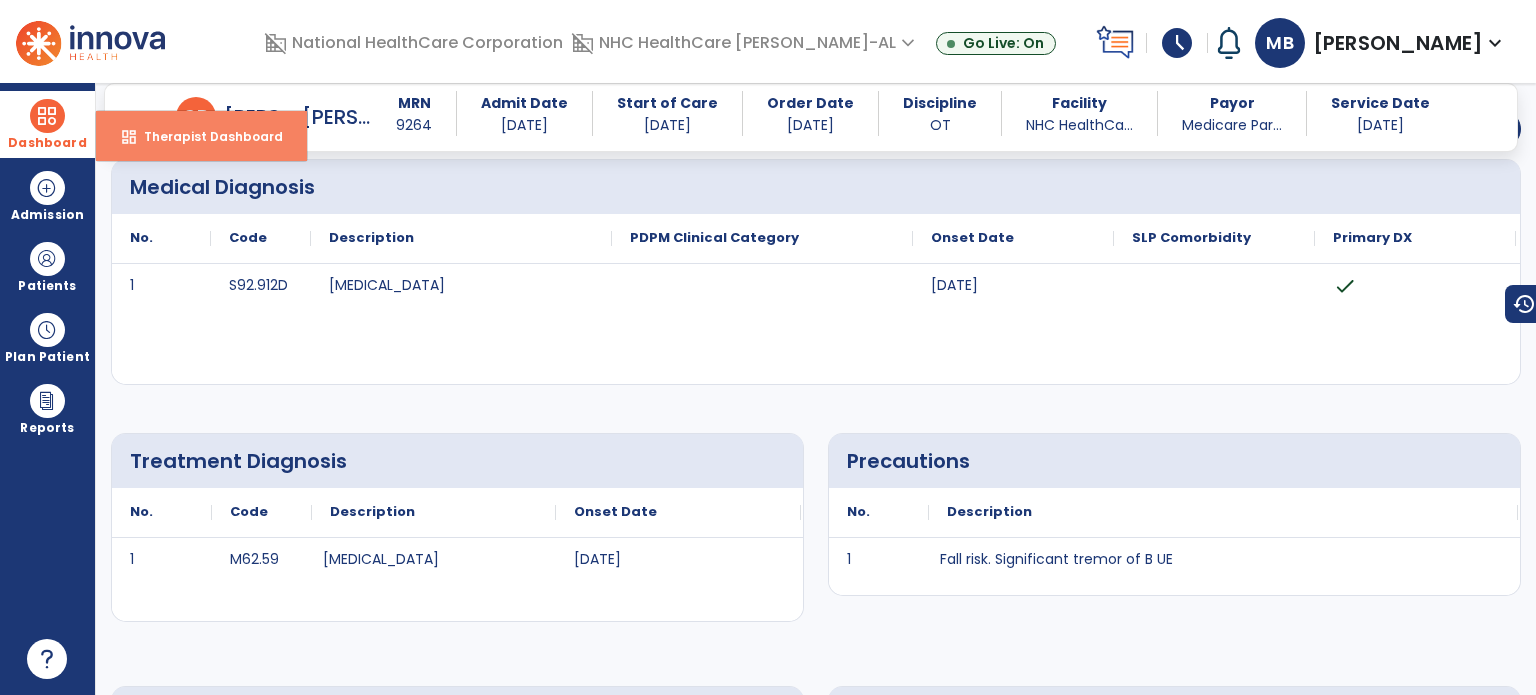 select on "****" 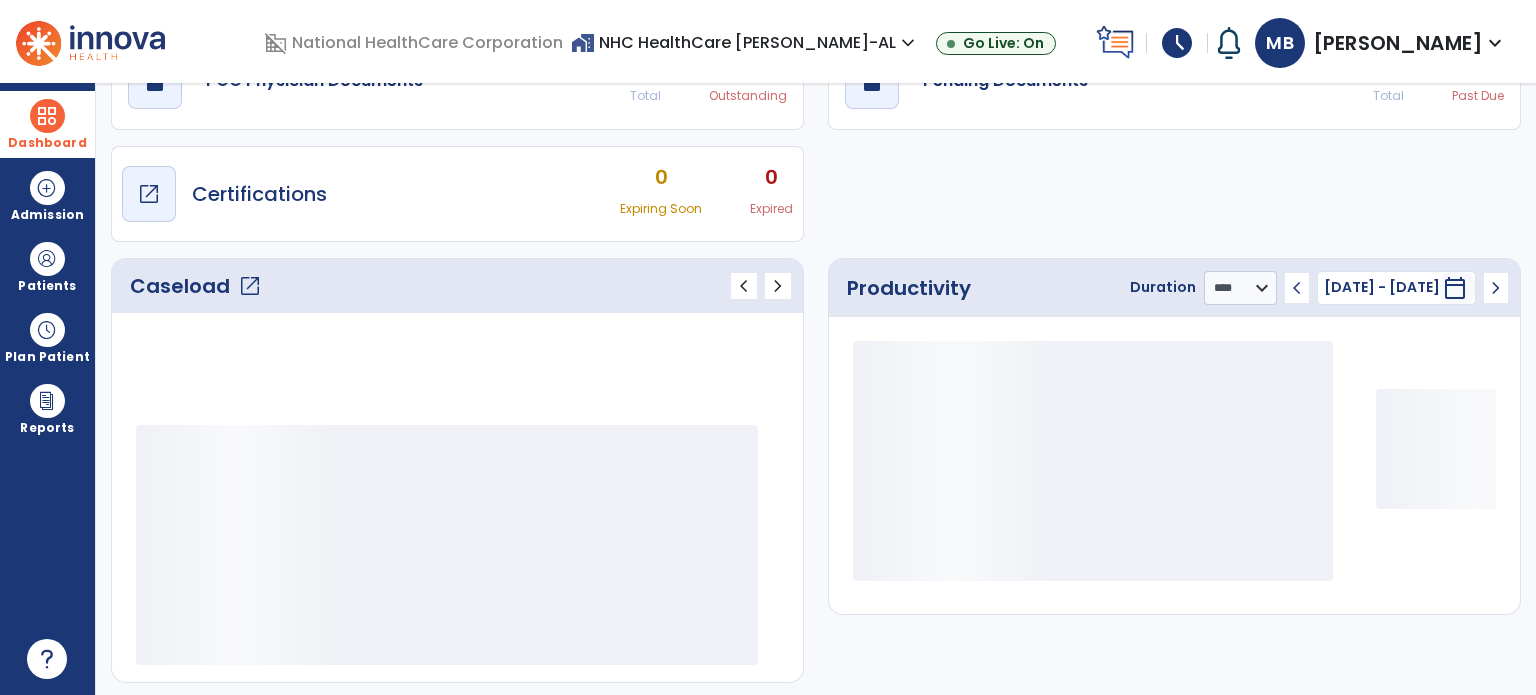 scroll, scrollTop: 49, scrollLeft: 0, axis: vertical 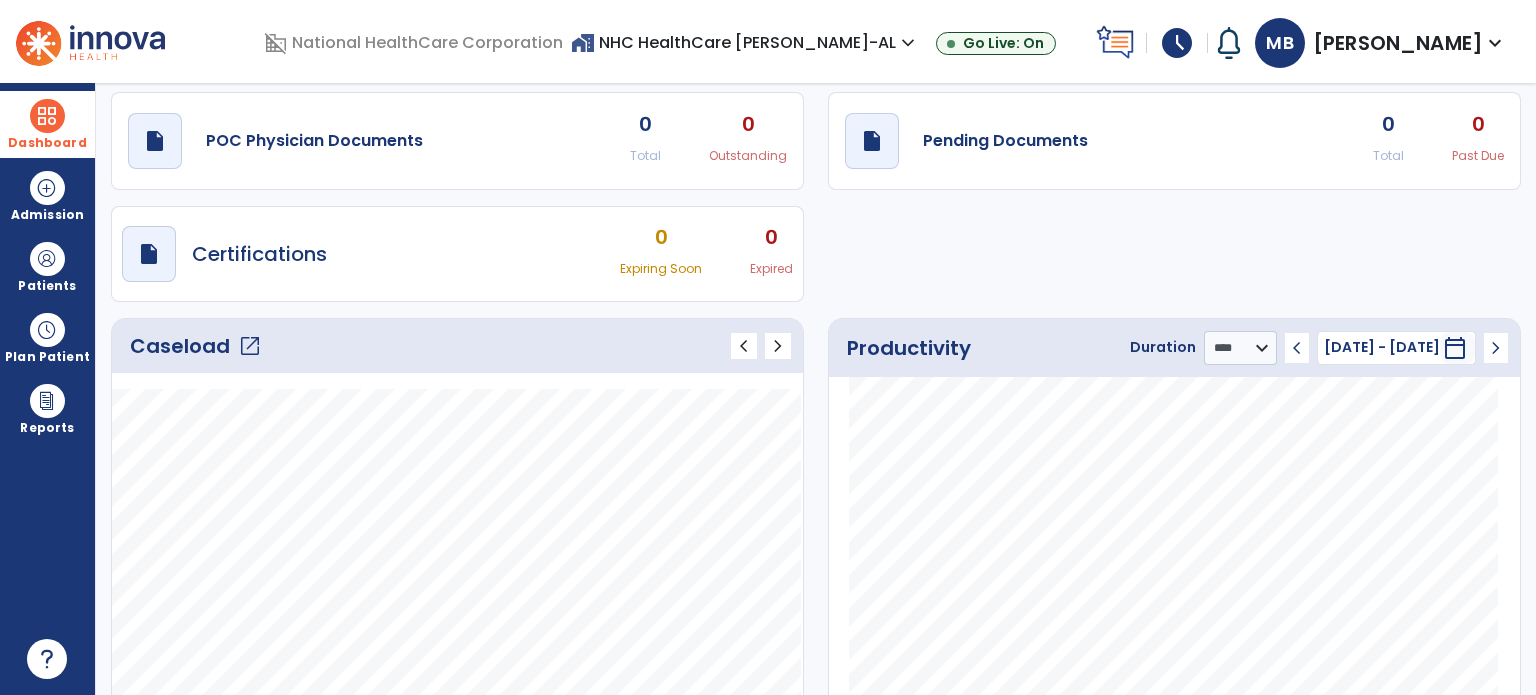 click on "open_in_new" 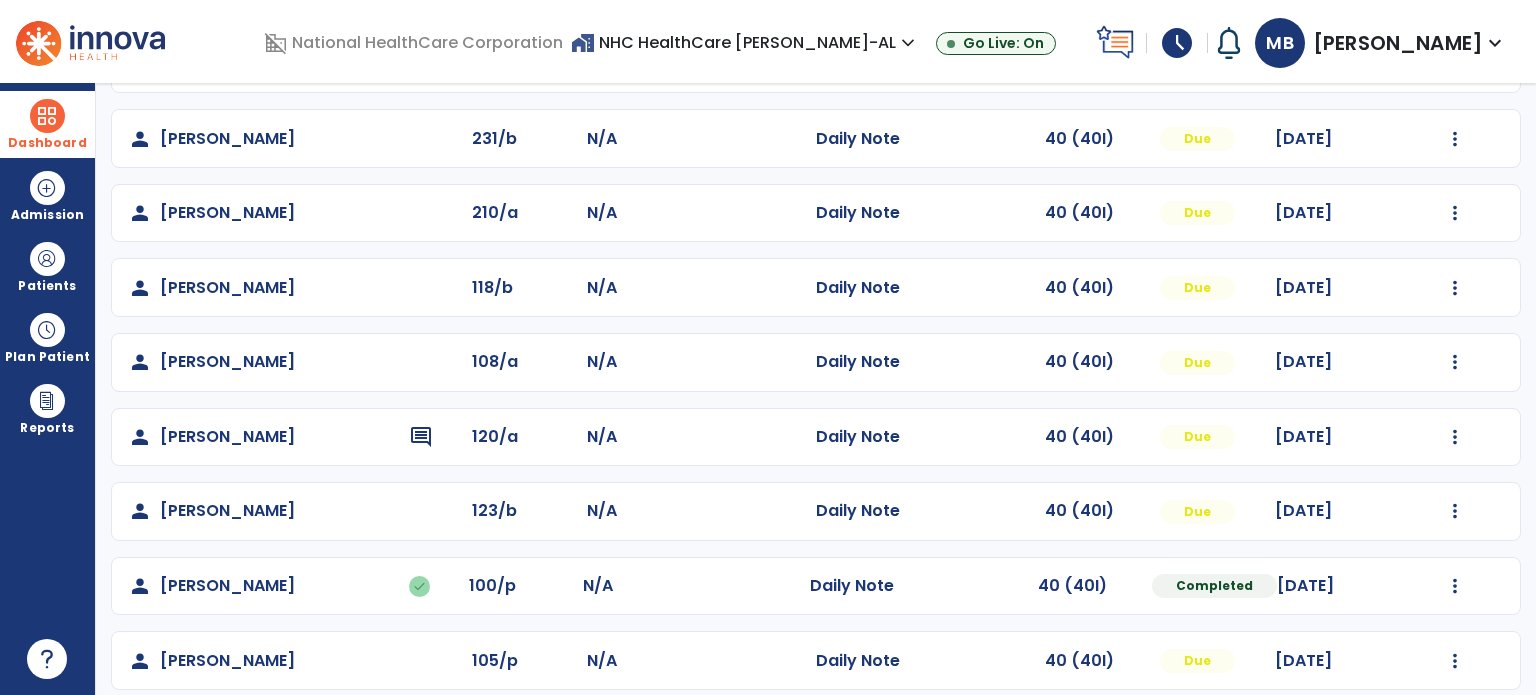 scroll, scrollTop: 223, scrollLeft: 0, axis: vertical 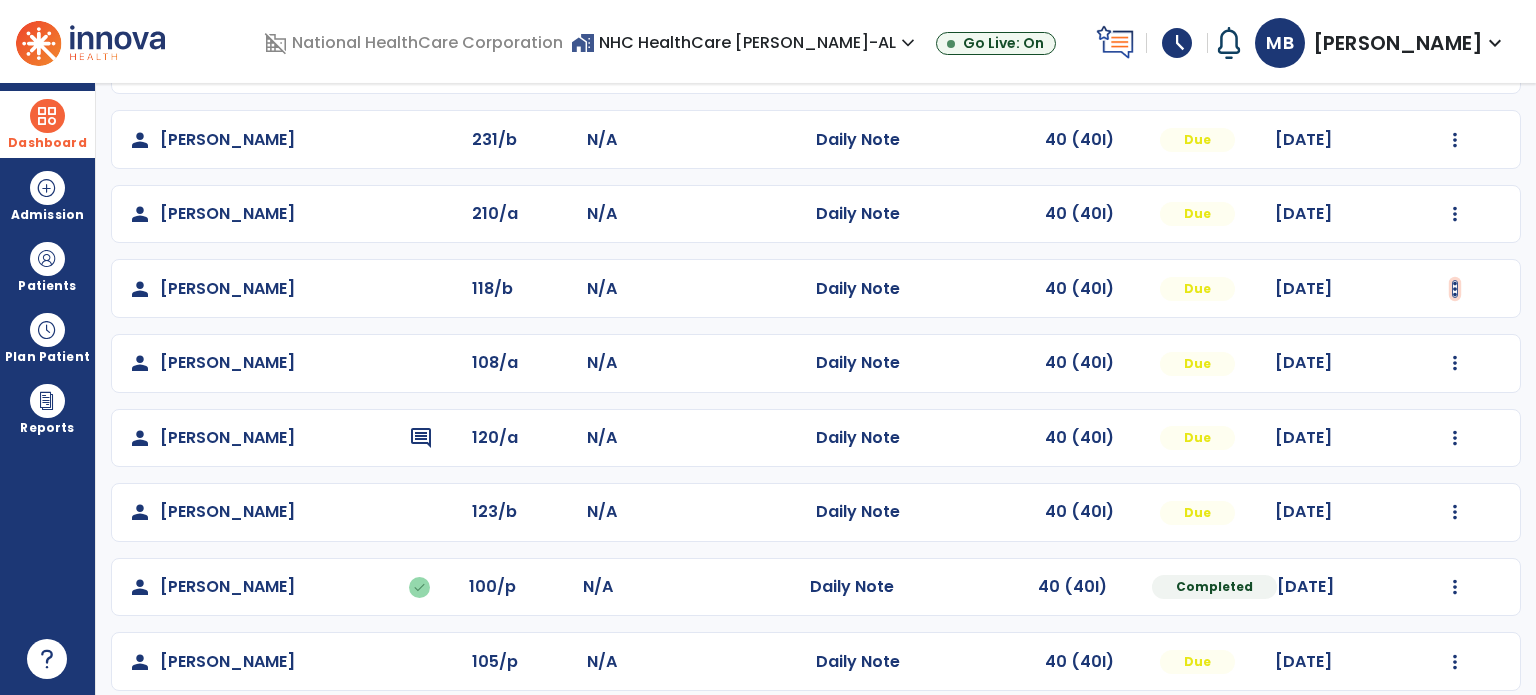 click at bounding box center [1455, 65] 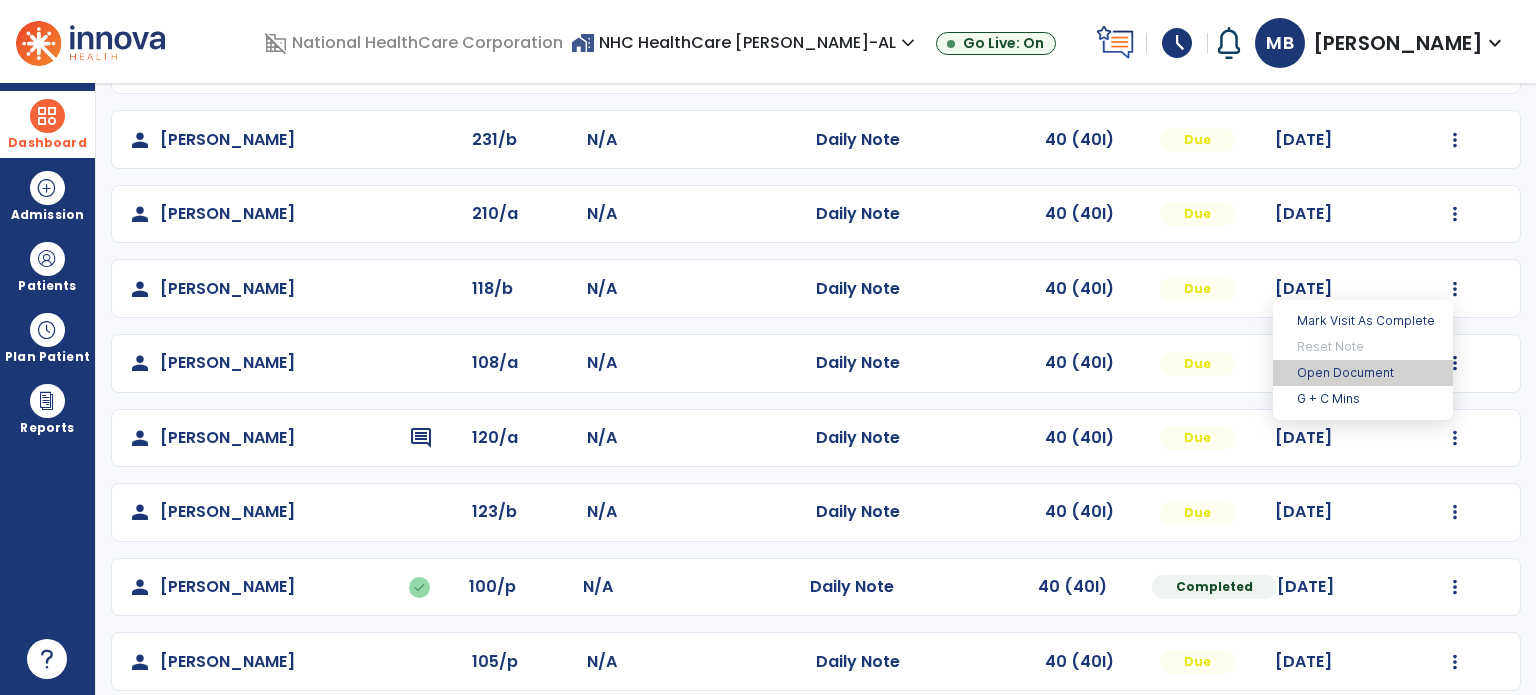 click on "Open Document" at bounding box center (1363, 373) 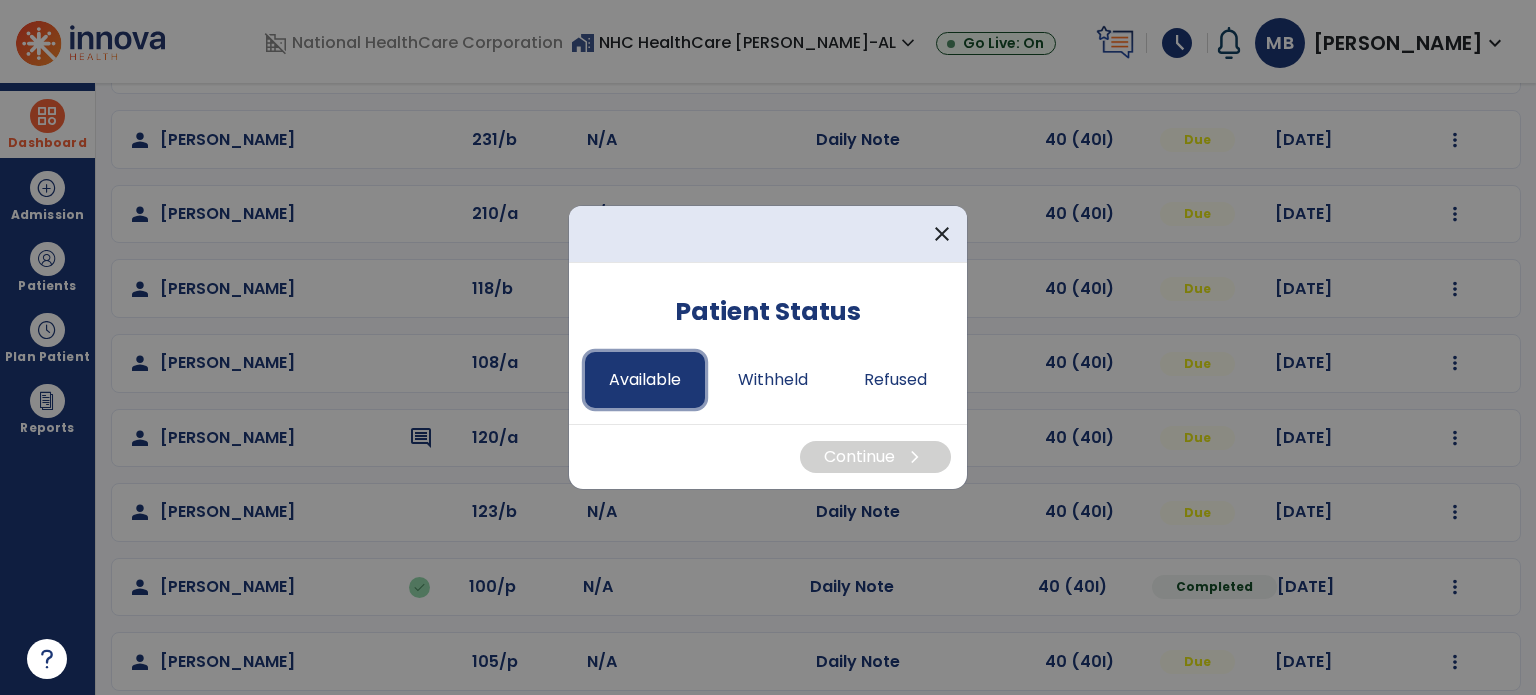 click on "Available" at bounding box center (645, 380) 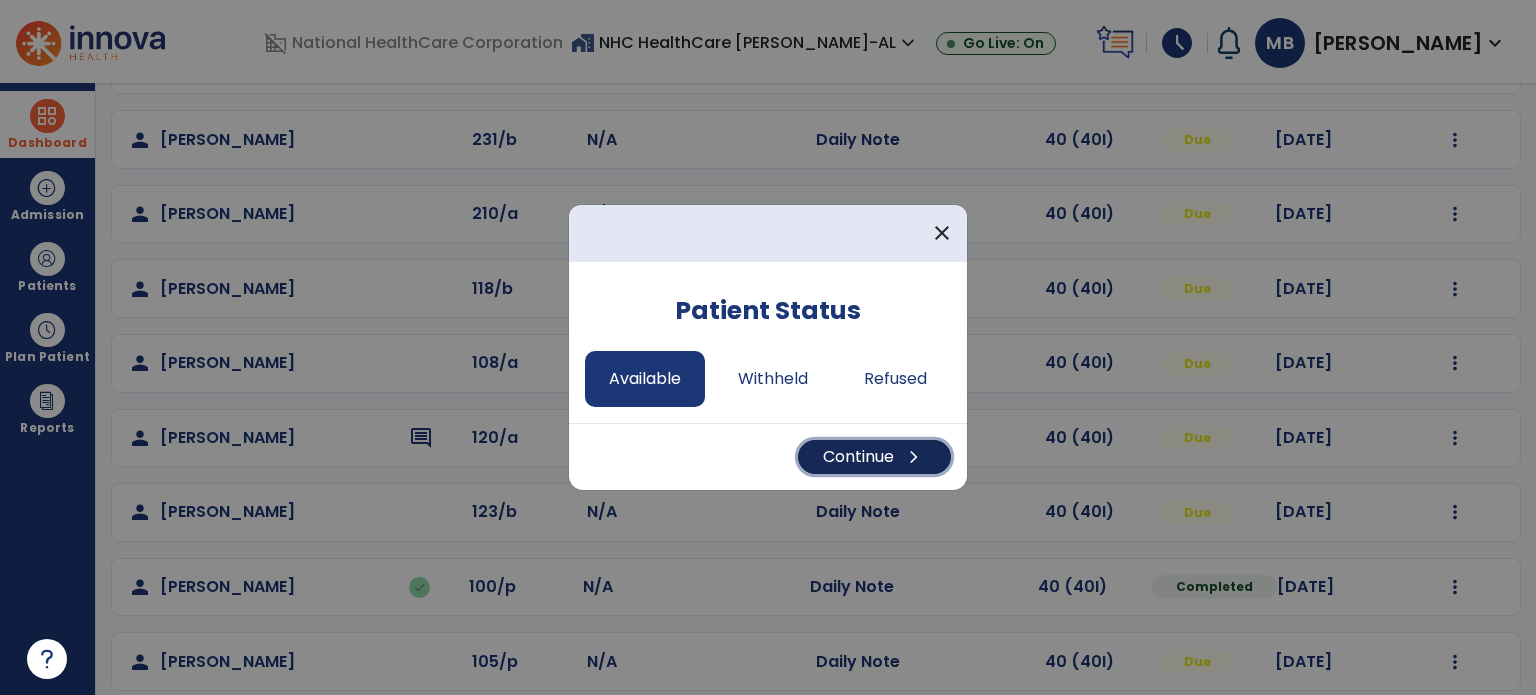 click on "chevron_right" at bounding box center (914, 457) 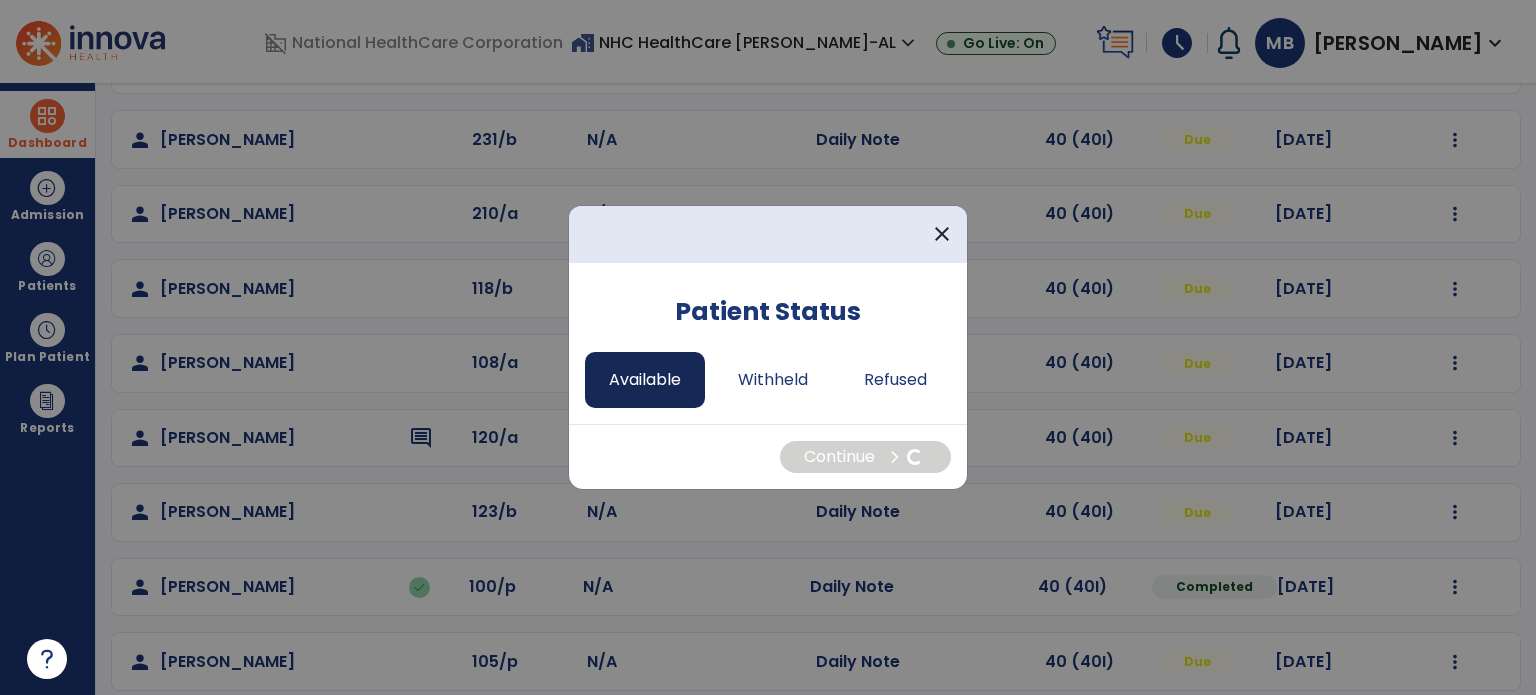 select on "*" 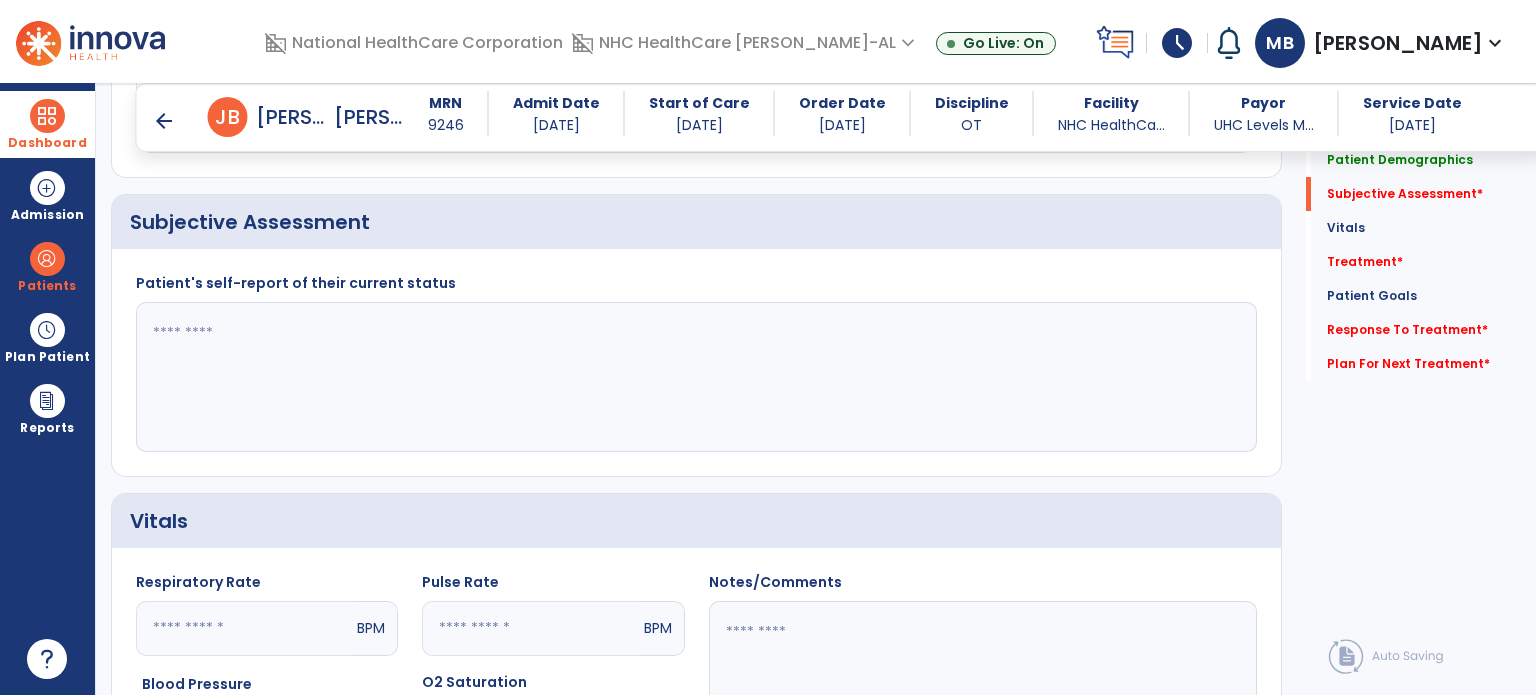 scroll, scrollTop: 335, scrollLeft: 0, axis: vertical 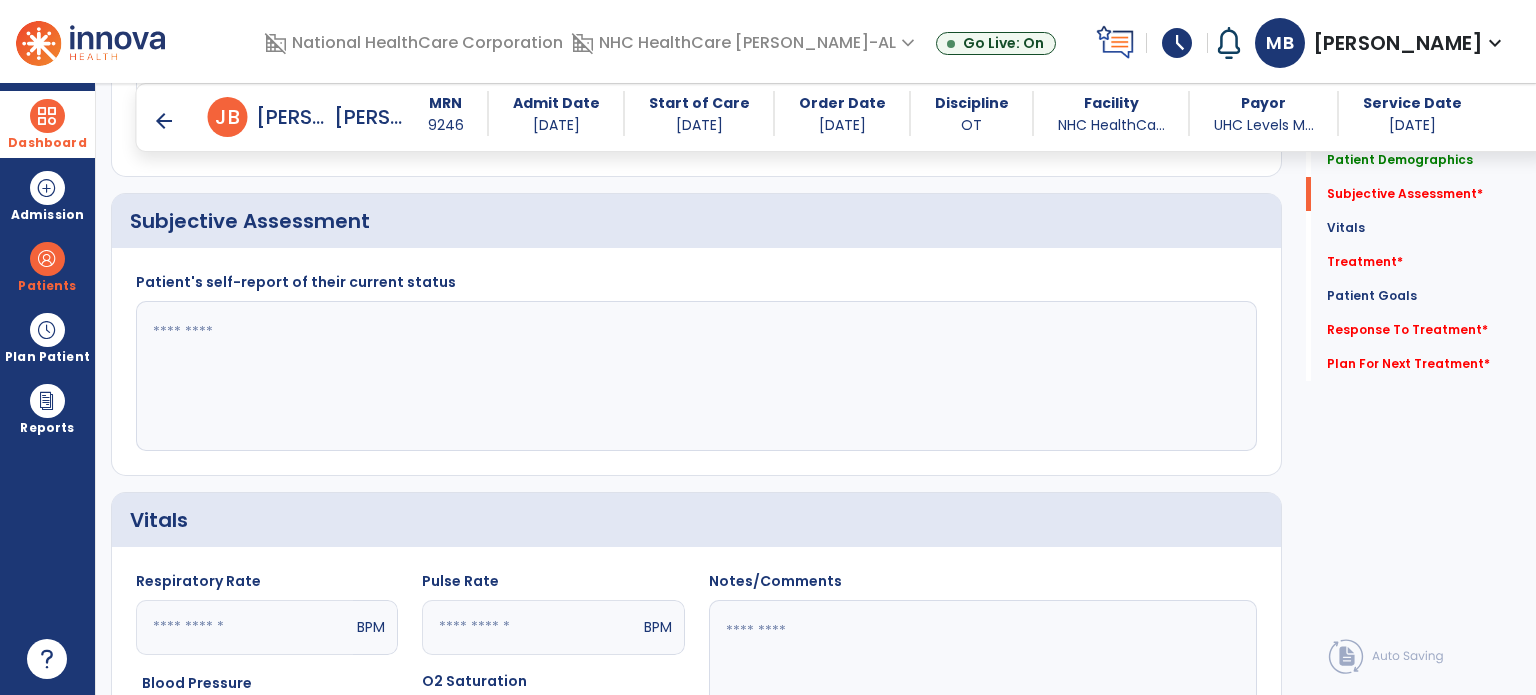 click 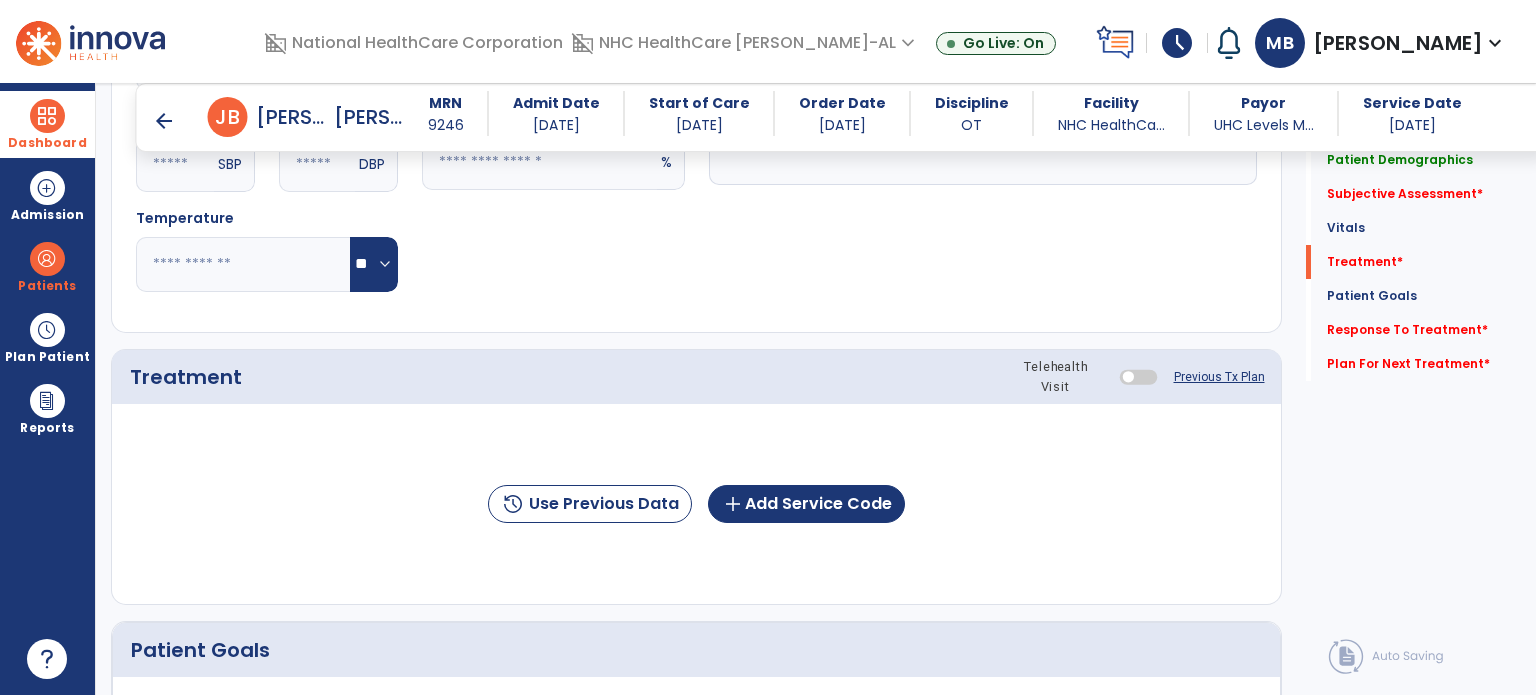 scroll, scrollTop: 918, scrollLeft: 0, axis: vertical 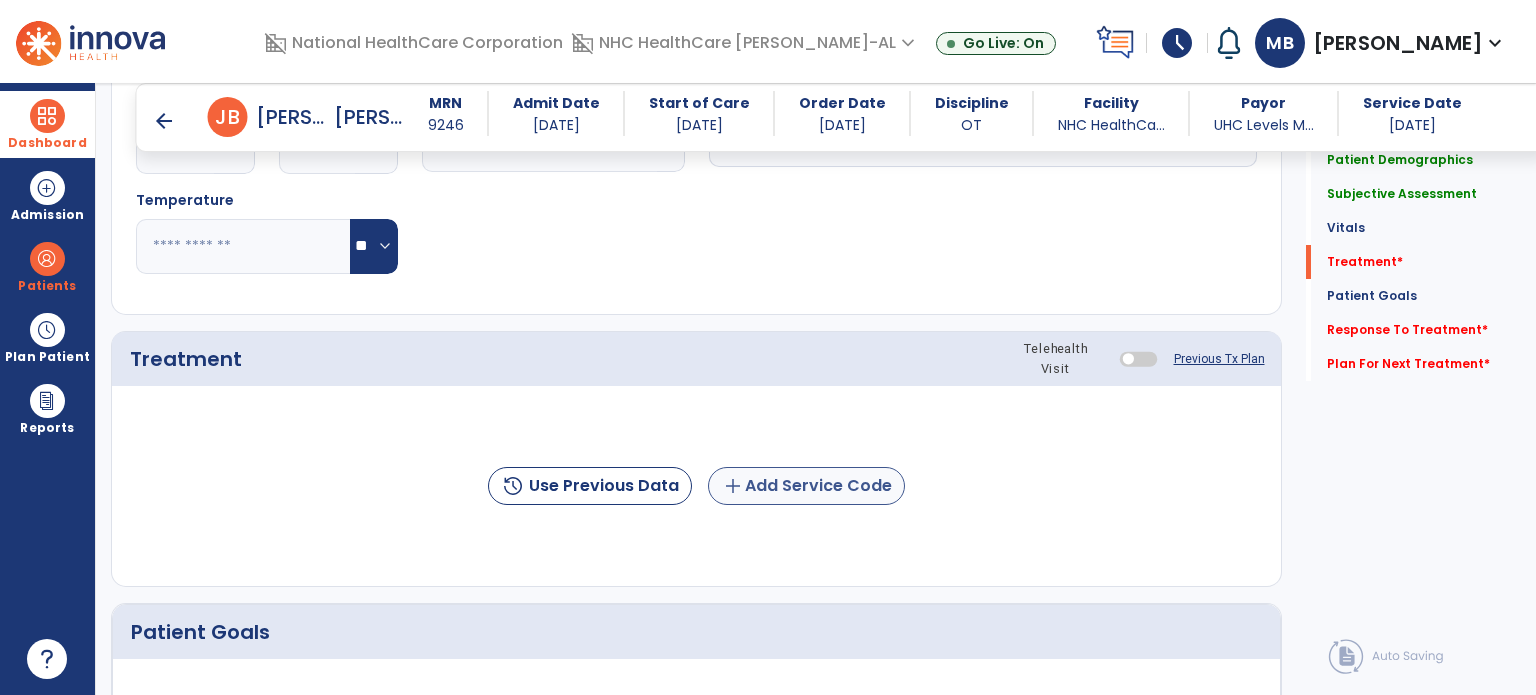 type on "**********" 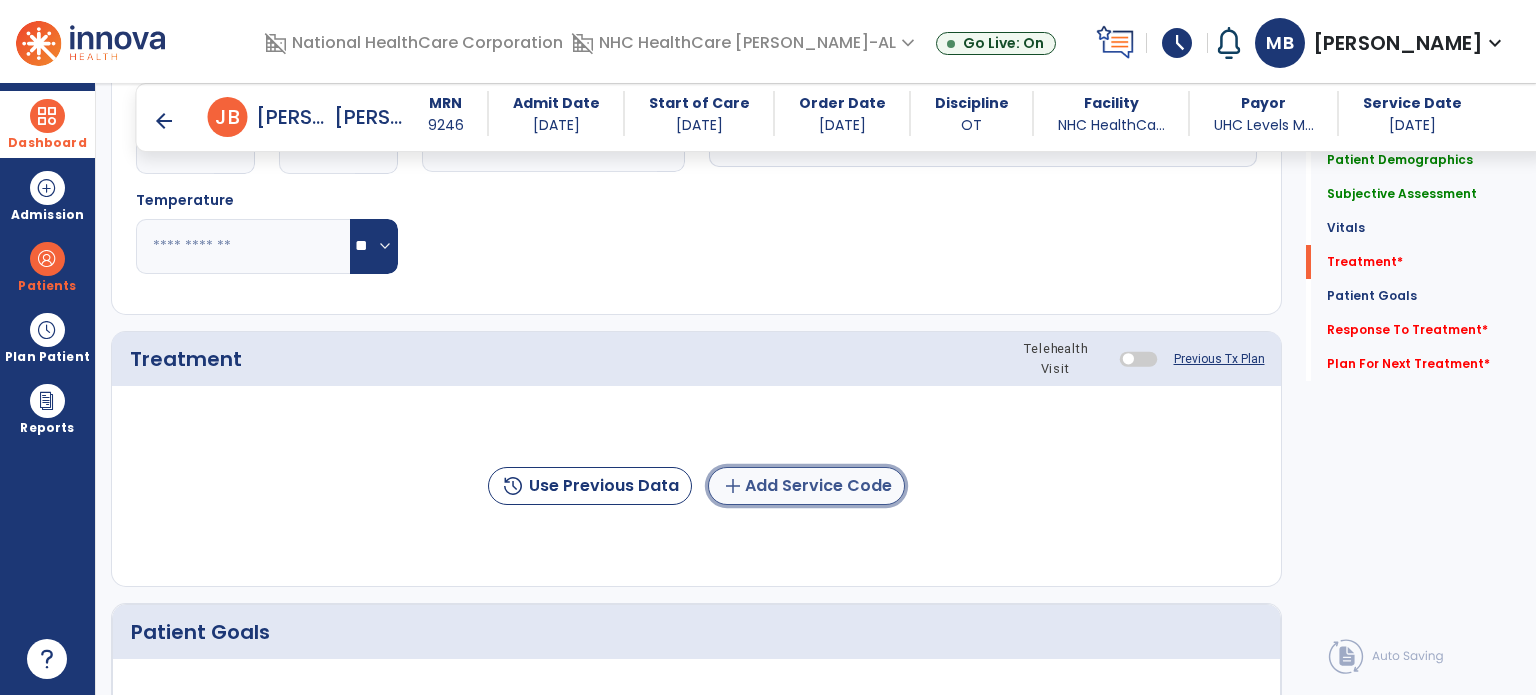 click on "add  Add Service Code" 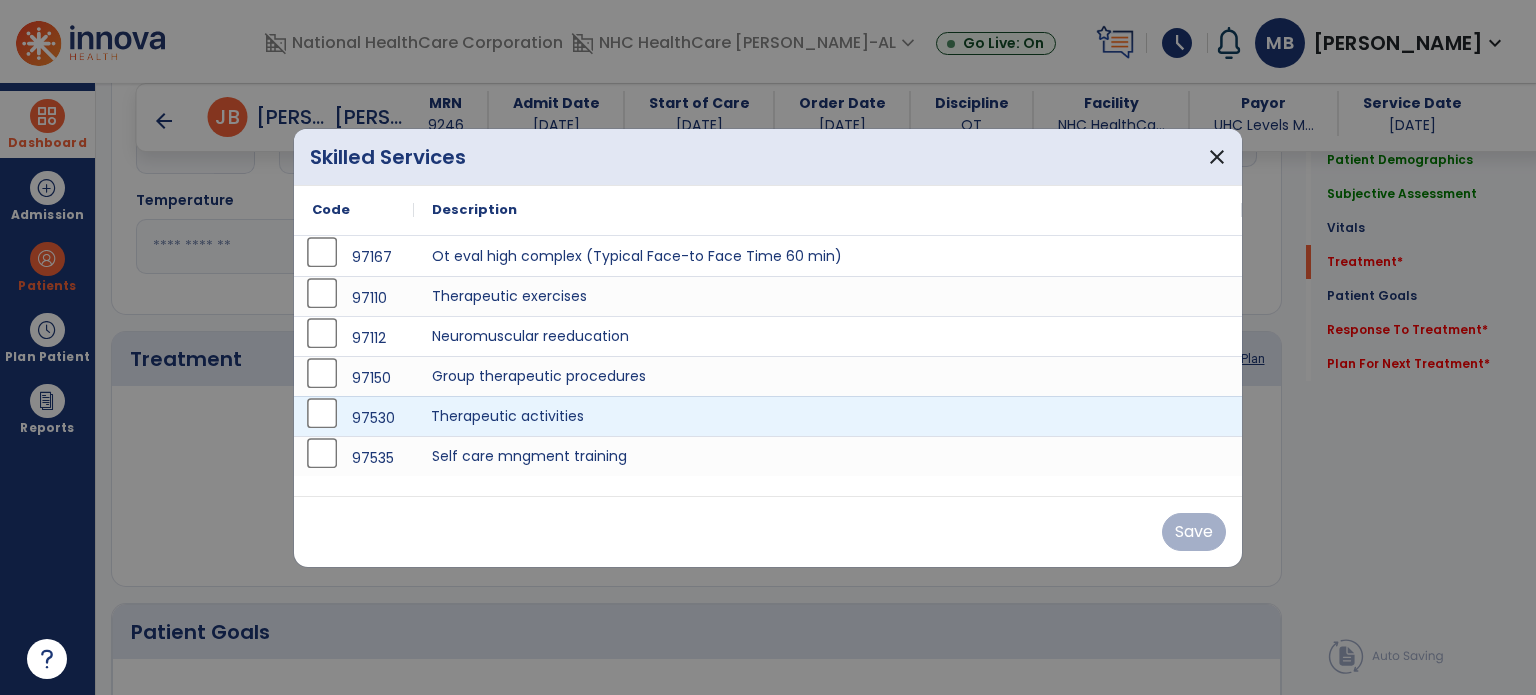 click on "Therapeutic activities" at bounding box center [828, 416] 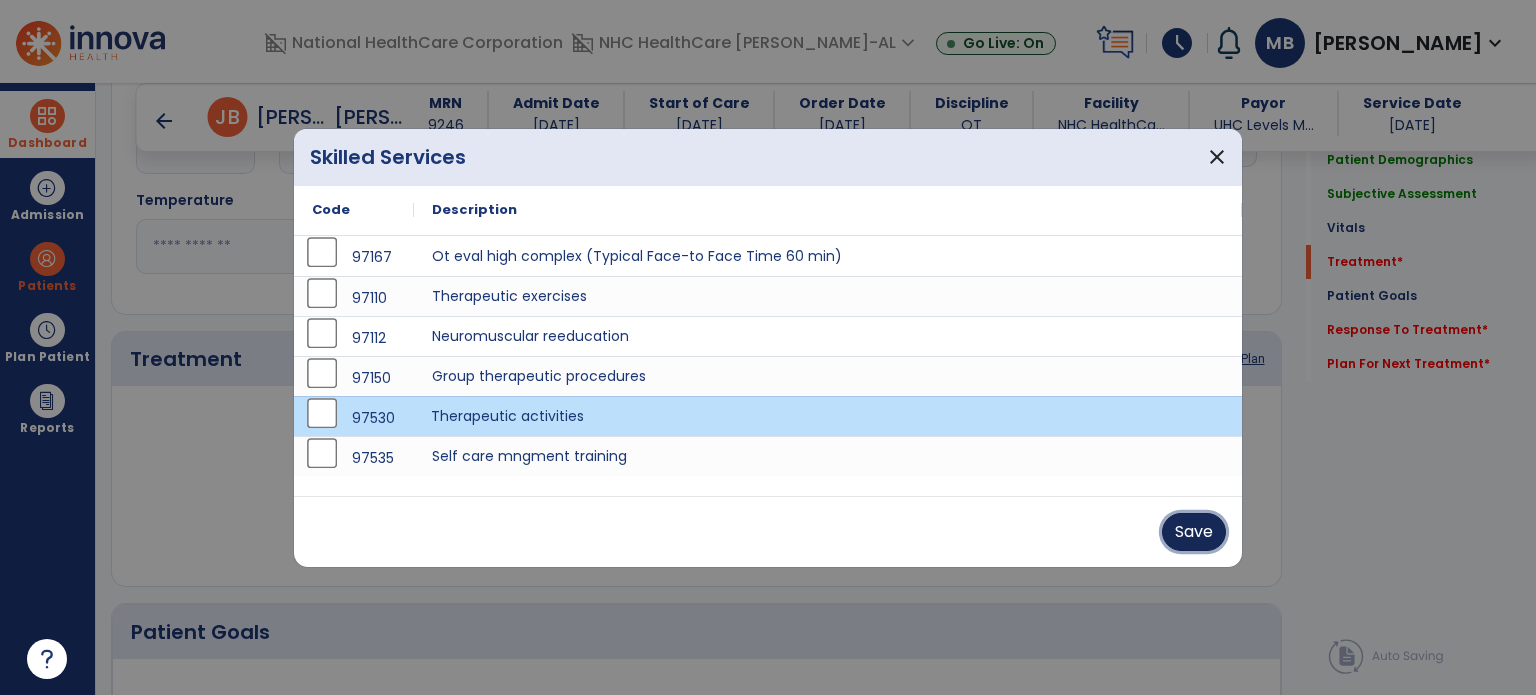 click on "Save" at bounding box center [1194, 532] 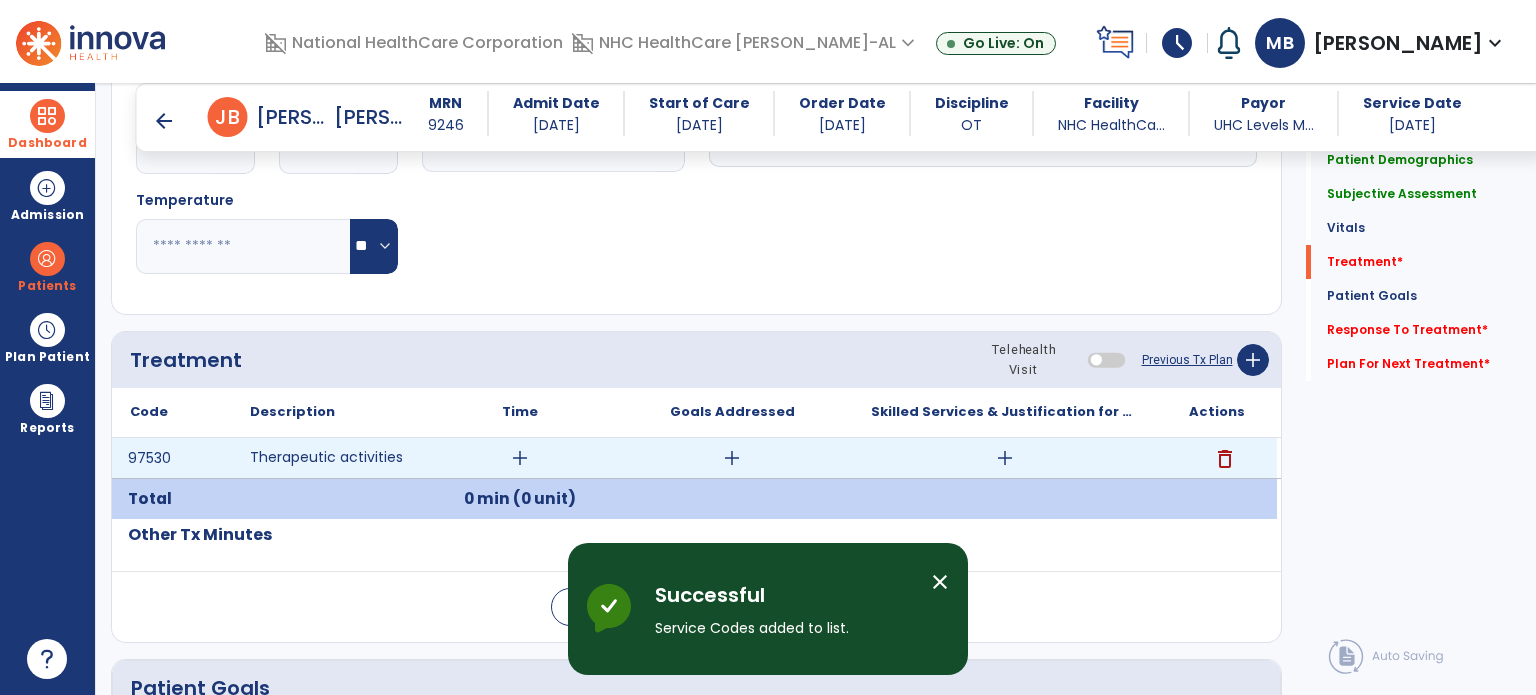 click on "add" at bounding box center [520, 458] 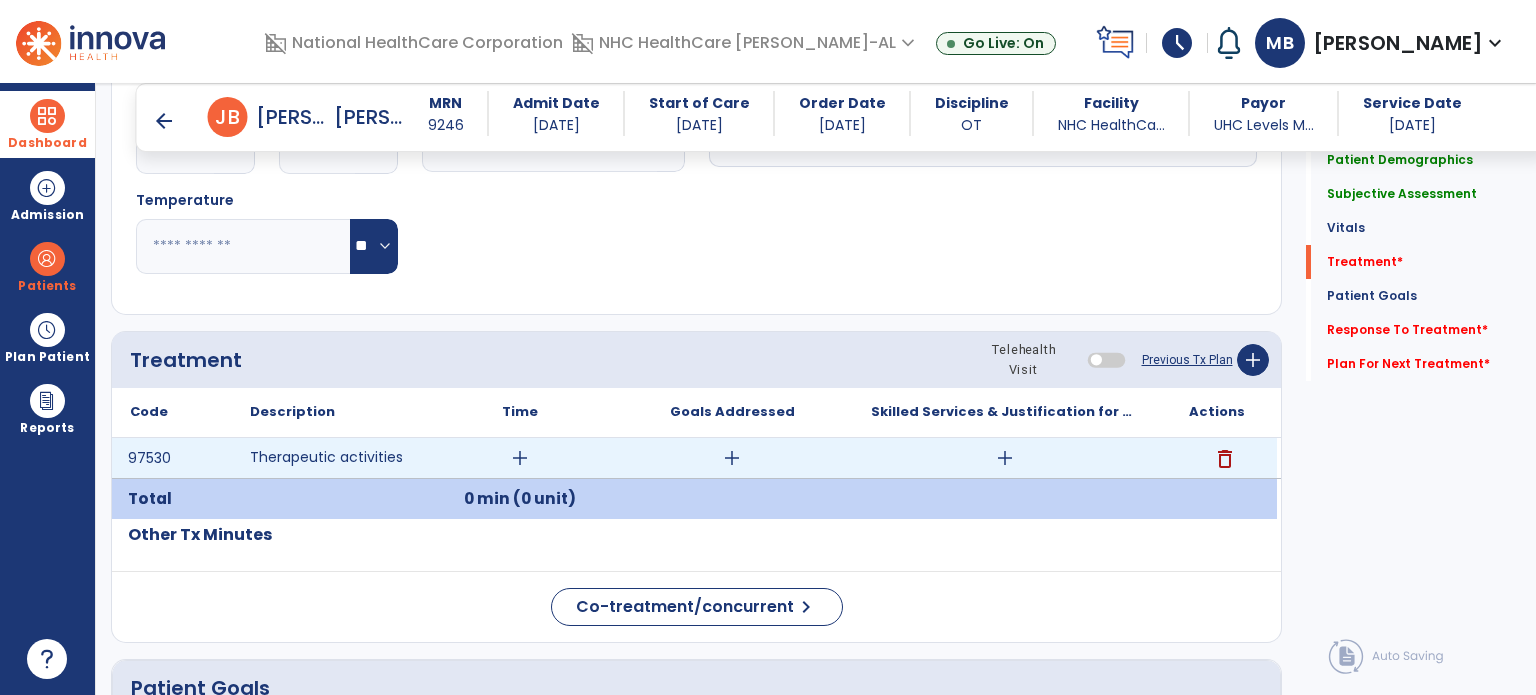 click on "add" at bounding box center [520, 458] 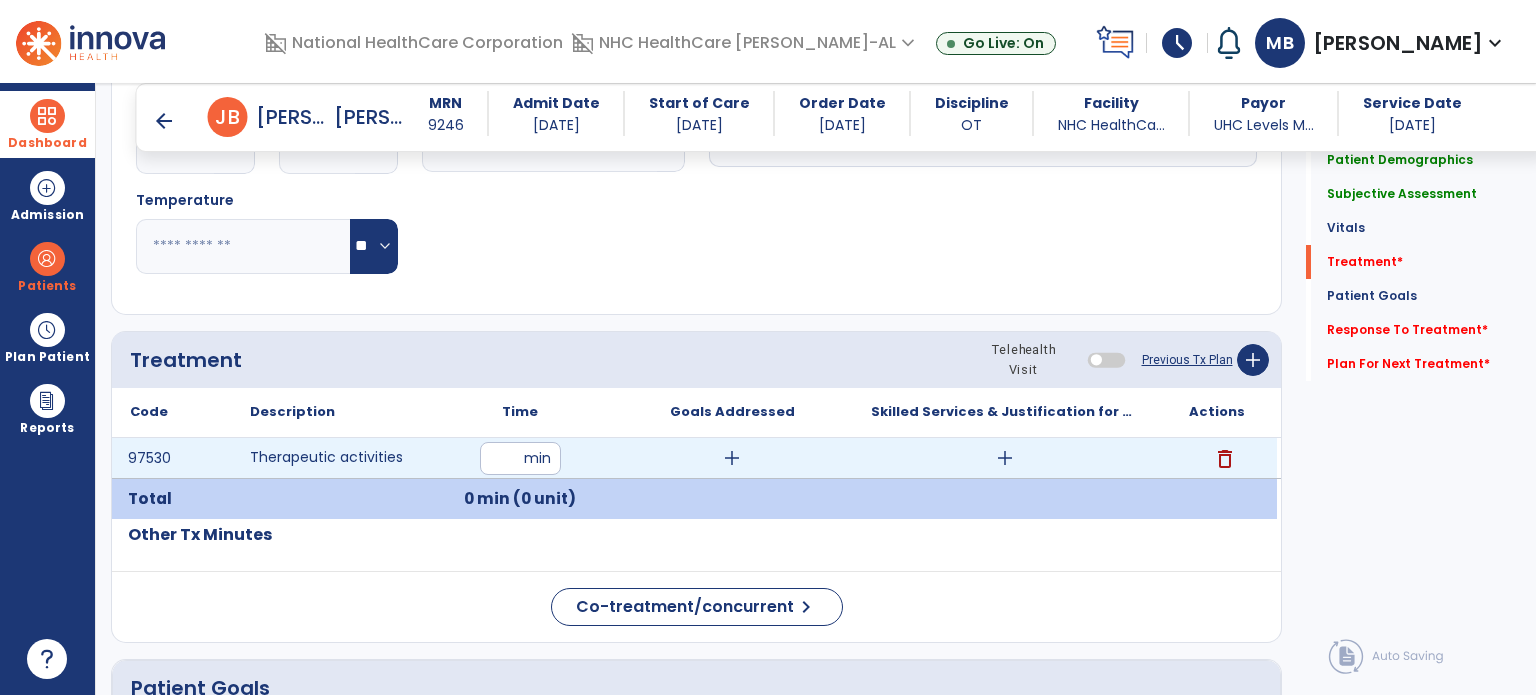 type on "**" 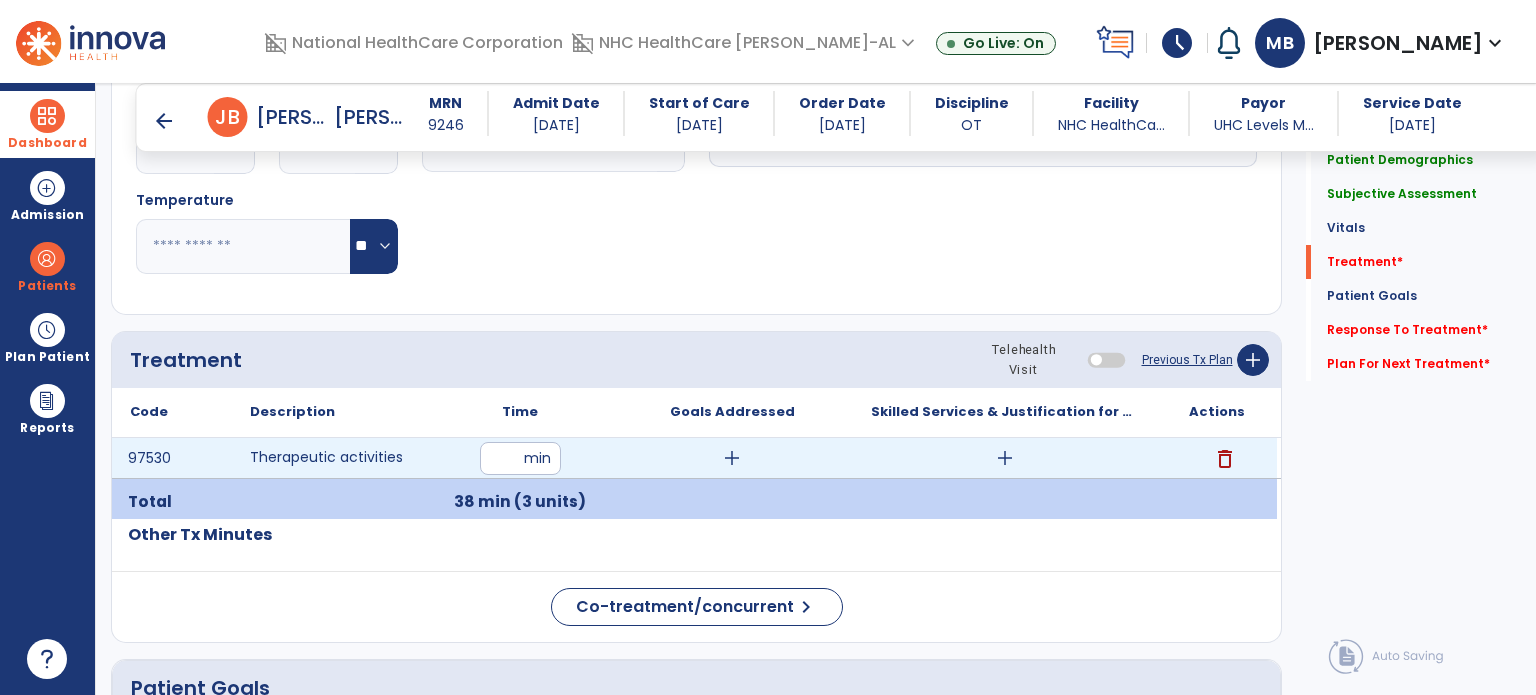 click on "add" at bounding box center (732, 458) 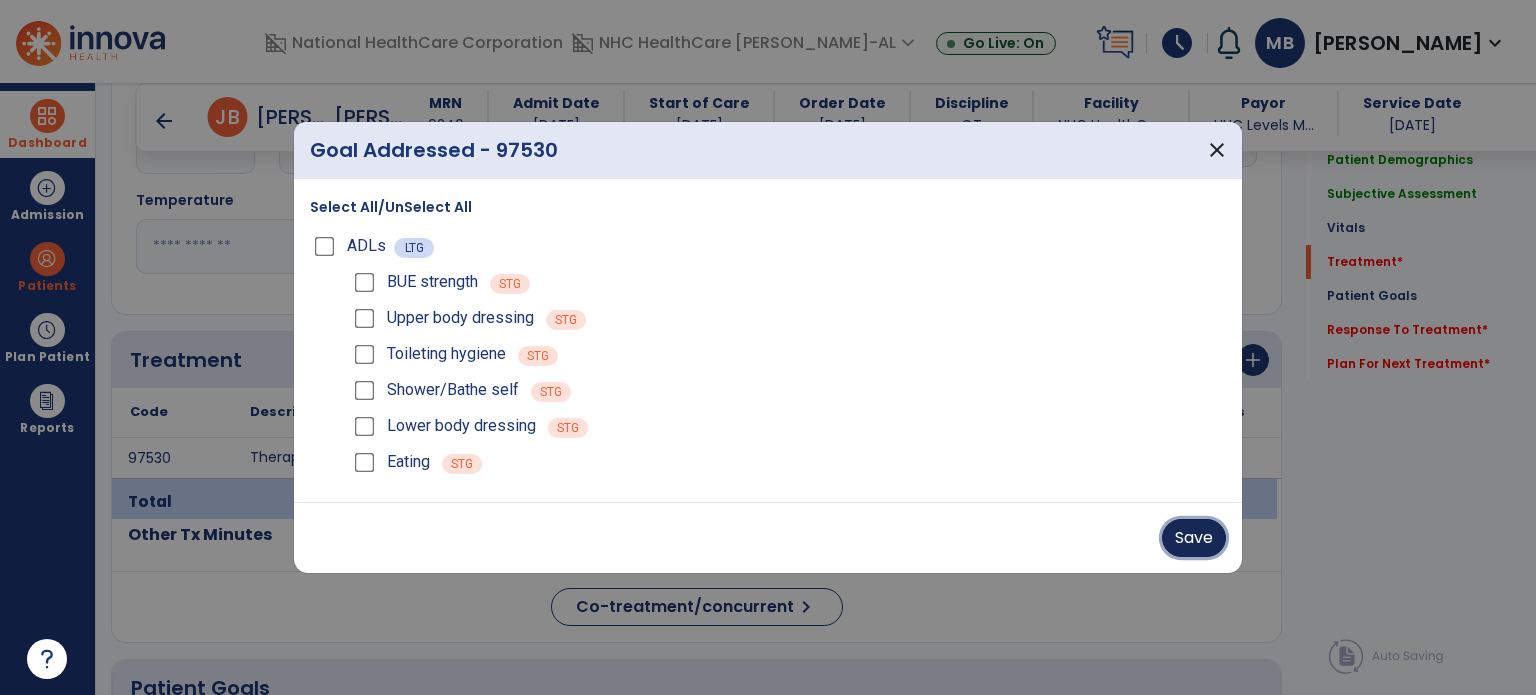 click on "Save" at bounding box center (1194, 538) 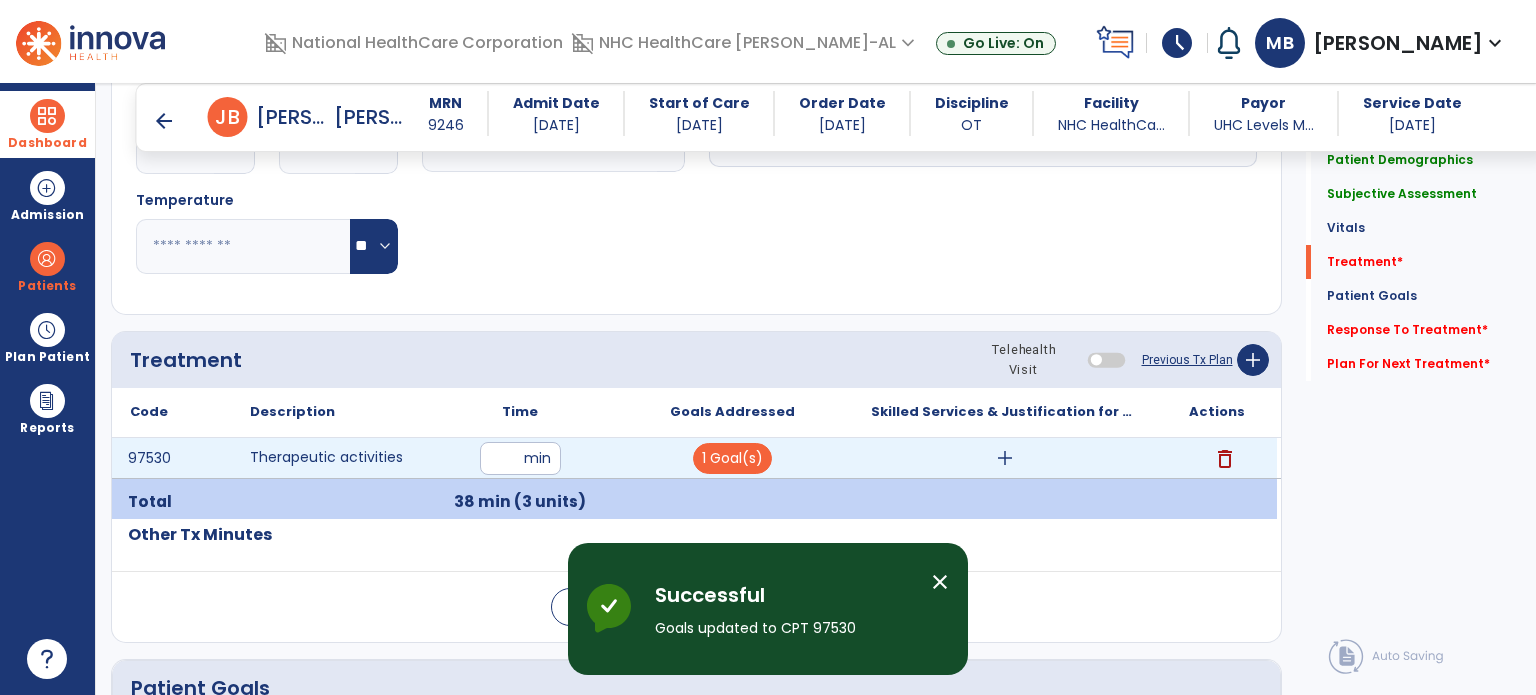 click on "add" at bounding box center (1005, 458) 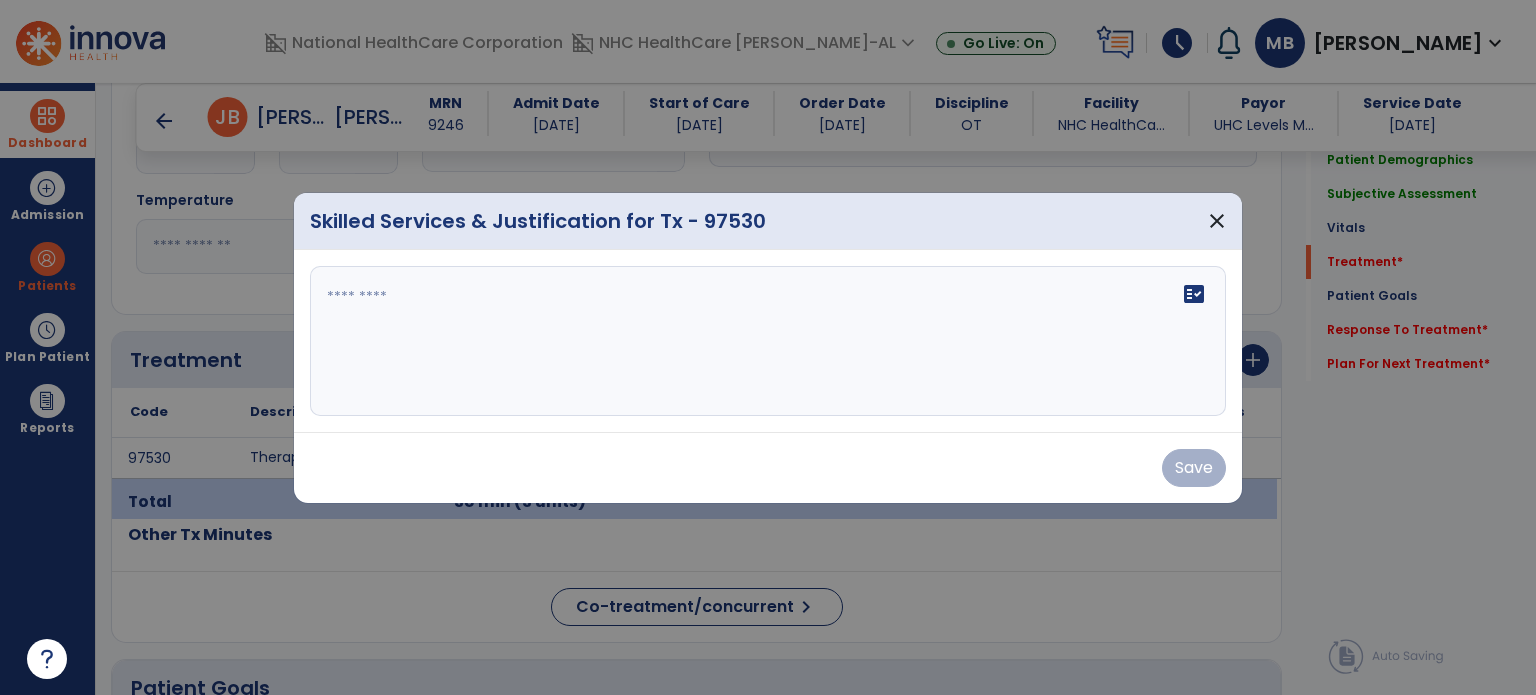 click on "fact_check" at bounding box center (768, 341) 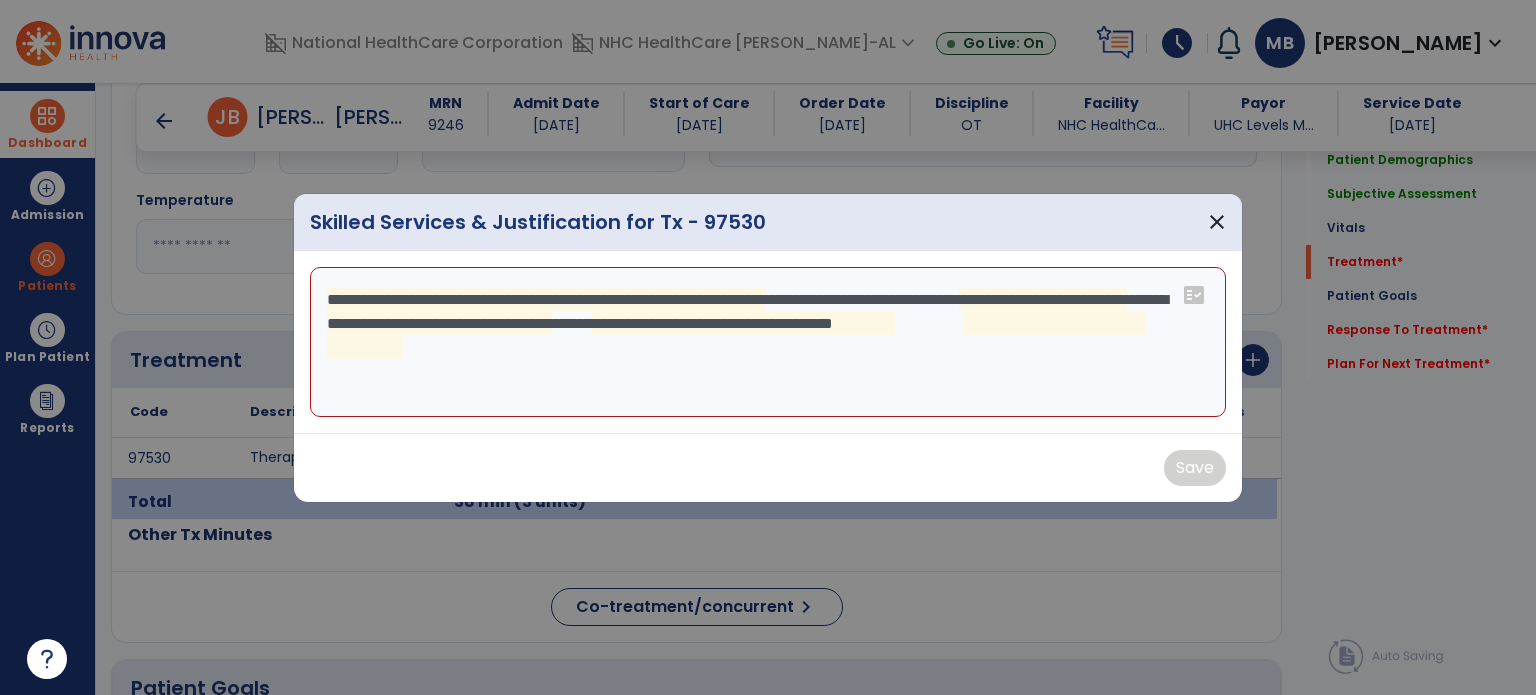 click on "**********" at bounding box center (768, 342) 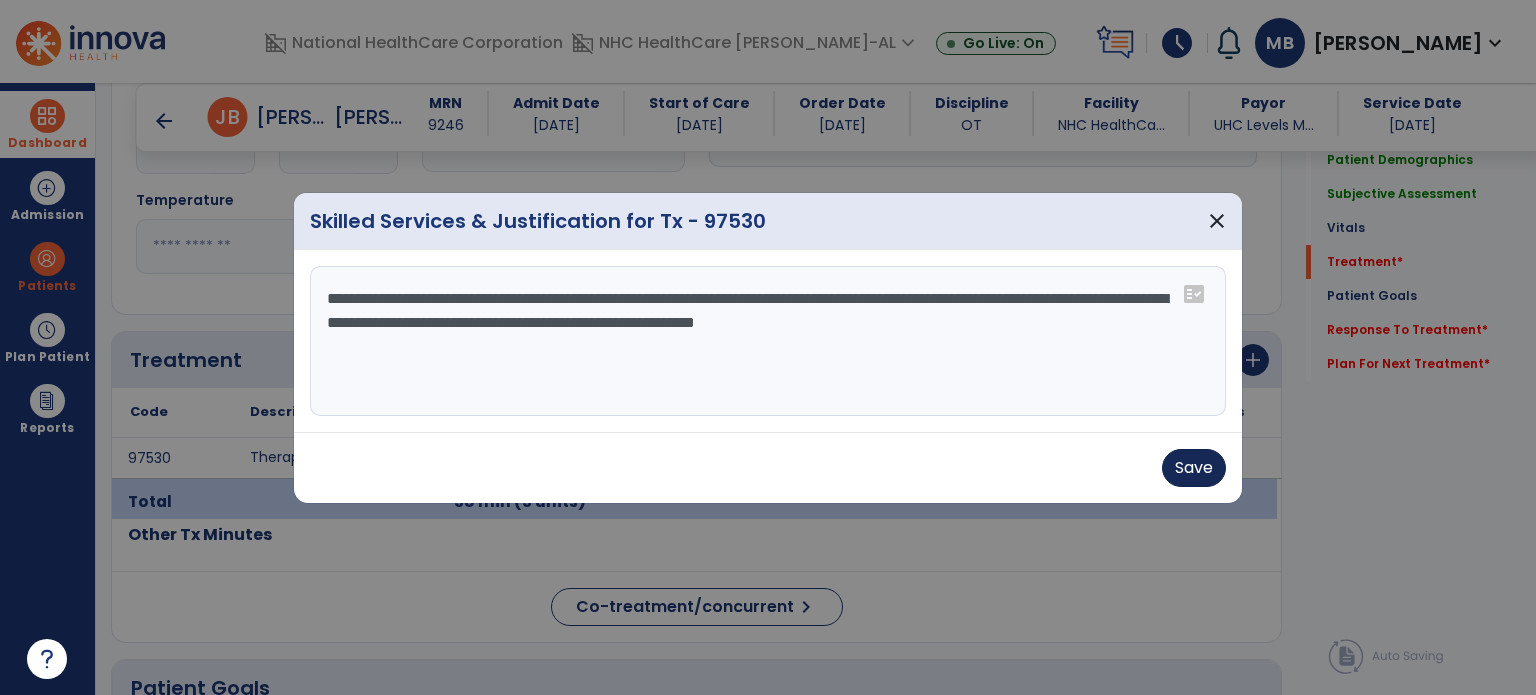 type on "**********" 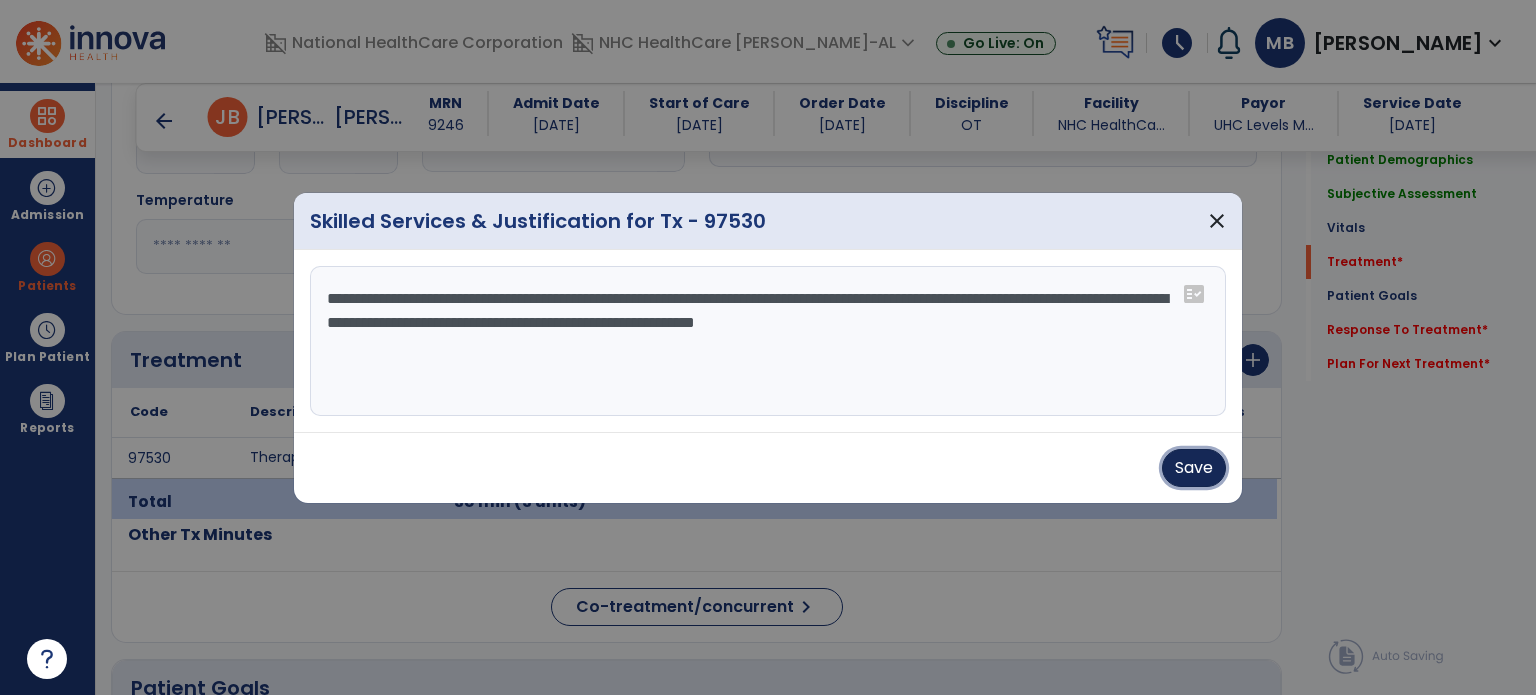 click on "Save" at bounding box center [1194, 468] 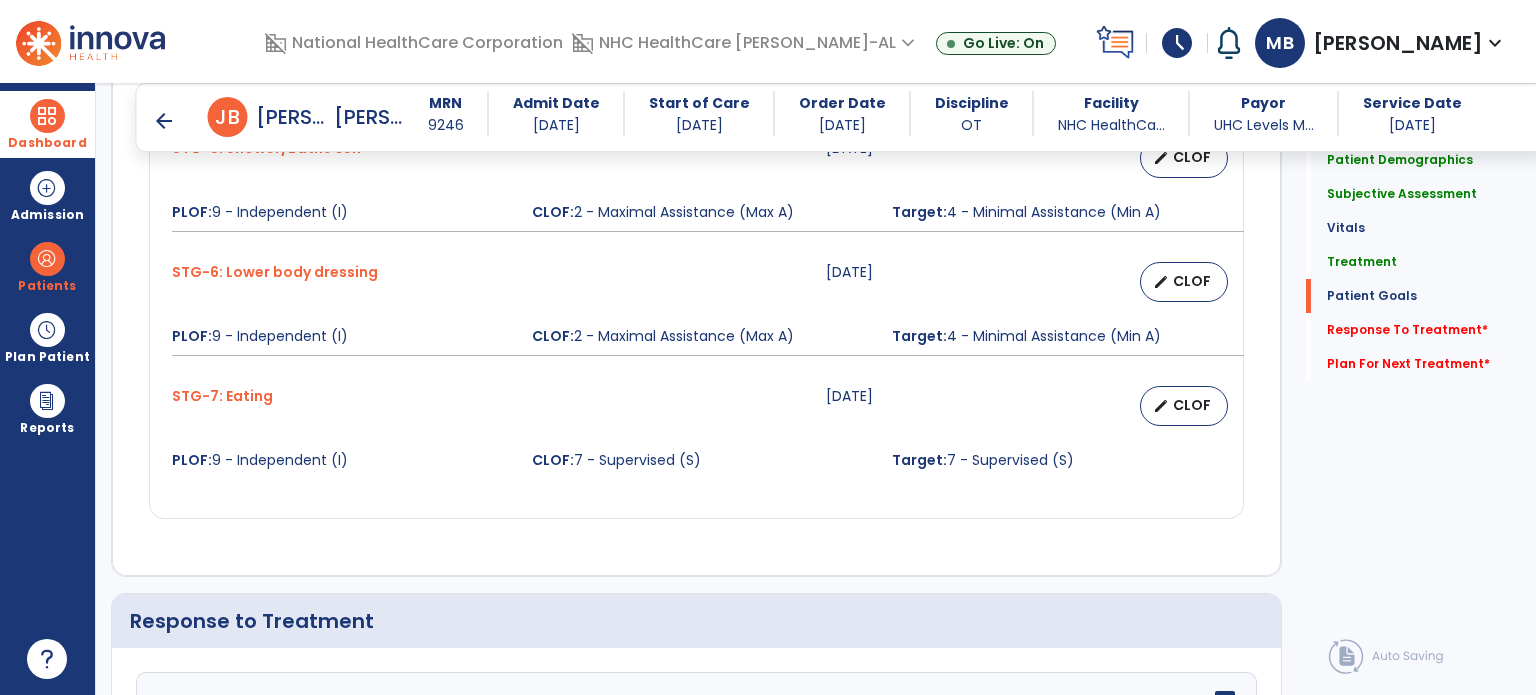 scroll, scrollTop: 2557, scrollLeft: 0, axis: vertical 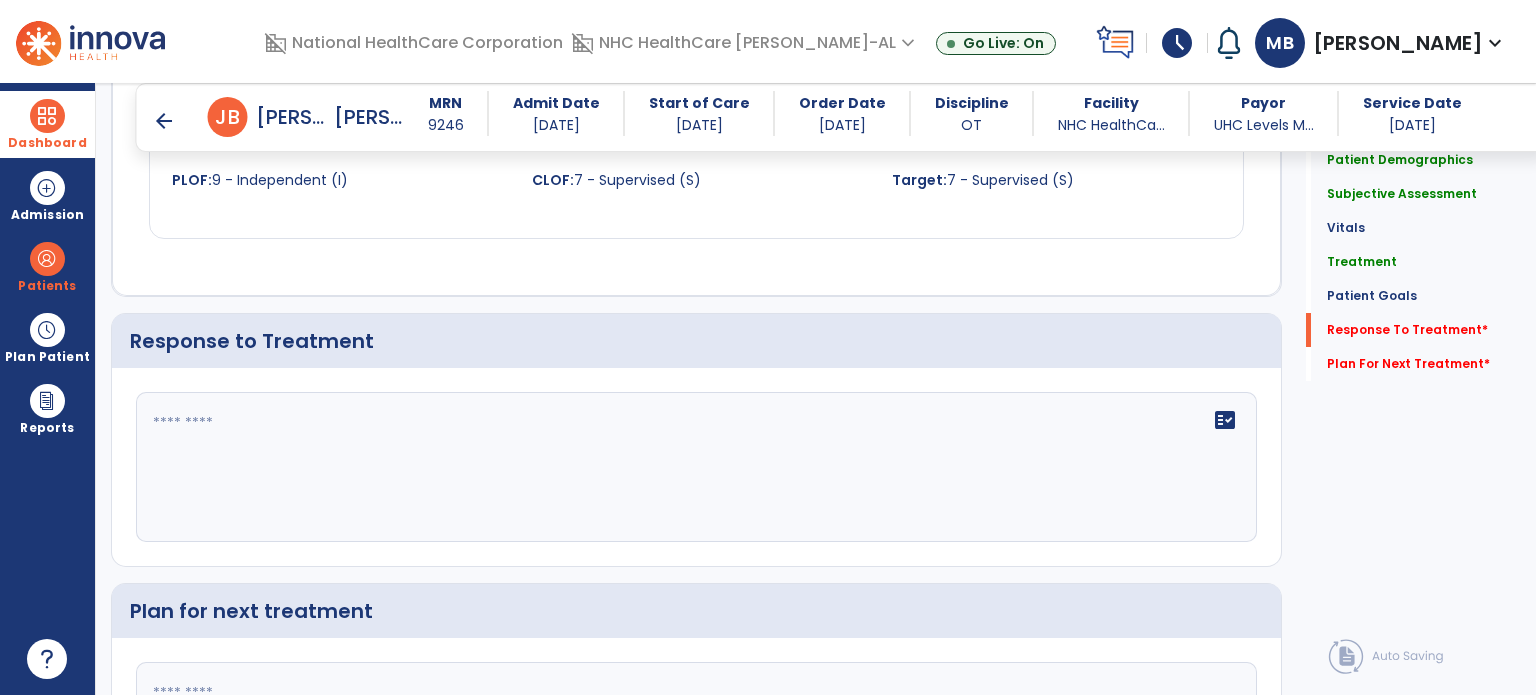 click on "fact_check" 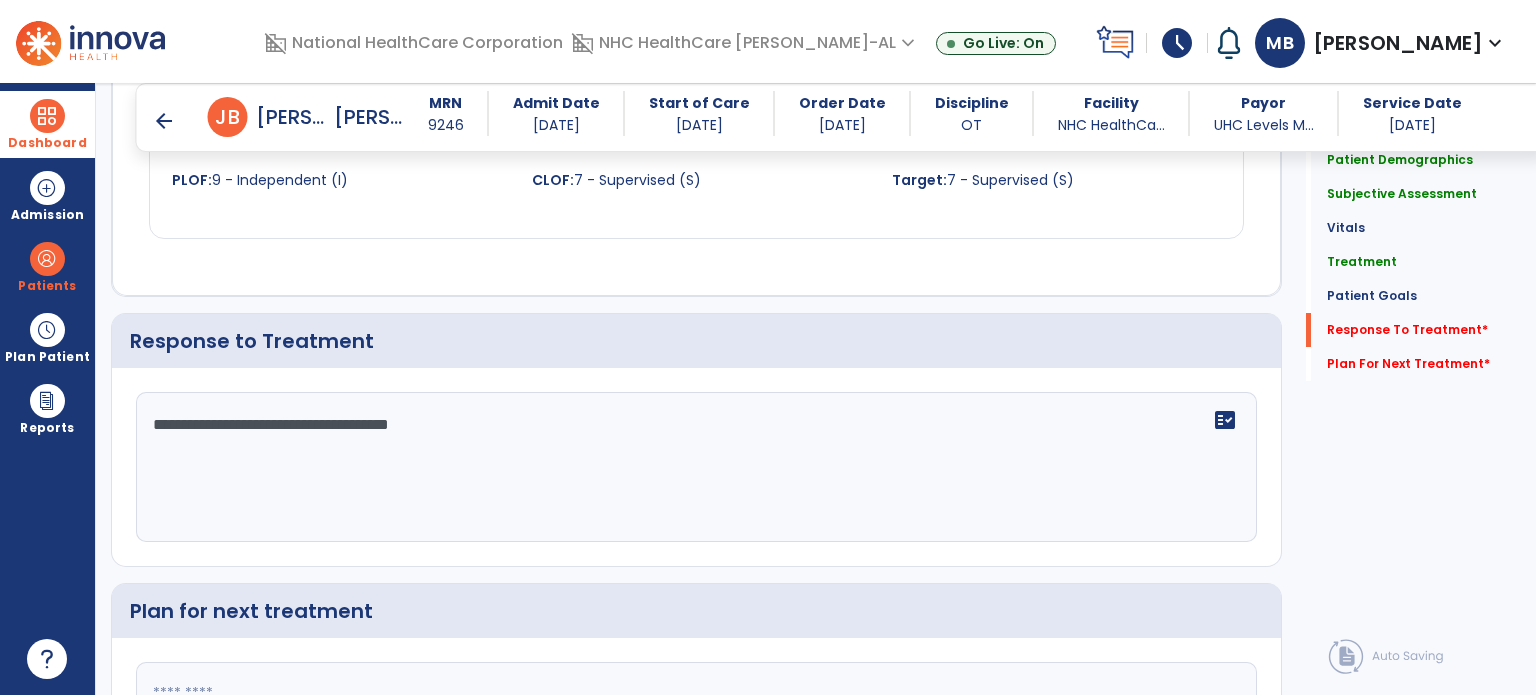 type on "**********" 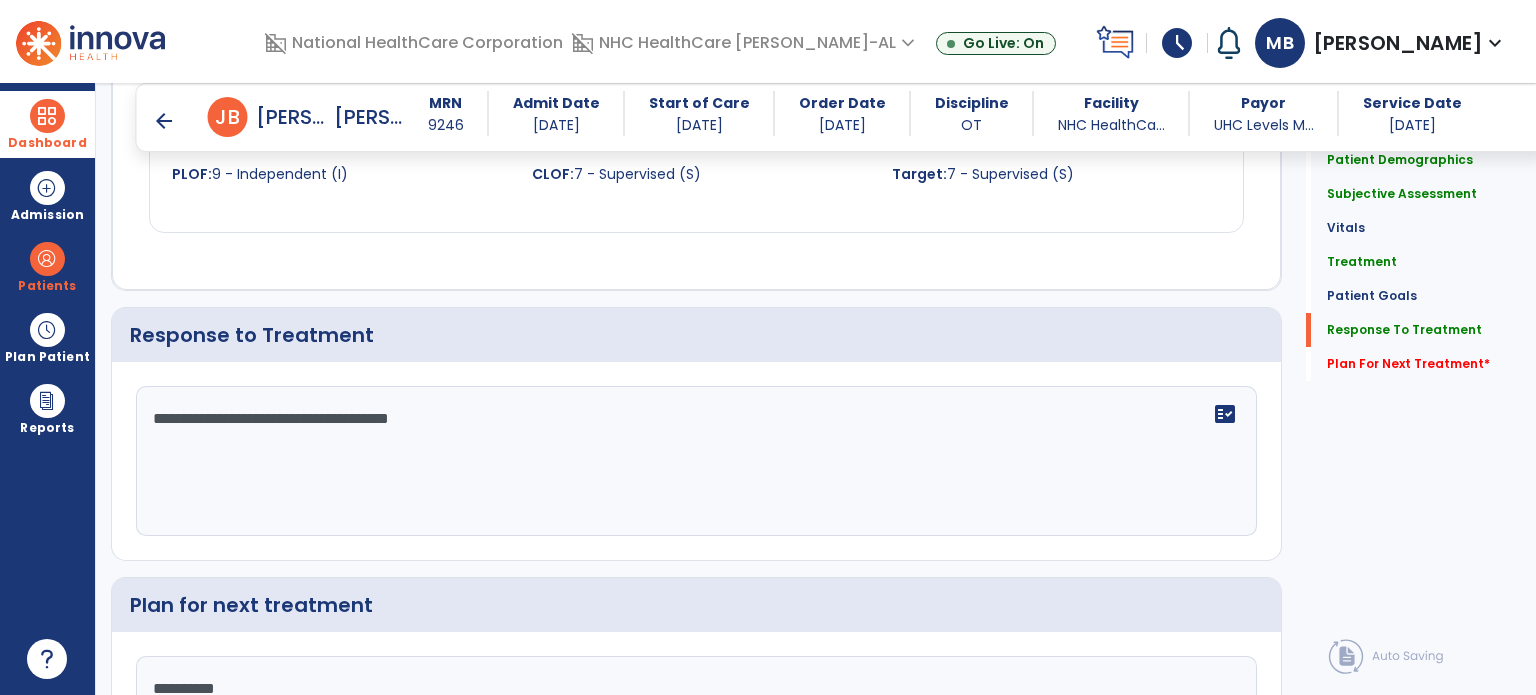 scroll, scrollTop: 2563, scrollLeft: 0, axis: vertical 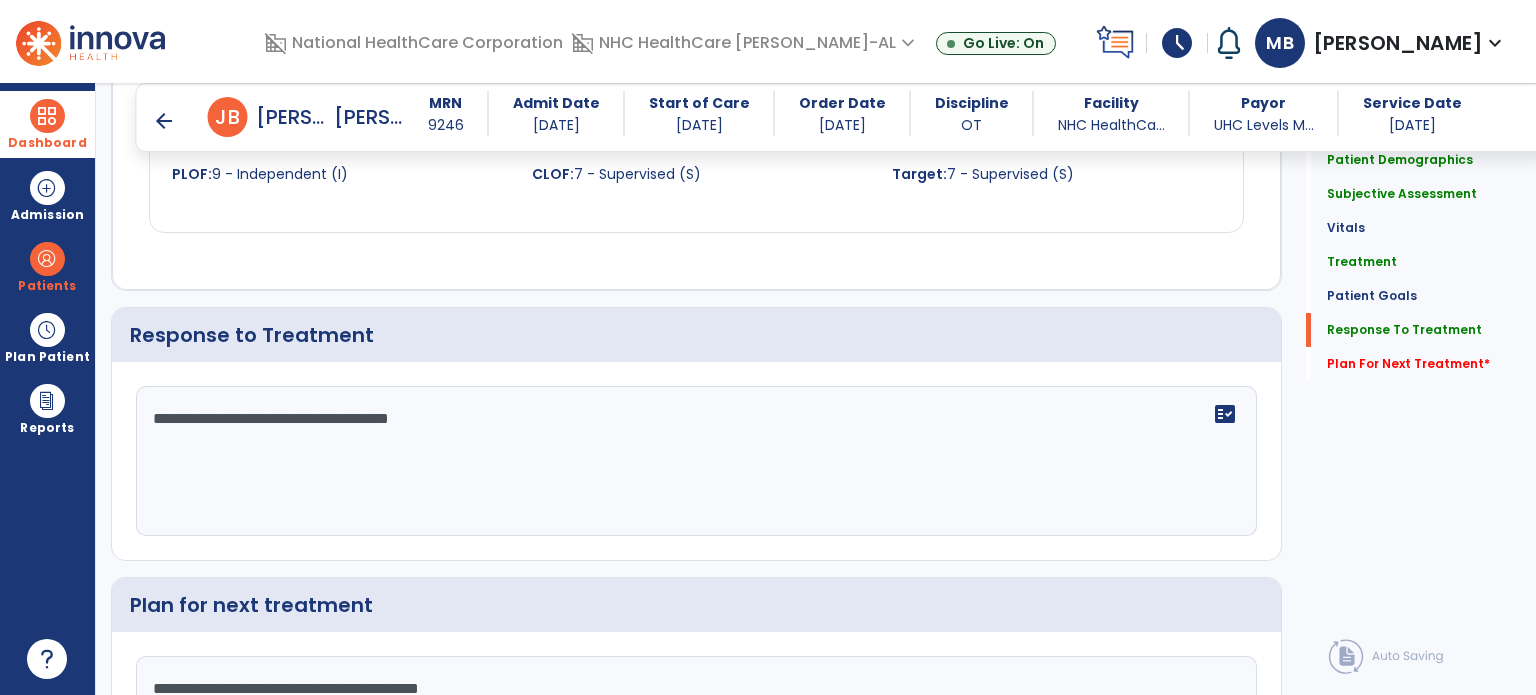 type on "**********" 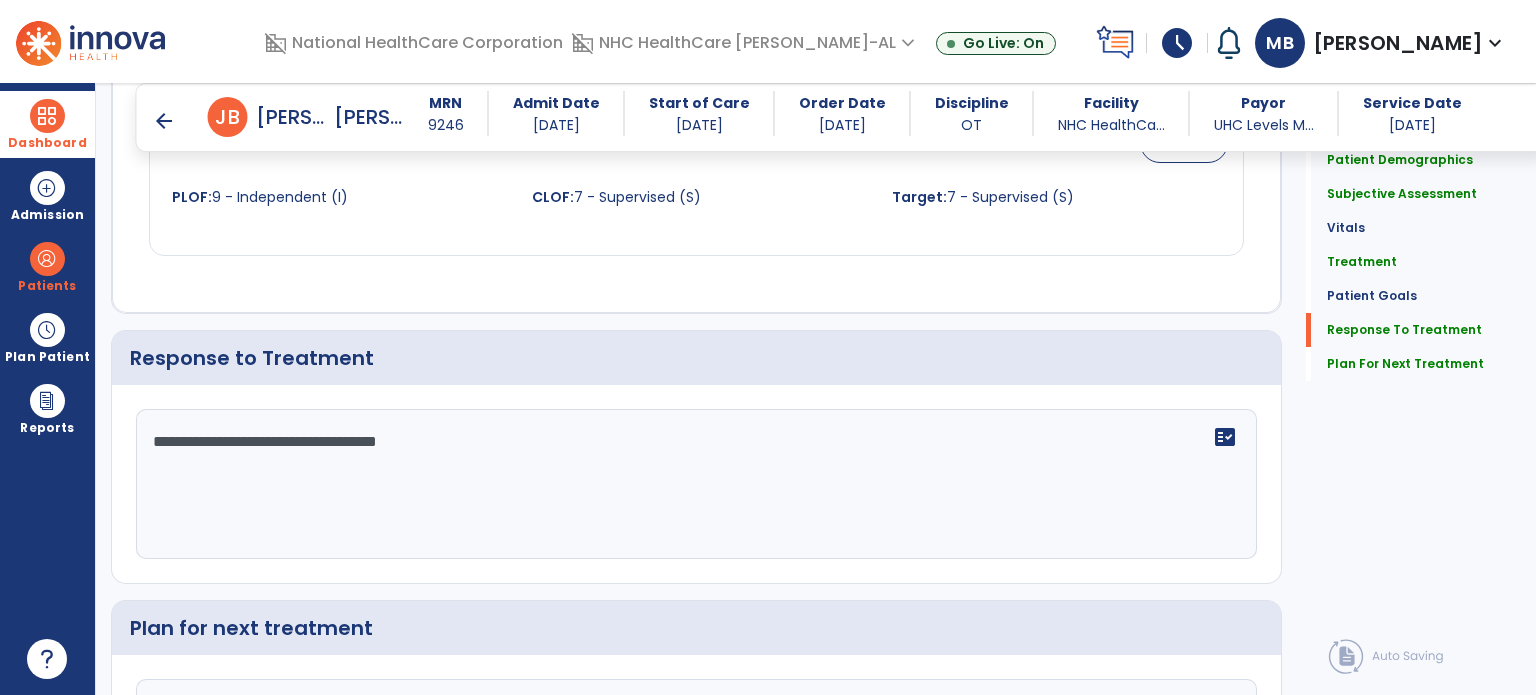 scroll, scrollTop: 2563, scrollLeft: 0, axis: vertical 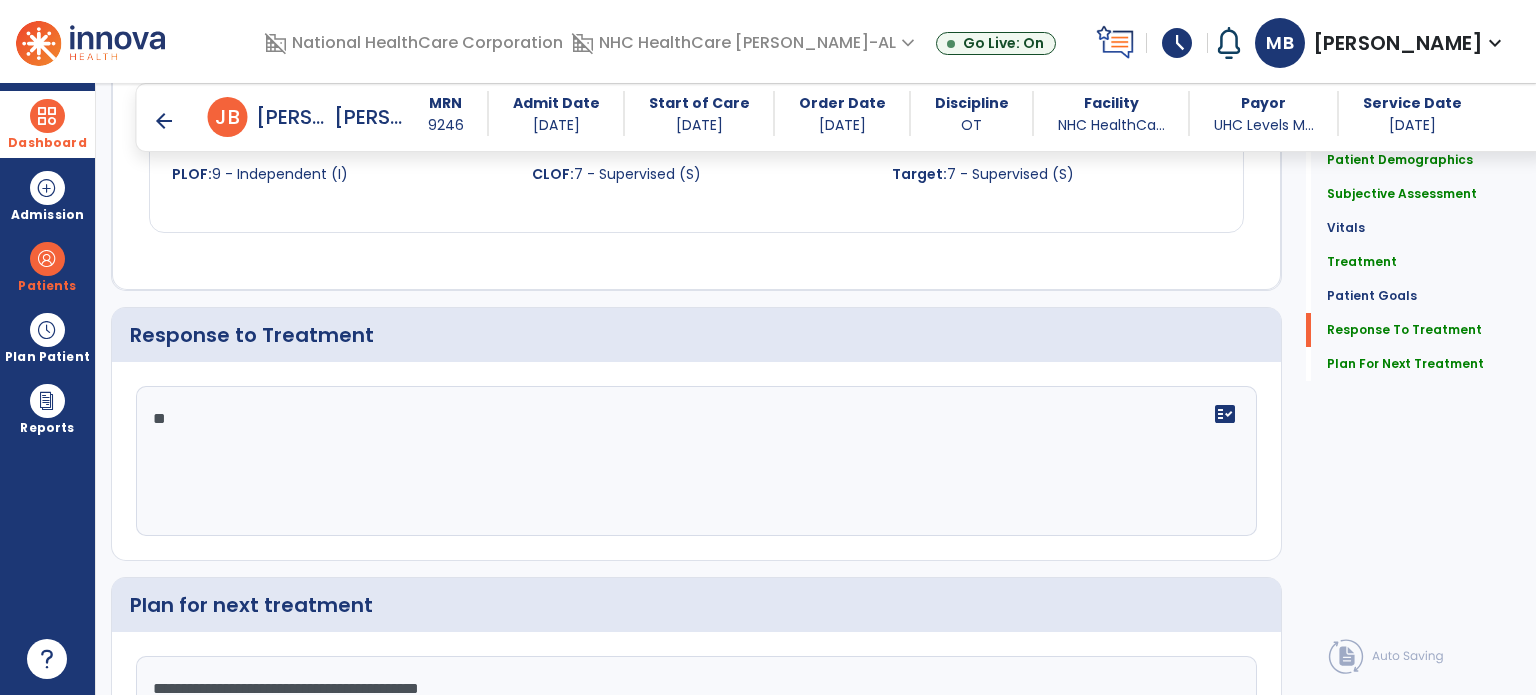type on "*" 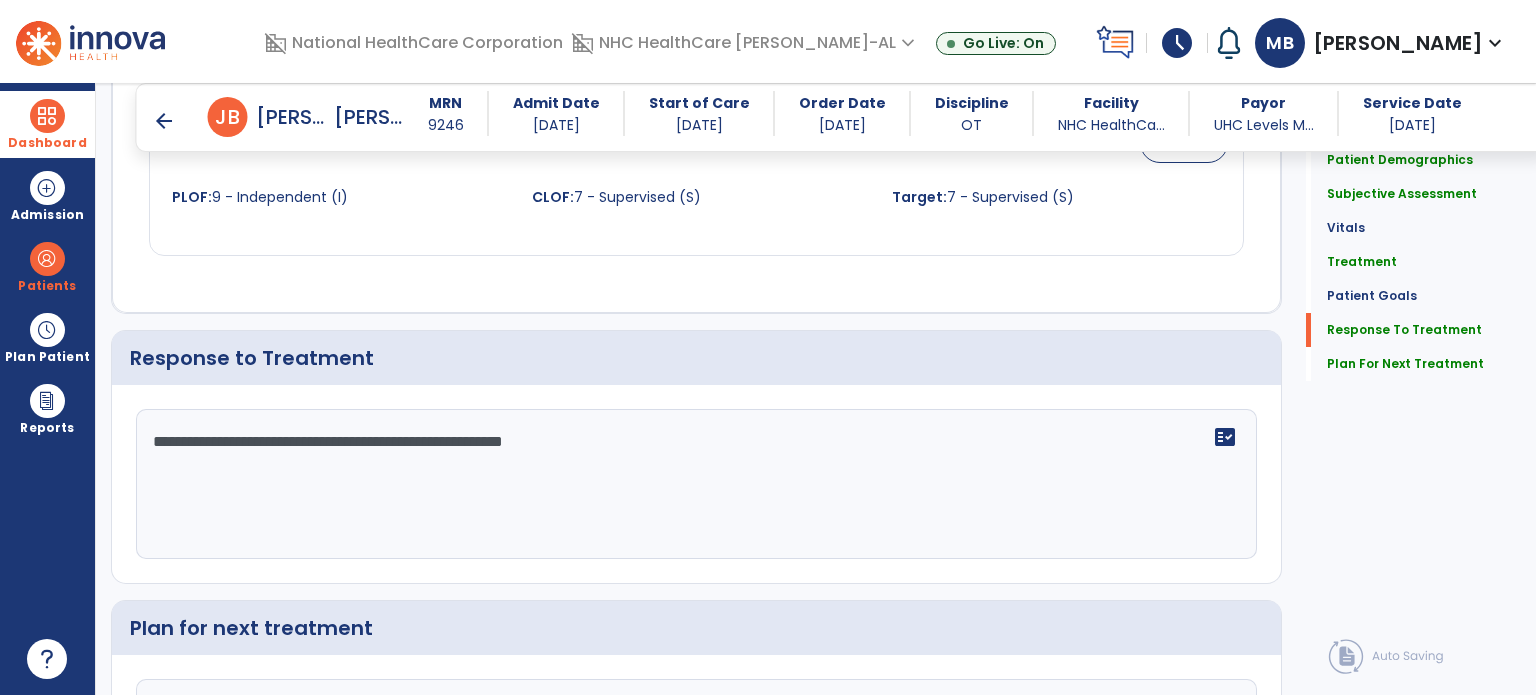 scroll, scrollTop: 2563, scrollLeft: 0, axis: vertical 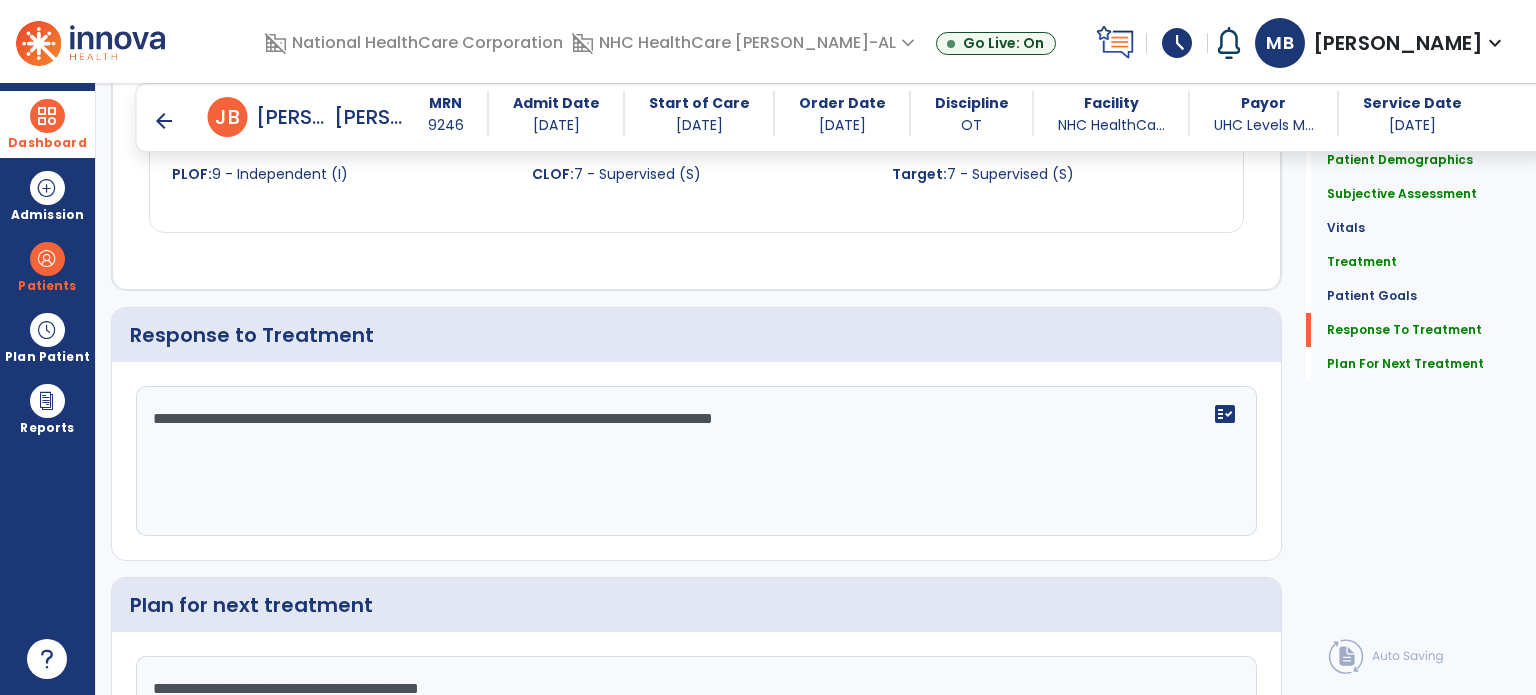 click on "**********" 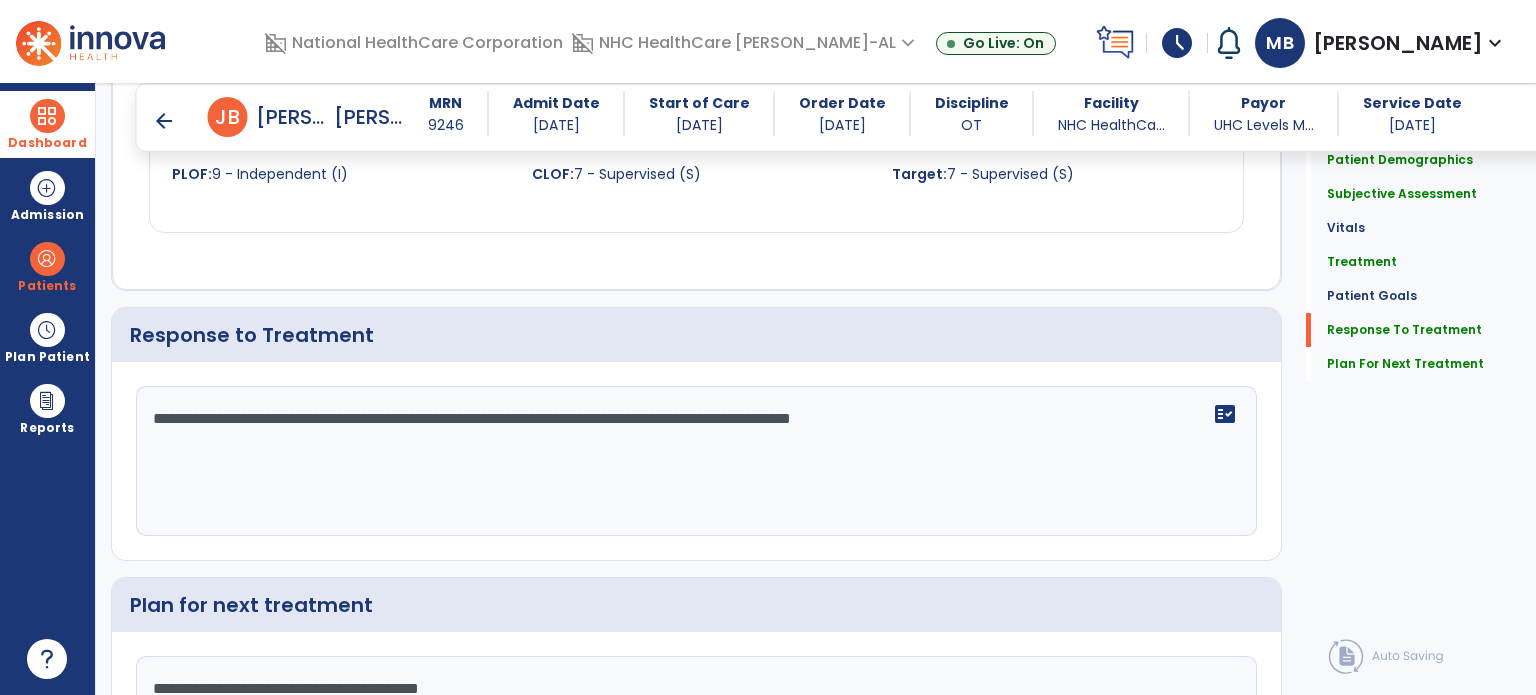 scroll, scrollTop: 2758, scrollLeft: 0, axis: vertical 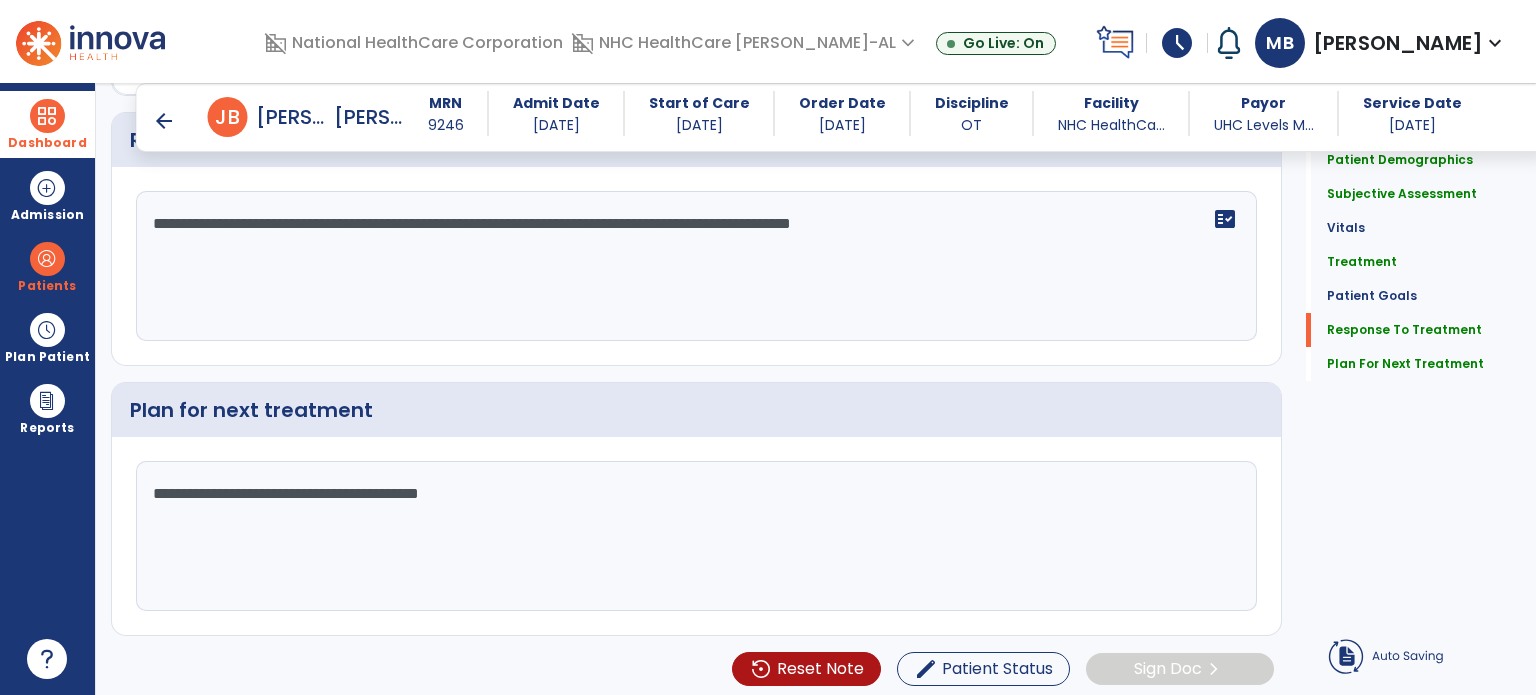 type on "**********" 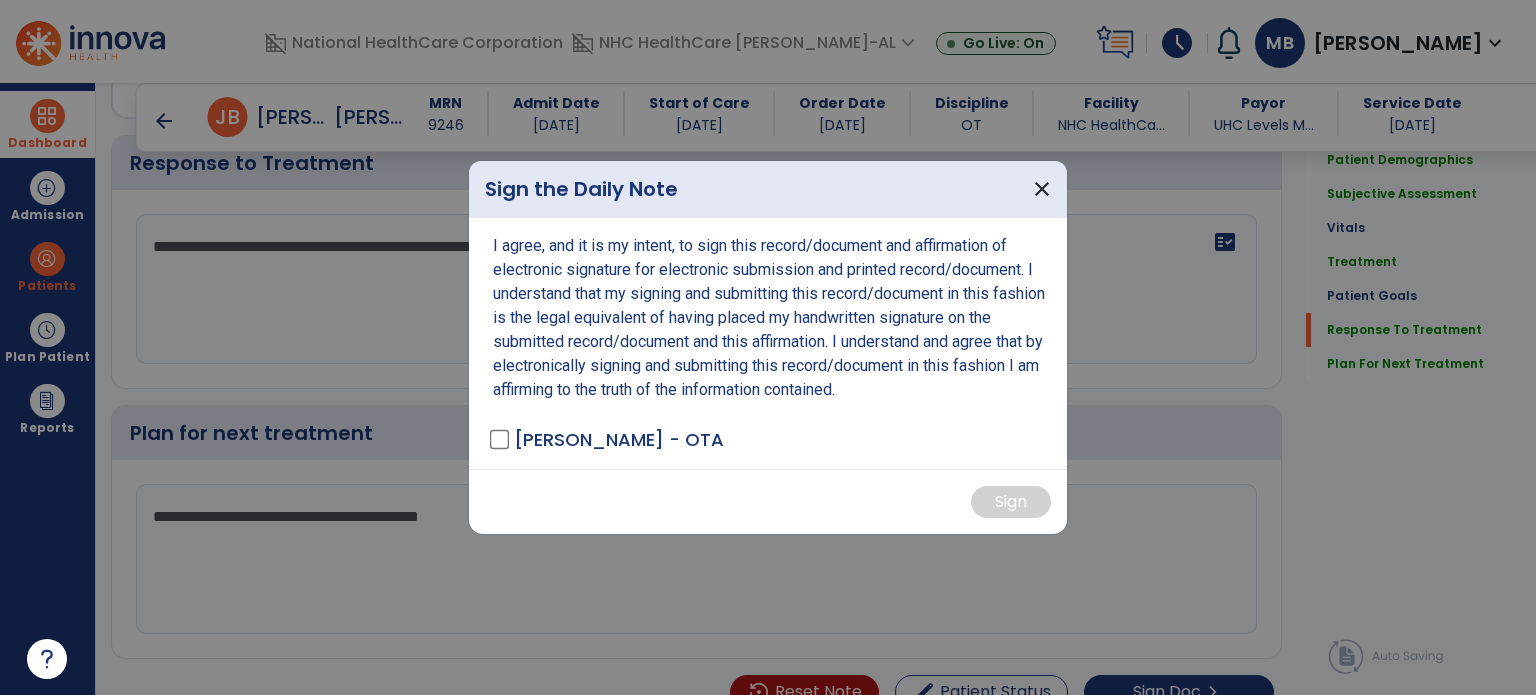 scroll, scrollTop: 2758, scrollLeft: 0, axis: vertical 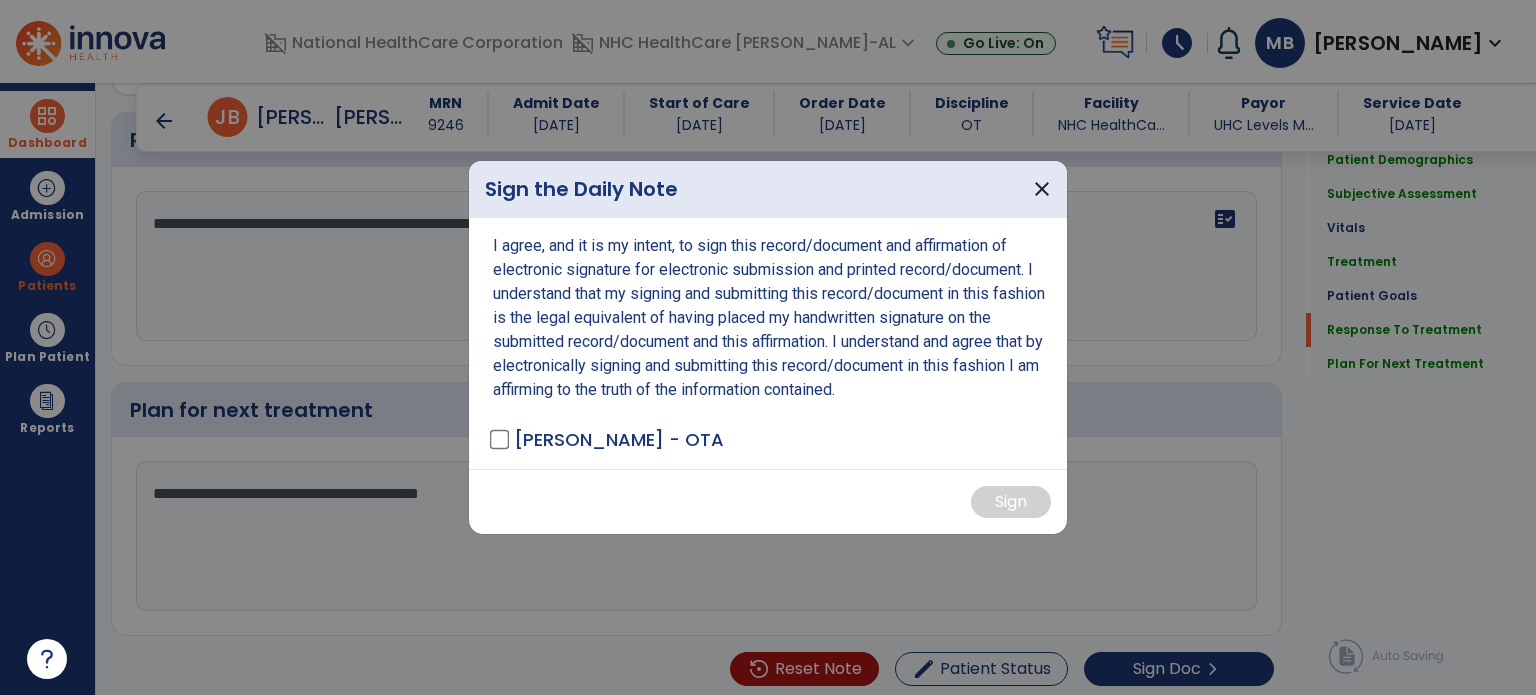 click on "Bates, Macy  - OTA" at bounding box center (619, 439) 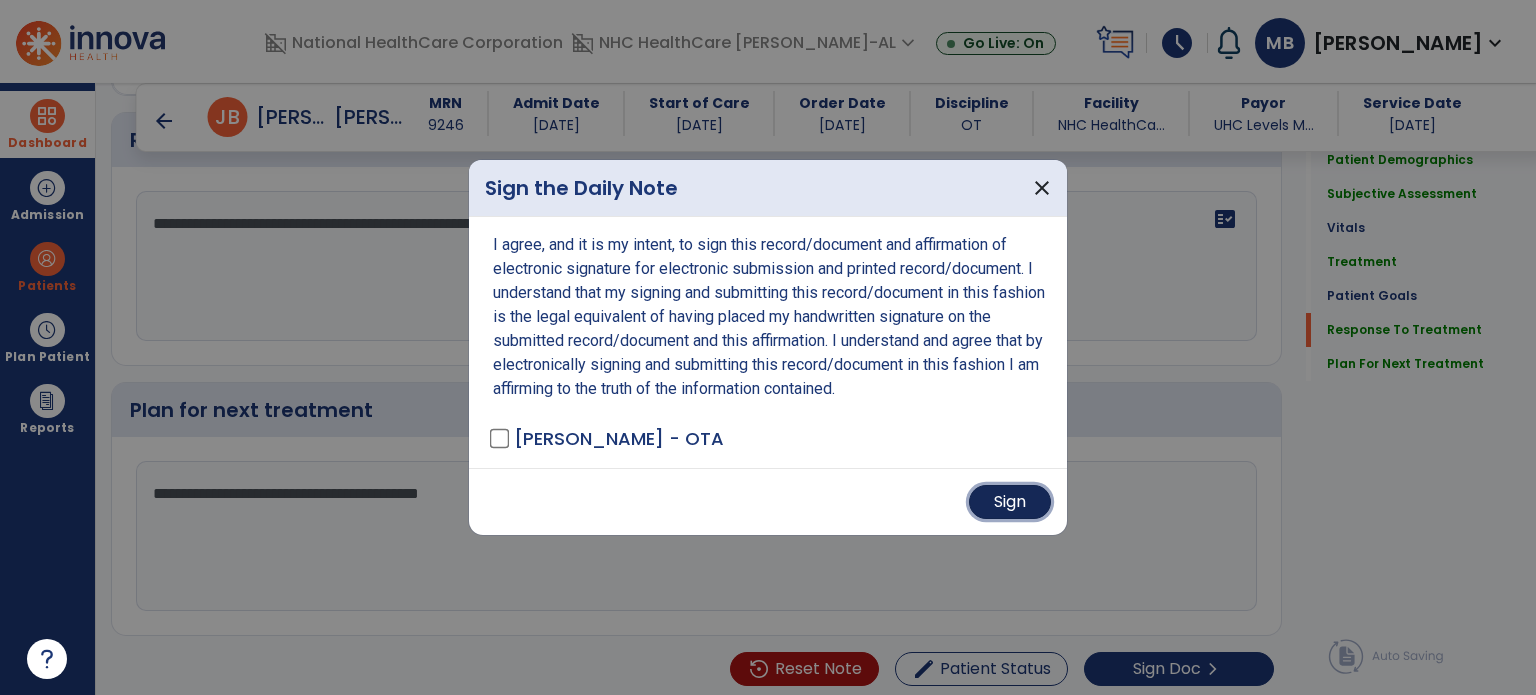 click on "Sign" at bounding box center [1010, 502] 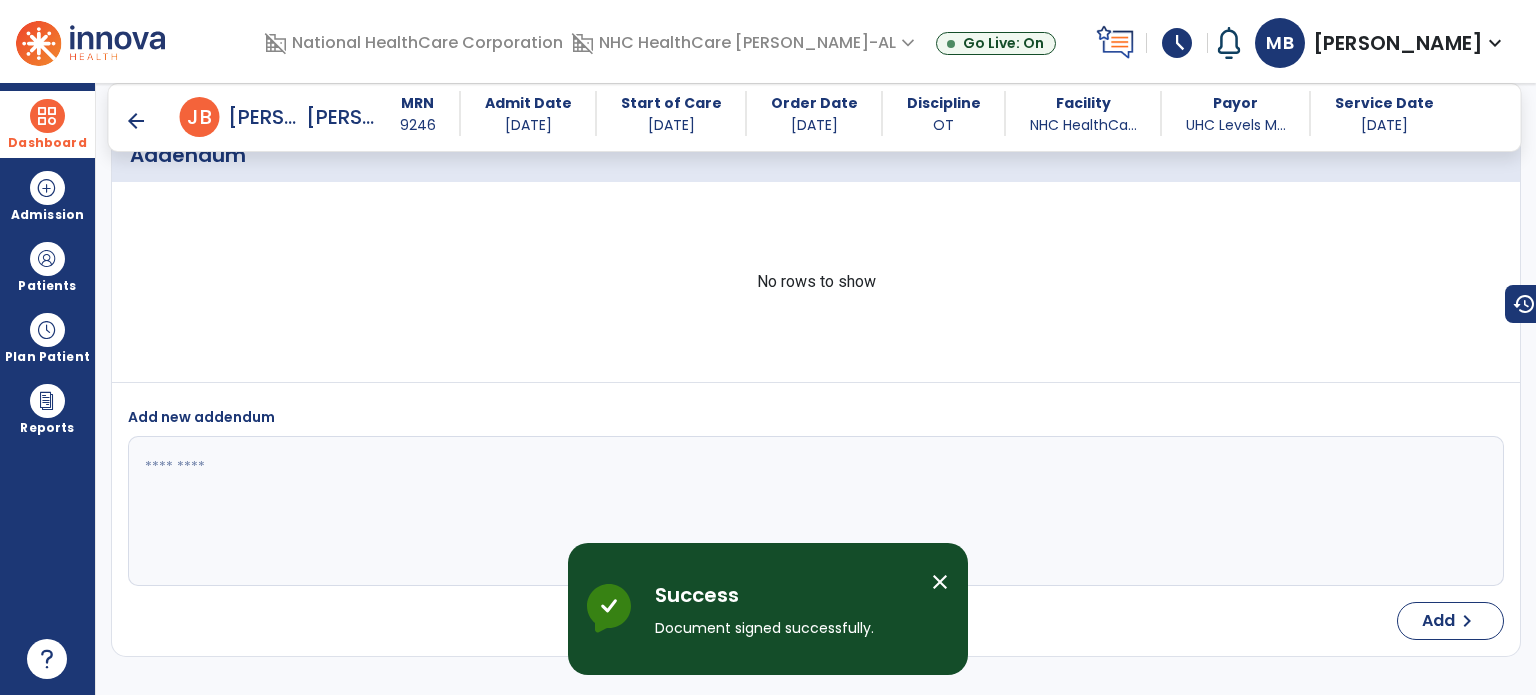 click on "Dashboard" at bounding box center (47, 143) 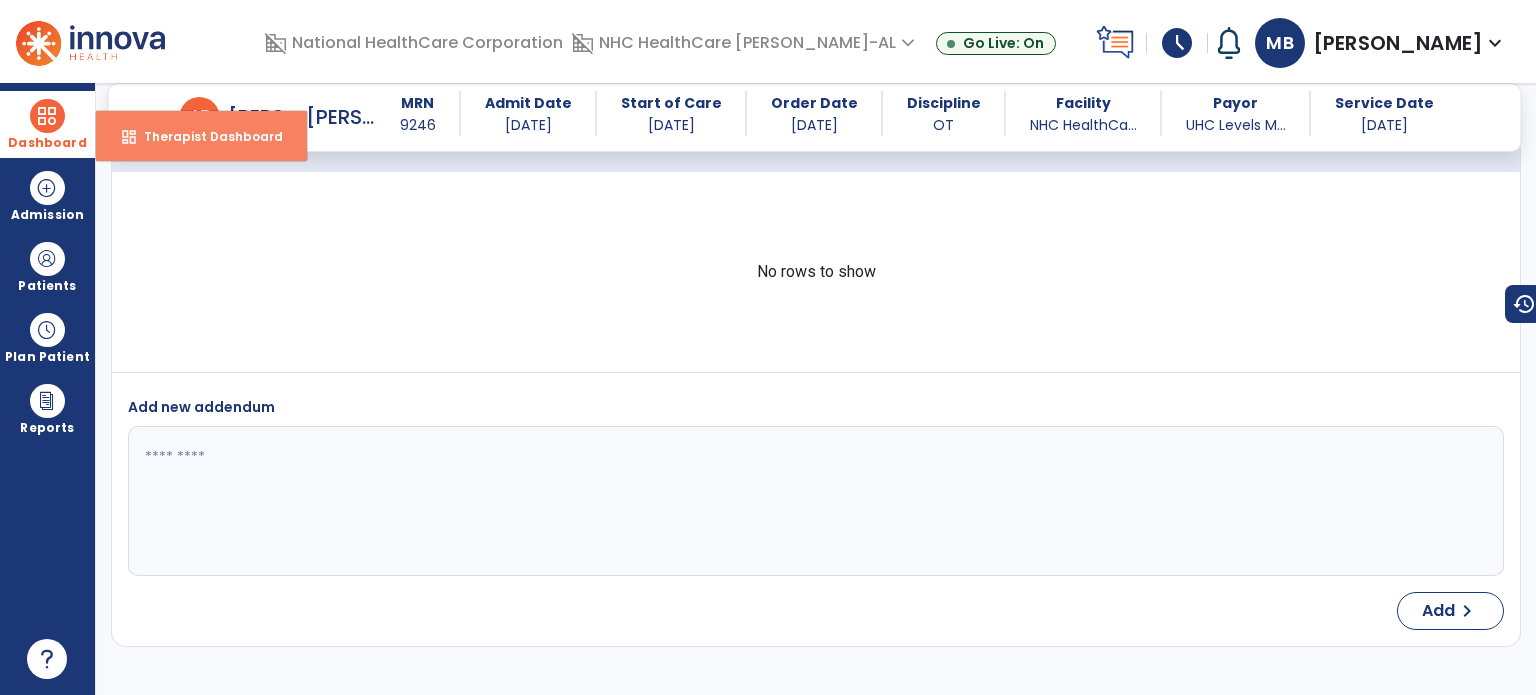 click on "dashboard  Therapist Dashboard" at bounding box center (201, 136) 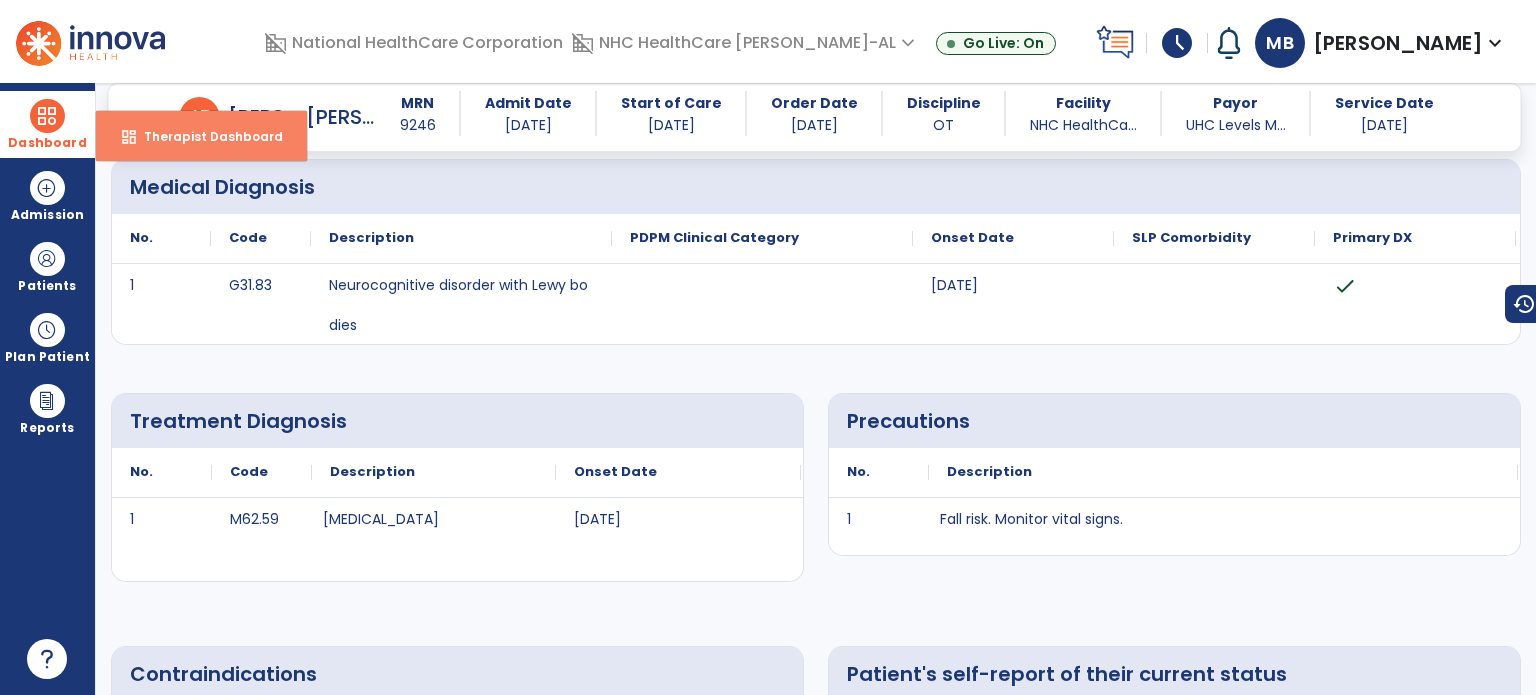 select on "****" 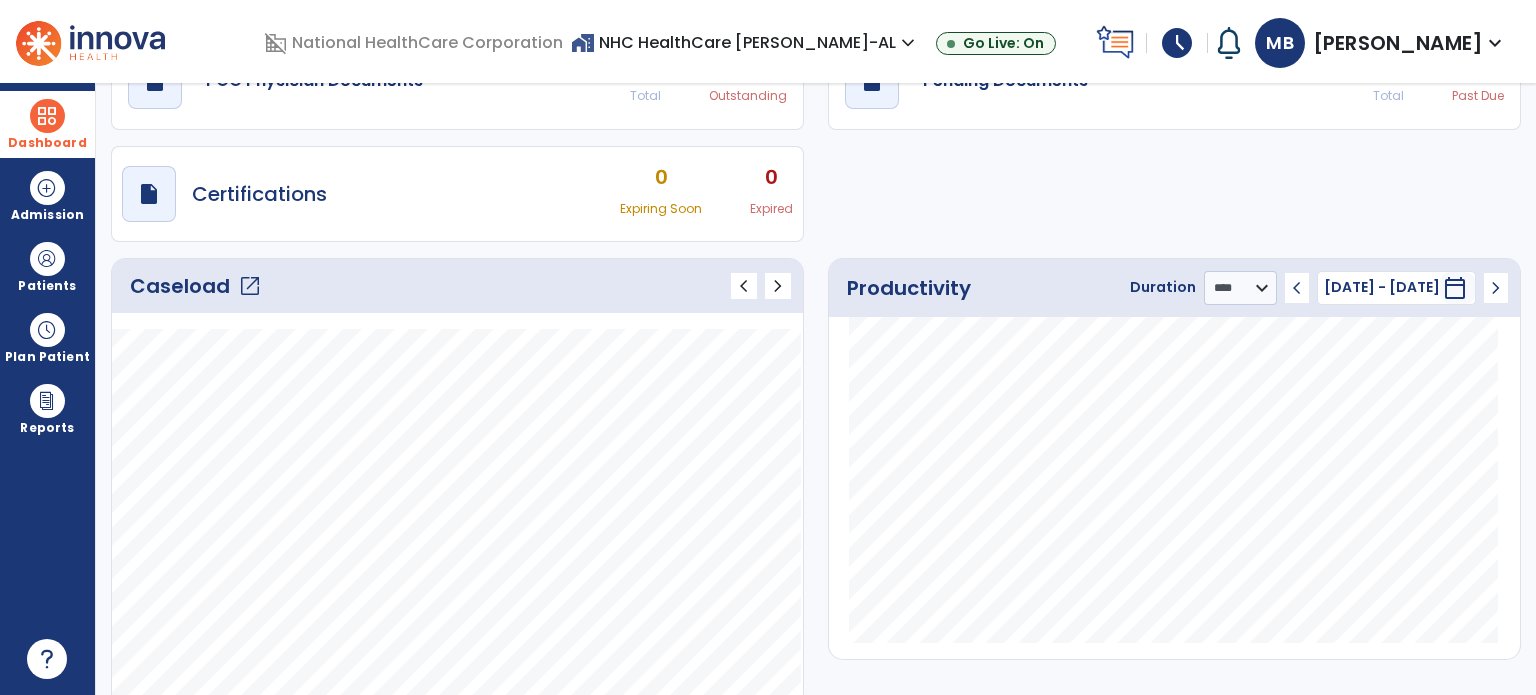 click on "open_in_new" 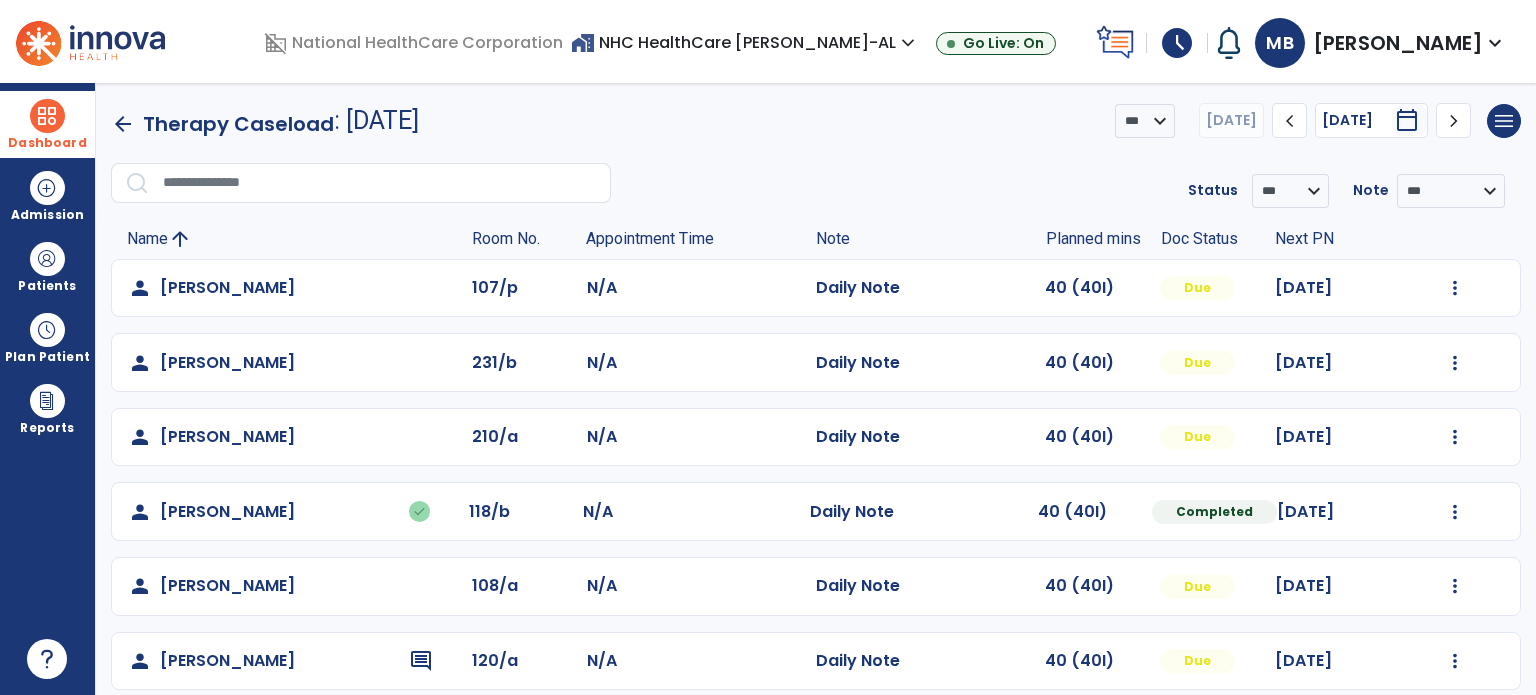 scroll, scrollTop: 319, scrollLeft: 0, axis: vertical 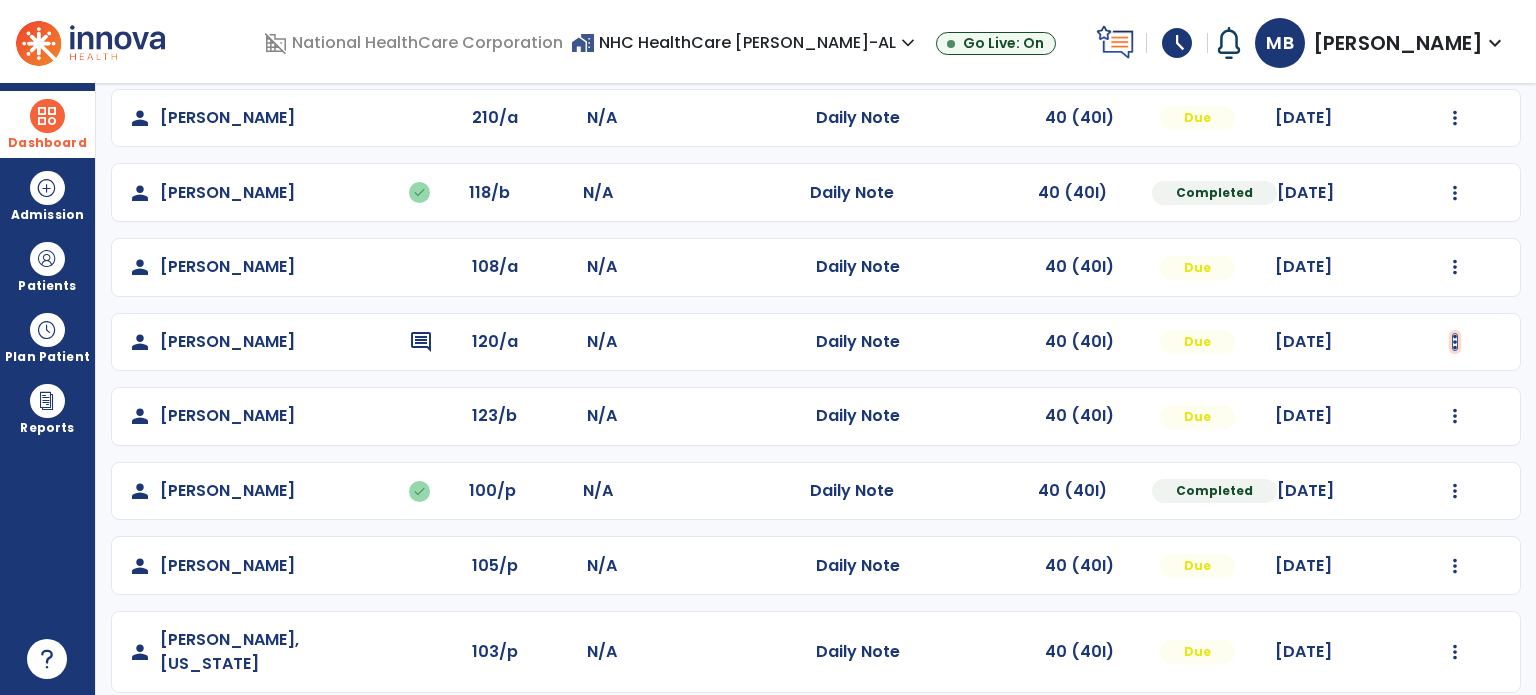 click at bounding box center [1455, -31] 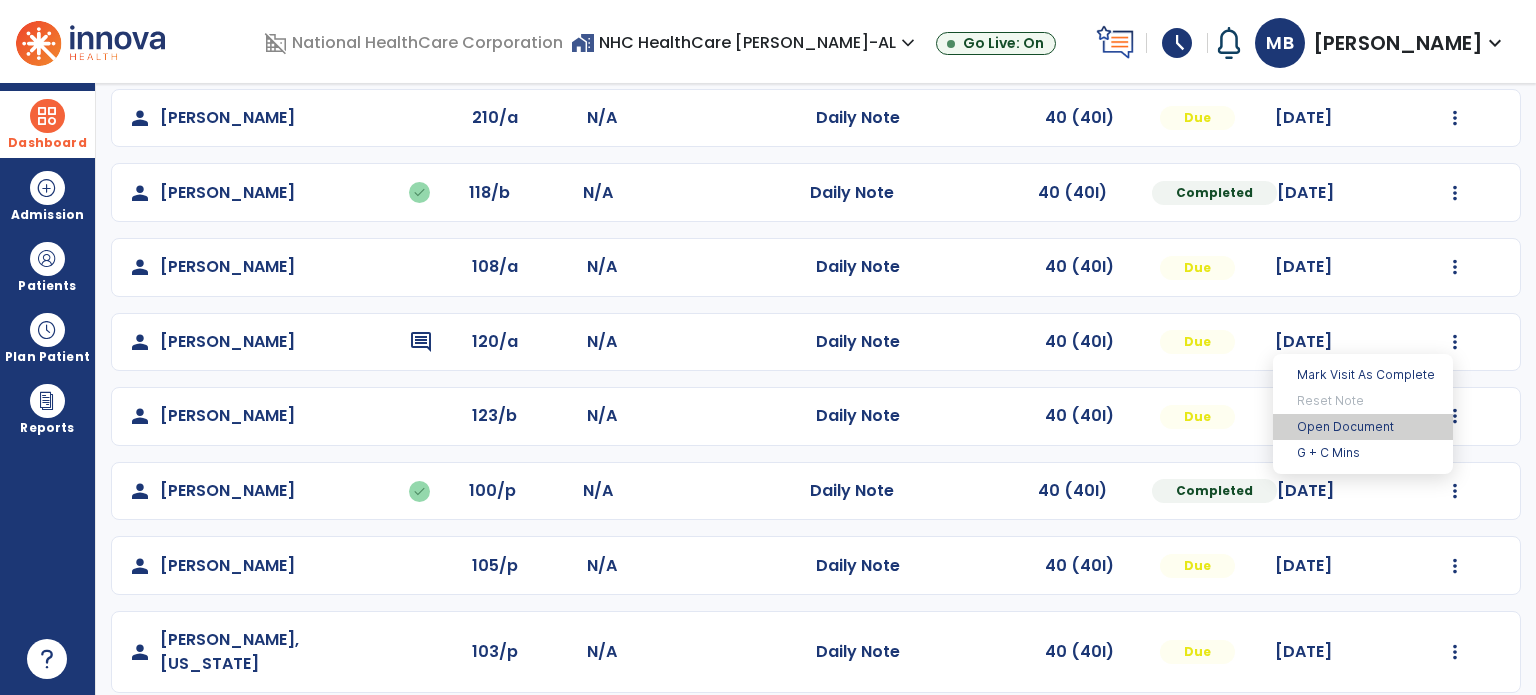 click on "Open Document" at bounding box center (1363, 427) 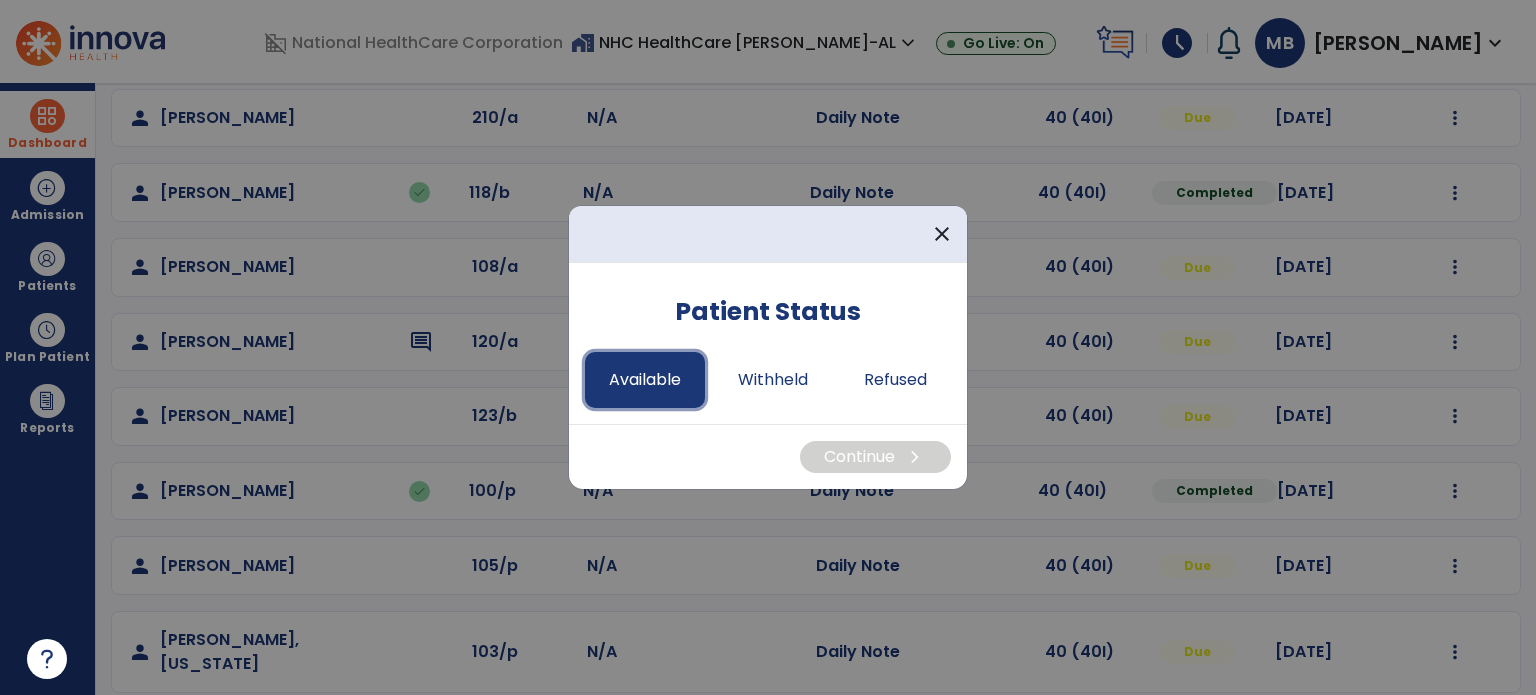 click on "Available" at bounding box center (645, 380) 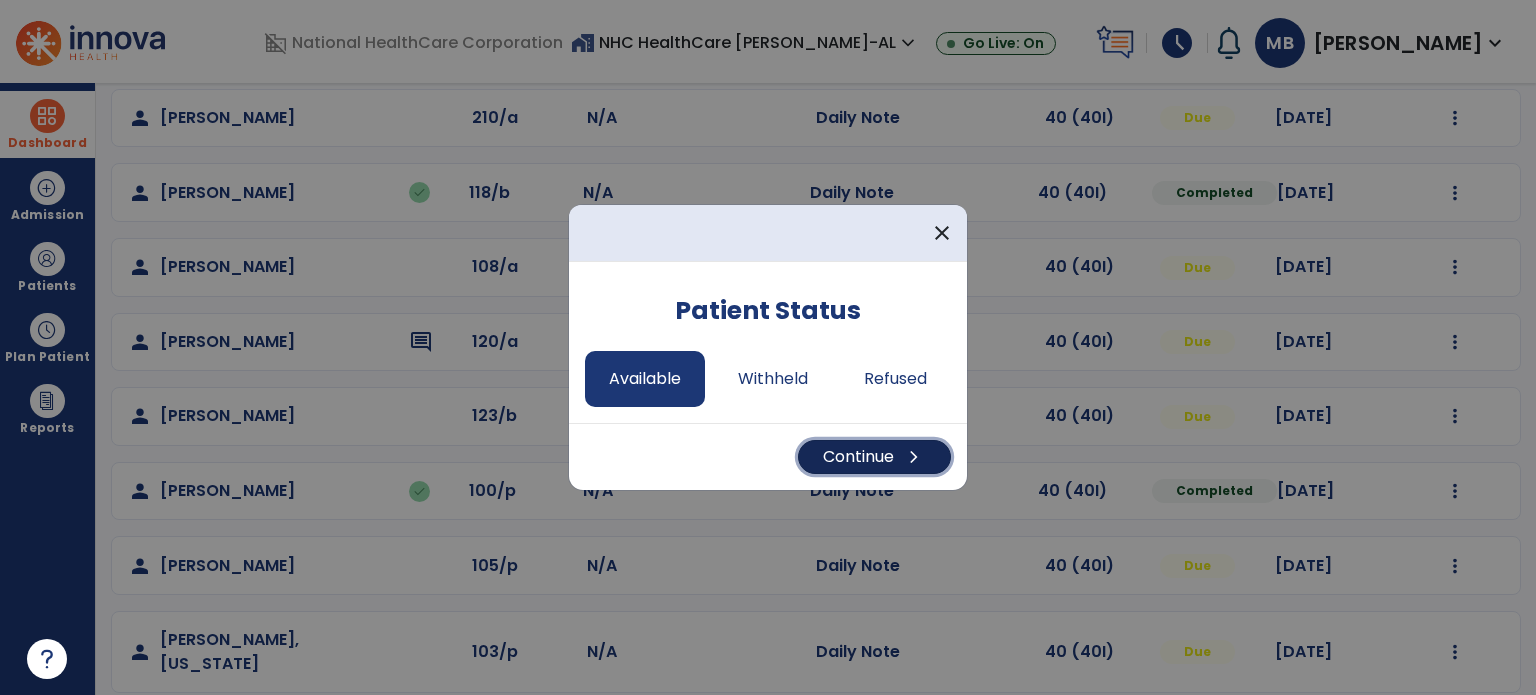 click on "chevron_right" at bounding box center (914, 457) 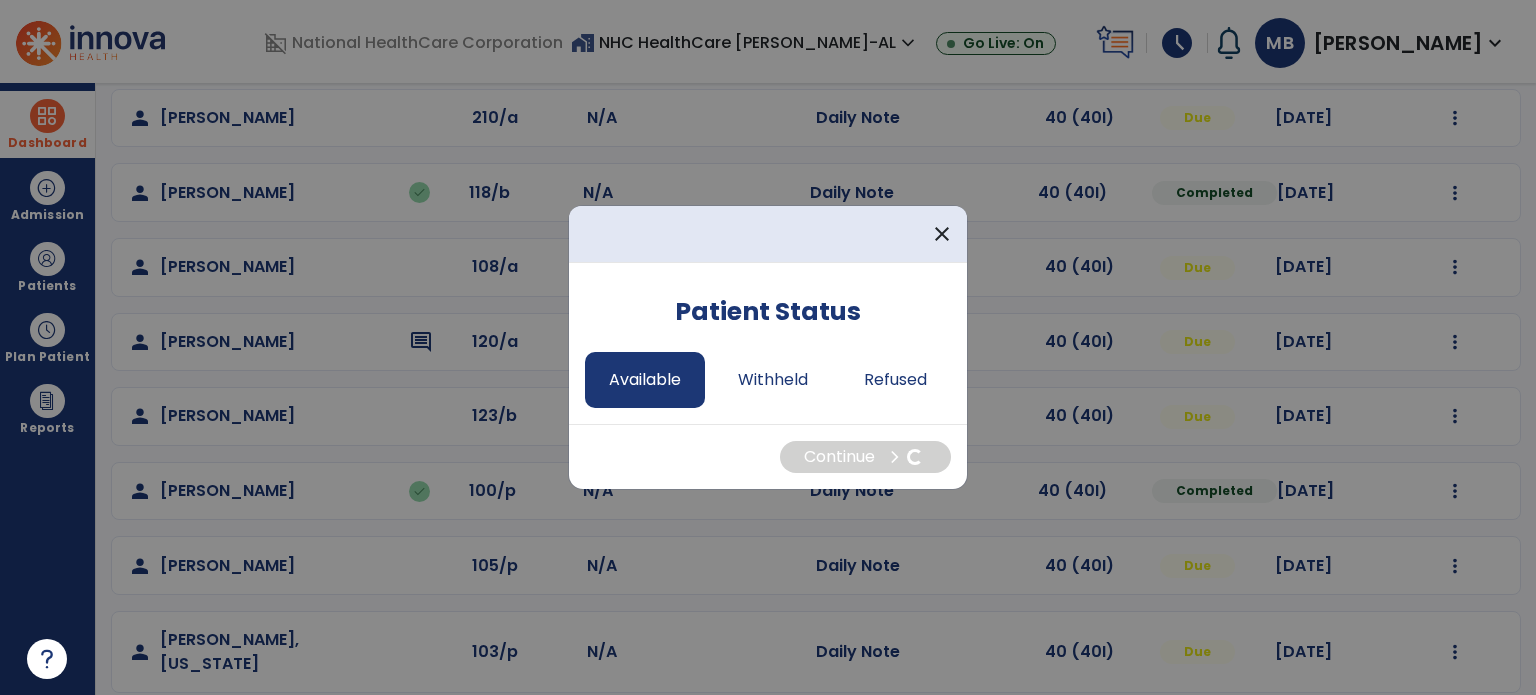 select on "*" 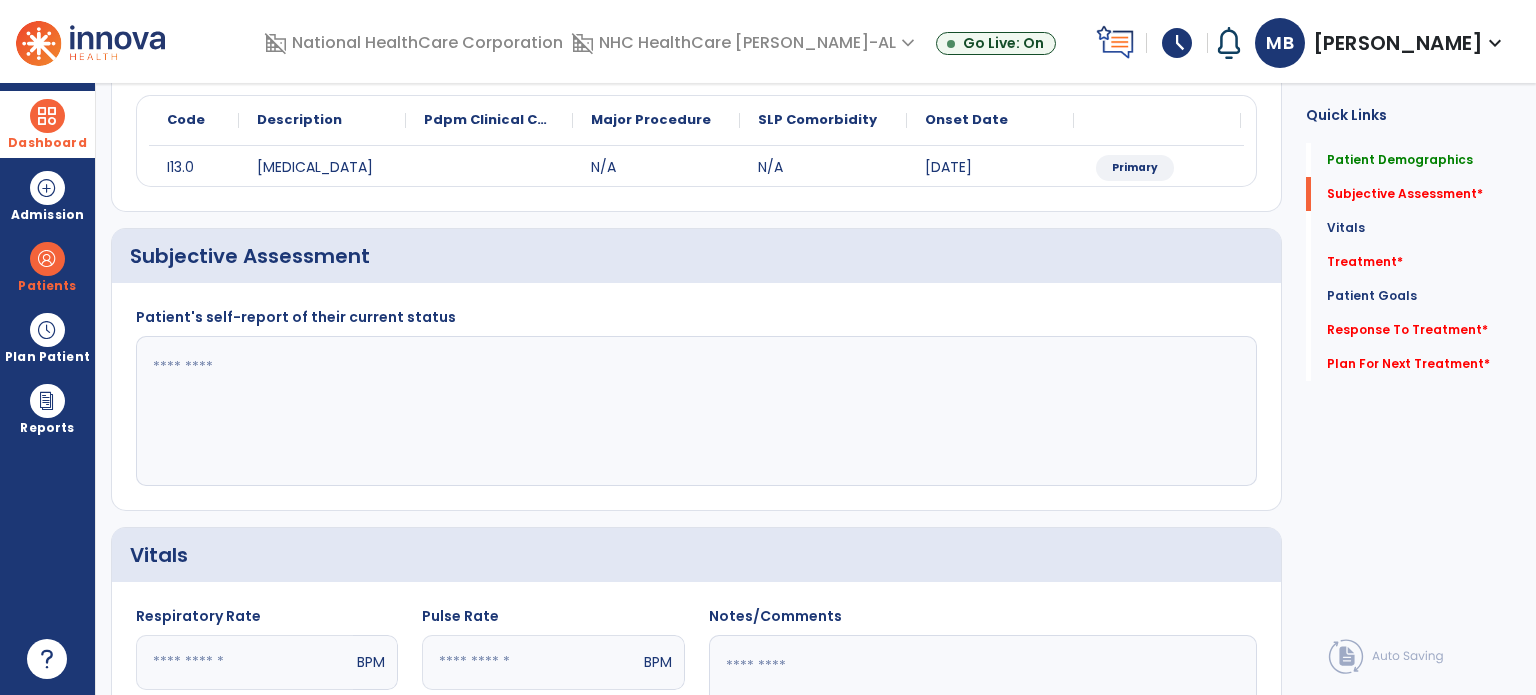 click 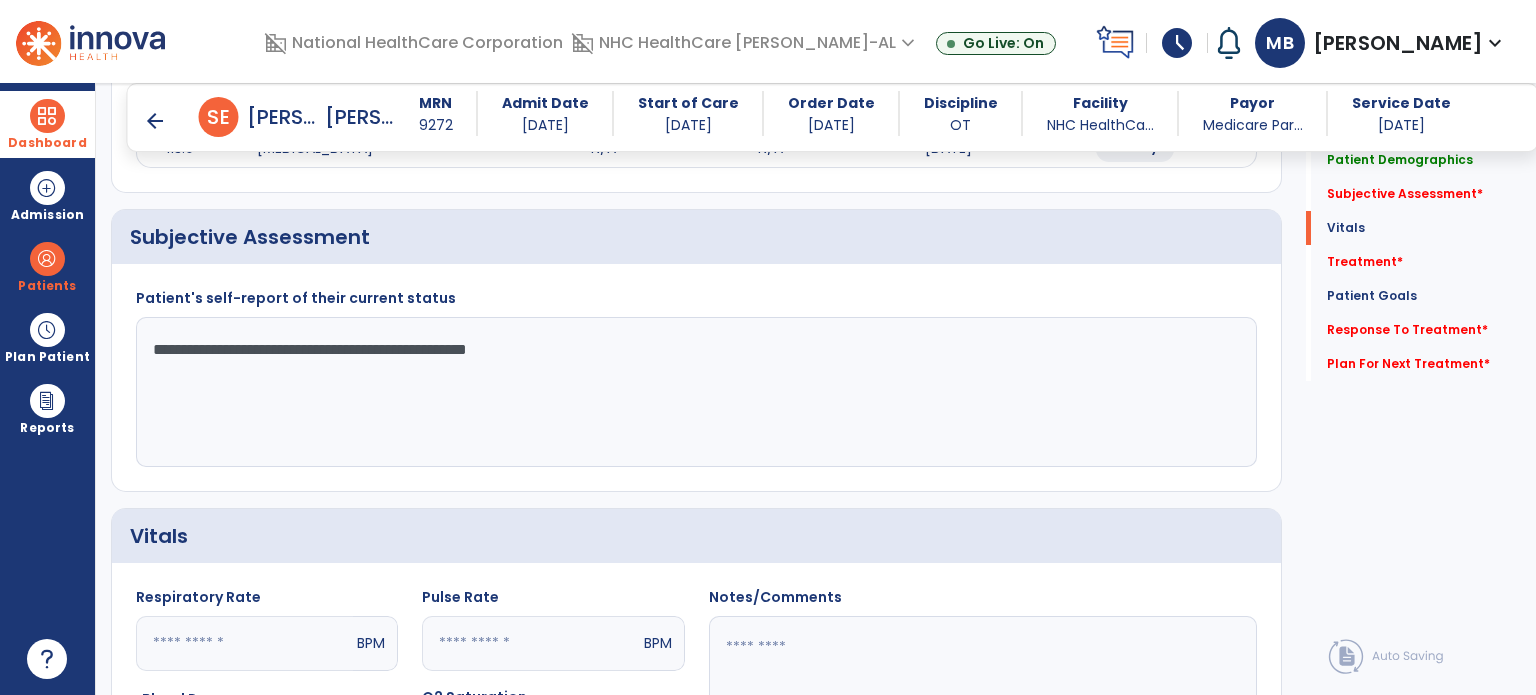 scroll, scrollTop: 880, scrollLeft: 0, axis: vertical 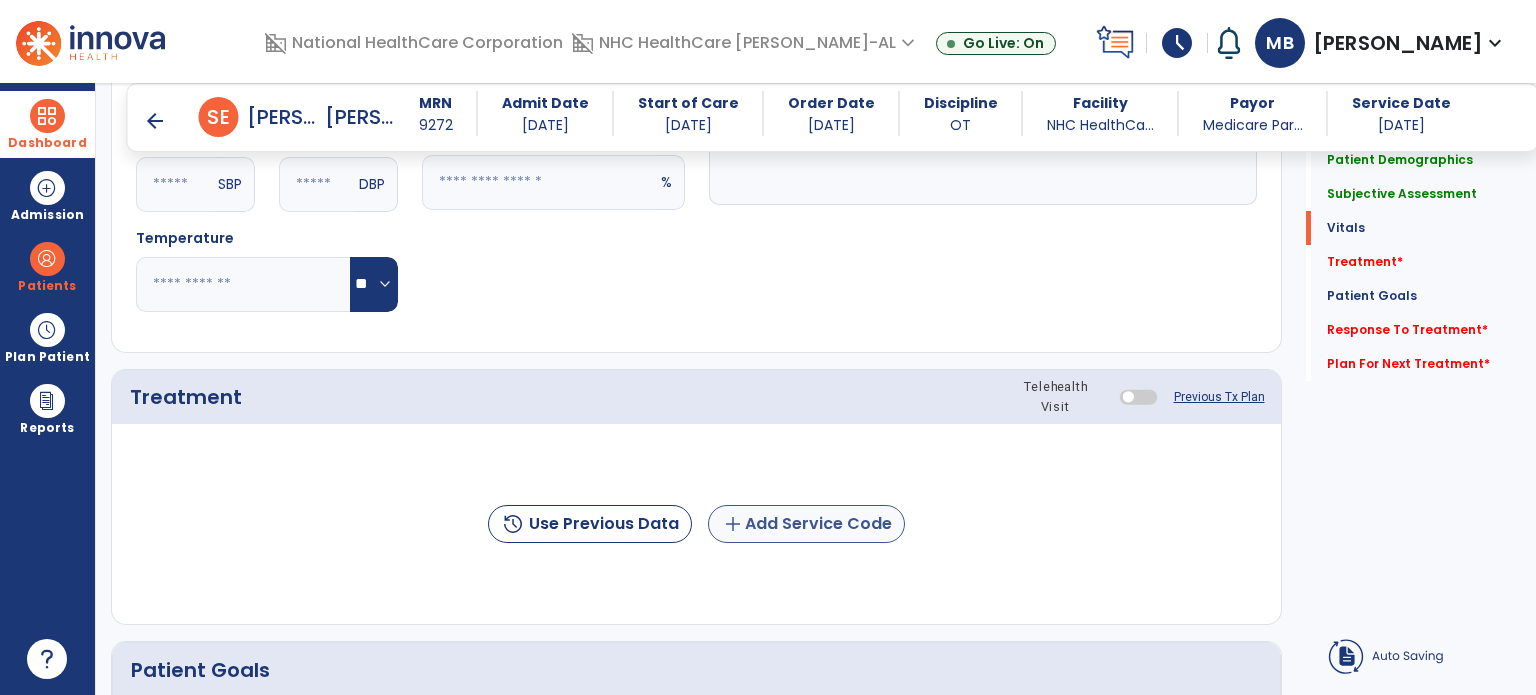 type on "**********" 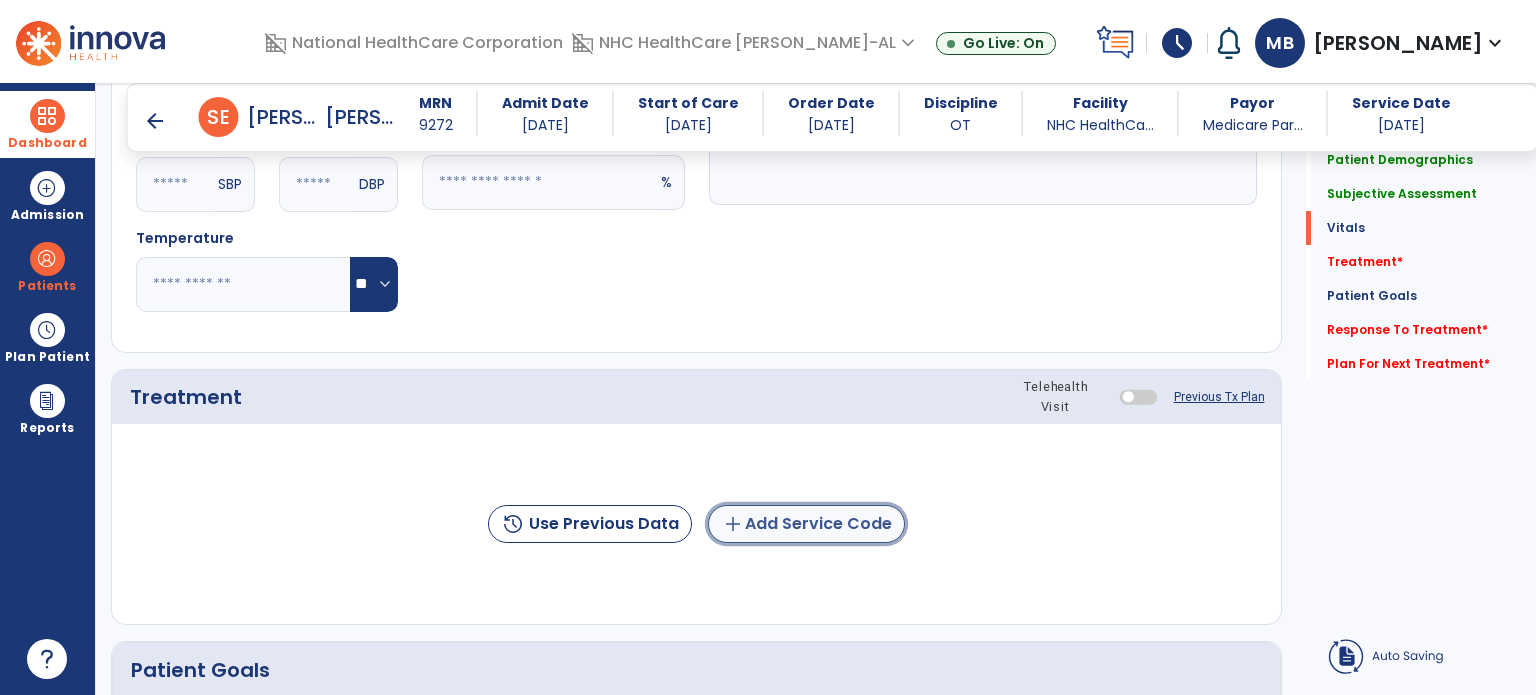 click on "add  Add Service Code" 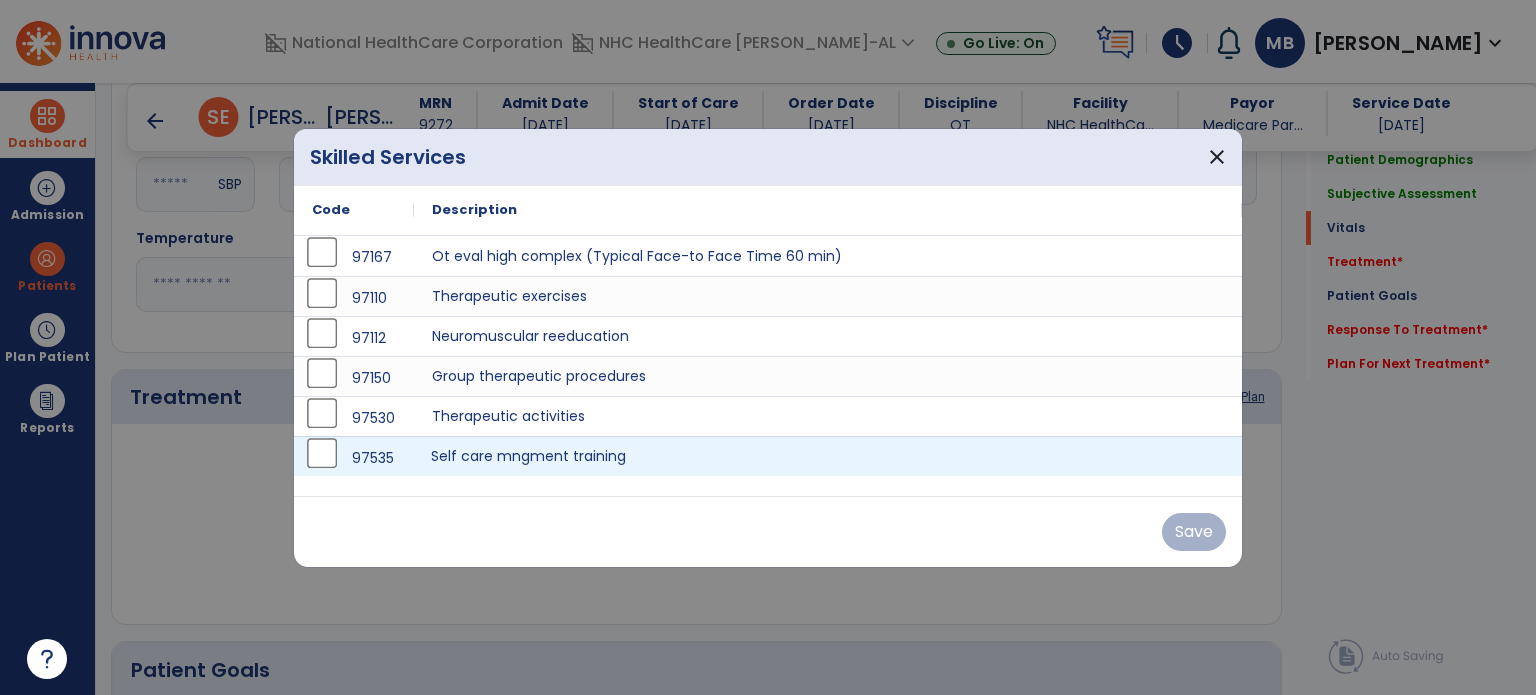 click on "Self care mngment training" at bounding box center (828, 456) 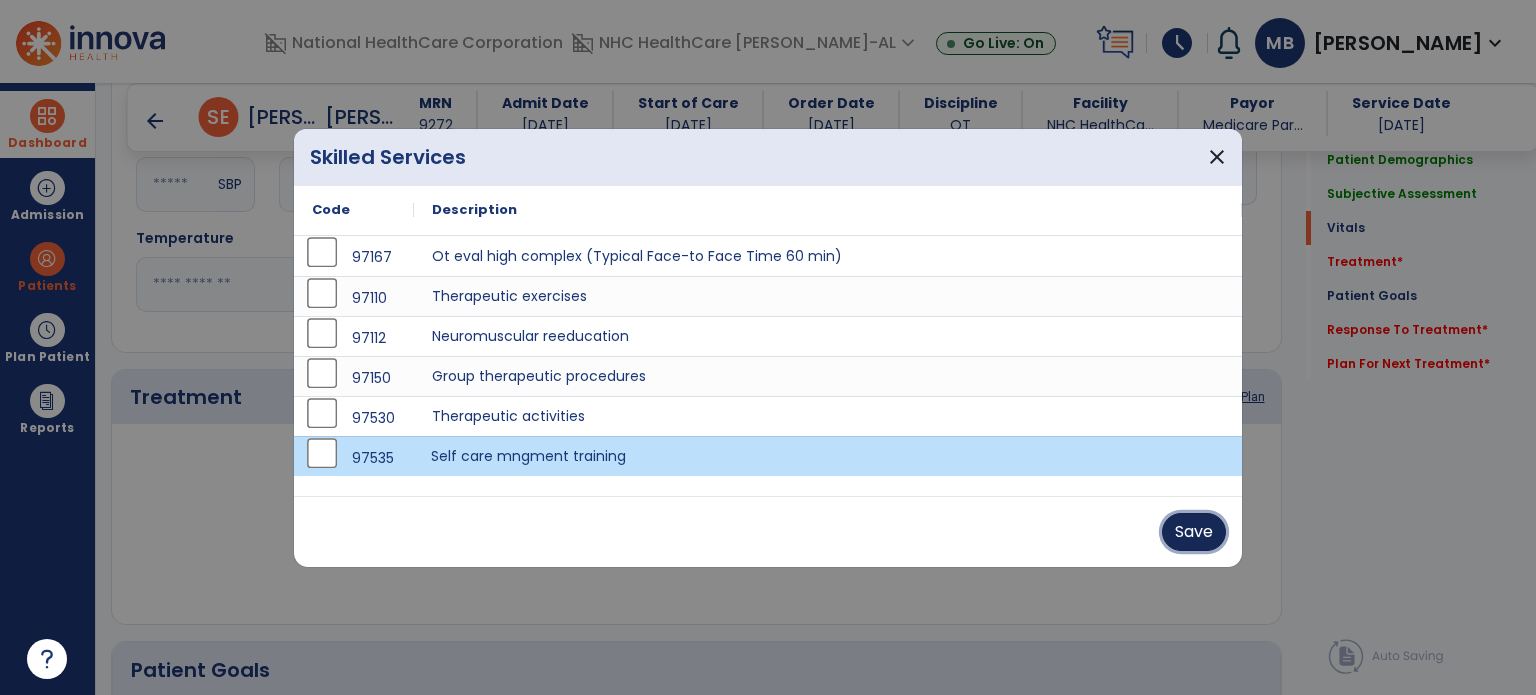 click on "Save" at bounding box center (1194, 532) 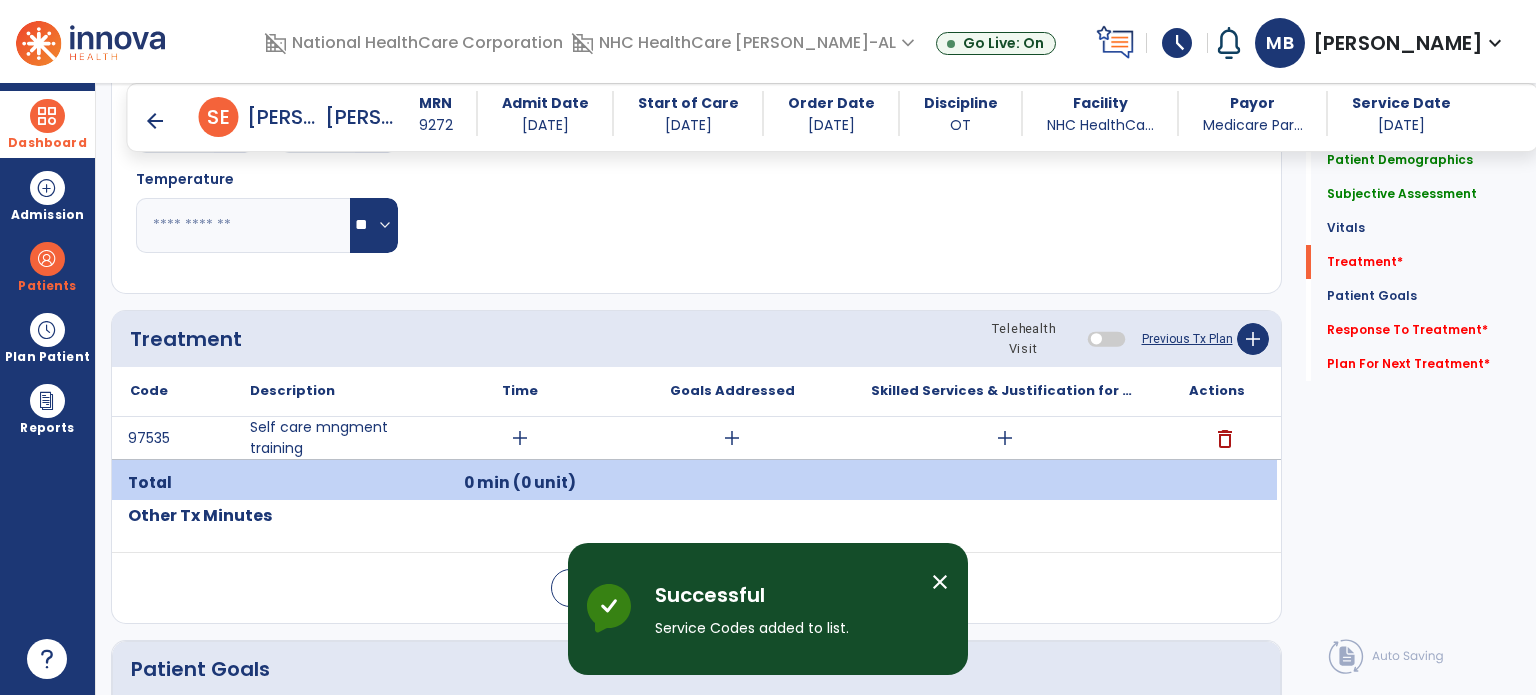 scroll, scrollTop: 940, scrollLeft: 0, axis: vertical 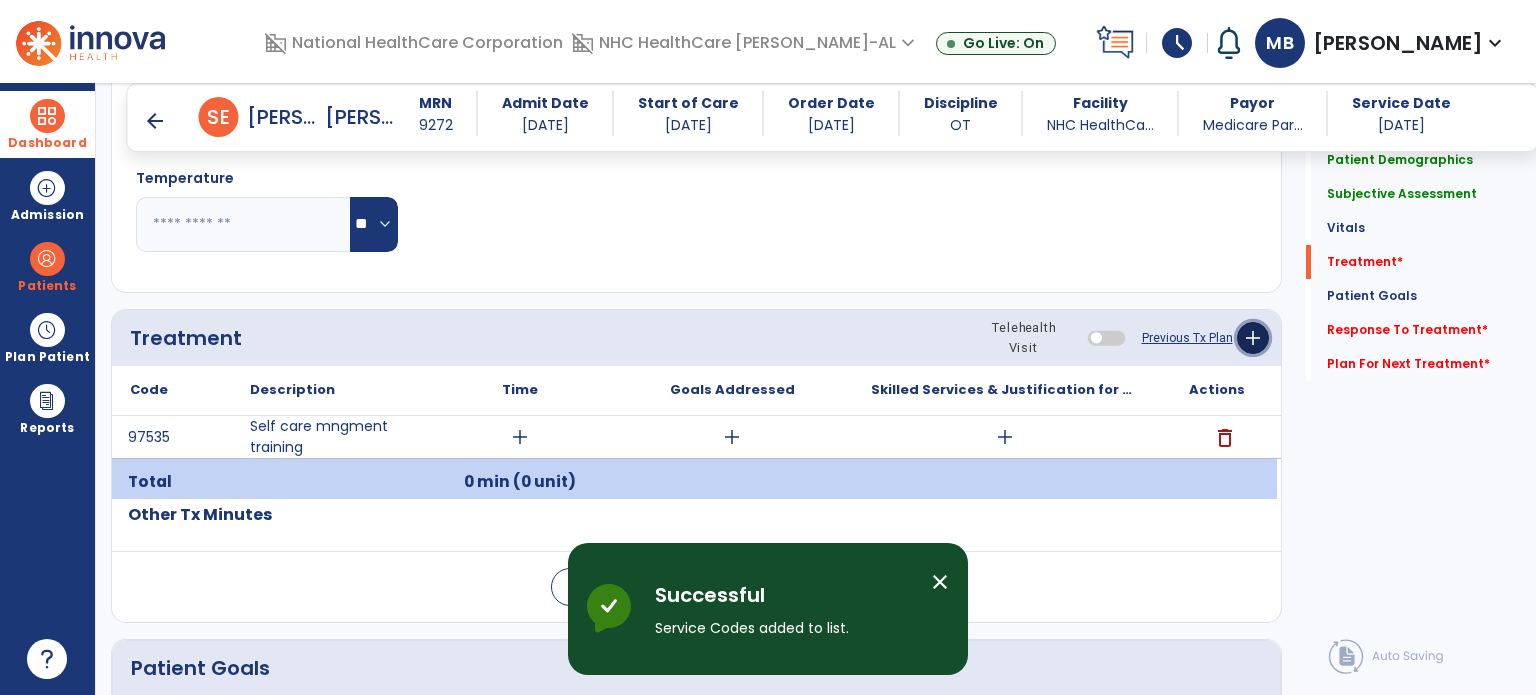 click on "add" 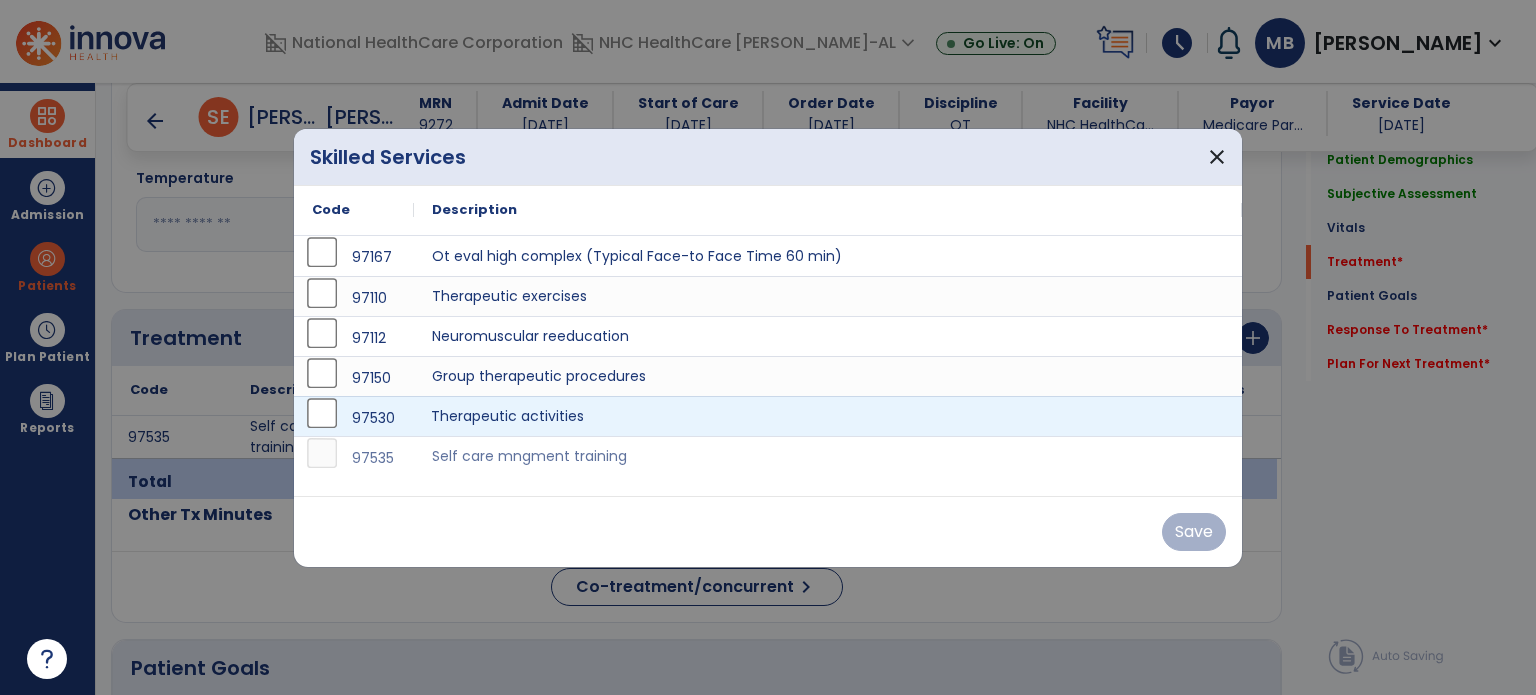 click on "Therapeutic activities" at bounding box center (828, 416) 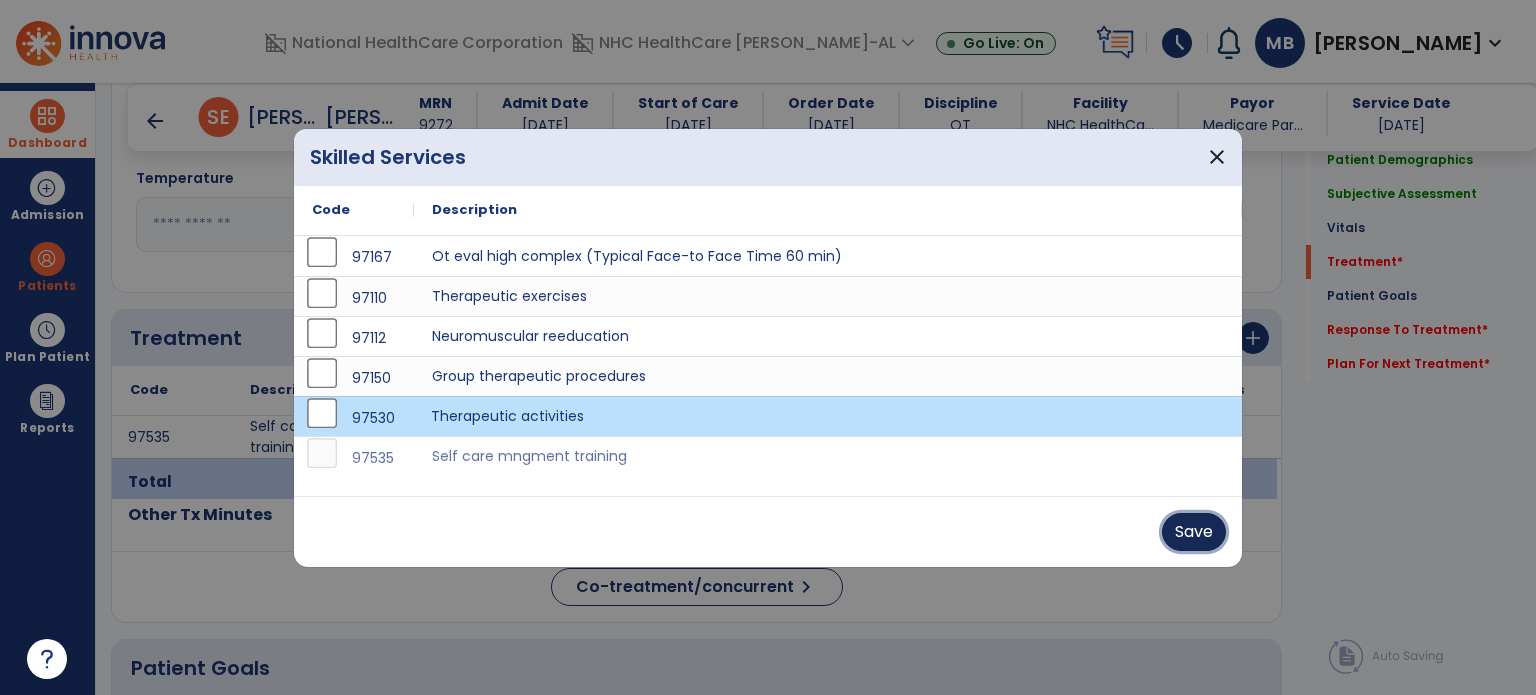 click on "Save" at bounding box center (1194, 532) 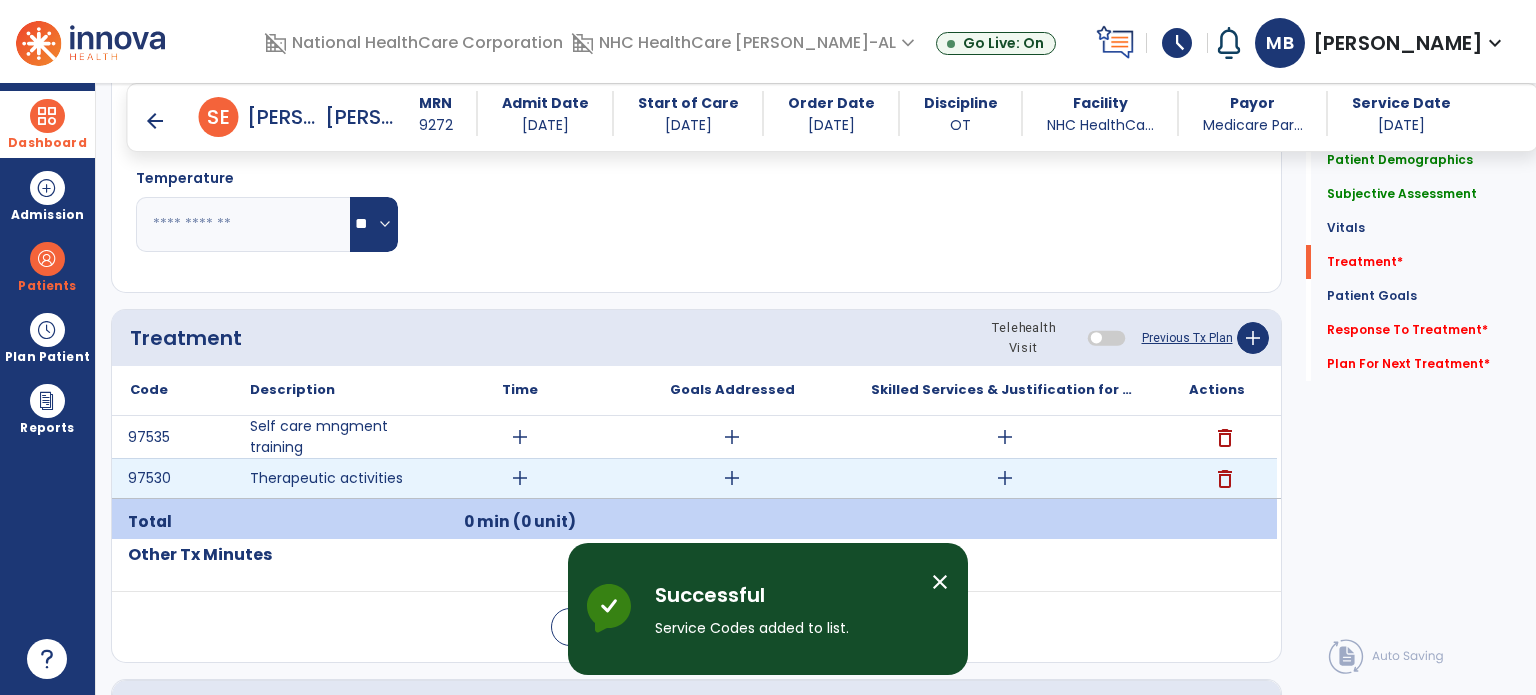 click on "add" at bounding box center (520, 478) 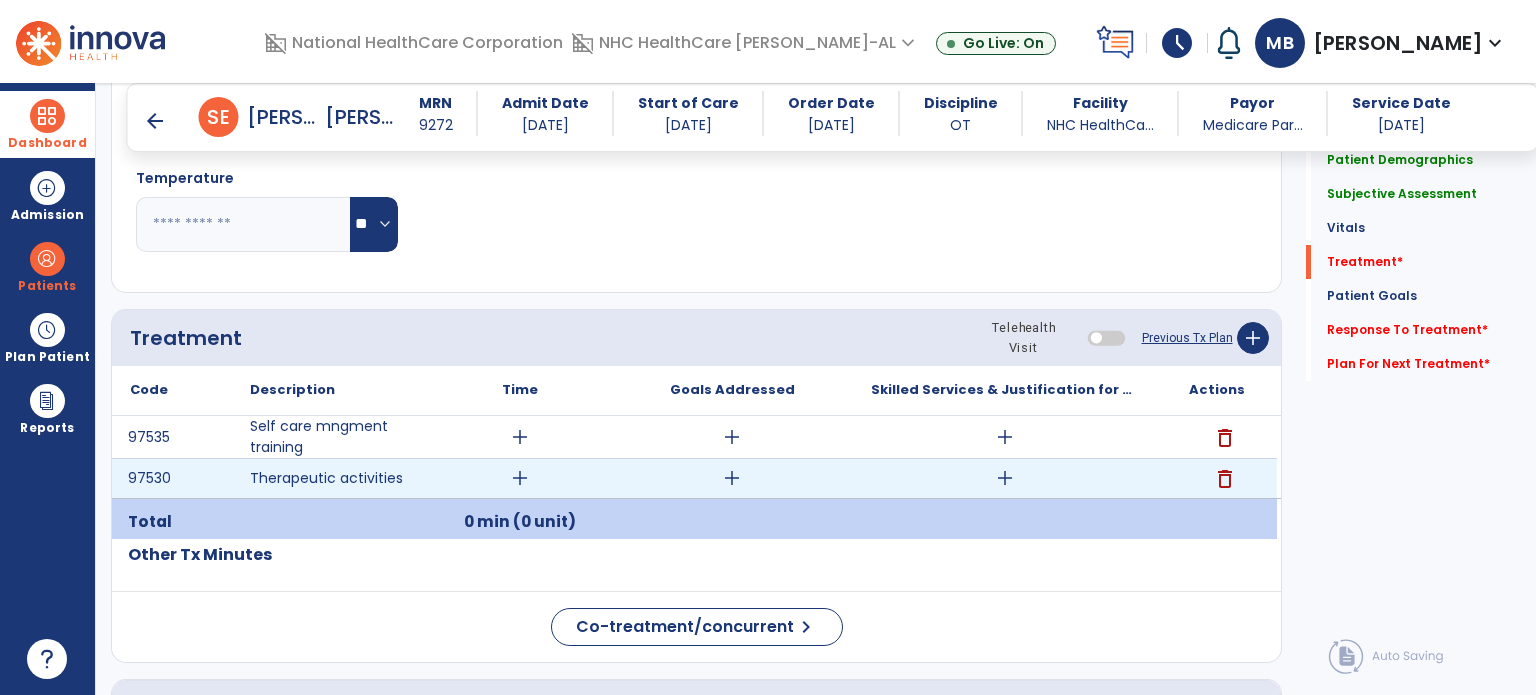 click on "add" at bounding box center (520, 478) 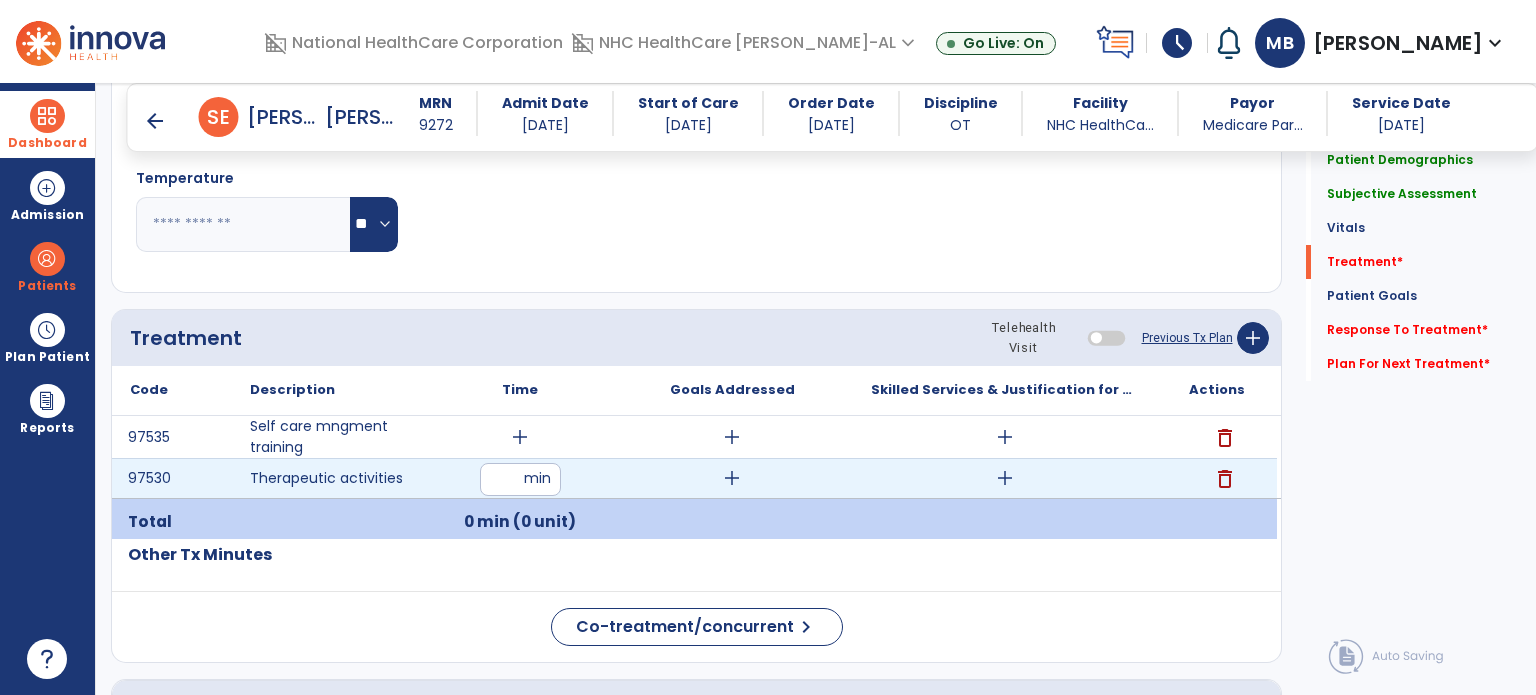 type on "*" 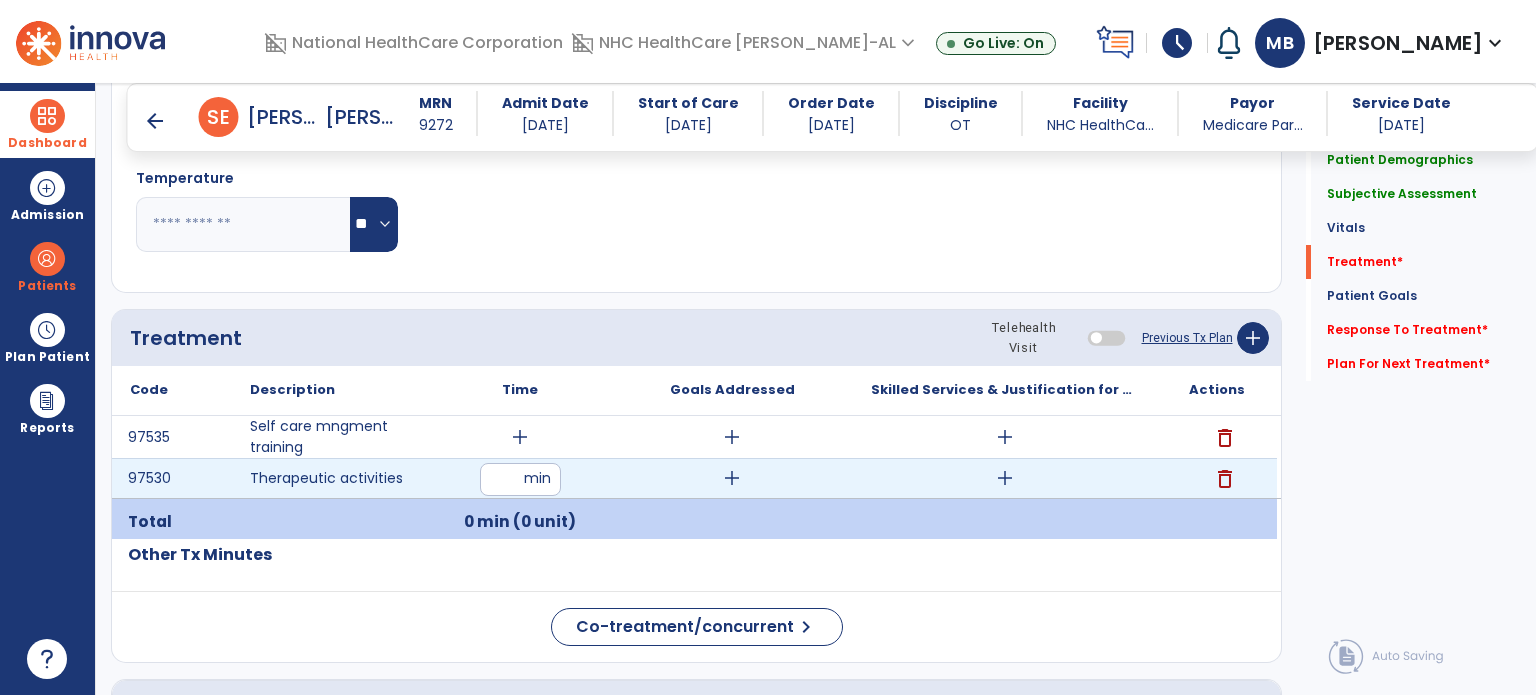 type on "**" 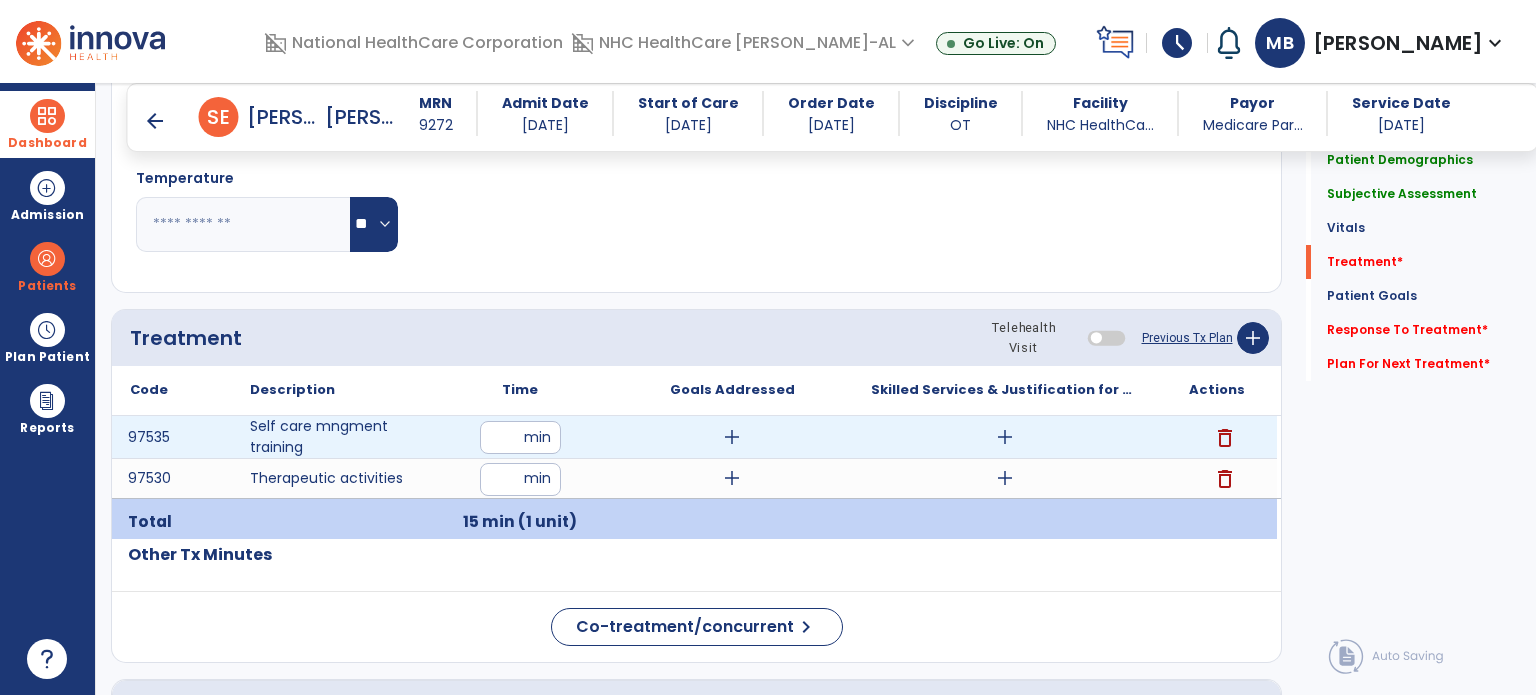 type on "**" 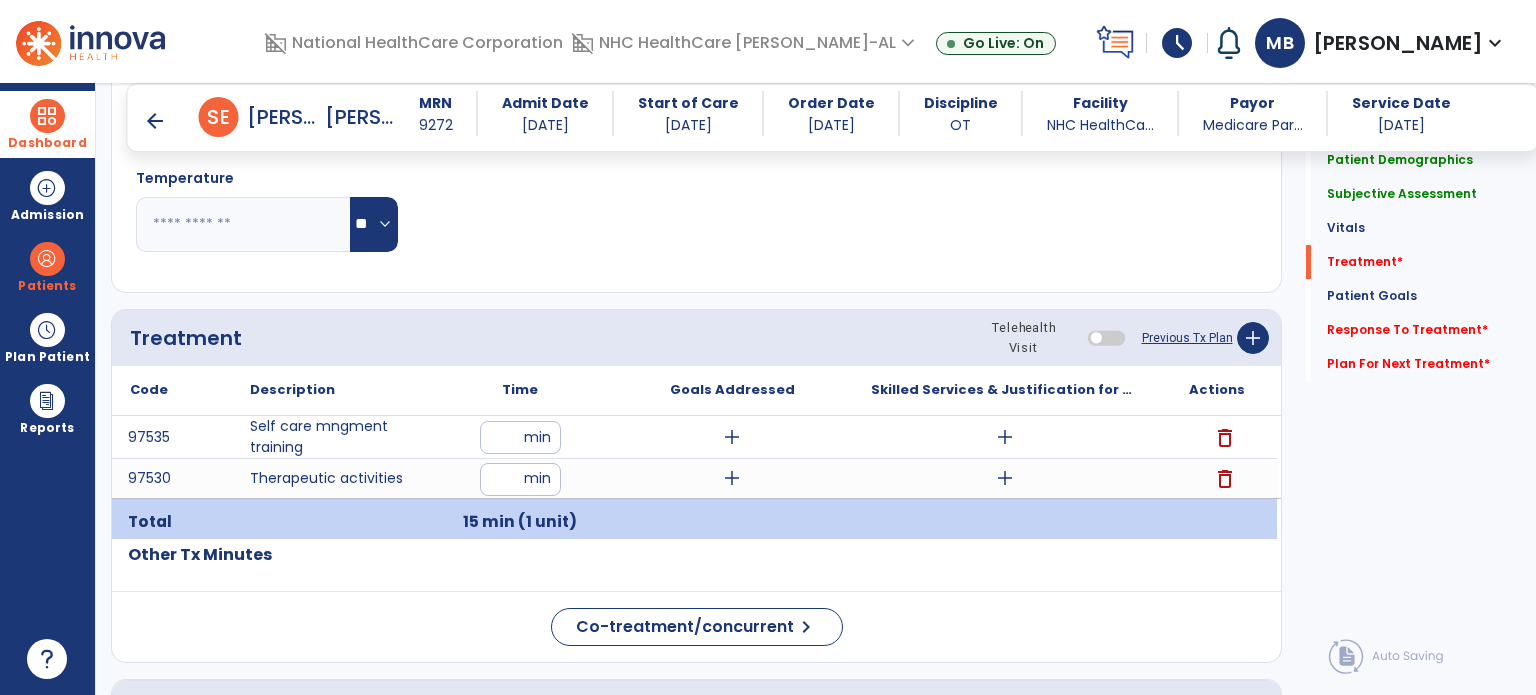 click on "Code
Description
Time" 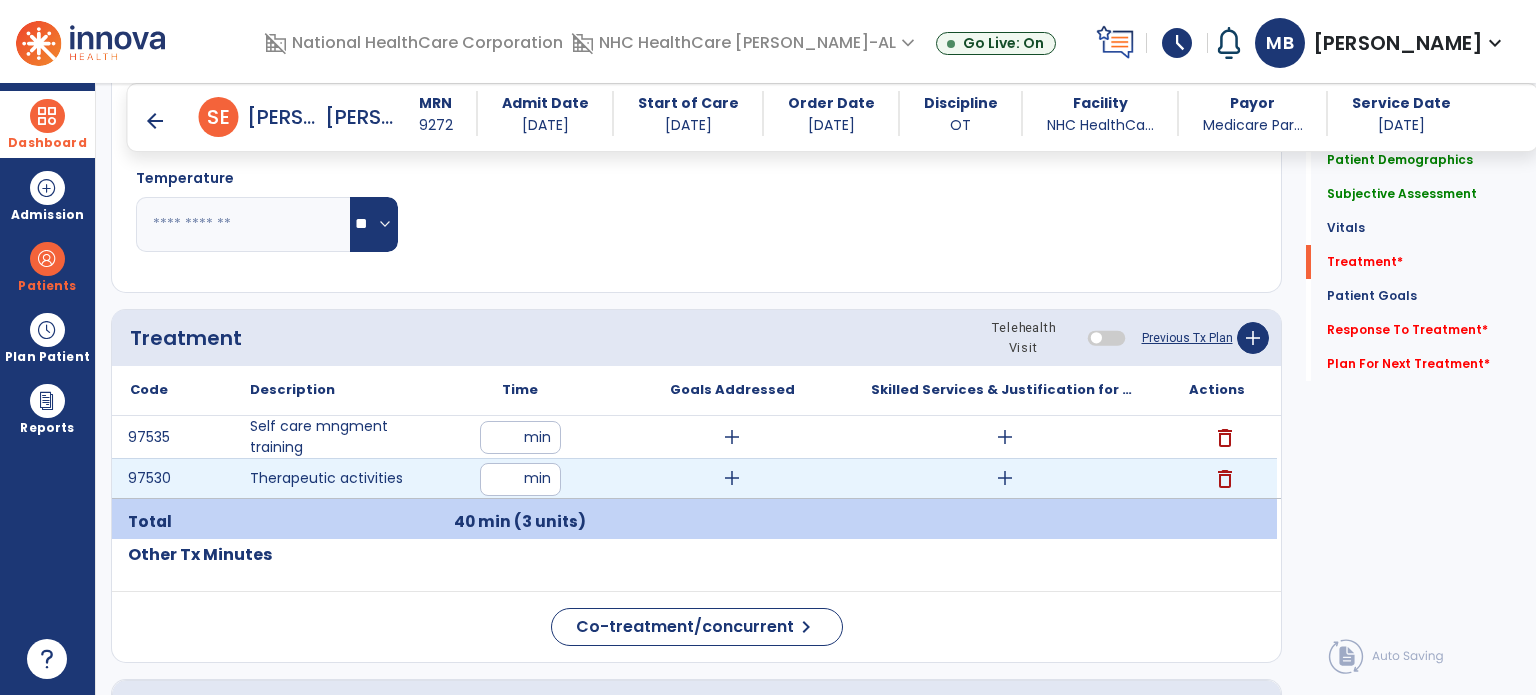 click on "add" at bounding box center [732, 478] 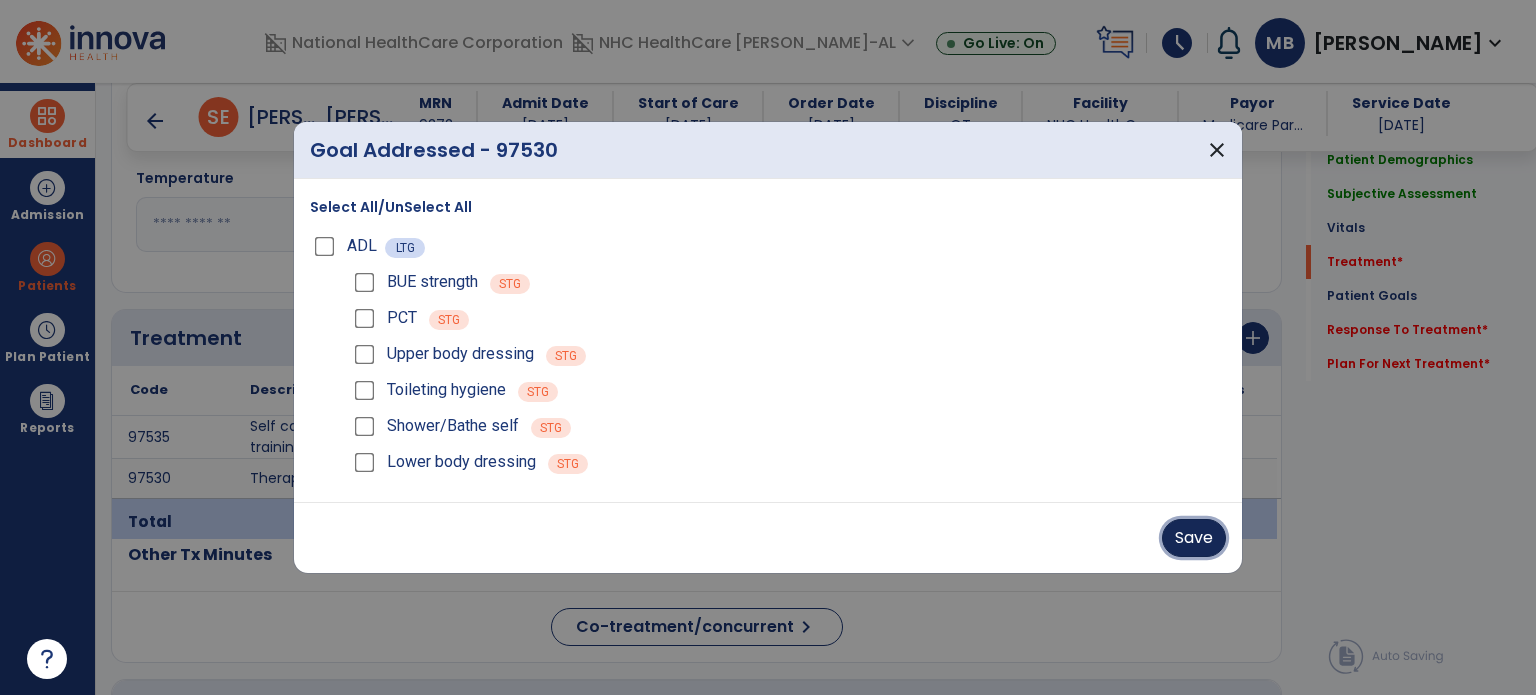 click on "Save" at bounding box center (1194, 538) 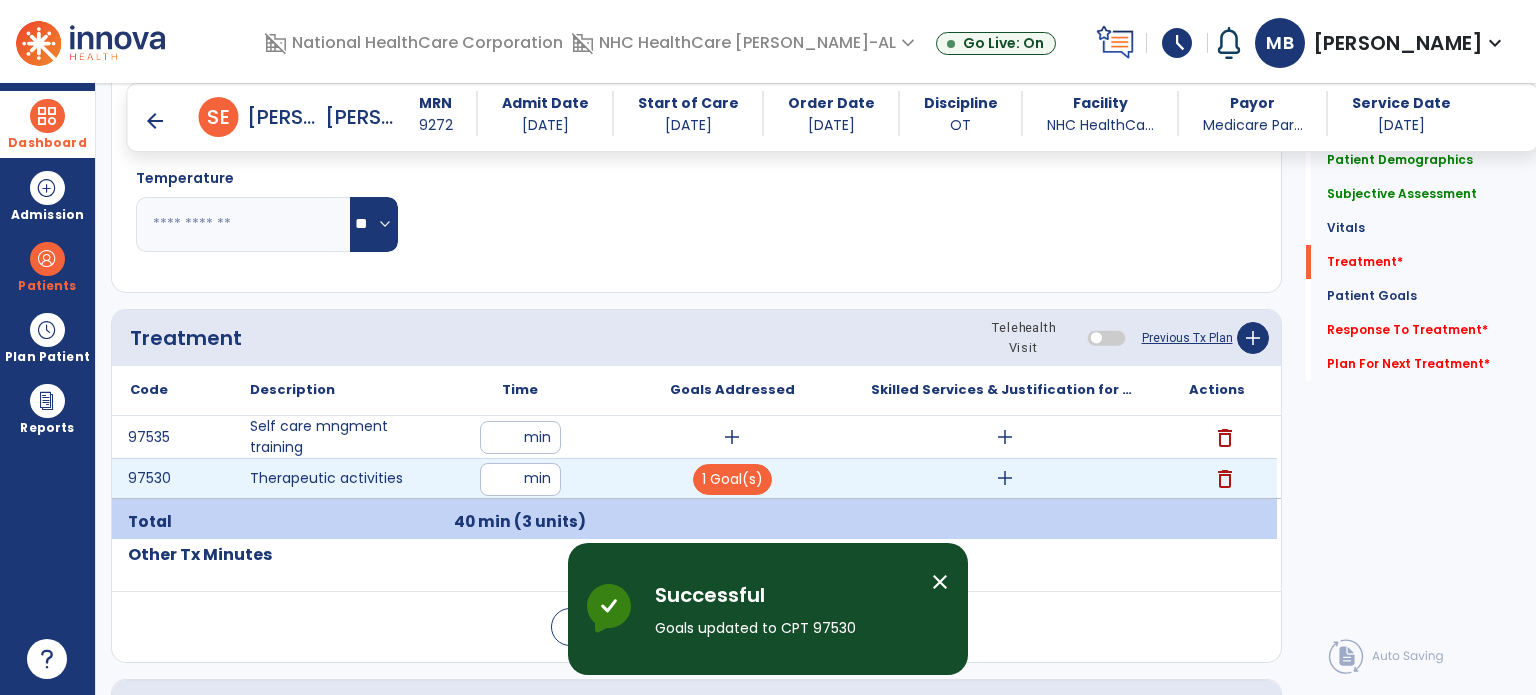 click on "add" at bounding box center [1005, 478] 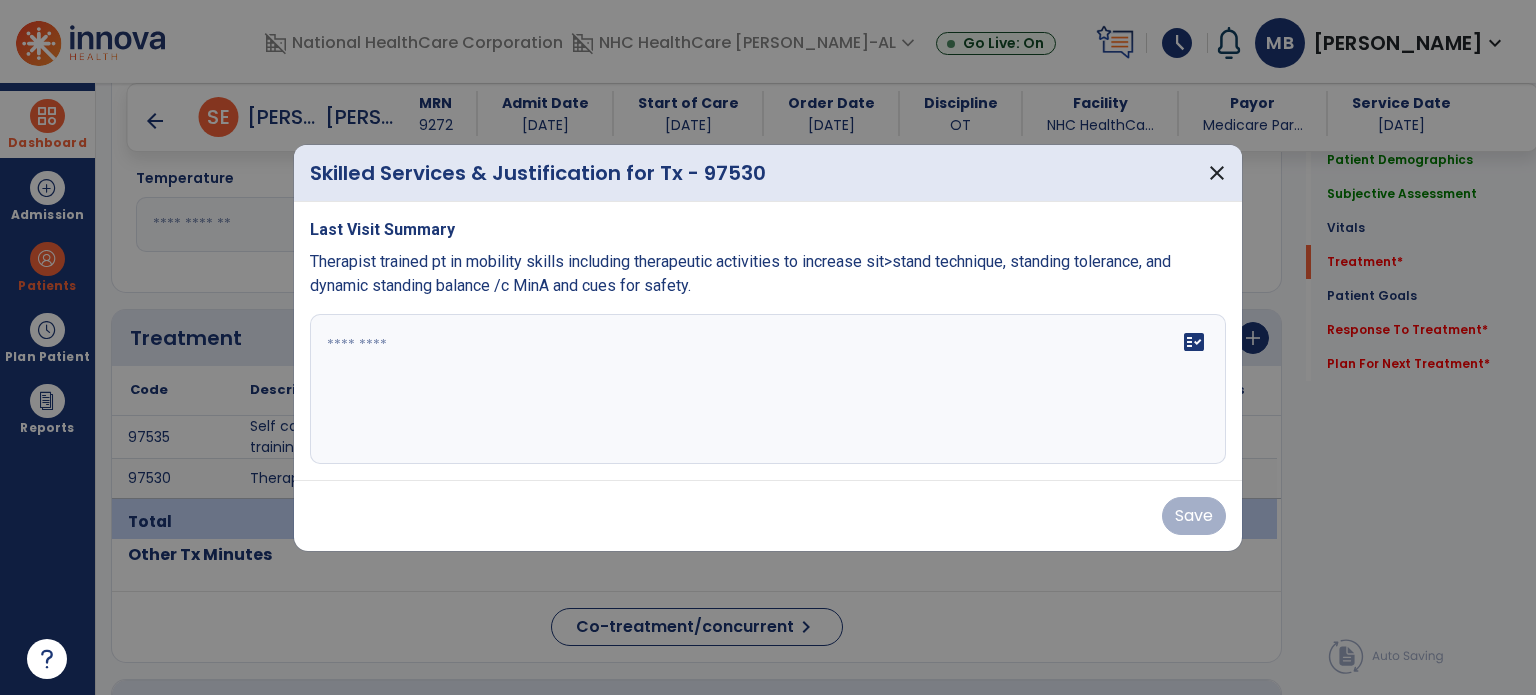 click on "fact_check" at bounding box center [768, 389] 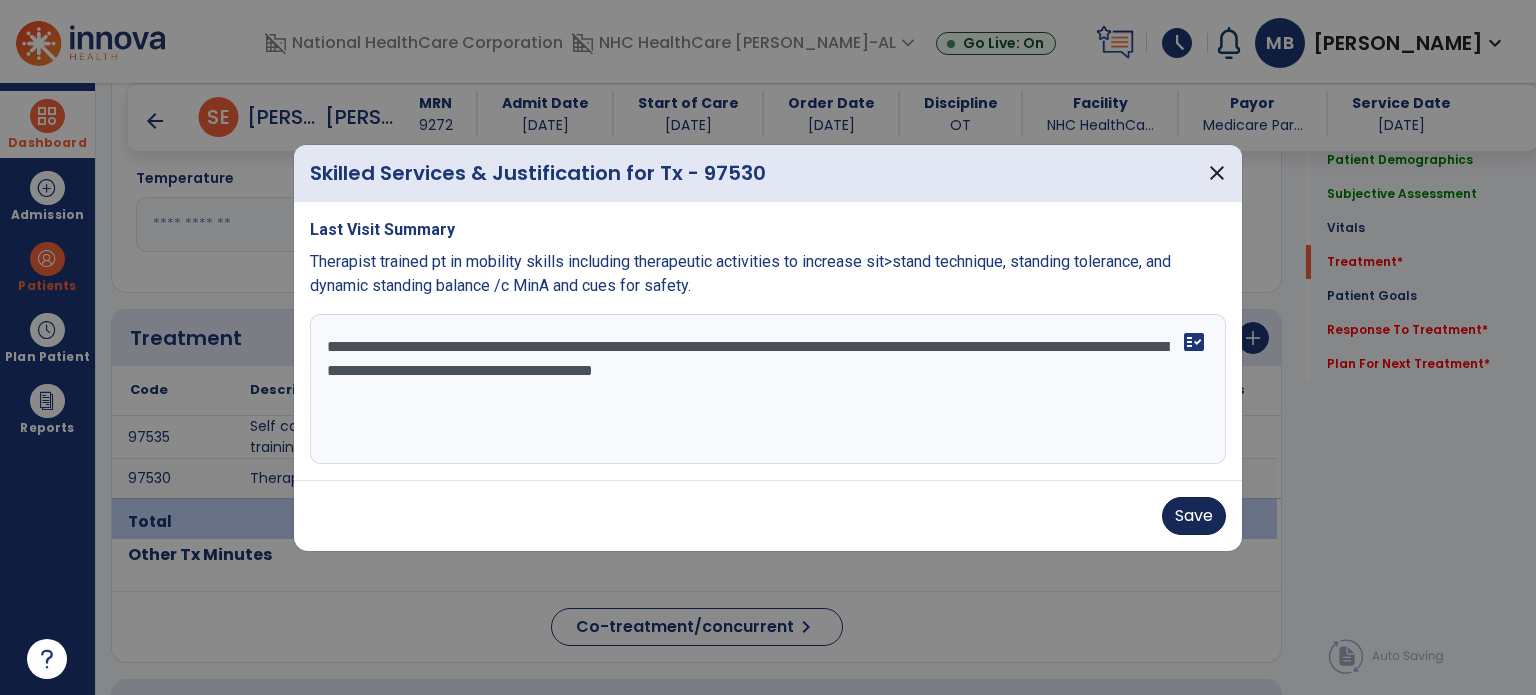 type on "**********" 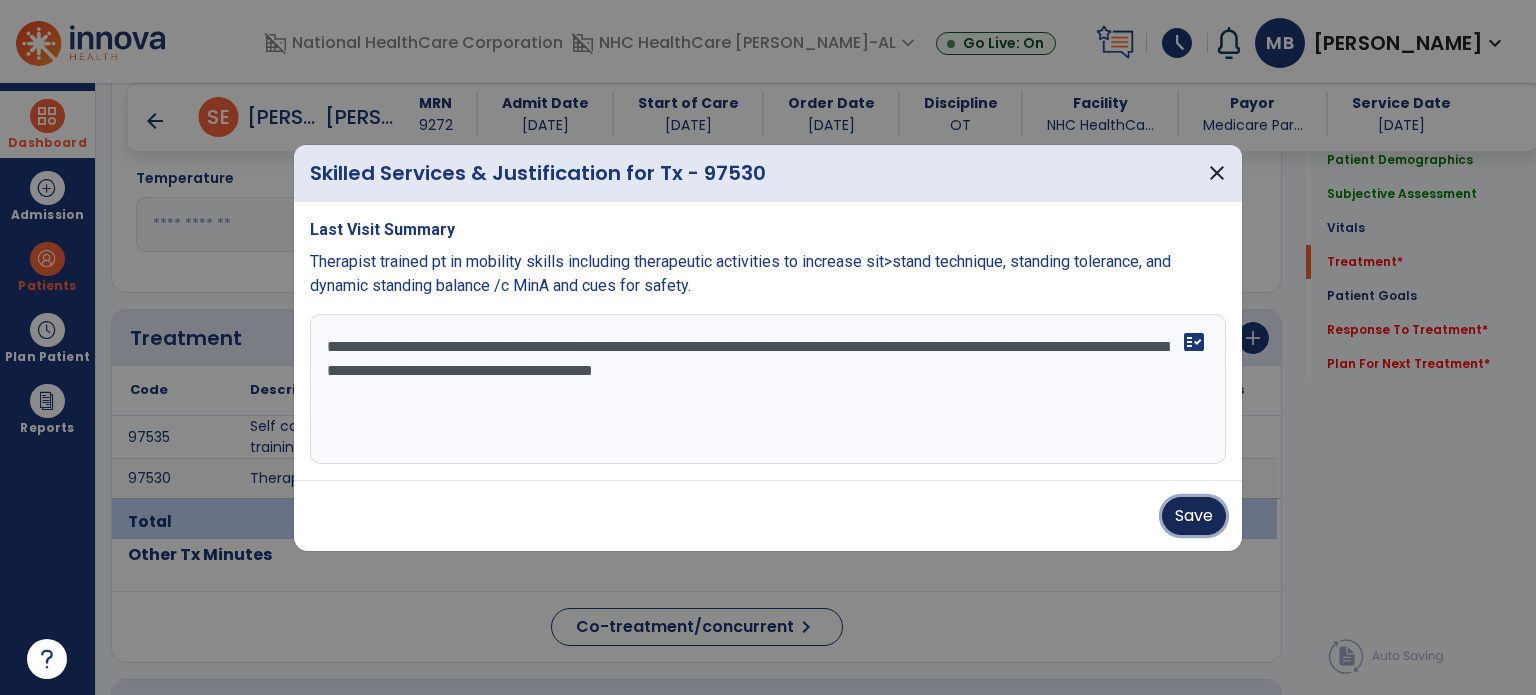 click on "Save" at bounding box center (1194, 516) 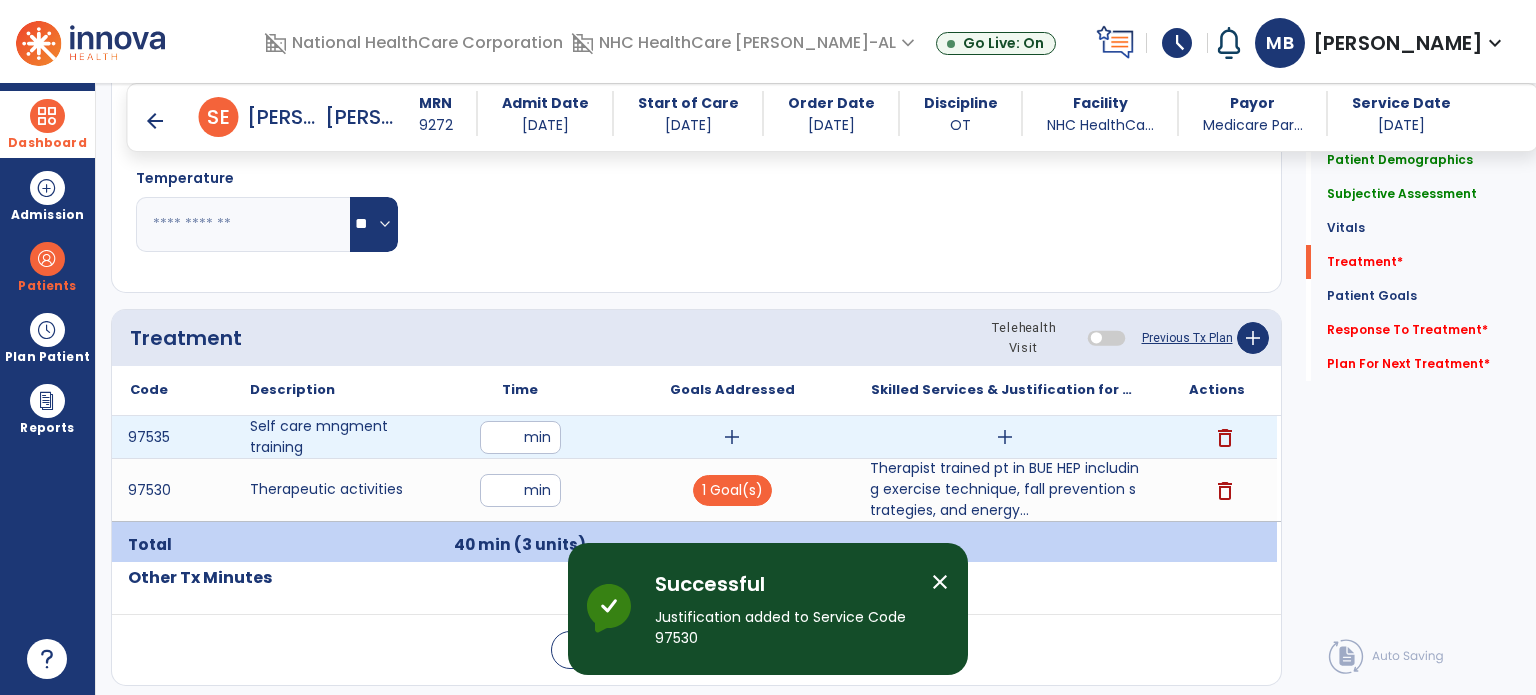 click on "add" at bounding box center (732, 437) 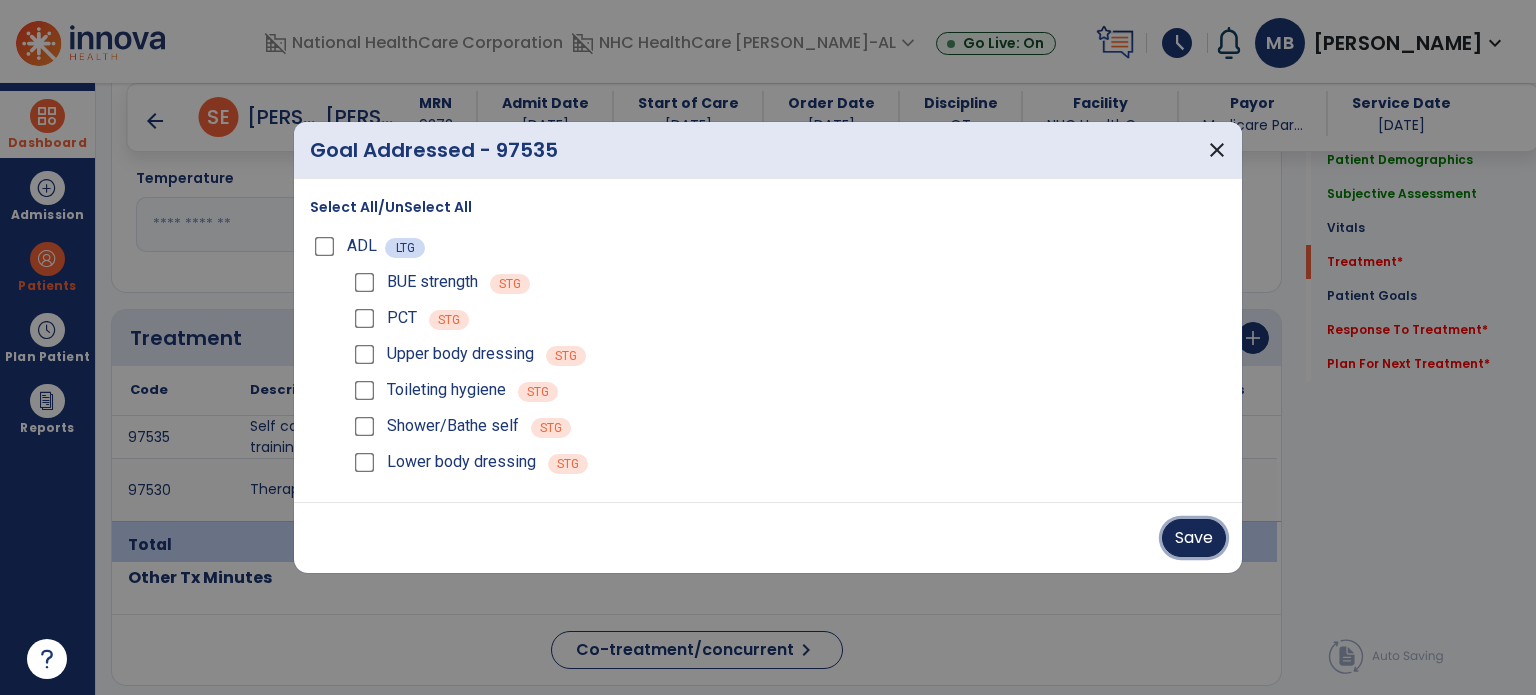 click on "Save" at bounding box center [1194, 538] 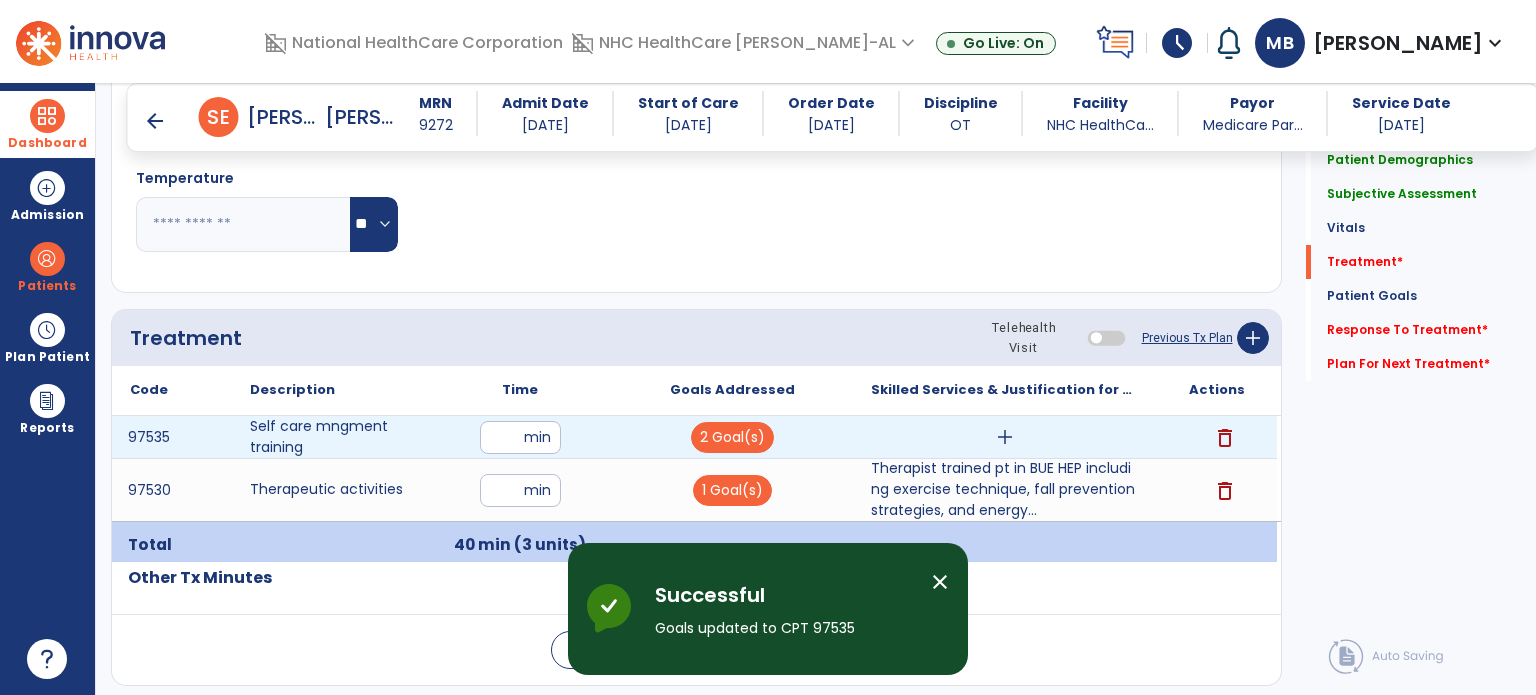 click on "add" at bounding box center [1004, 437] 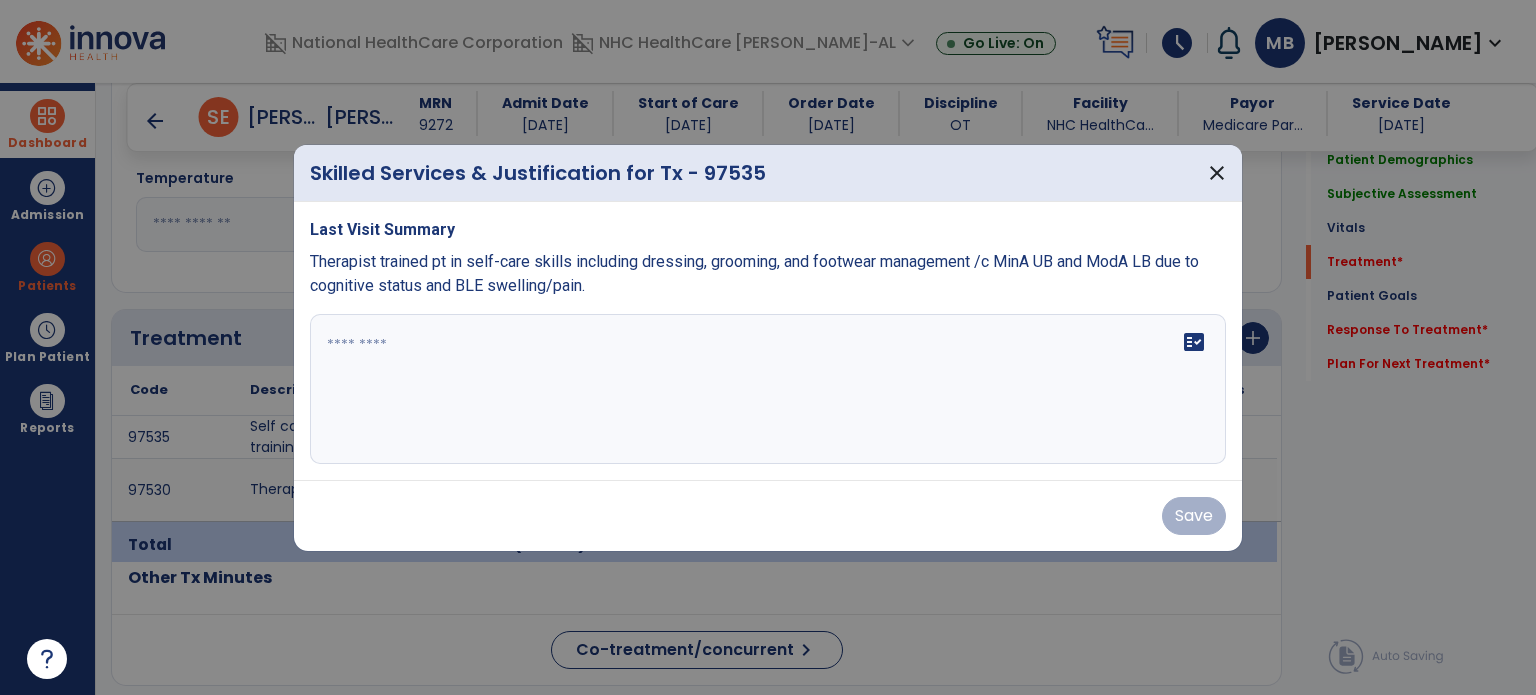 click on "fact_check" at bounding box center (768, 389) 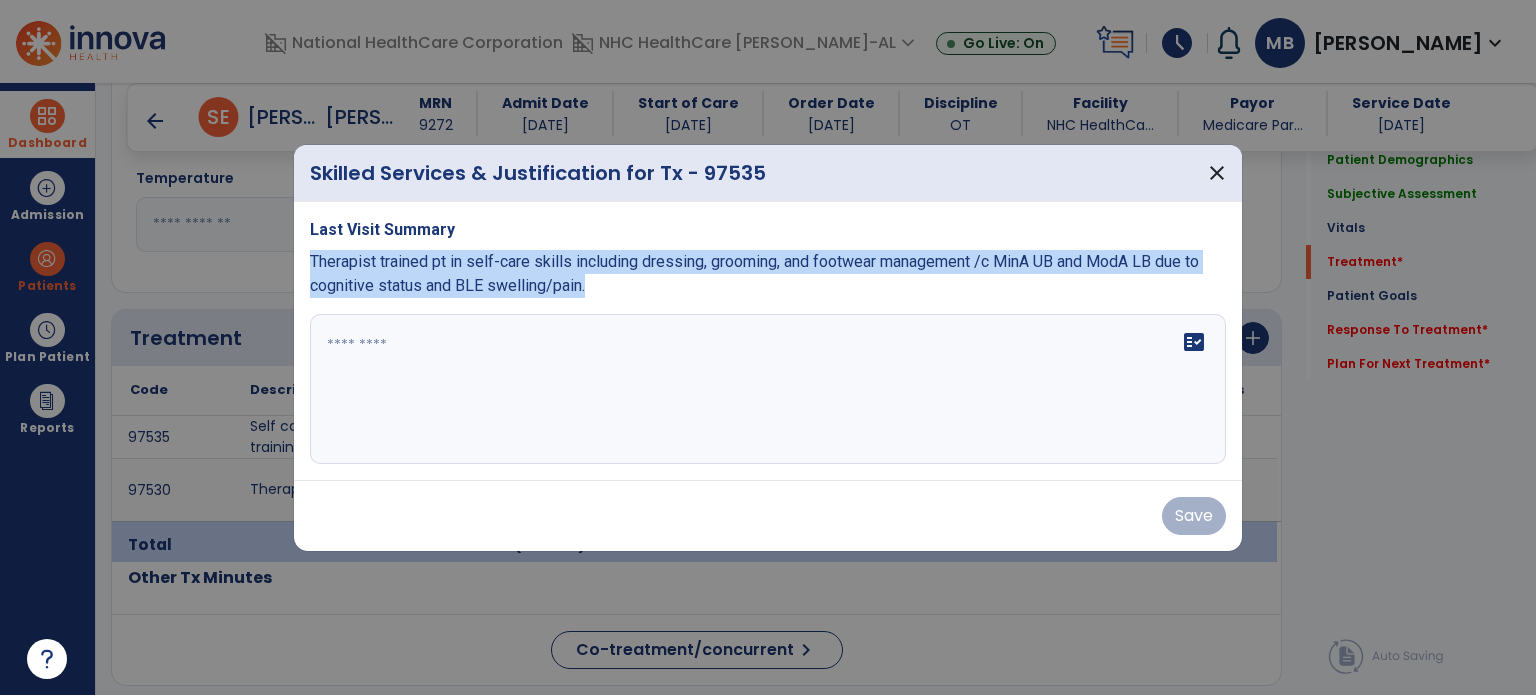 drag, startPoint x: 634, startPoint y: 283, endPoint x: 305, endPoint y: 264, distance: 329.5482 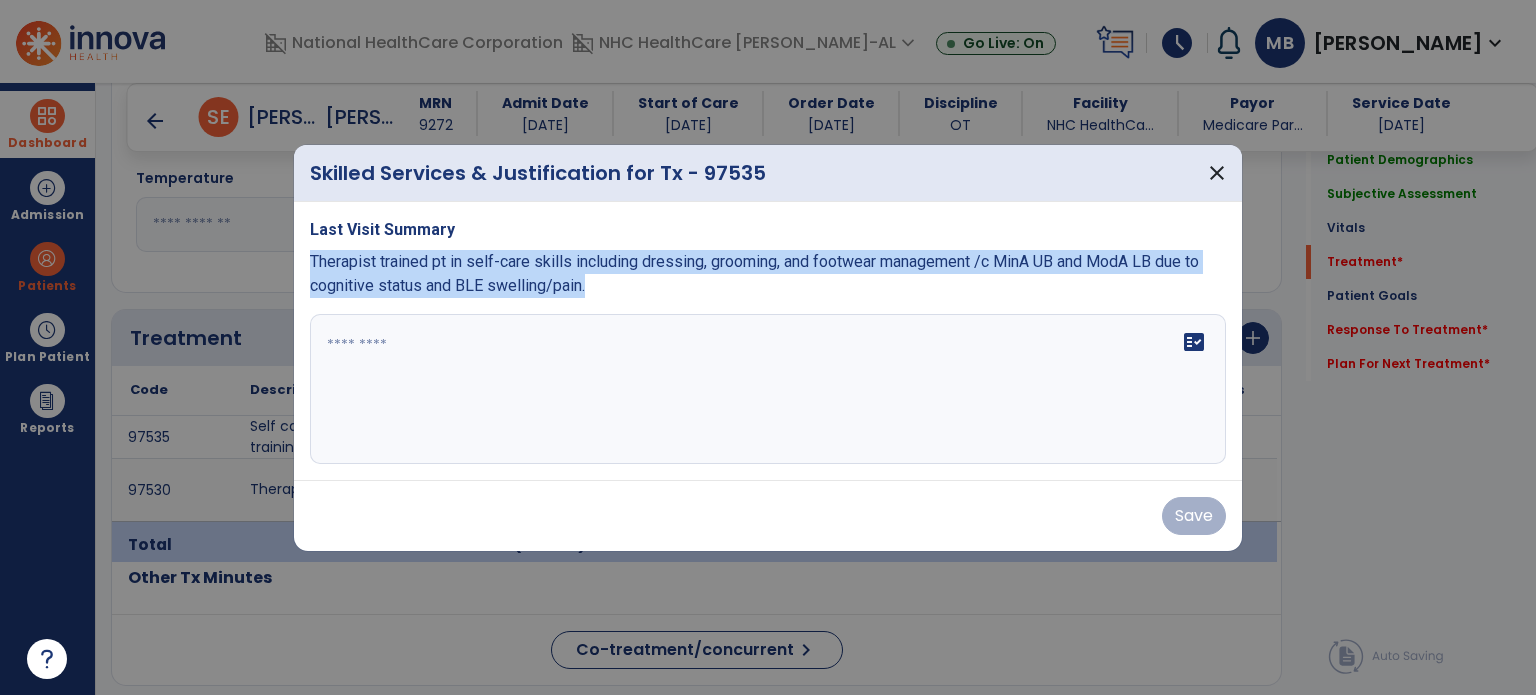 click on "Last Visit Summary Therapist trained pt in self-care skills including dressing, grooming, and footwear management /c MinA UB and ModA LB due to cognitive status and BLE swelling/pain.   fact_check" at bounding box center (768, 341) 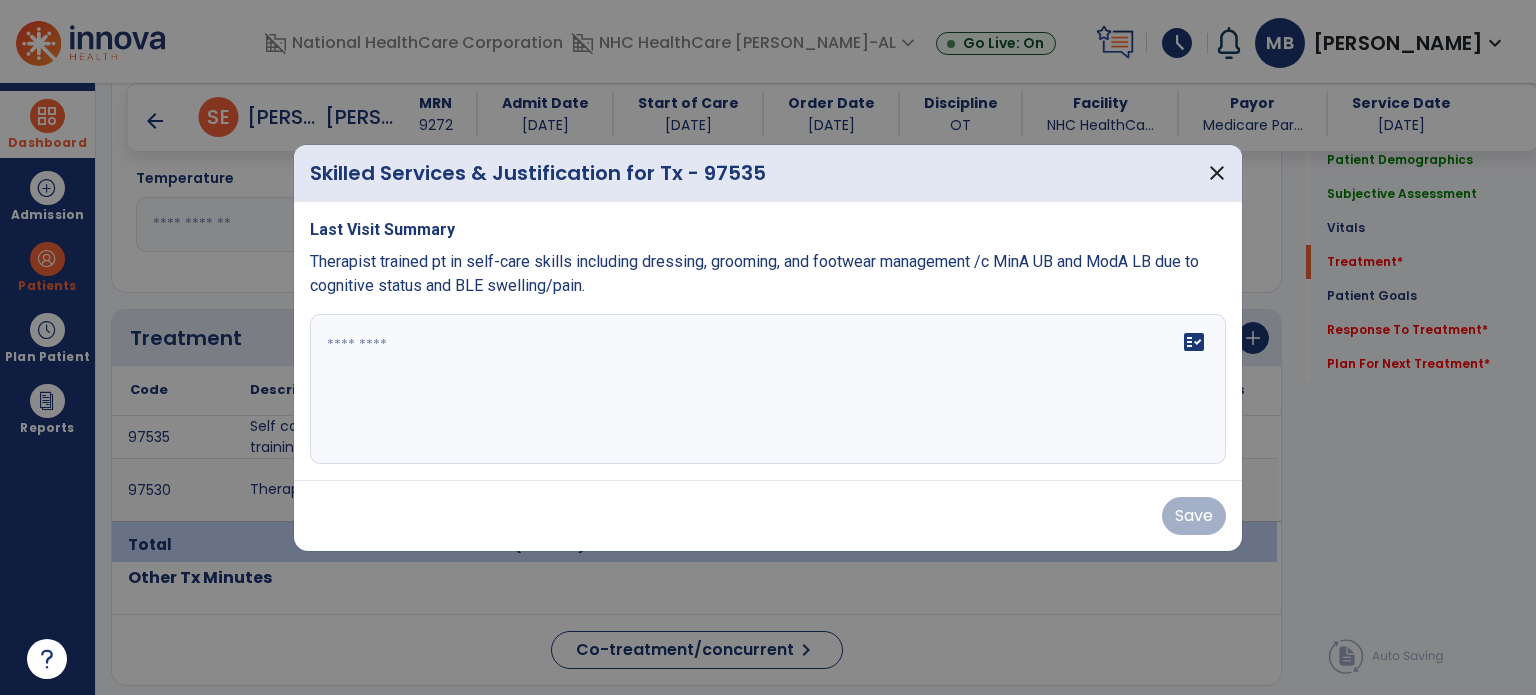 click on "fact_check" at bounding box center [768, 389] 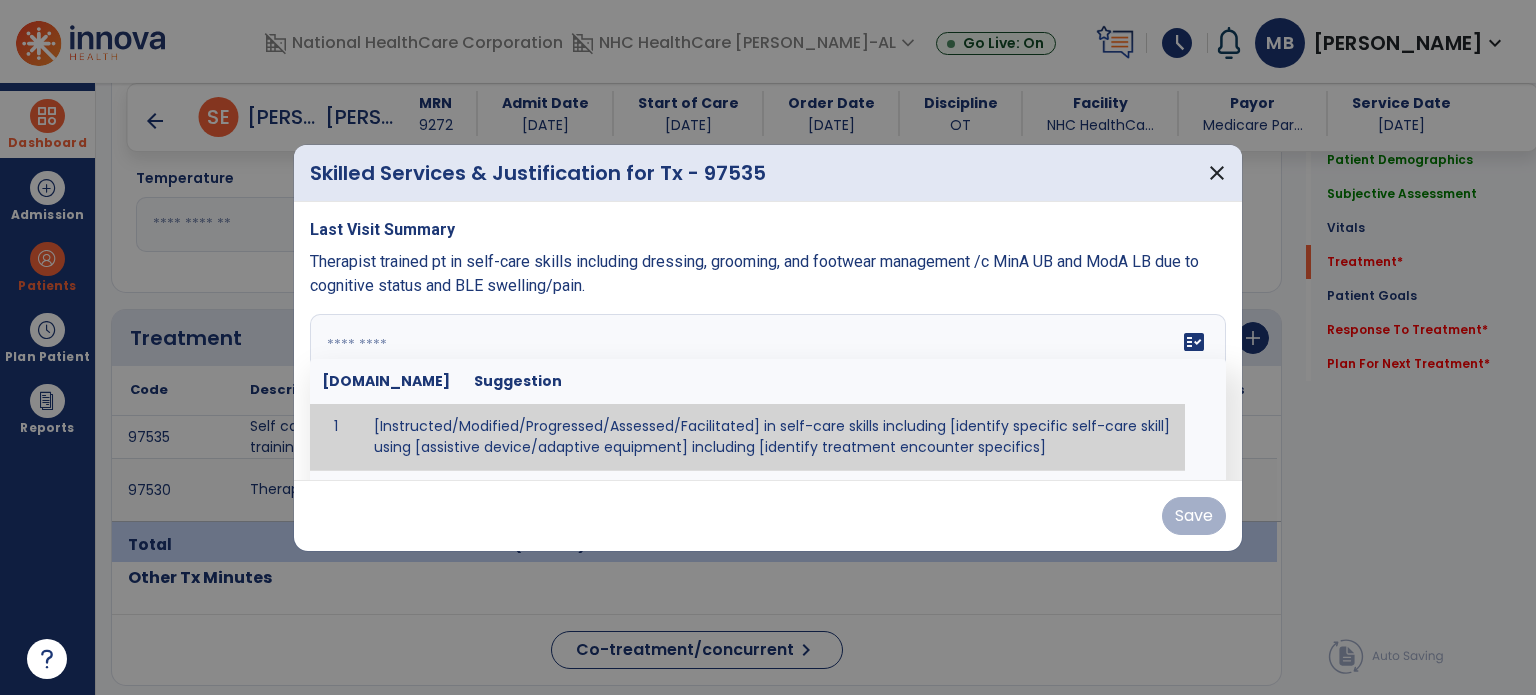 paste on "**********" 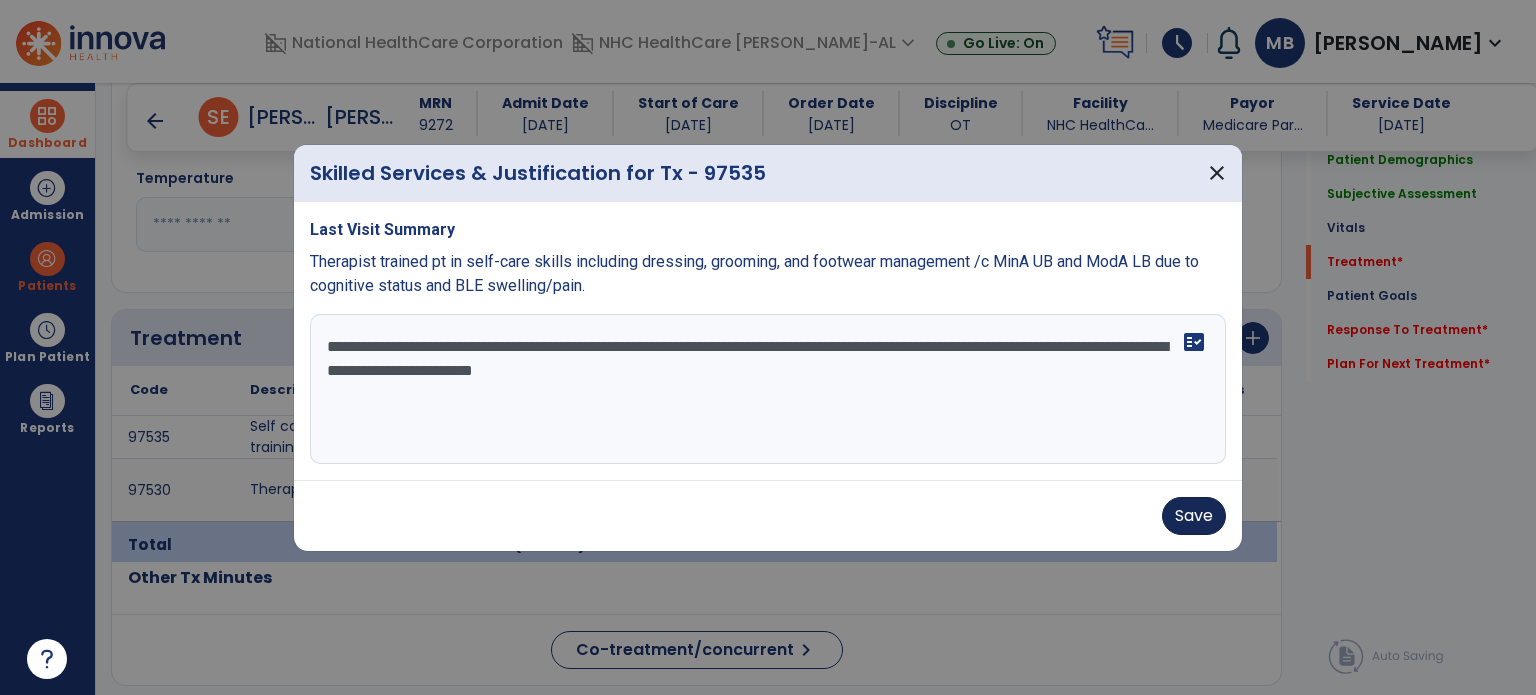type on "**********" 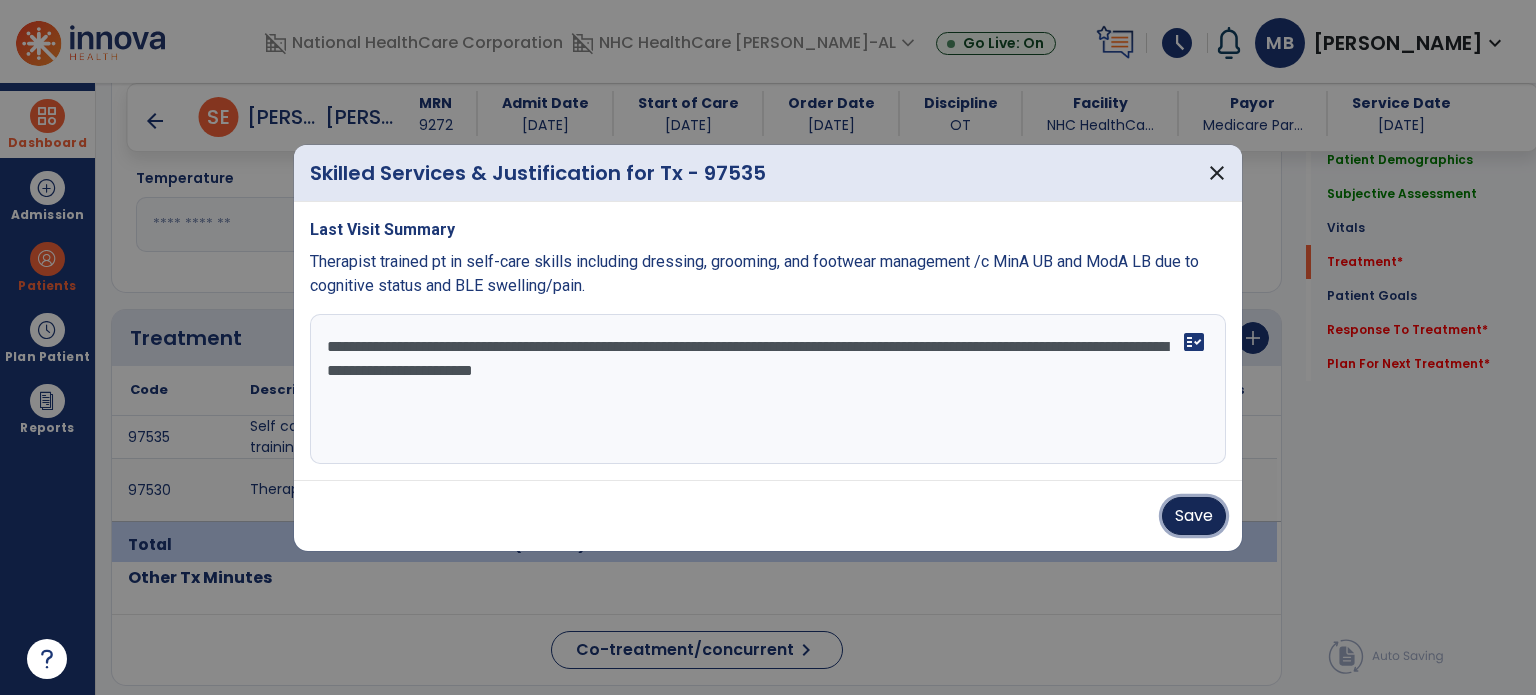 click on "Save" at bounding box center (1194, 516) 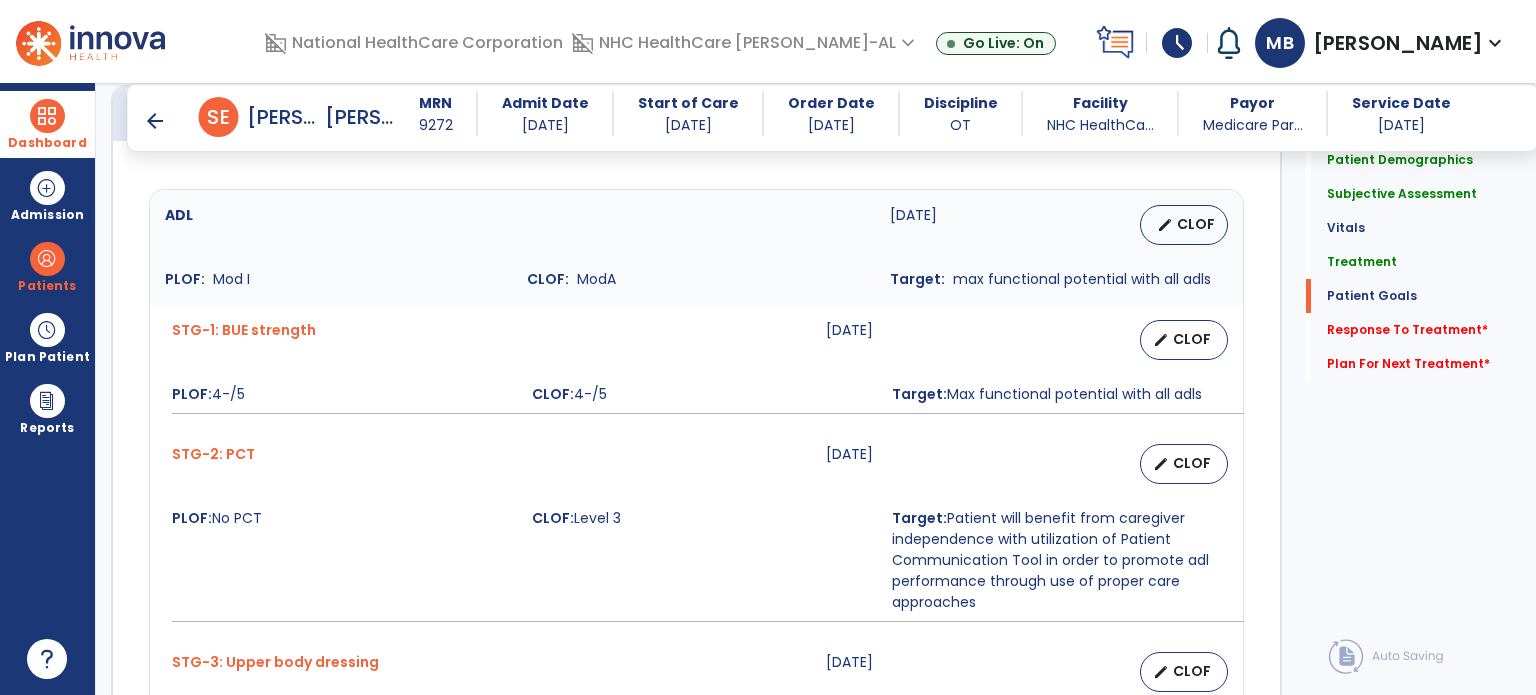 scroll, scrollTop: 1505, scrollLeft: 0, axis: vertical 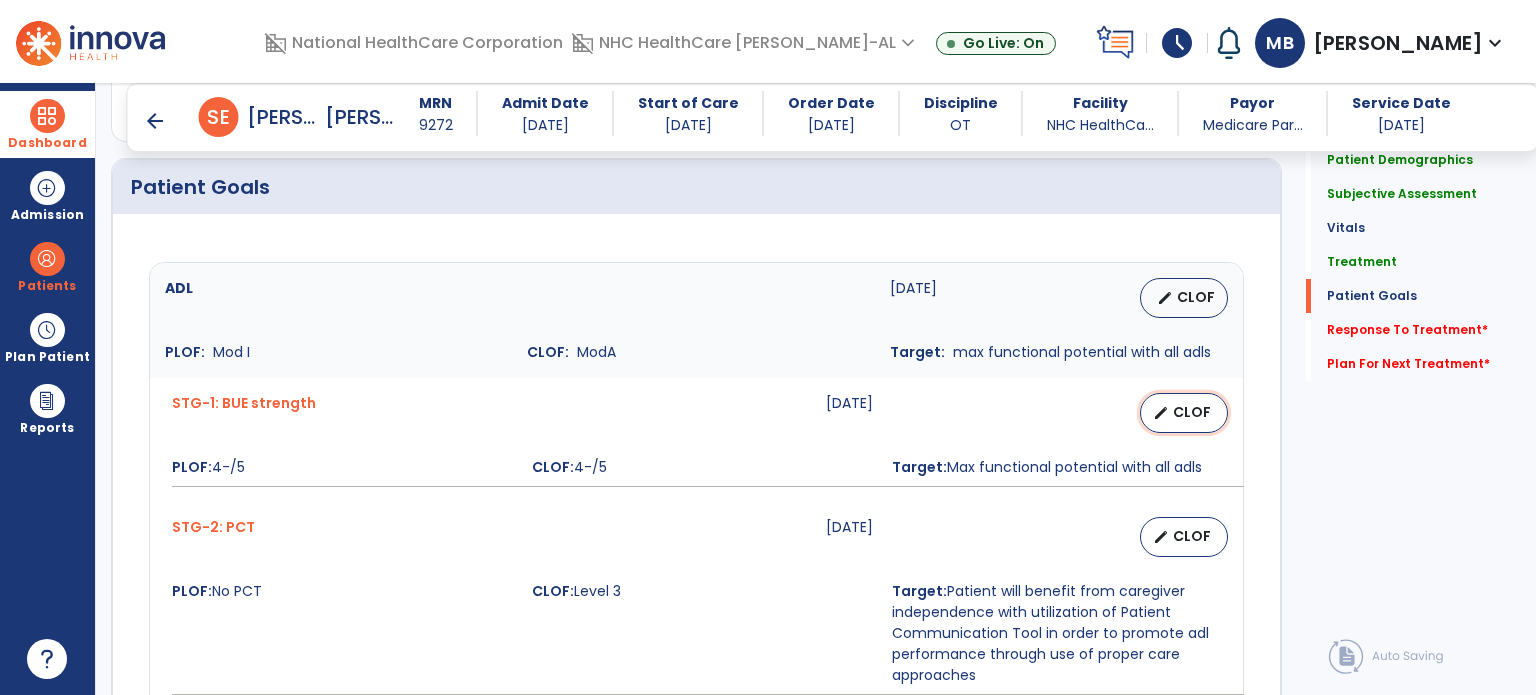click on "edit" at bounding box center (1161, 413) 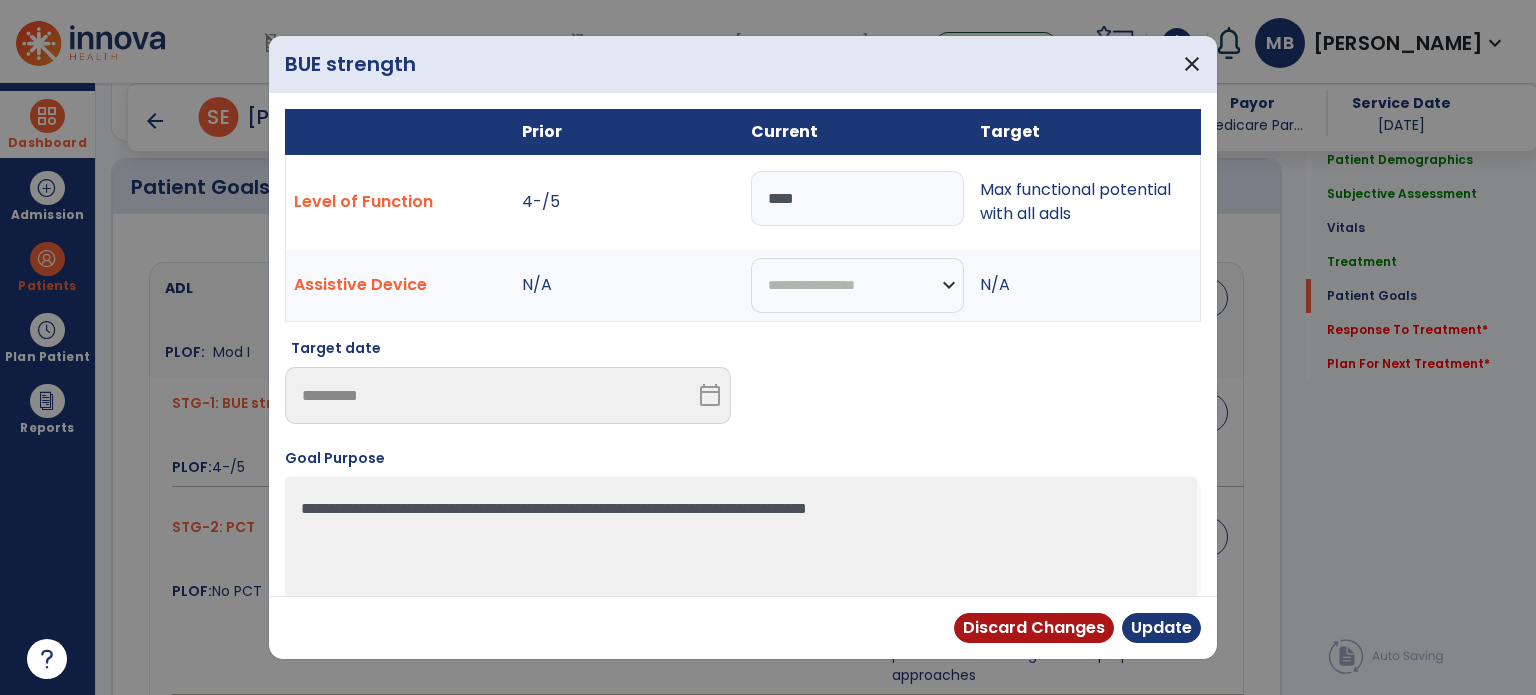 click on "****" at bounding box center (857, 198) 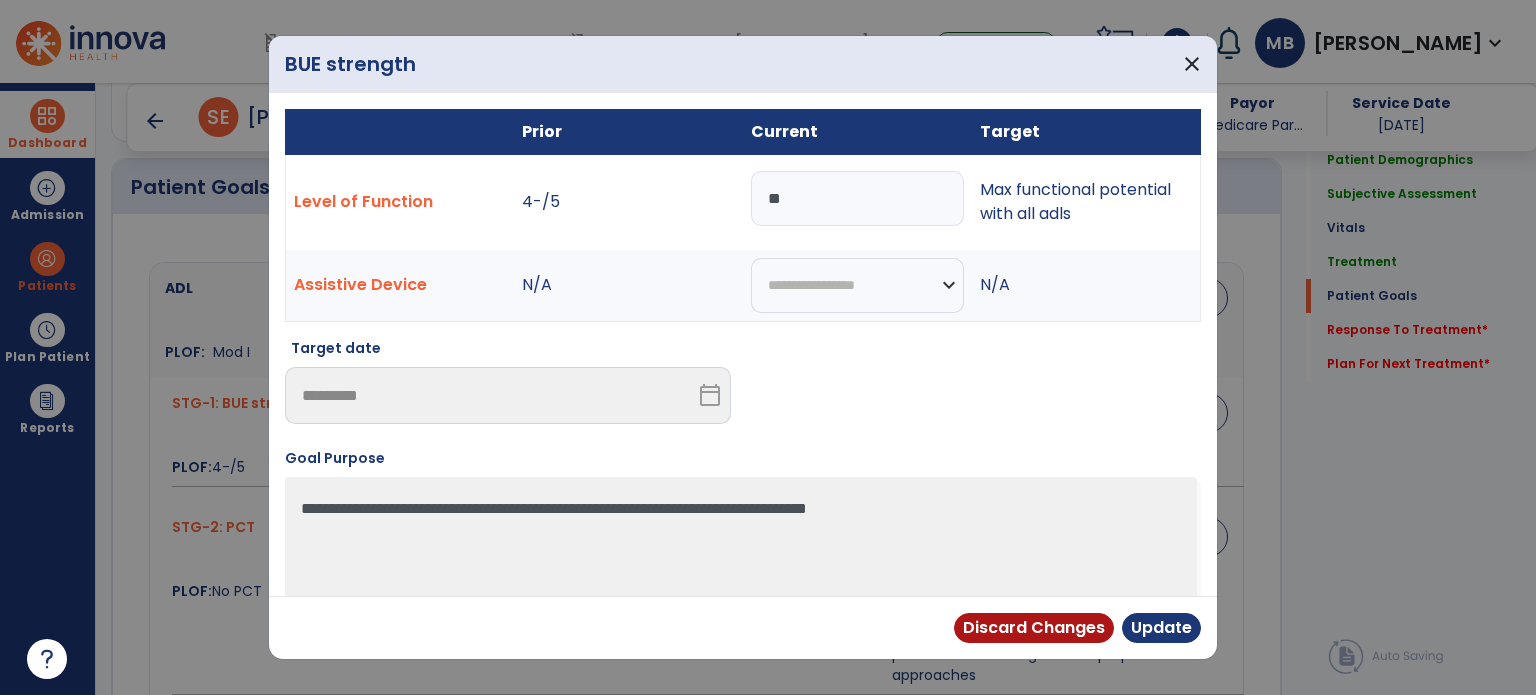 type on "***" 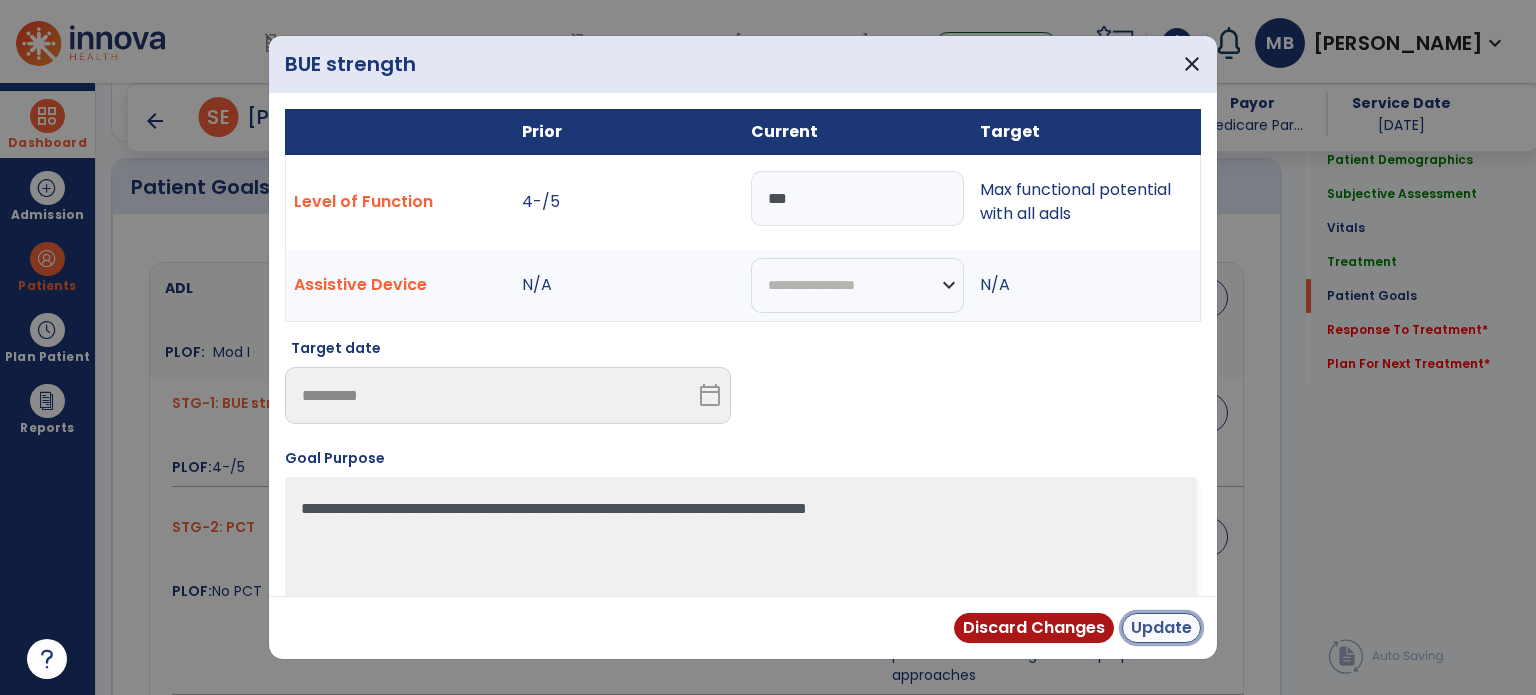 click on "Update" at bounding box center [1161, 628] 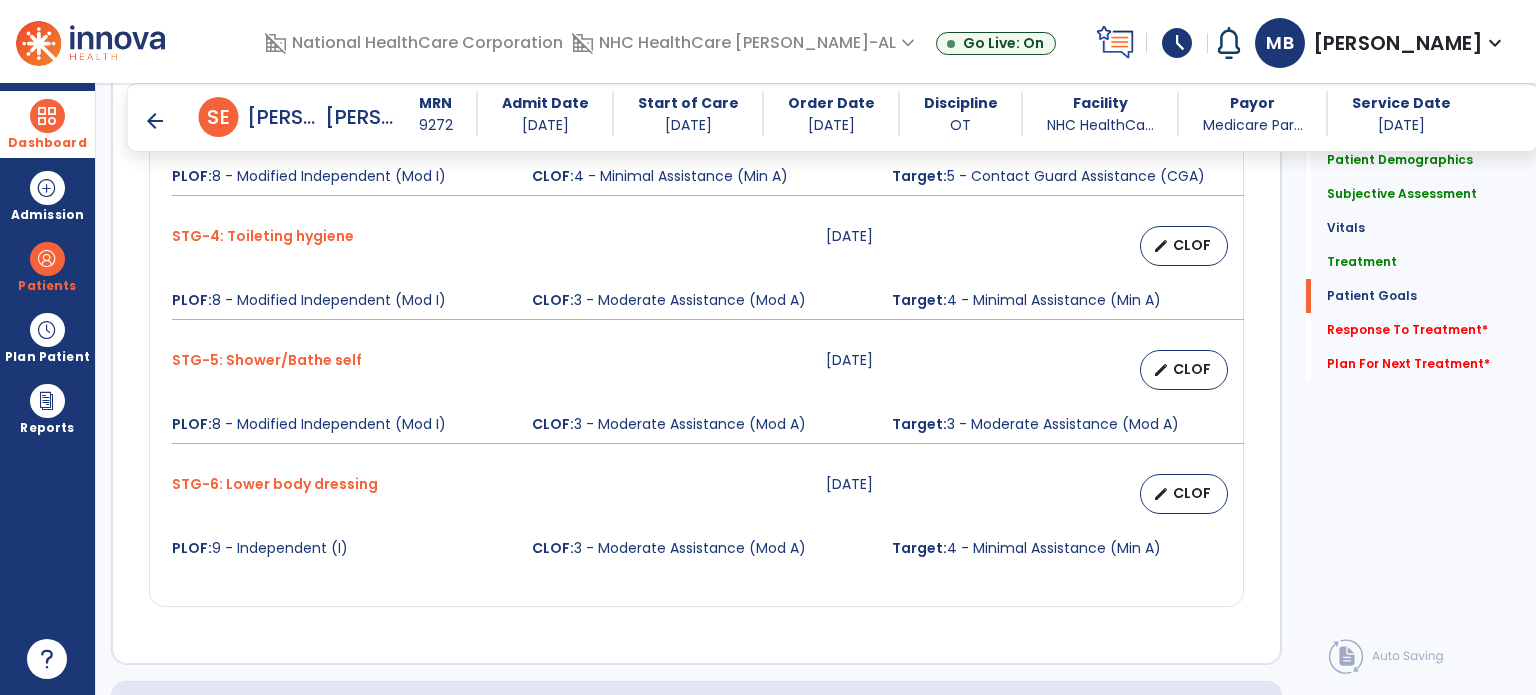 scroll, scrollTop: 2575, scrollLeft: 0, axis: vertical 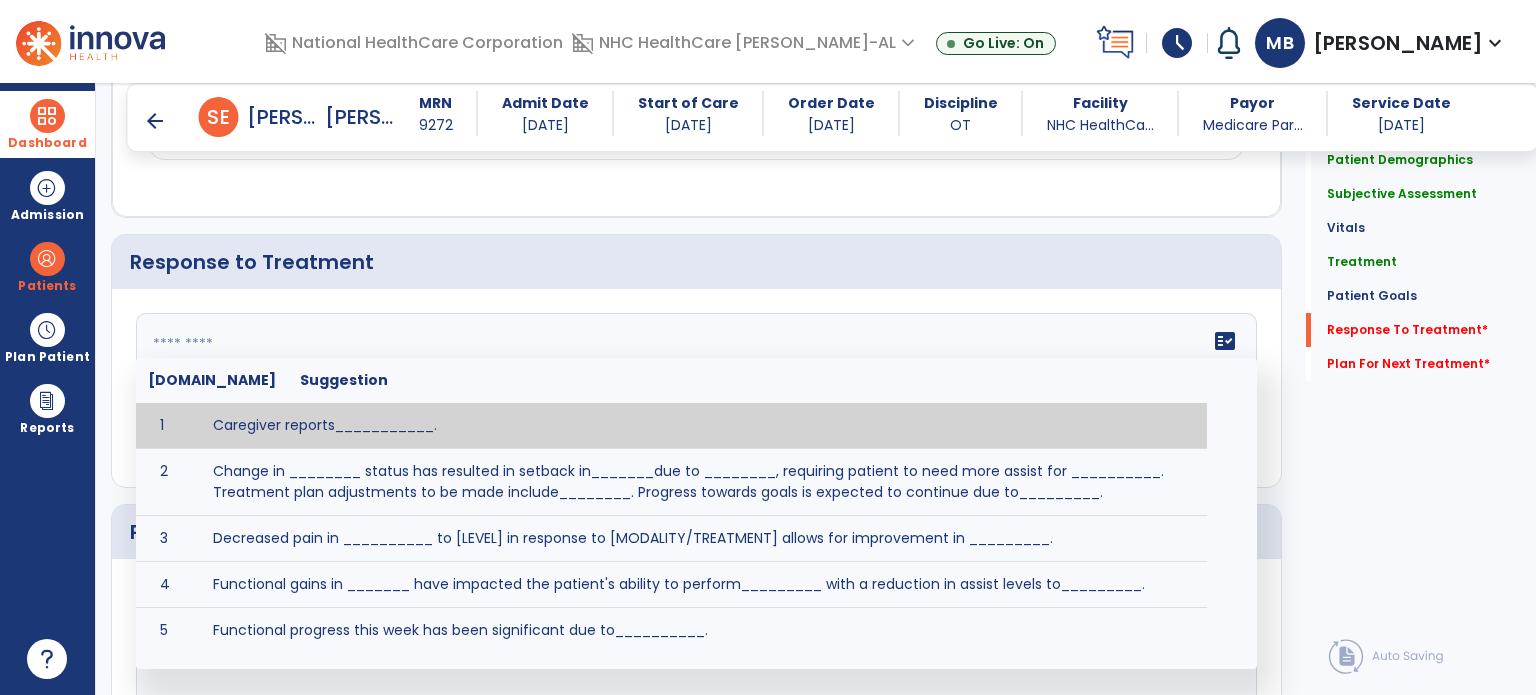 click on "fact_check  [DOMAIN_NAME] Suggestion 1 Caregiver reports___________. 2 Change in ________ status has resulted in setback in_______due to ________, requiring patient to need more assist for __________.   Treatment plan adjustments to be made include________.  Progress towards goals is expected to continue due to_________. 3 Decreased pain in __________ to [LEVEL] in response to [MODALITY/TREATMENT] allows for improvement in _________. 4 Functional gains in _______ have impacted the patient's ability to perform_________ with a reduction in assist levels to_________. 5 Functional progress this week has been significant due to__________. 6 Gains in ________ have improved the patient's ability to perform ______with decreased levels of assist to___________. 7 Improvement in ________allows patient to tolerate higher levels of challenges in_________. 8 Pain in [AREA] has decreased to [LEVEL] in response to [TREATMENT/MODALITY], allowing fore ease in completing__________. 9 10 11 12 13 14 15 16 17 18 19 20 21" 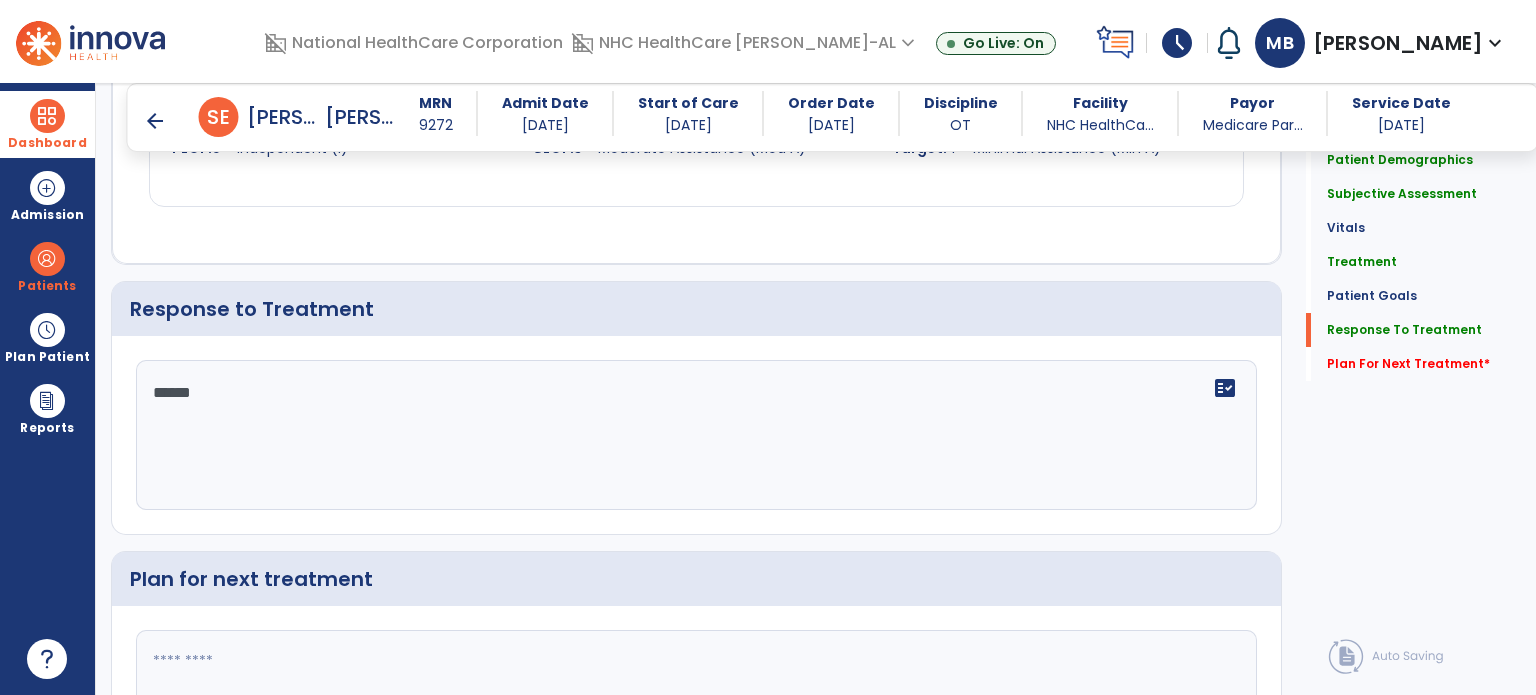 scroll, scrollTop: 2574, scrollLeft: 0, axis: vertical 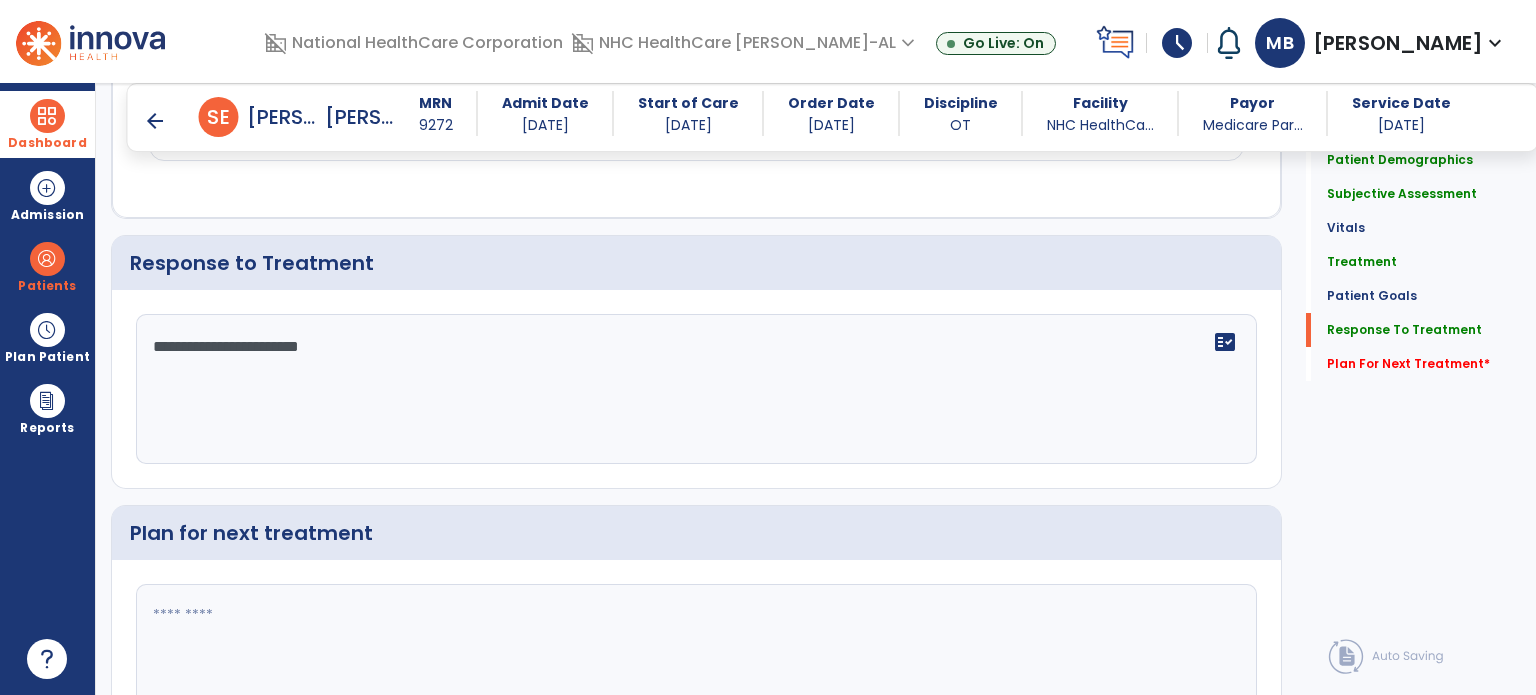 type on "**********" 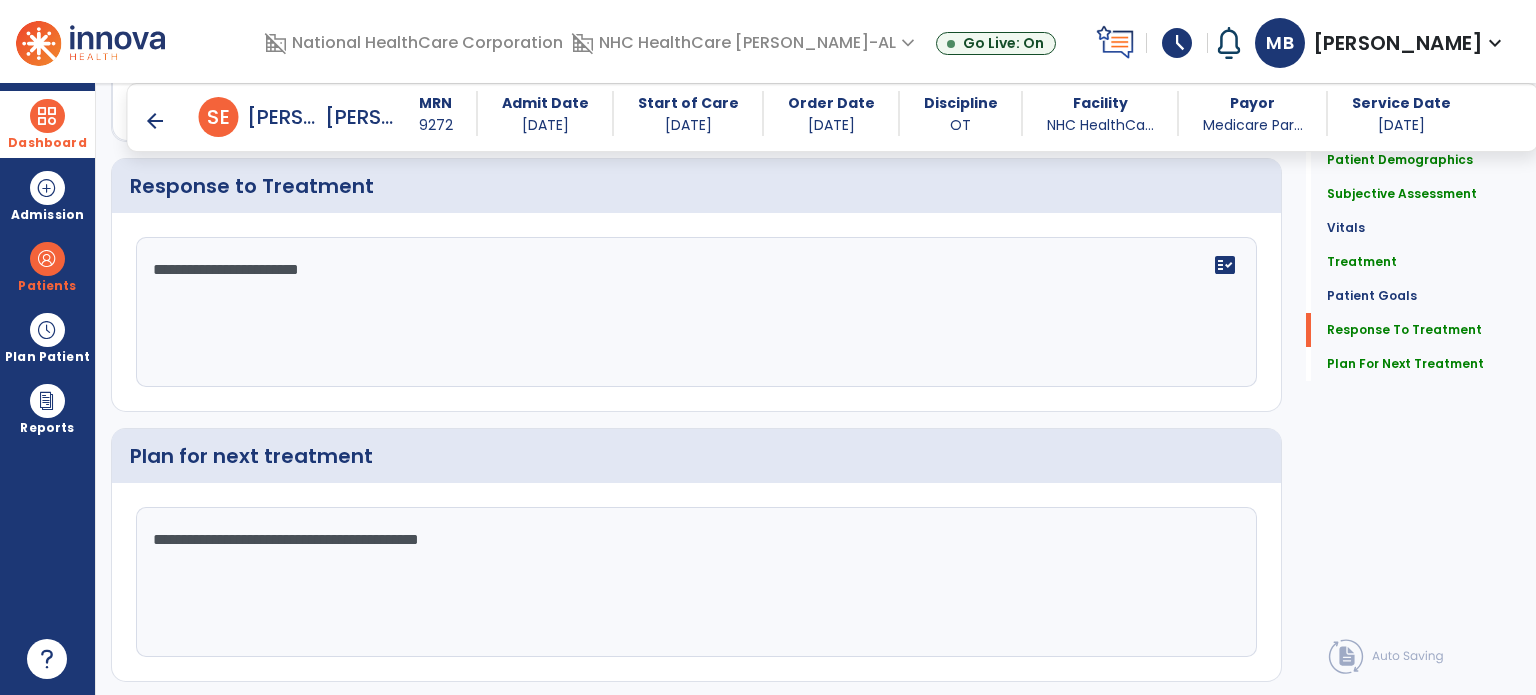 scroll, scrollTop: 2697, scrollLeft: 0, axis: vertical 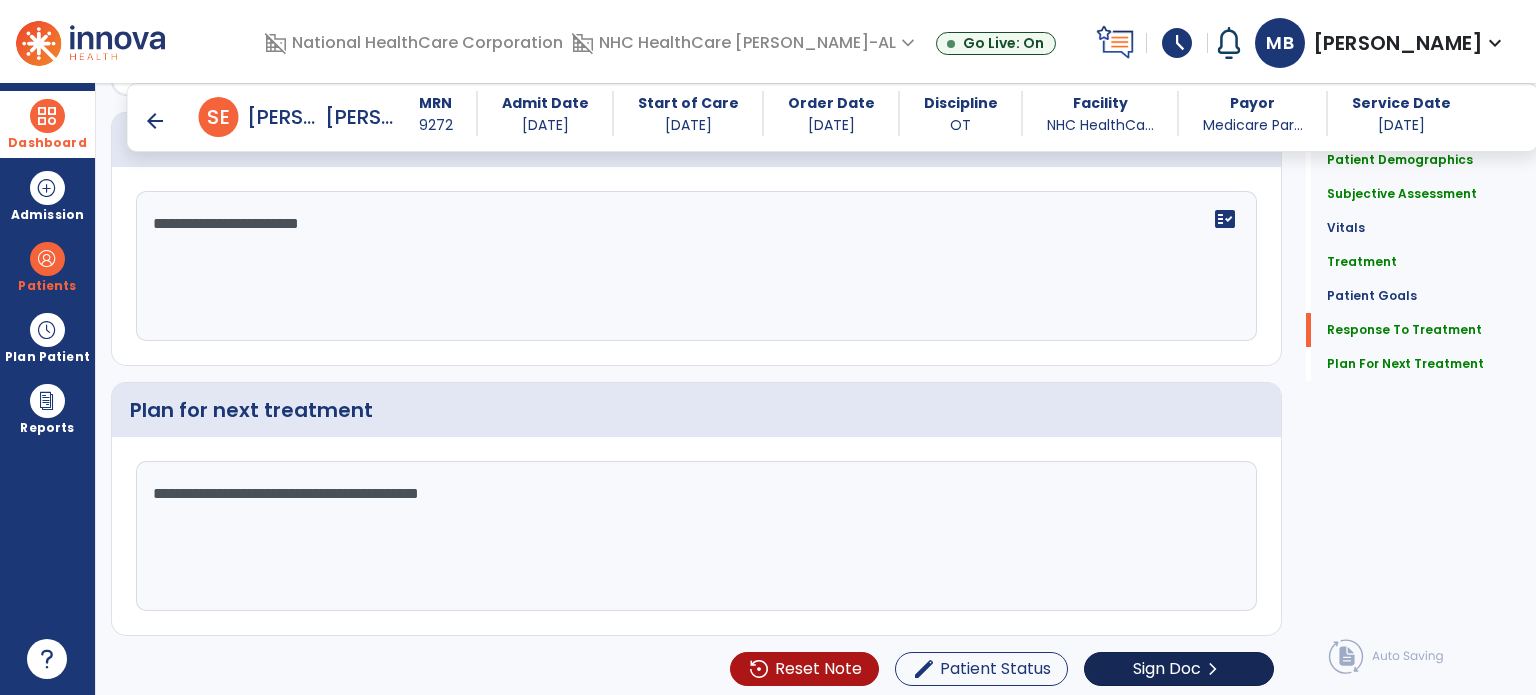 type on "**********" 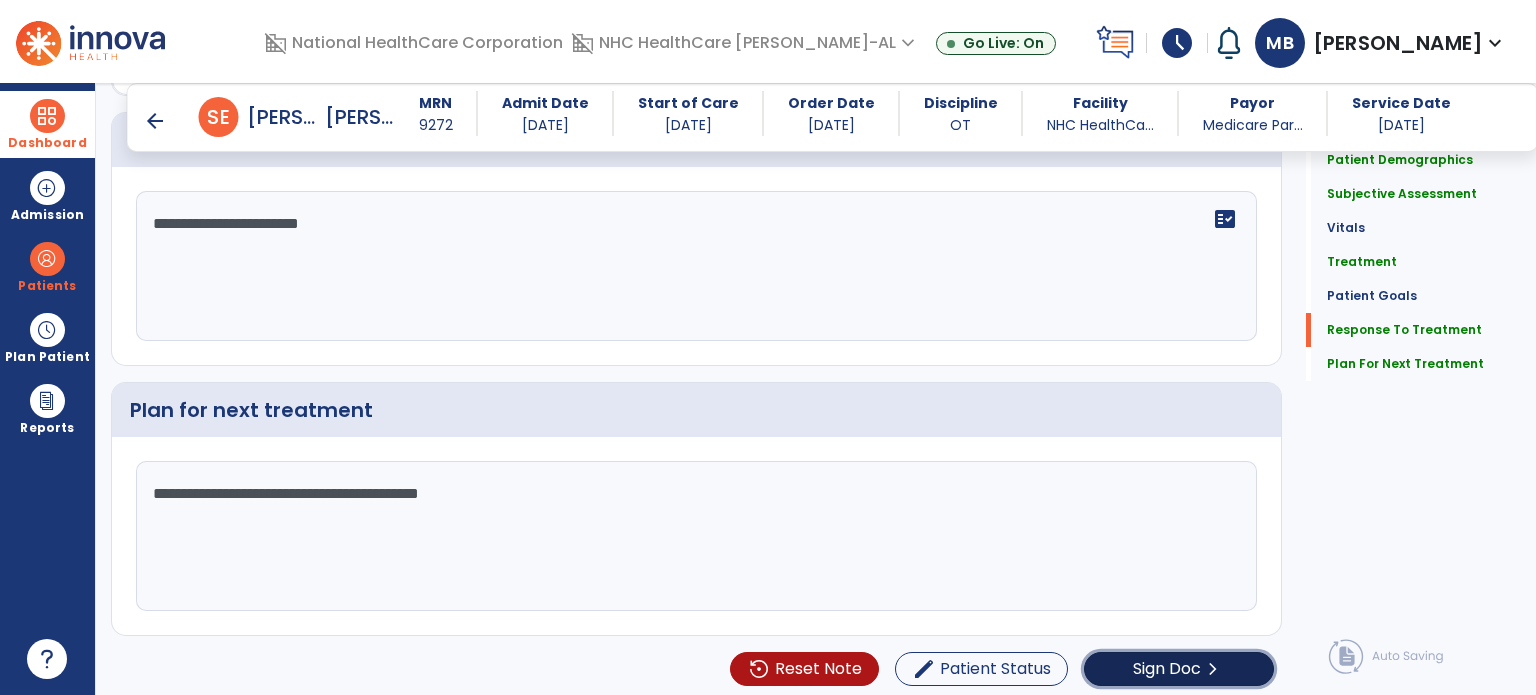 click on "Sign Doc" 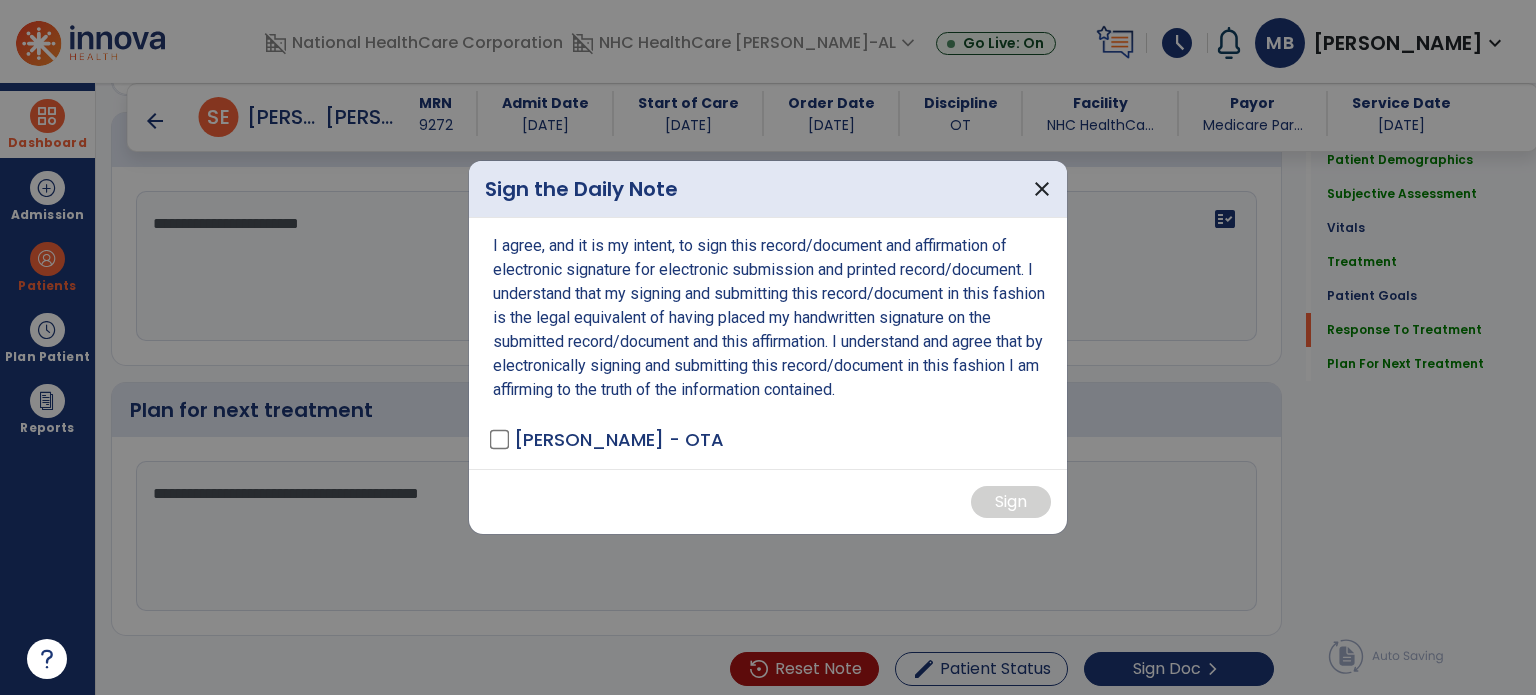 click on "Bates, Macy  - OTA" at bounding box center (608, 439) 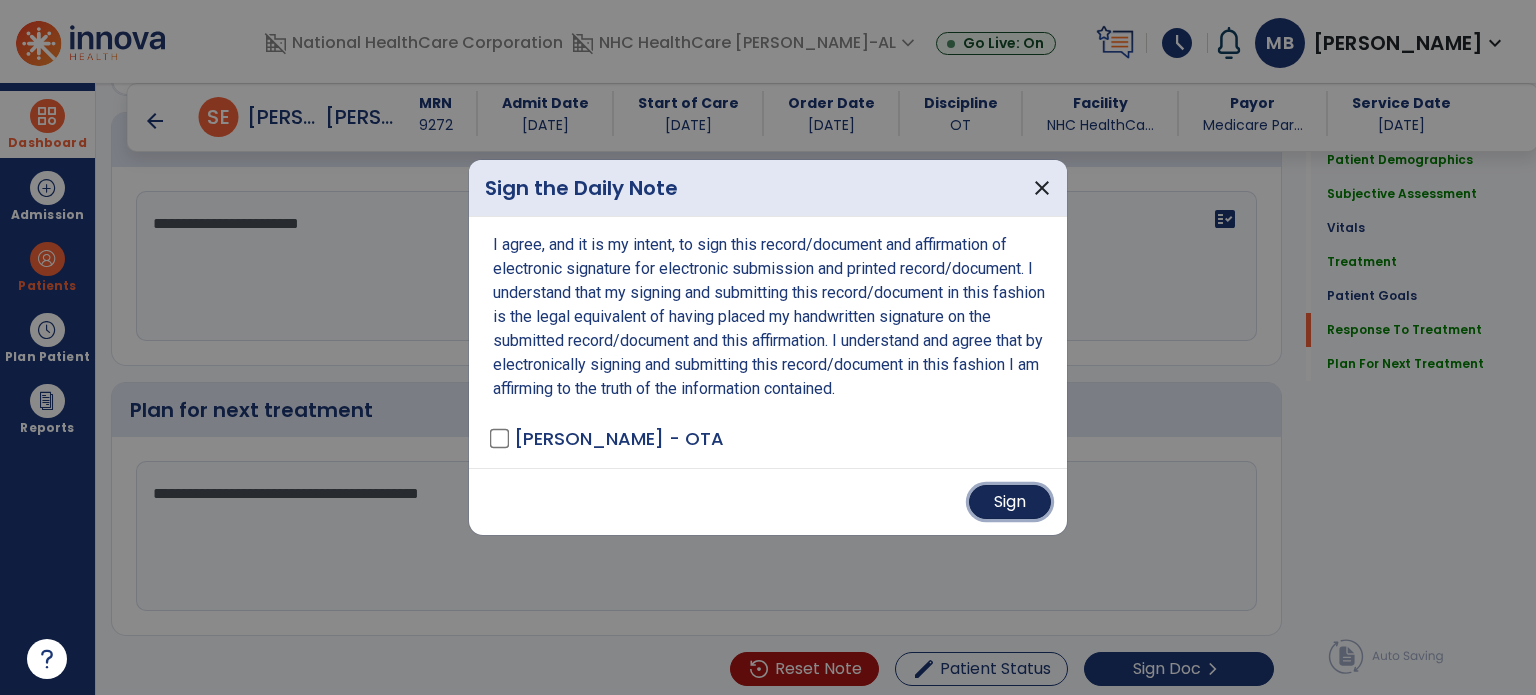 click on "Sign" at bounding box center [1010, 502] 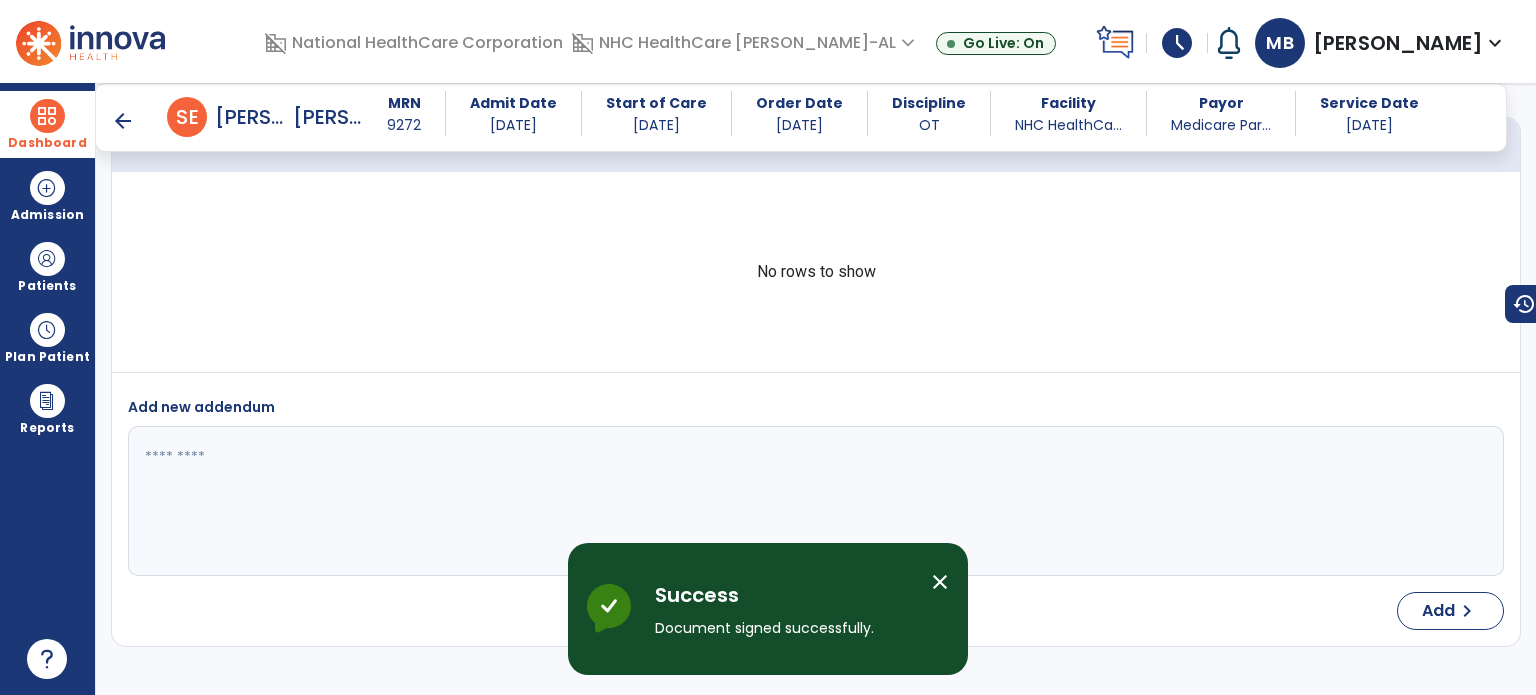 click at bounding box center (47, 116) 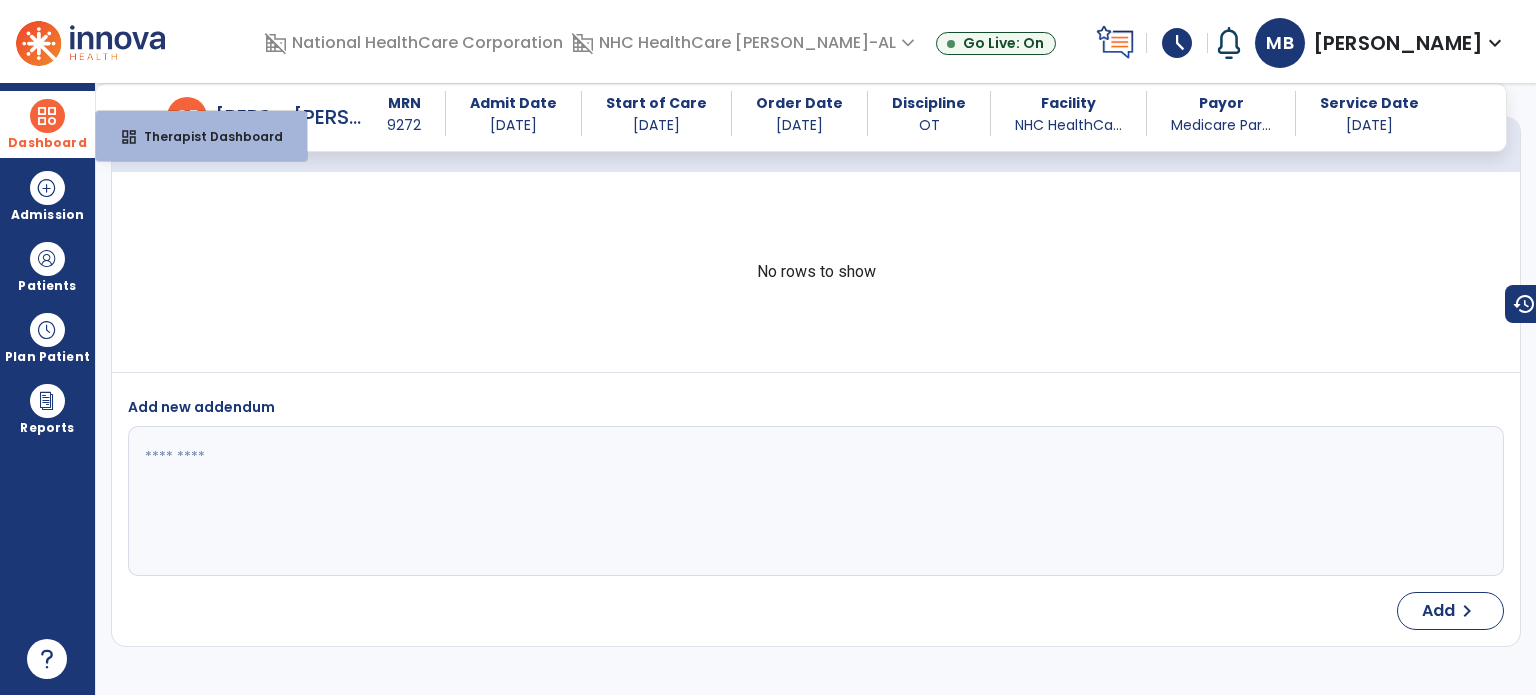 scroll, scrollTop: 4134, scrollLeft: 0, axis: vertical 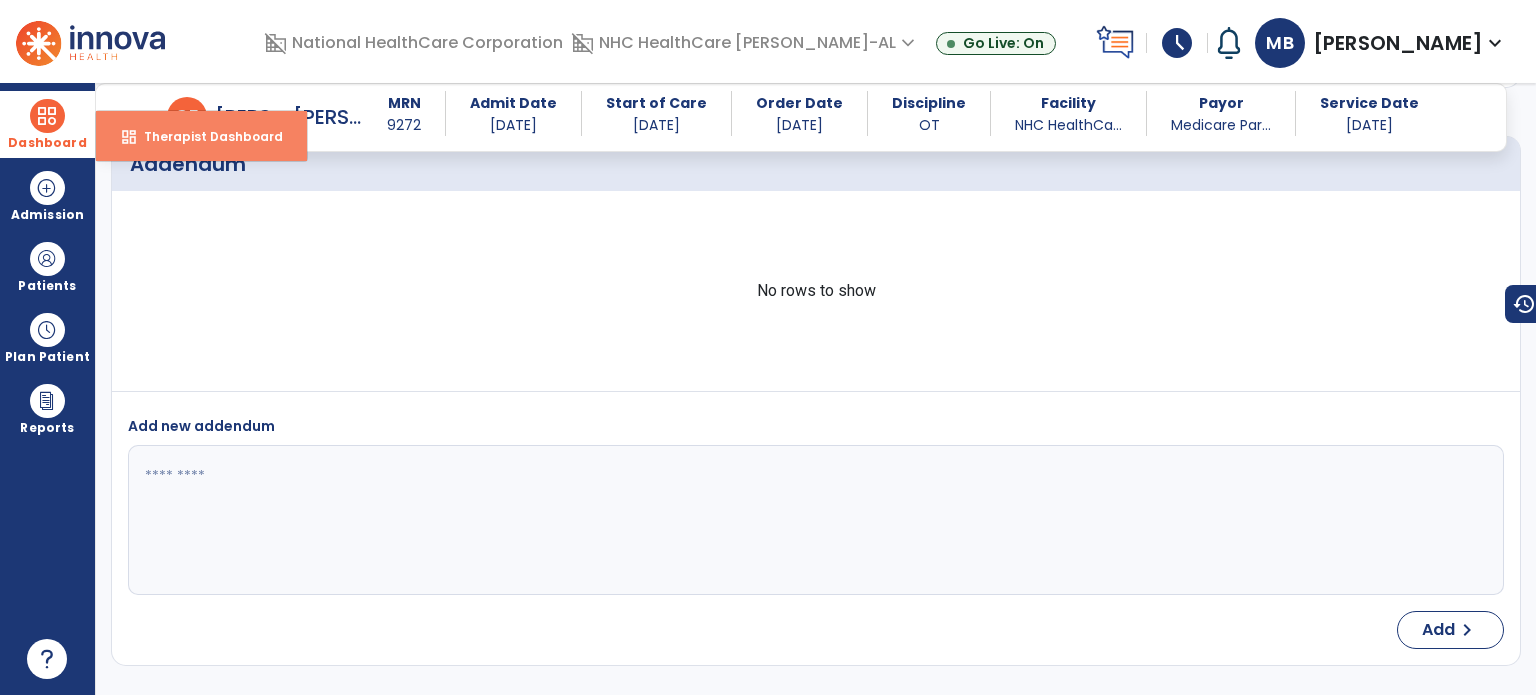 click on "dashboard  Therapist Dashboard" at bounding box center [201, 136] 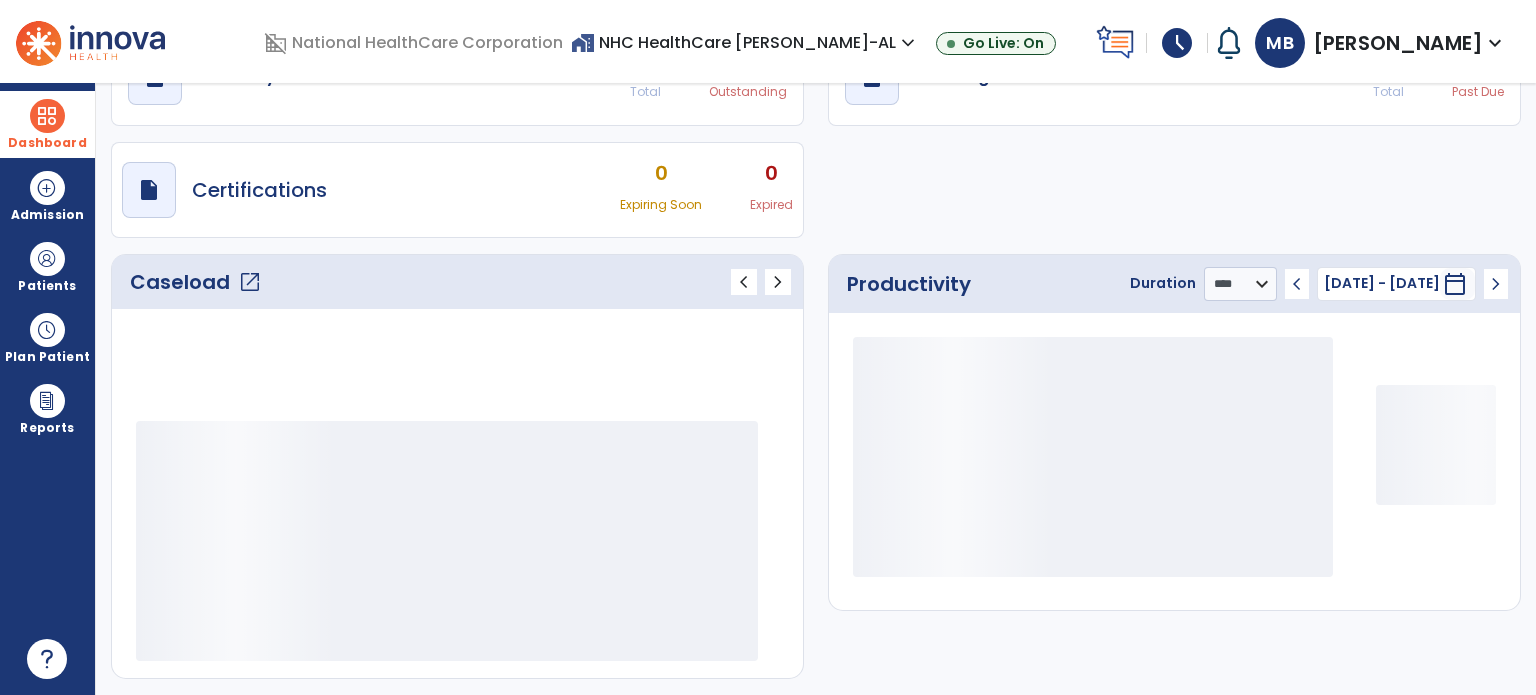 scroll, scrollTop: 109, scrollLeft: 0, axis: vertical 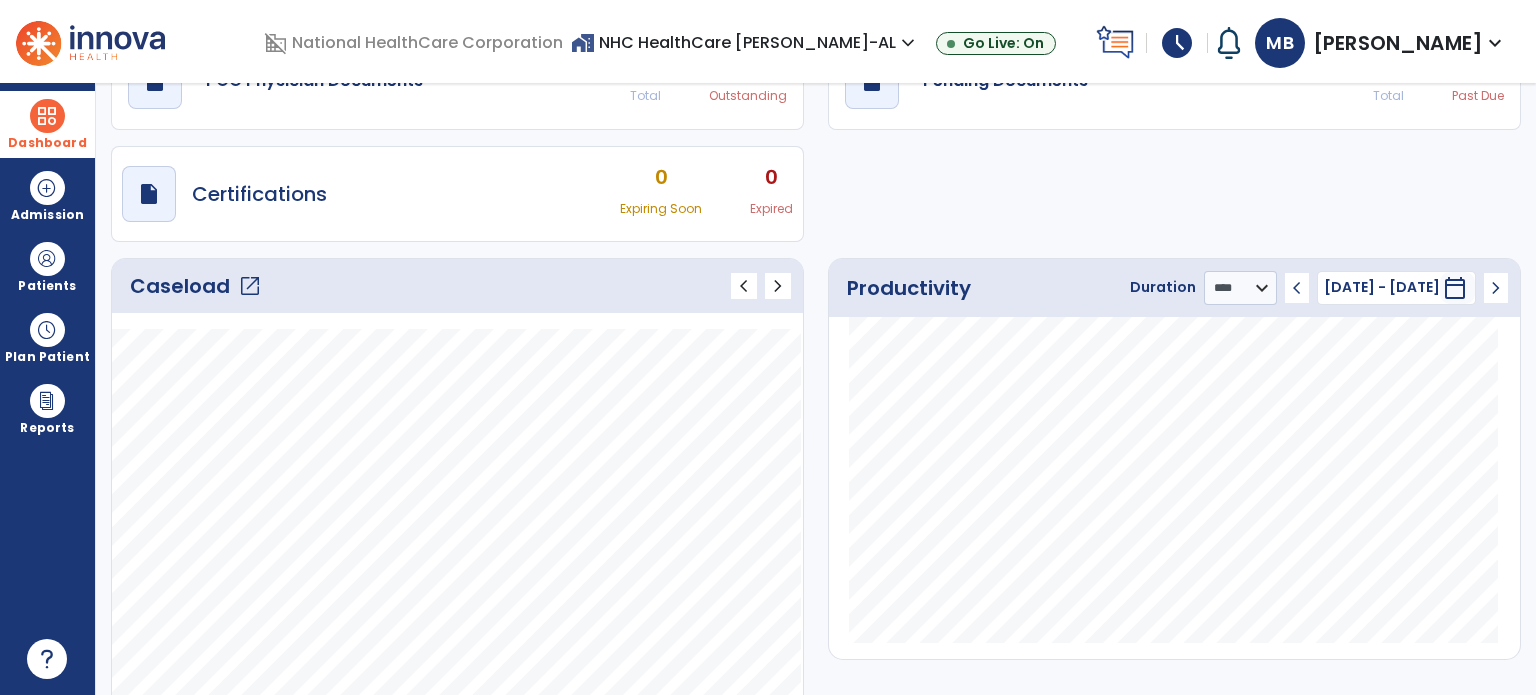 click on "open_in_new" 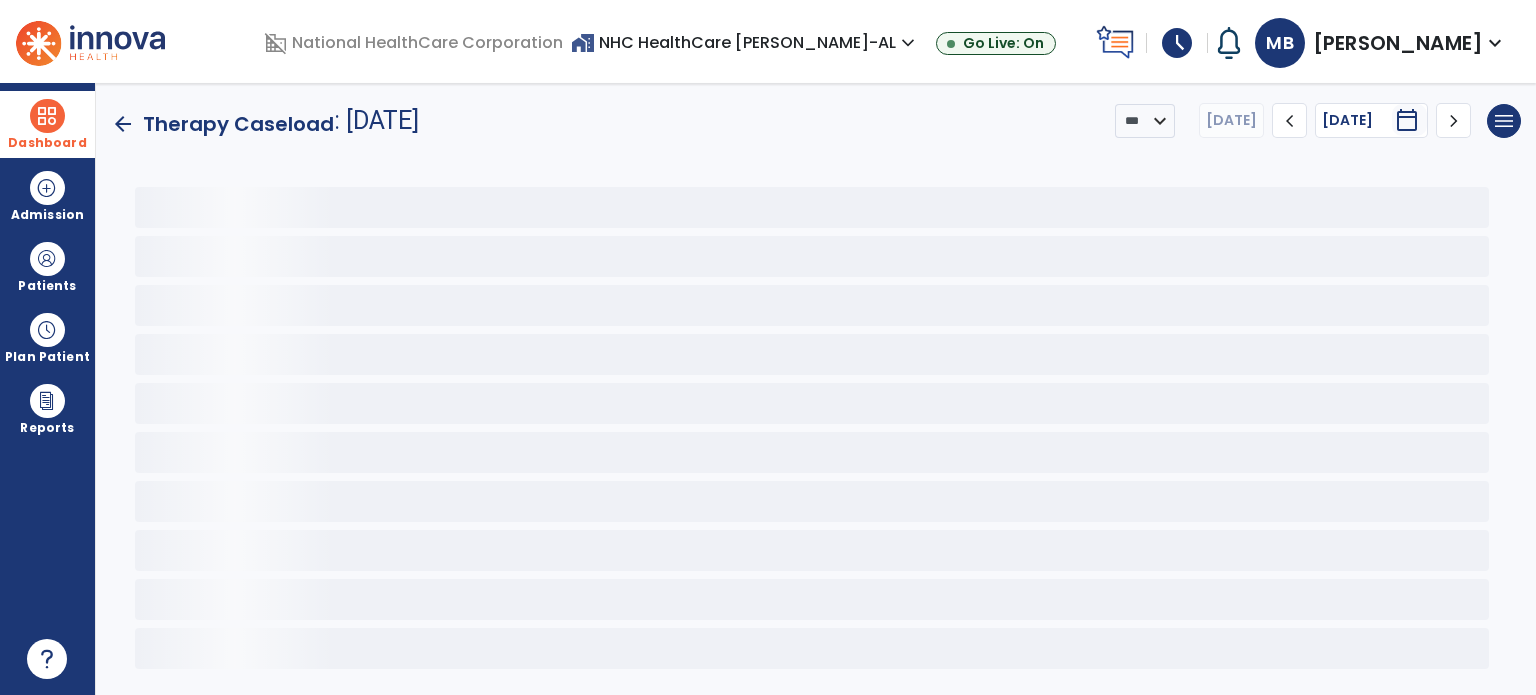 scroll, scrollTop: 0, scrollLeft: 0, axis: both 